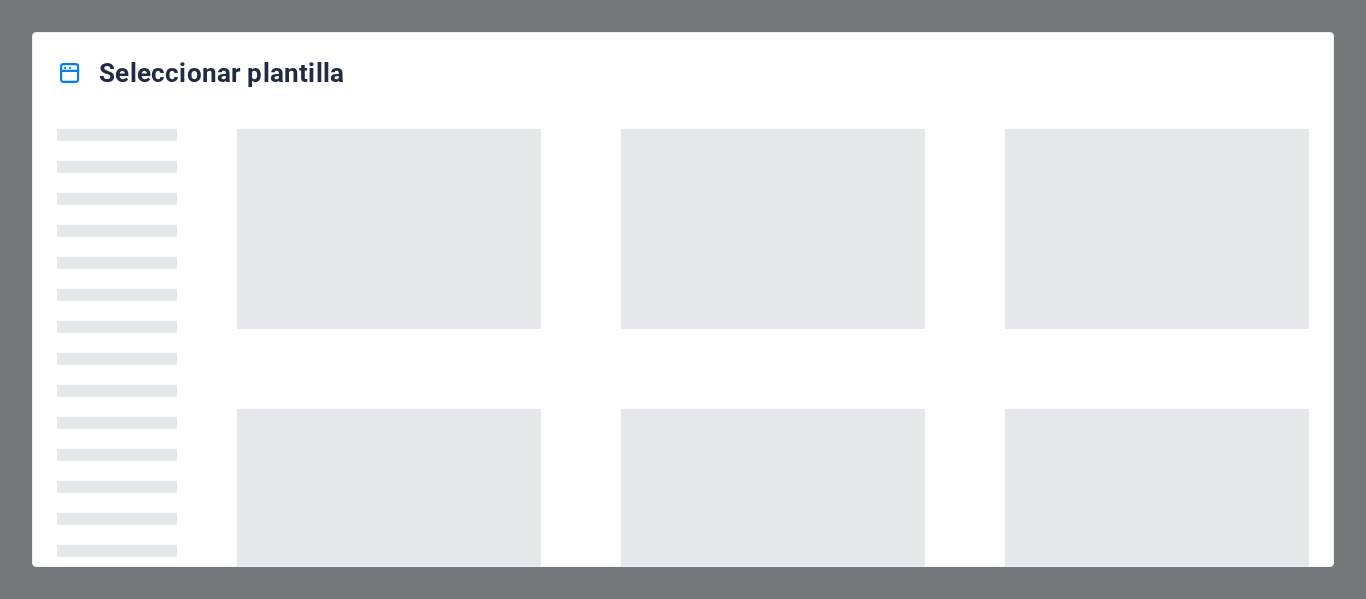 scroll, scrollTop: 0, scrollLeft: 0, axis: both 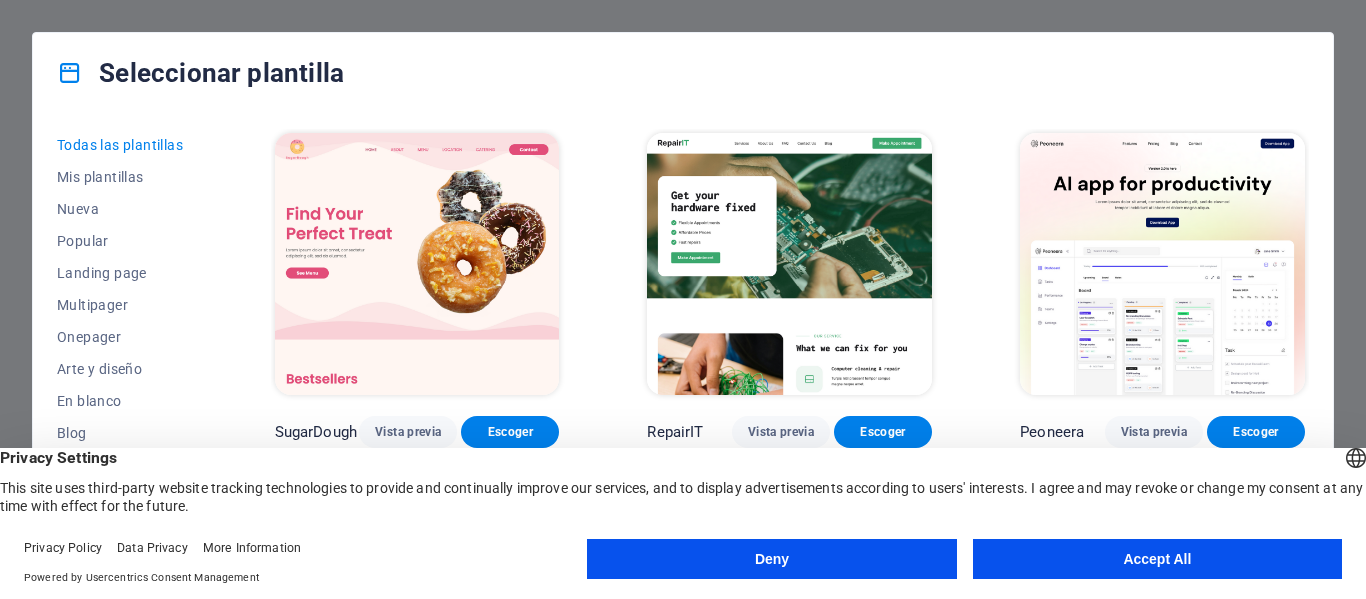 click on "Accept All" at bounding box center [1157, 559] 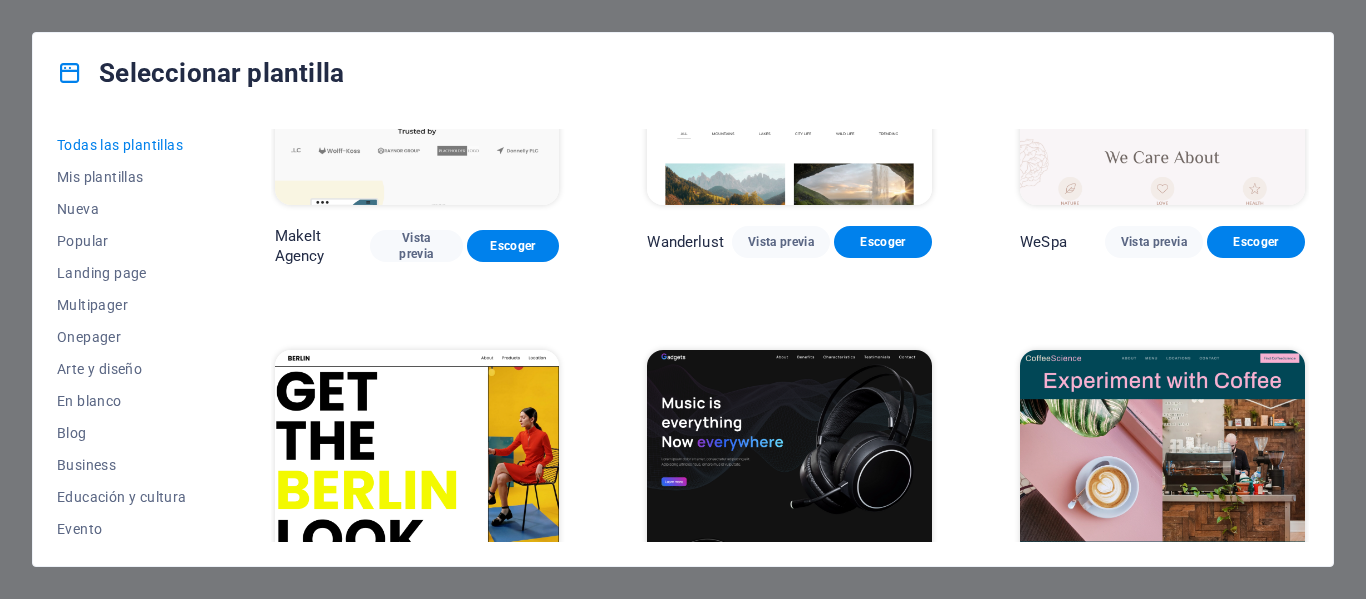 scroll, scrollTop: 4400, scrollLeft: 0, axis: vertical 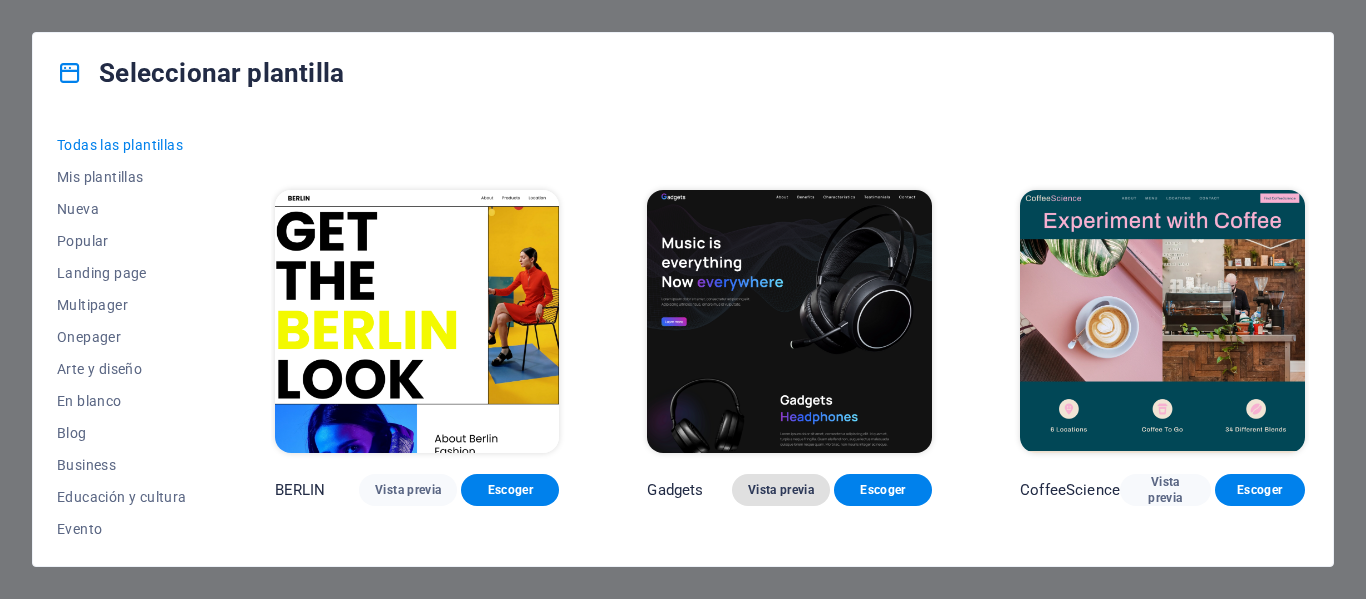 click on "Vista previa" at bounding box center [781, 490] 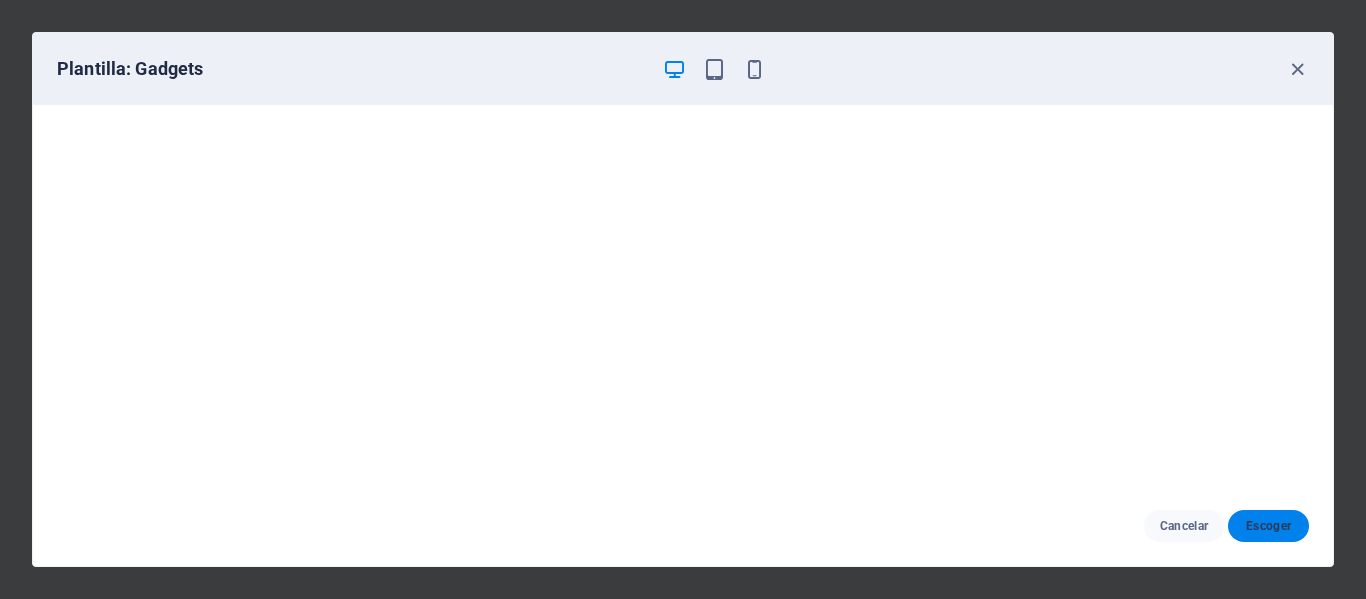 click on "Escoger" at bounding box center [1268, 526] 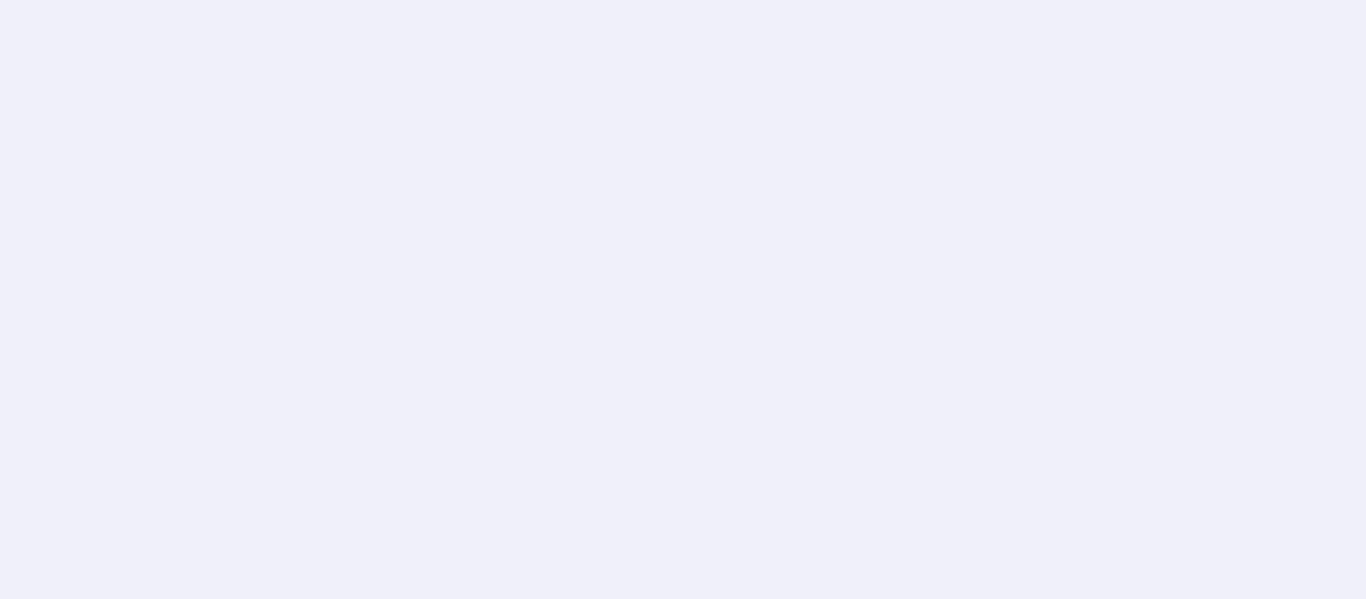 scroll, scrollTop: 0, scrollLeft: 0, axis: both 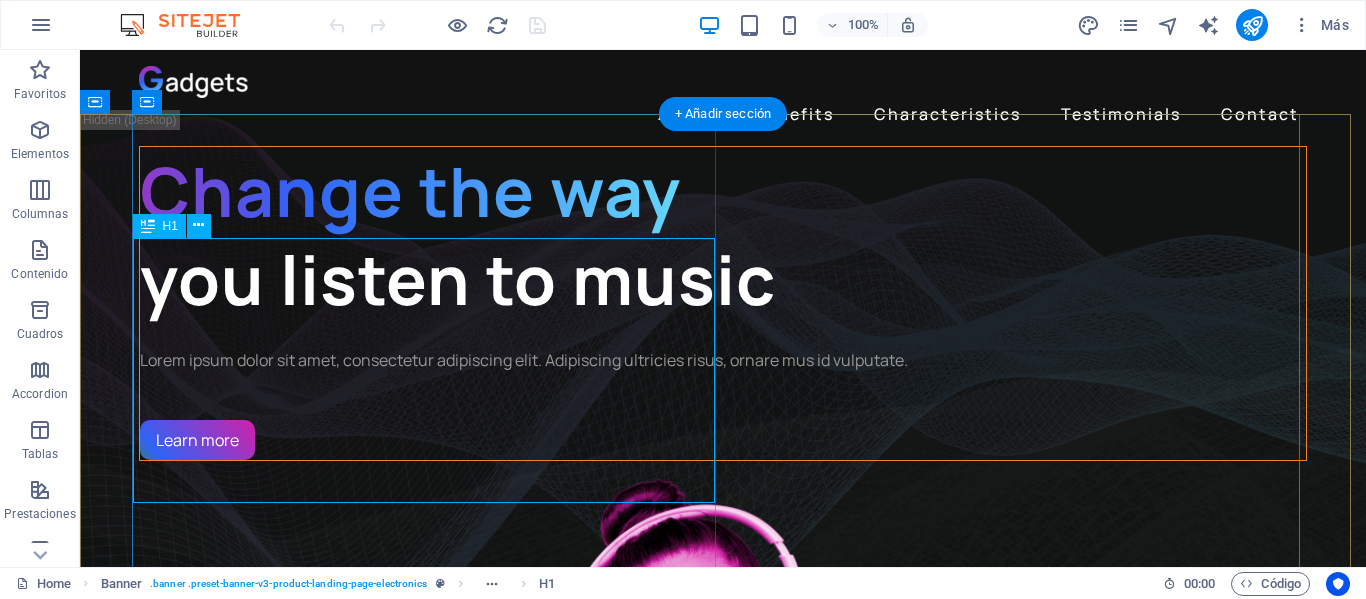 click on "Change the way you listen to music" at bounding box center [723, 235] 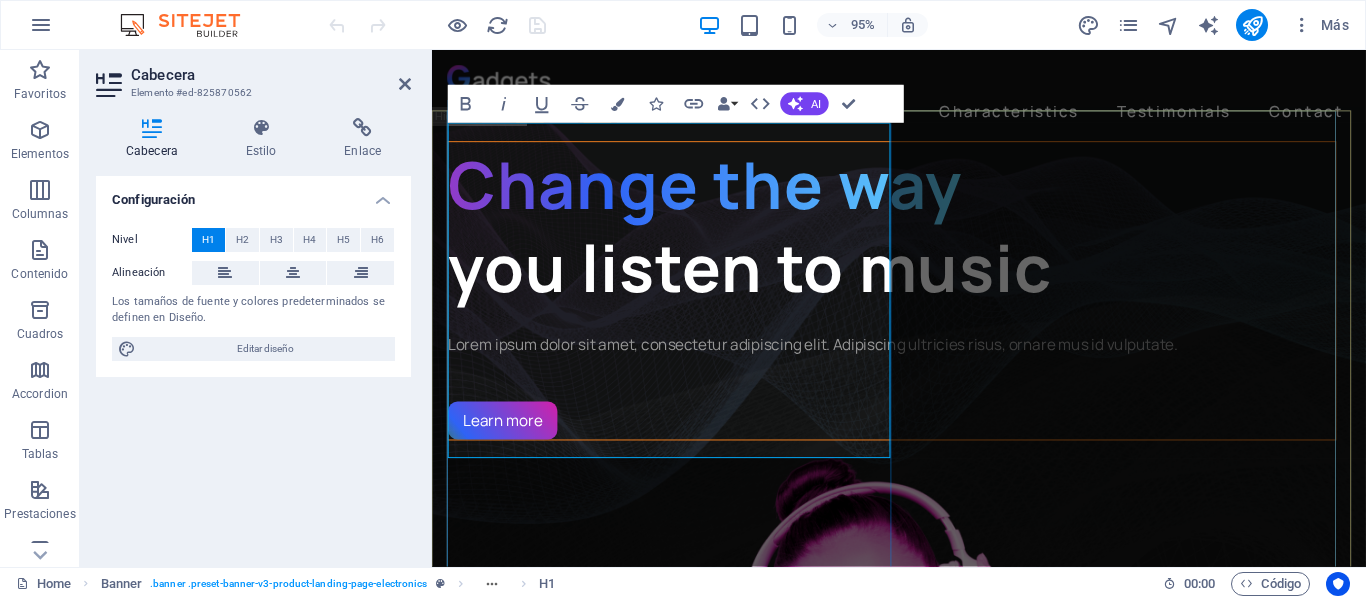 type 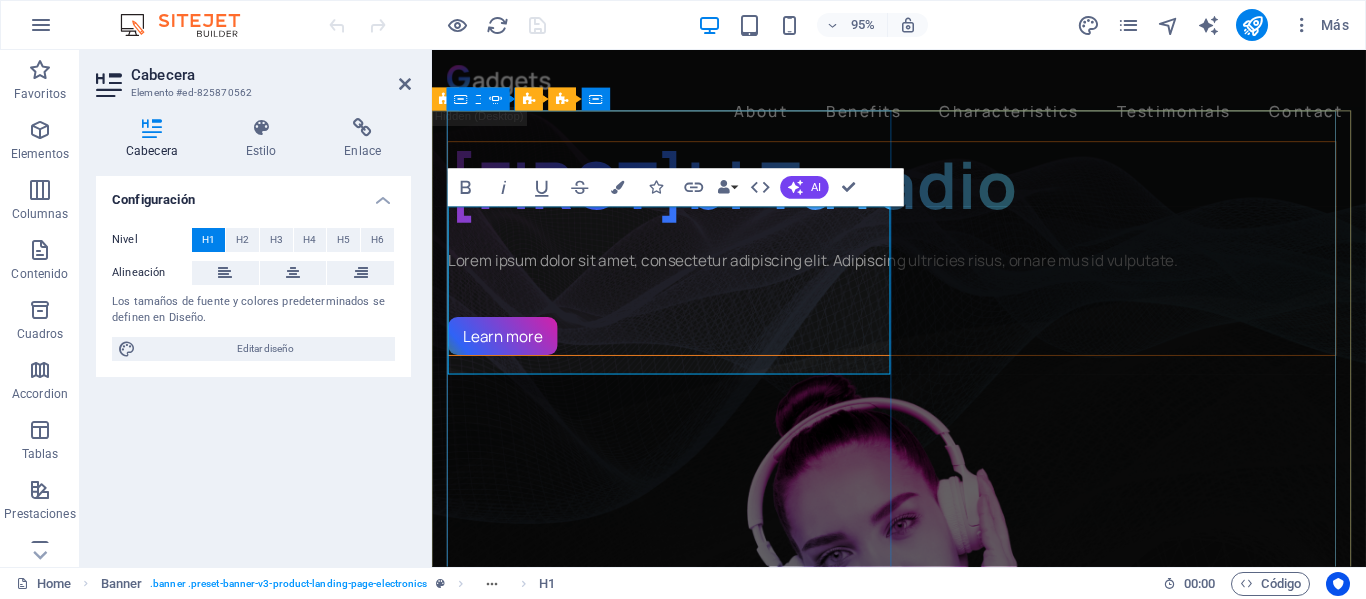 click on "[FIRST]bl Tu radio" at bounding box center [916, 191] 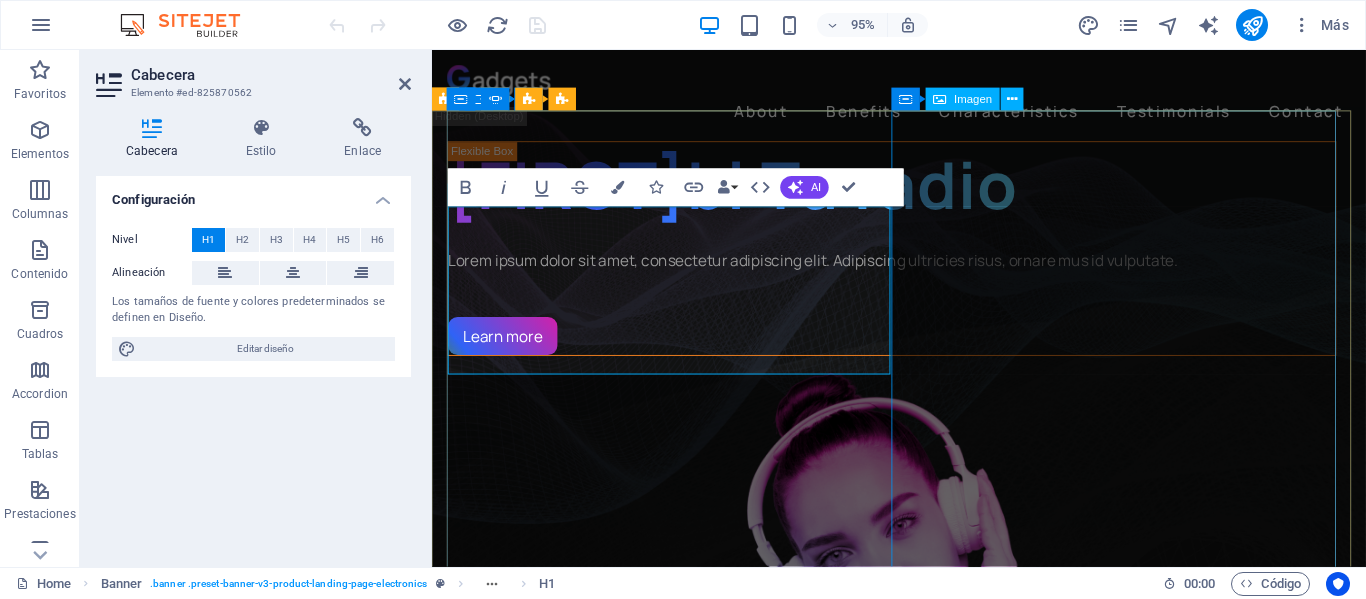 click at bounding box center [916, 708] 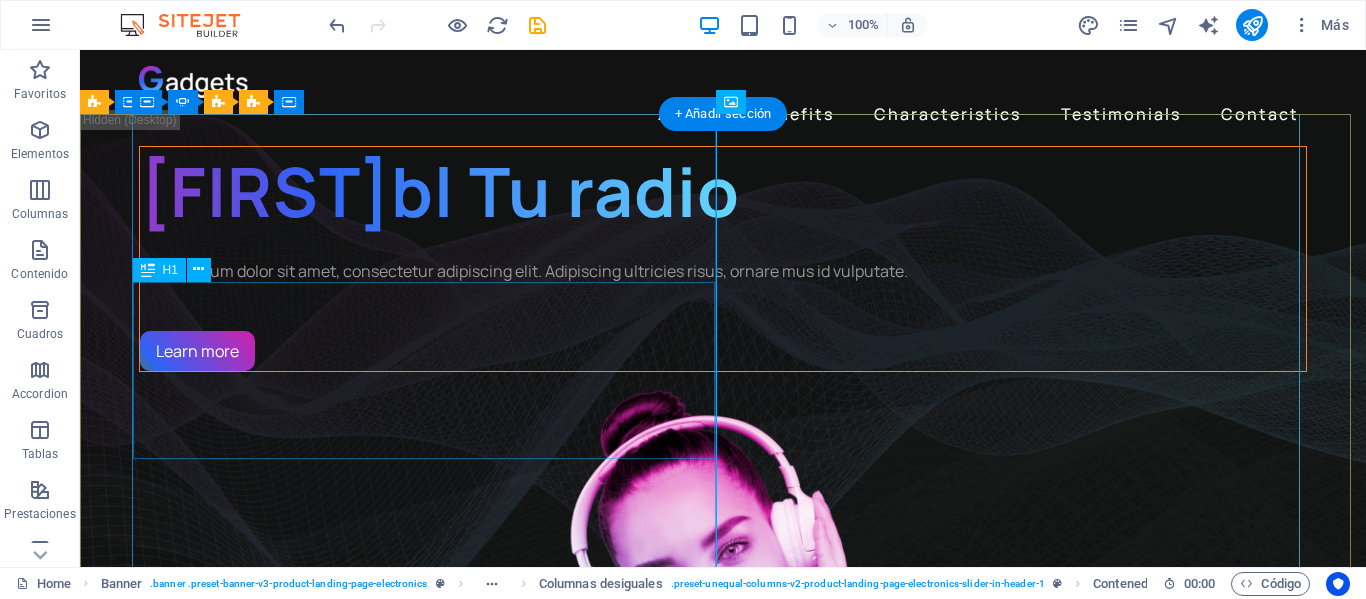 click on "[FIRST]bl Tu radio" at bounding box center [723, 191] 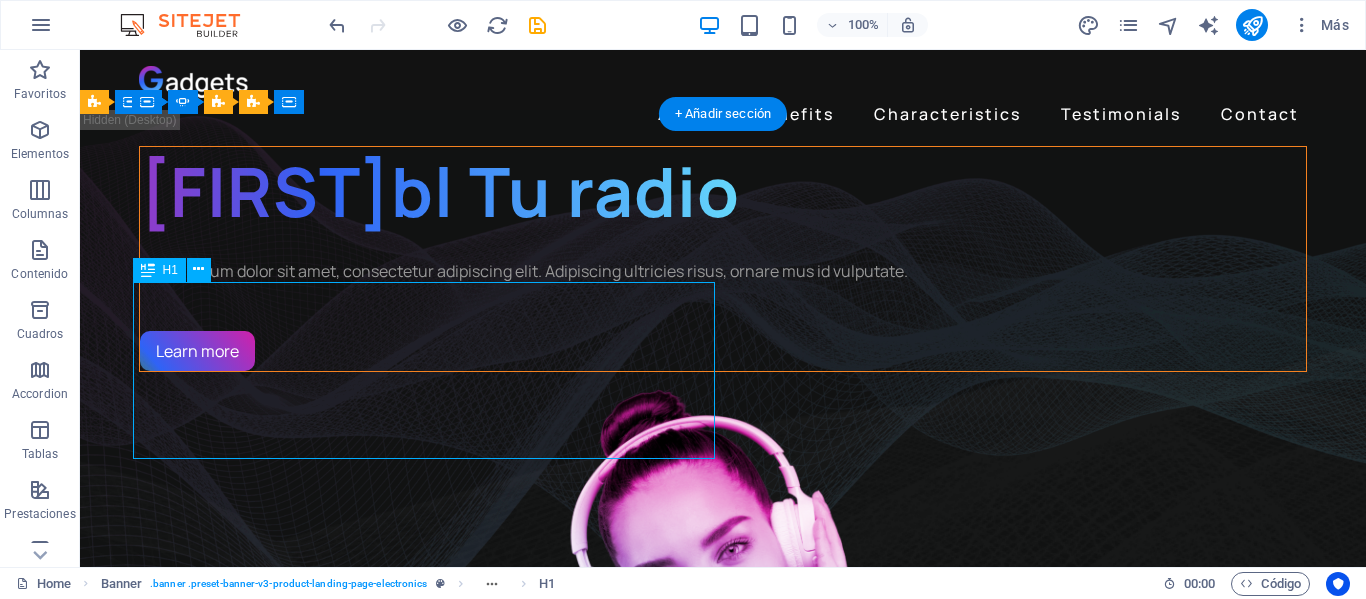 click on "[FIRST]bl Tu radio" at bounding box center [723, 191] 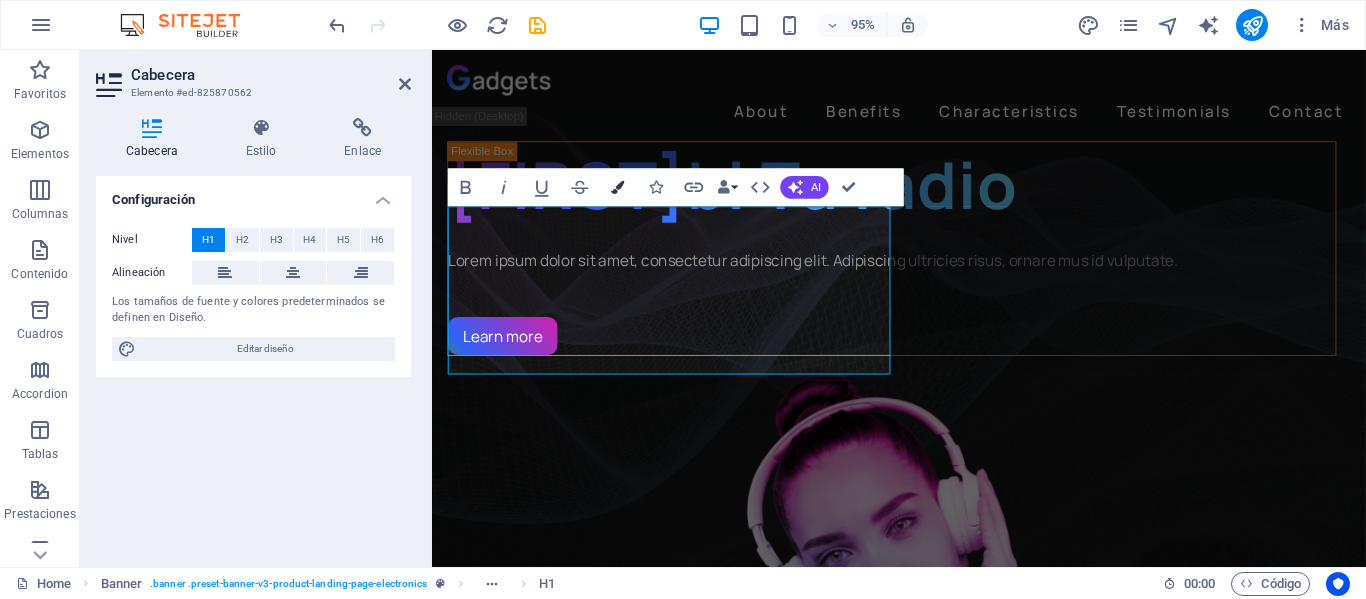 click at bounding box center (618, 187) 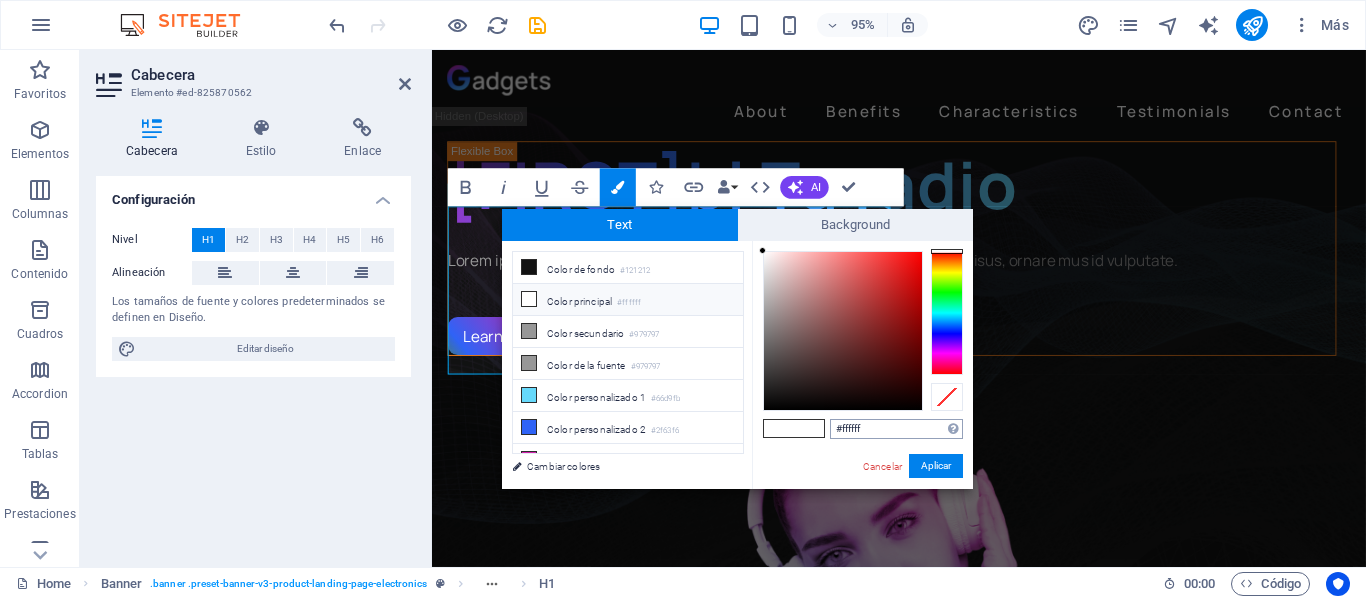 click on "#ffffff" at bounding box center [896, 429] 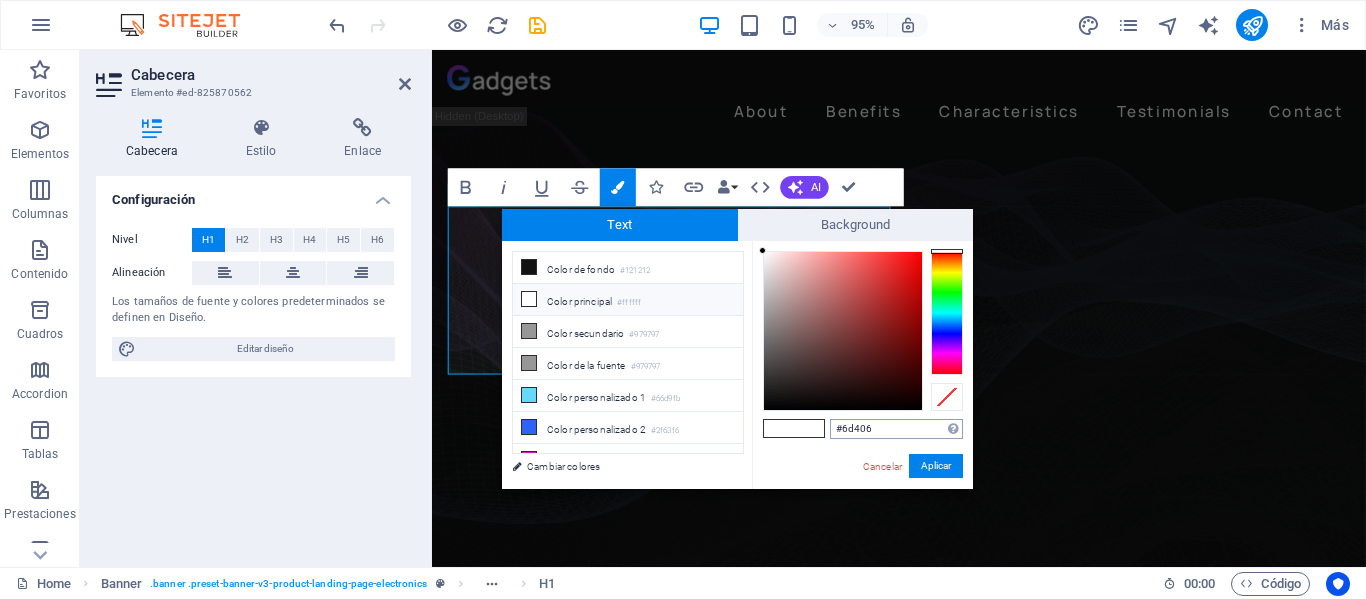 type on "#6d406b" 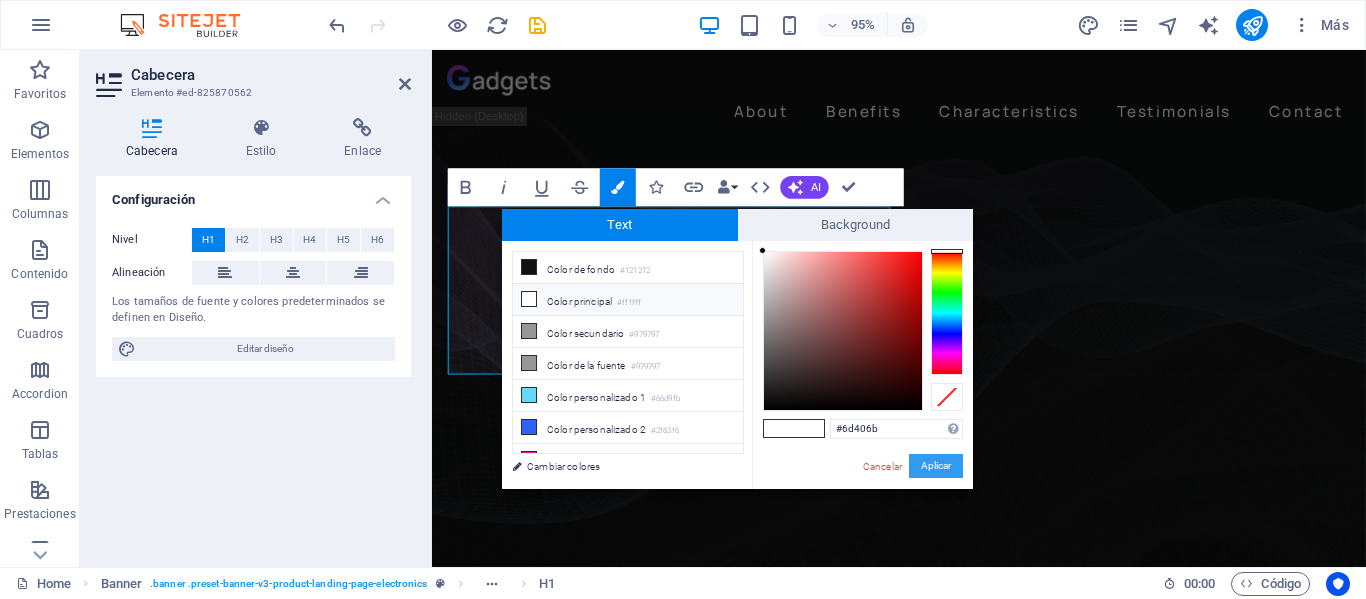 click on "Aplicar" at bounding box center (936, 466) 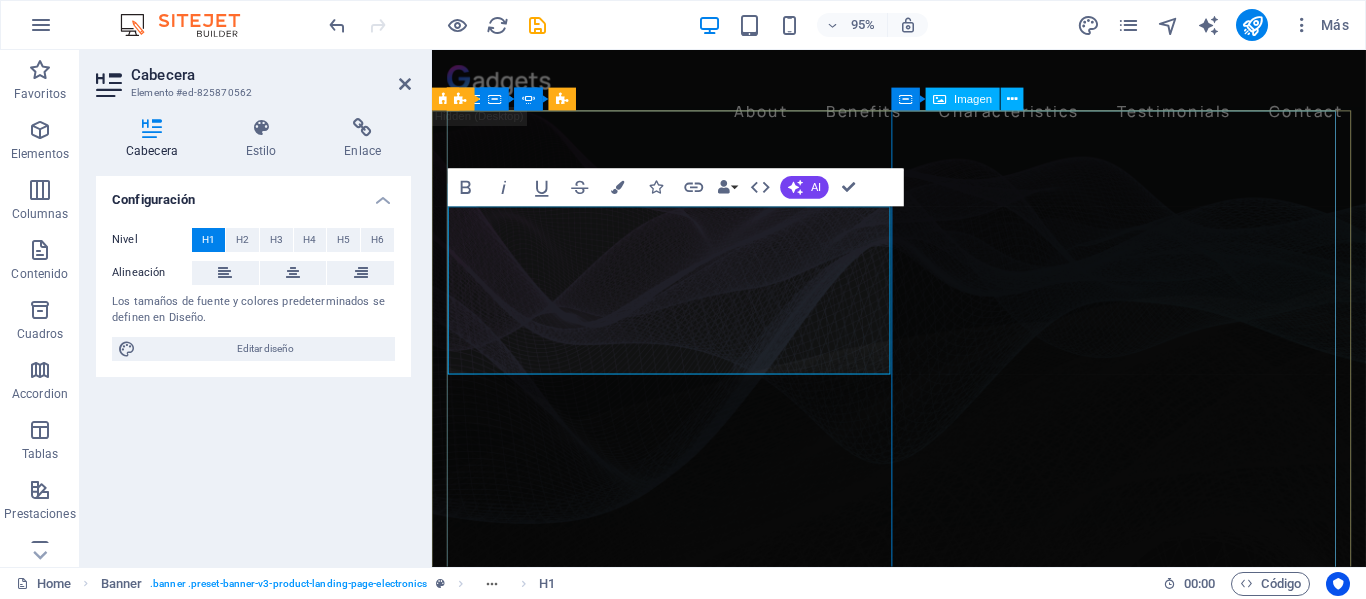 click at bounding box center (916, 708) 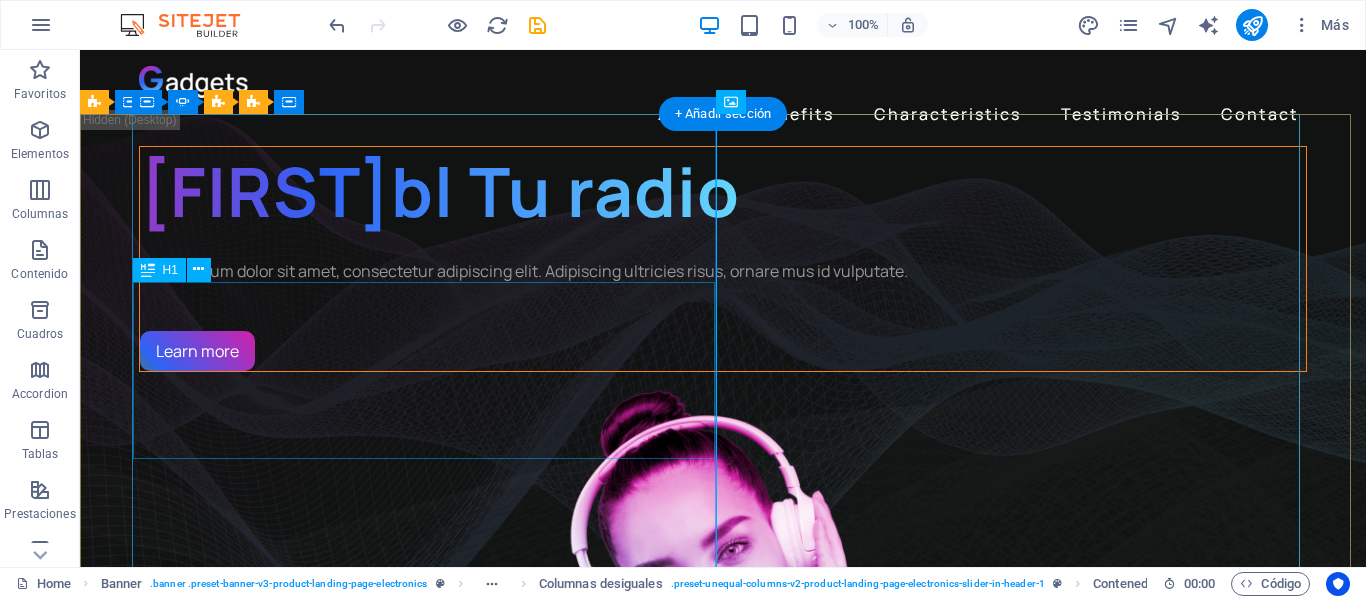 click on "[FIRST]bl Tu radio" at bounding box center (723, 191) 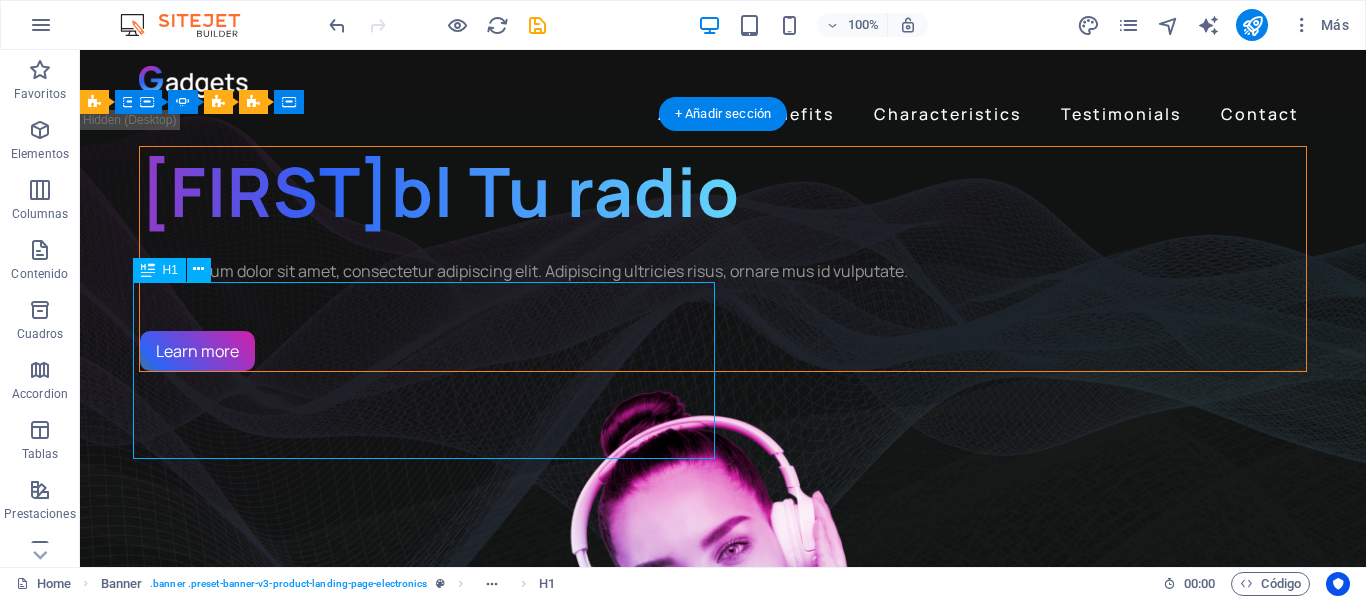 click on "[FIRST]bl Tu radio" at bounding box center [723, 191] 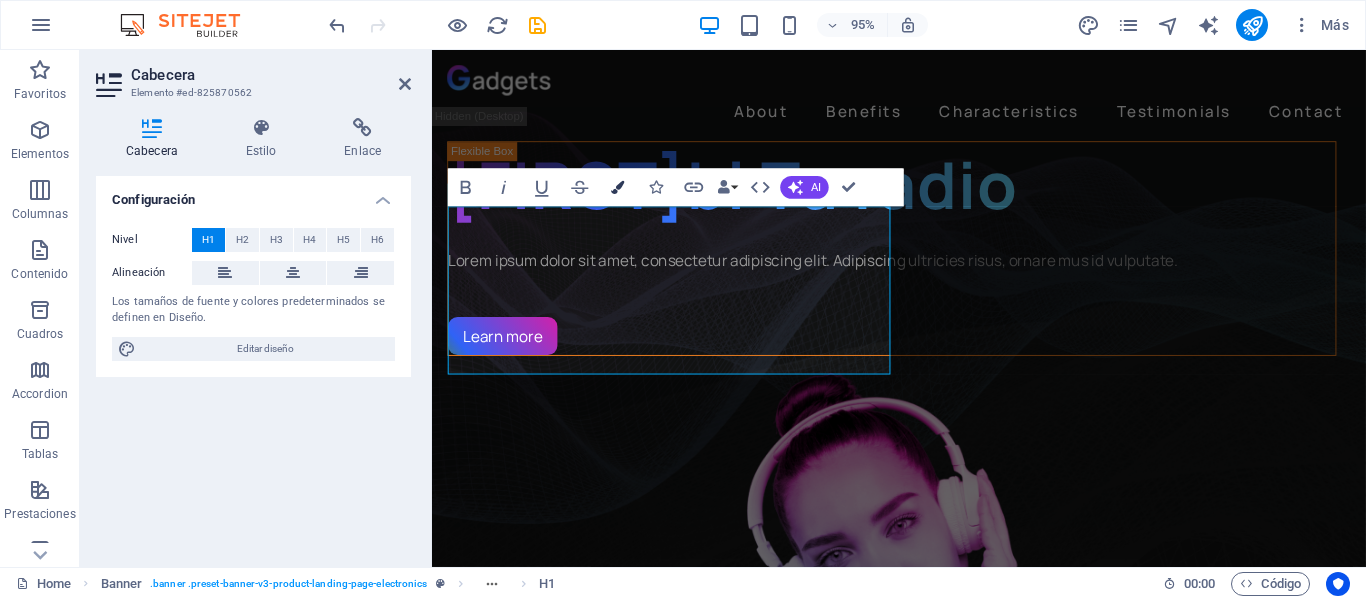 click on "Colors" at bounding box center (618, 188) 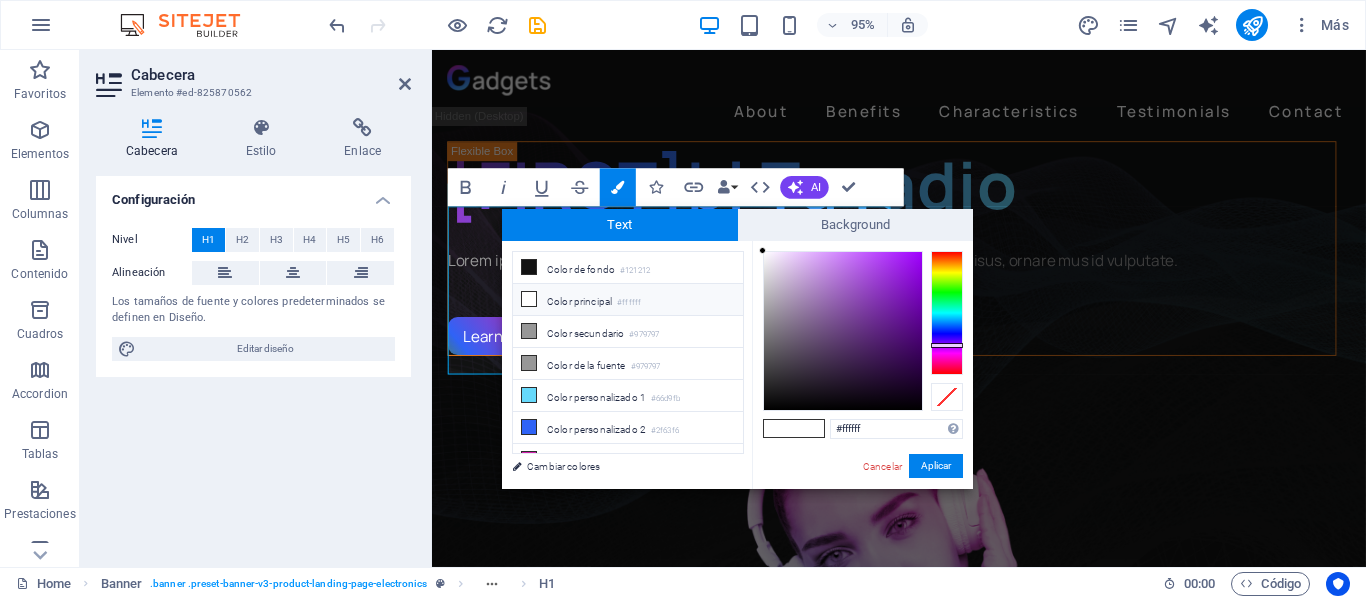 click at bounding box center [947, 313] 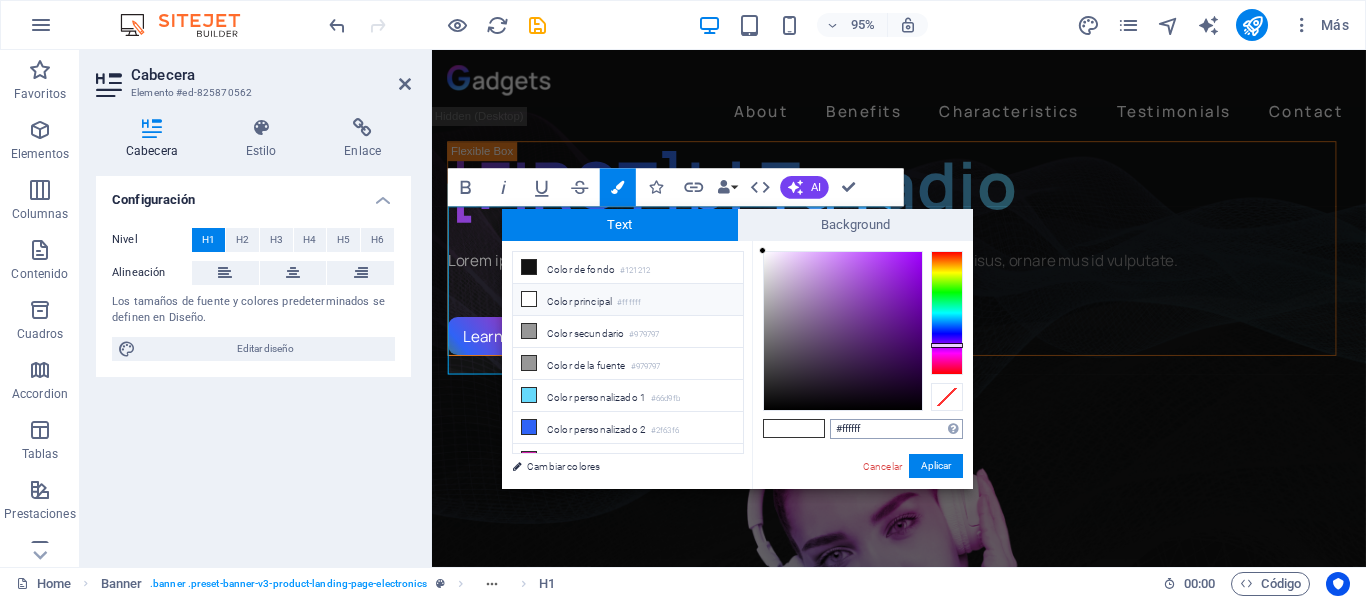 drag, startPoint x: 880, startPoint y: 426, endPoint x: 835, endPoint y: 426, distance: 45 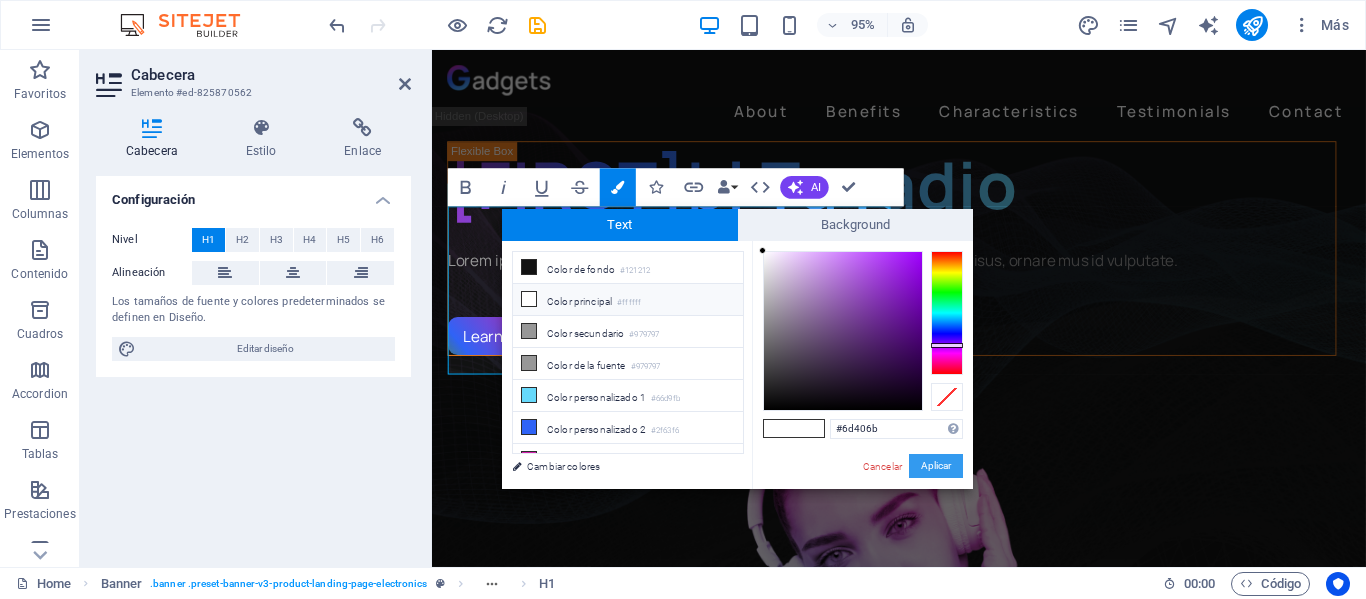 click on "Aplicar" at bounding box center [936, 466] 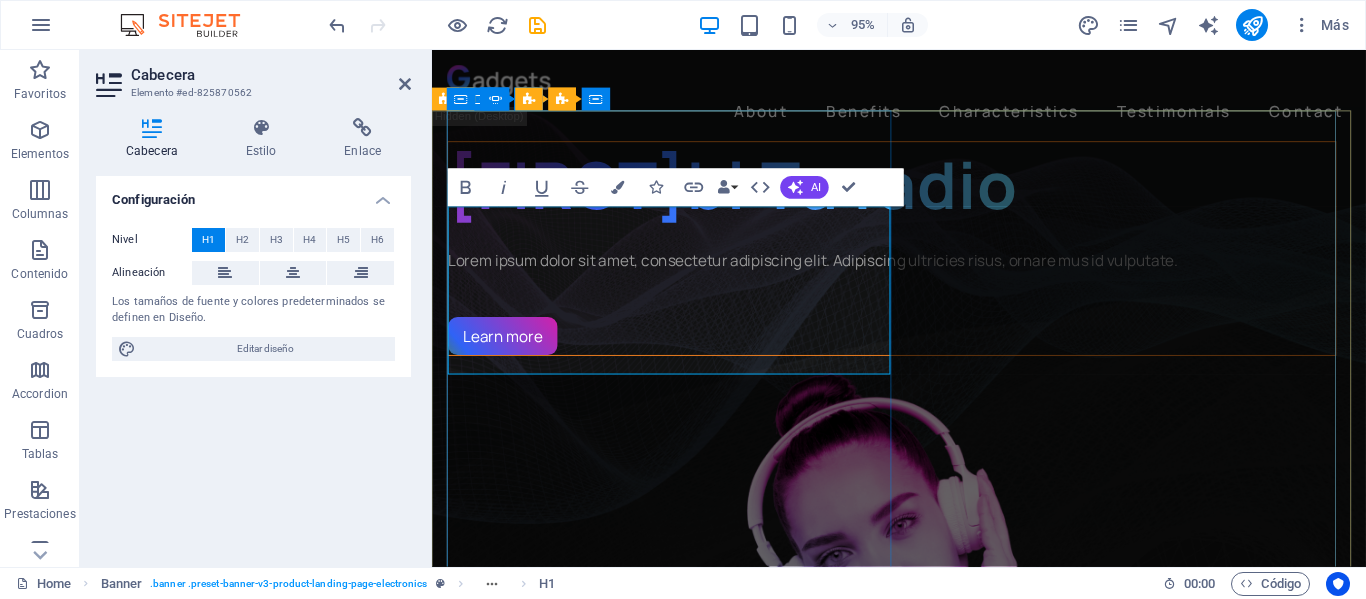 click on "[FIRST]bl Tu radio" at bounding box center [916, 191] 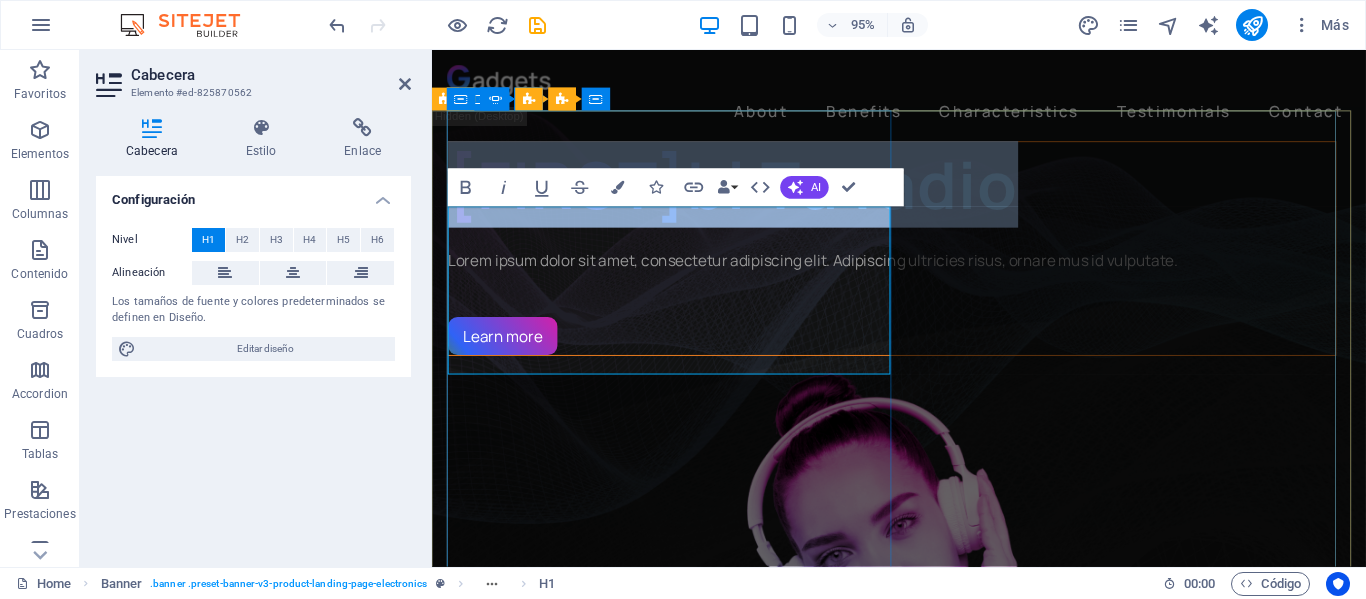 drag, startPoint x: 459, startPoint y: 248, endPoint x: 673, endPoint y: 351, distance: 237.49738 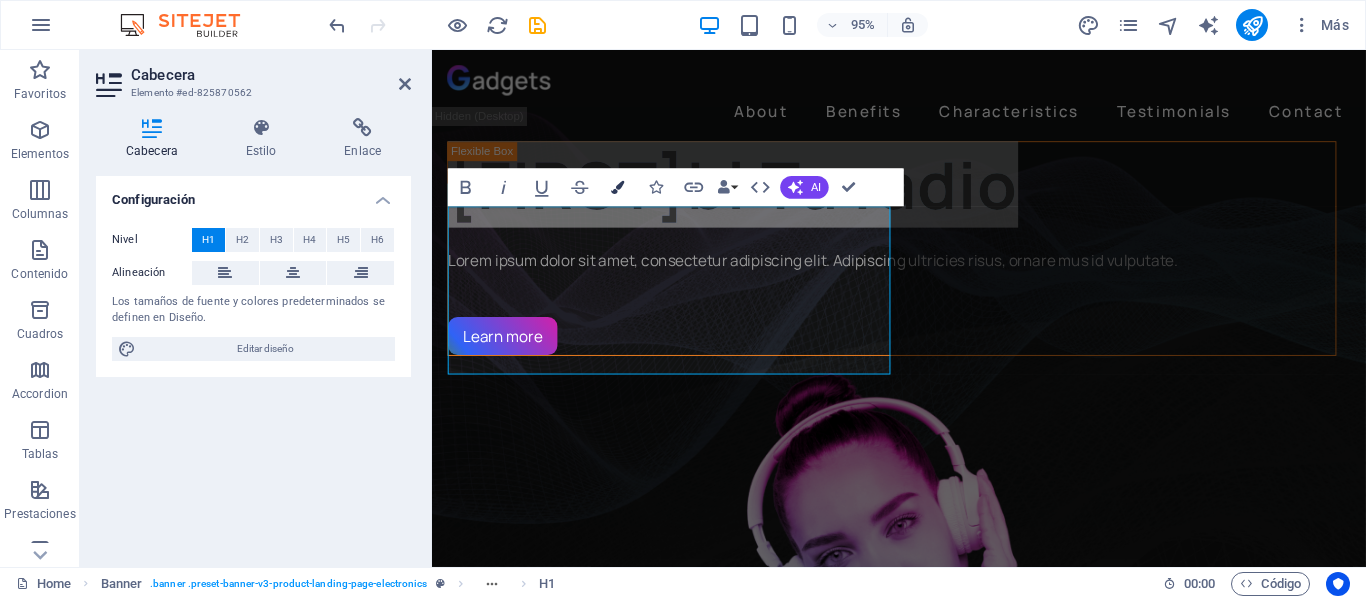 click at bounding box center [618, 187] 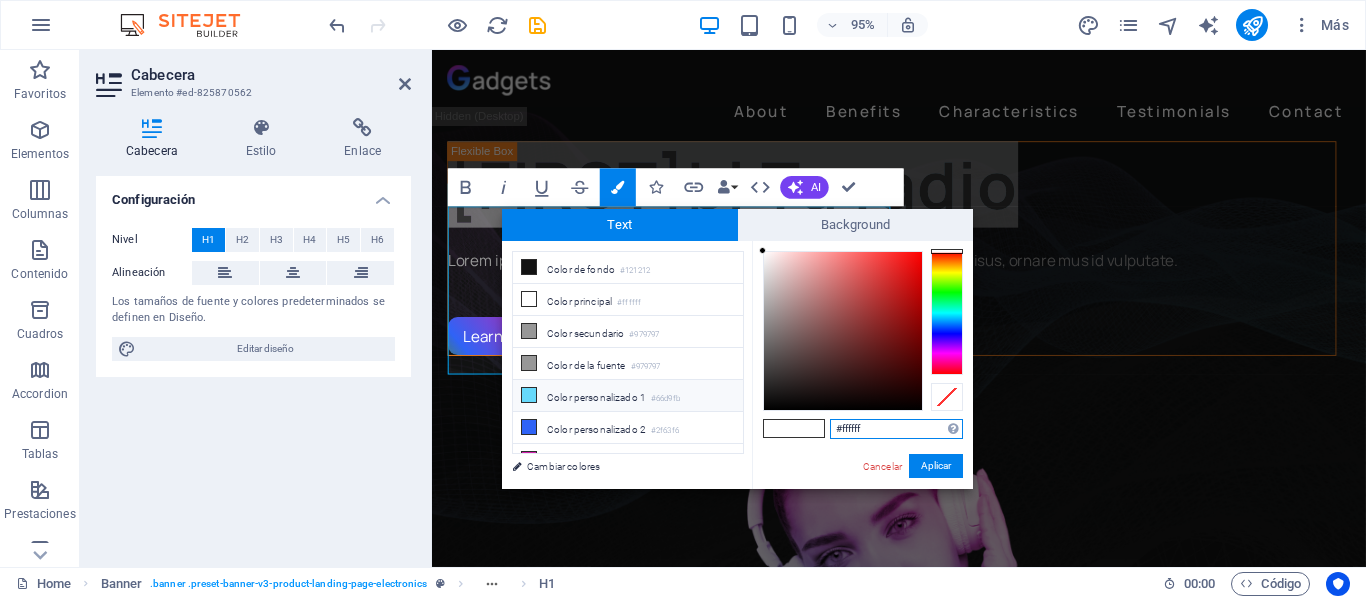 scroll, scrollTop: 16, scrollLeft: 0, axis: vertical 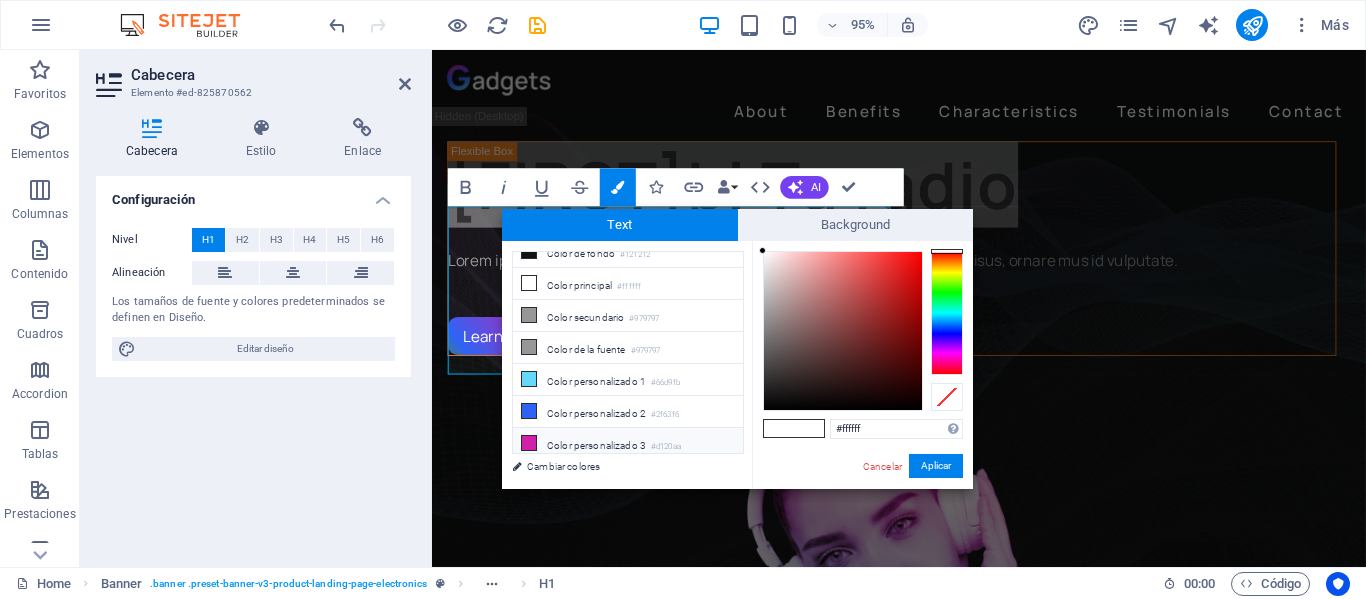 click on "Color personalizado 3
#d120aa" at bounding box center [628, 444] 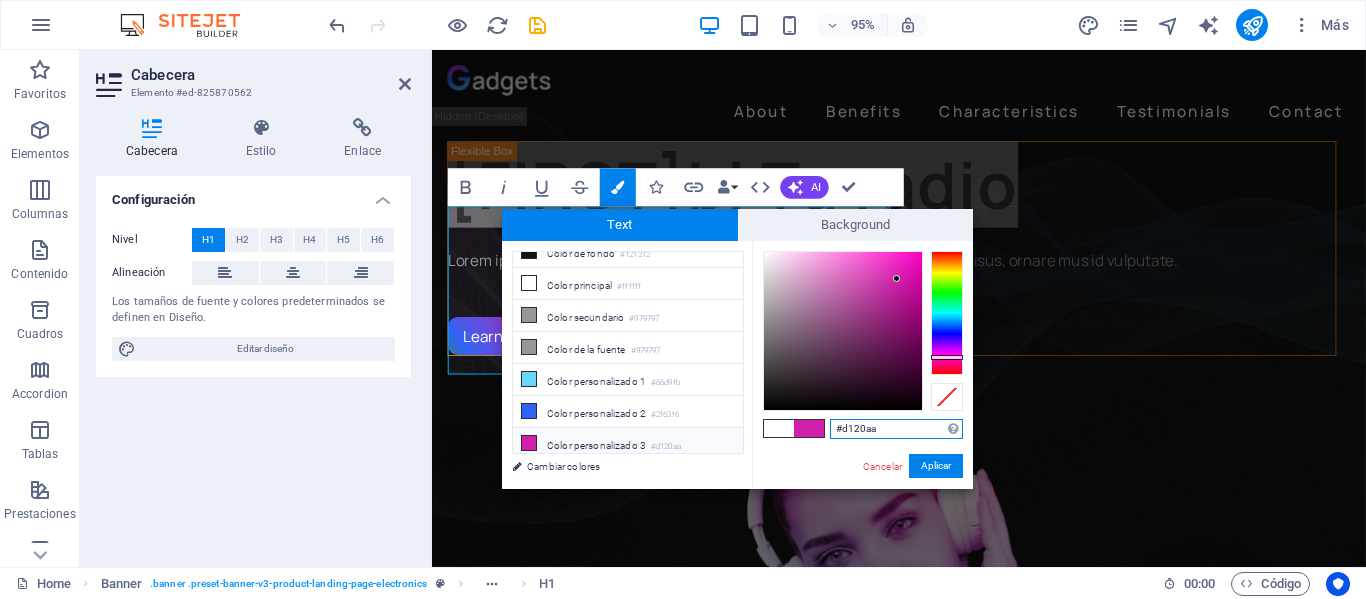 click on "#d120aa" at bounding box center (896, 429) 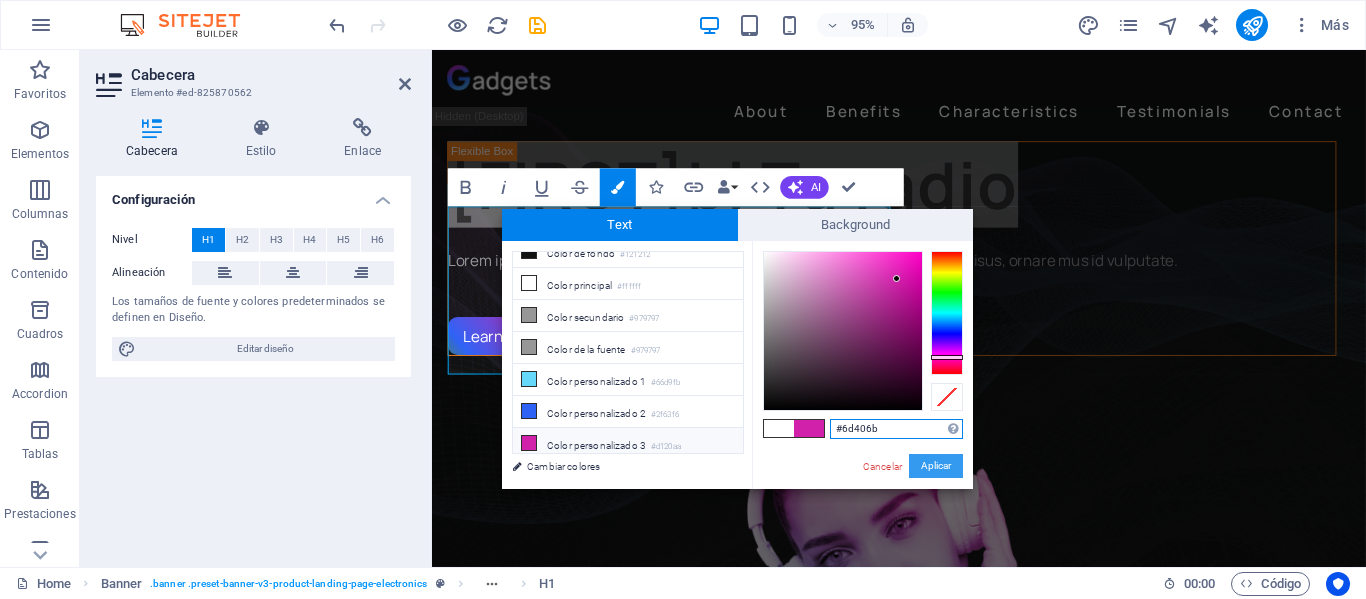 type on "#6d406b" 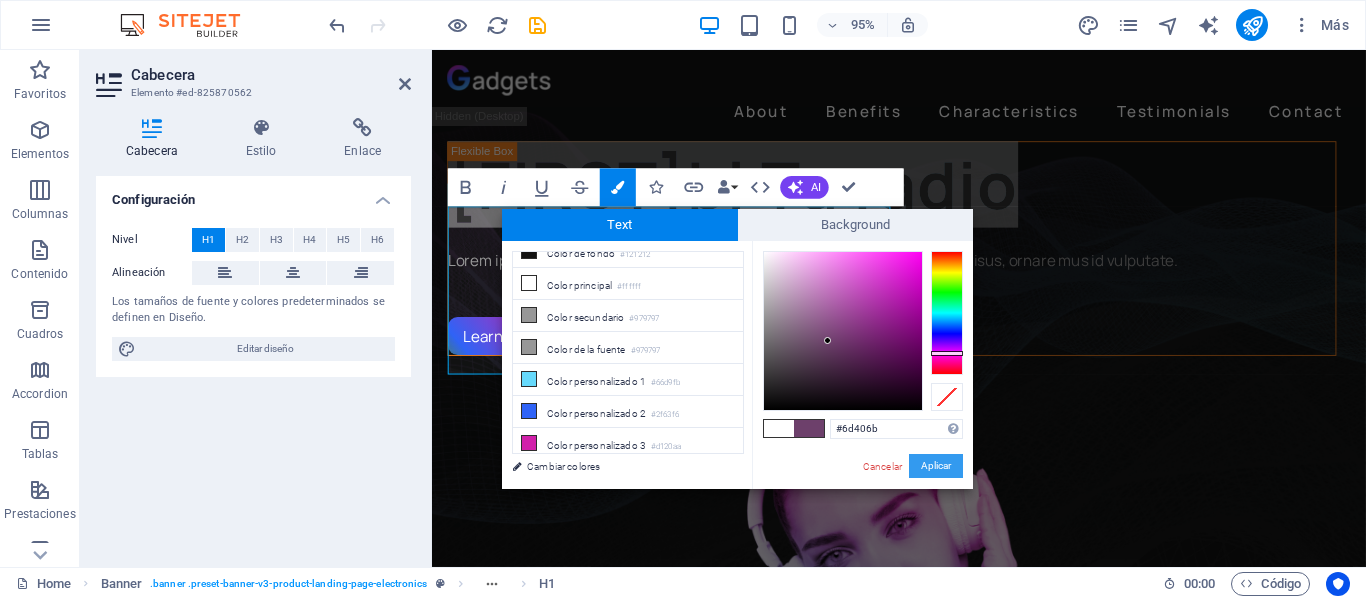 click on "Aplicar" at bounding box center [936, 466] 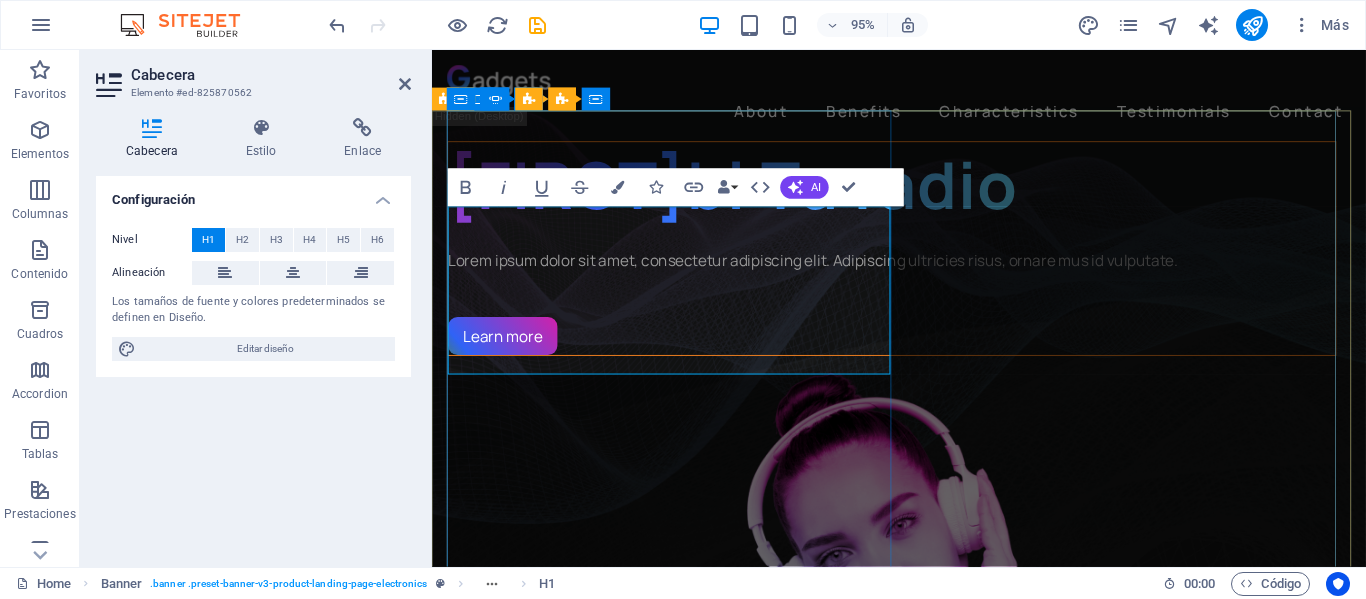 click on "[FIRST]bl Tu radio" at bounding box center [916, 191] 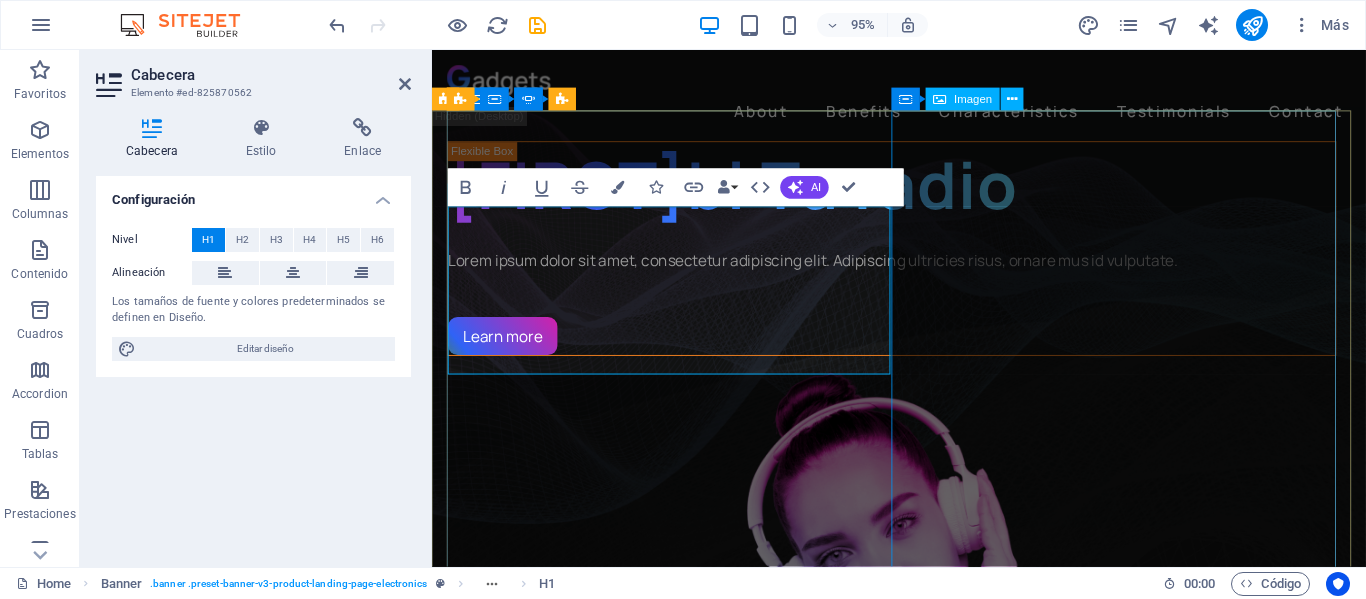 click at bounding box center (916, 708) 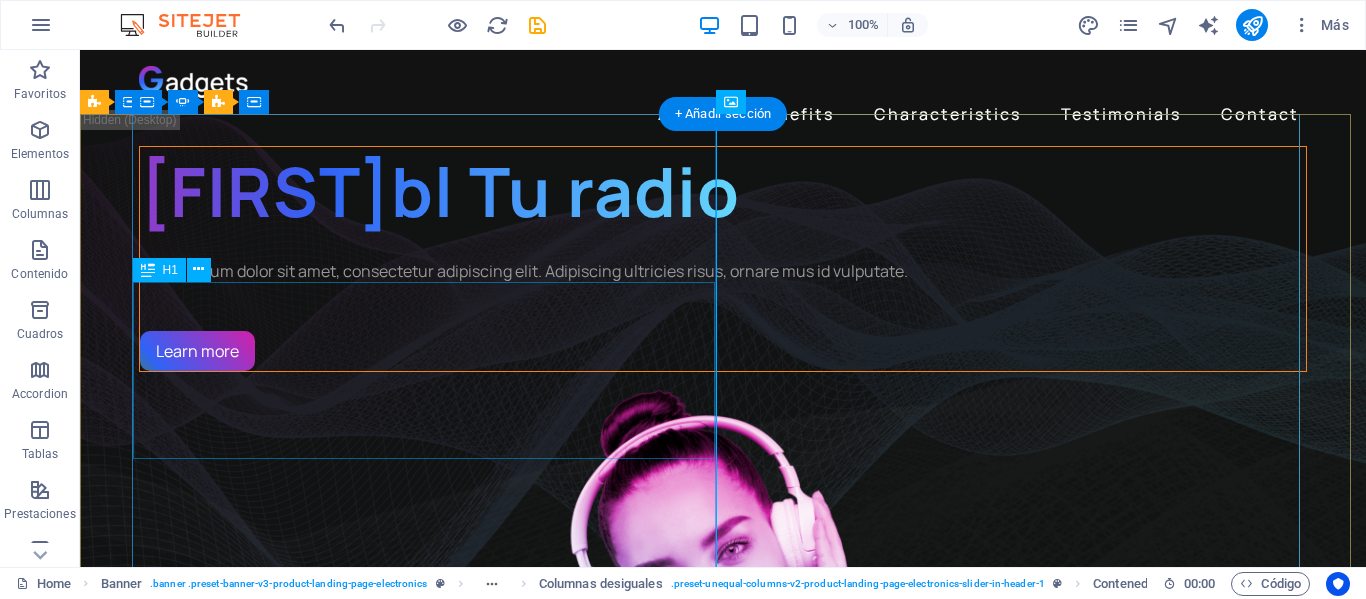 click on "[FIRST]bl Tu radio" at bounding box center [723, 191] 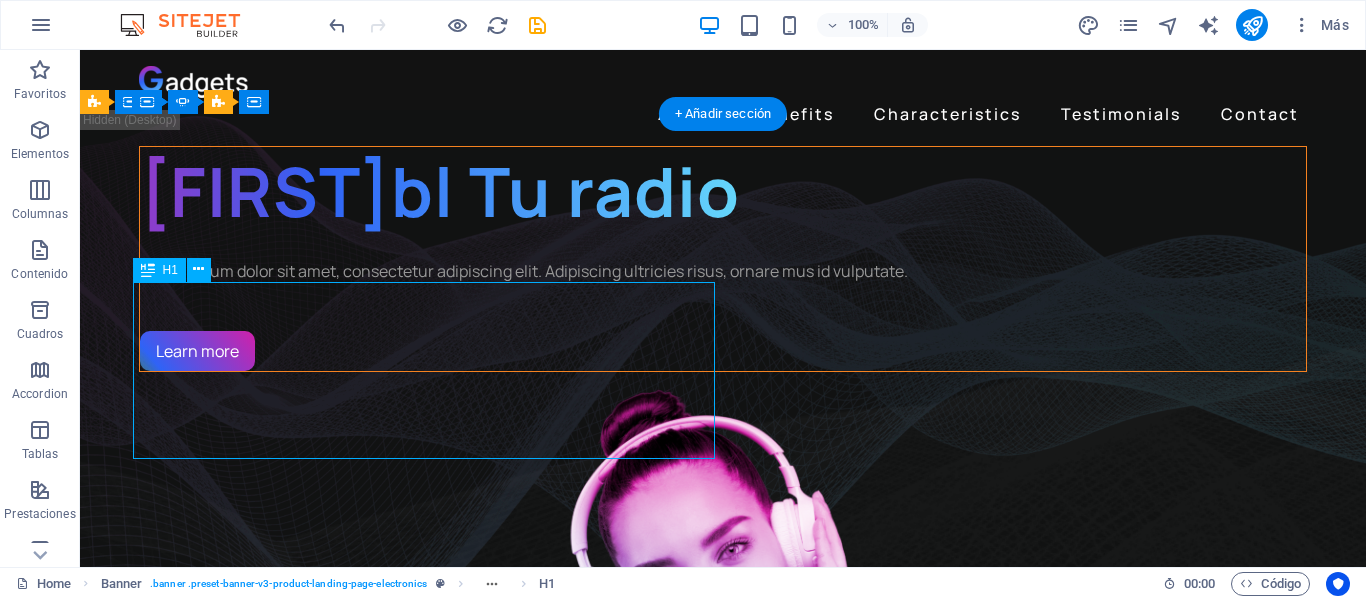 click on "[FIRST]bl Tu radio" at bounding box center (723, 191) 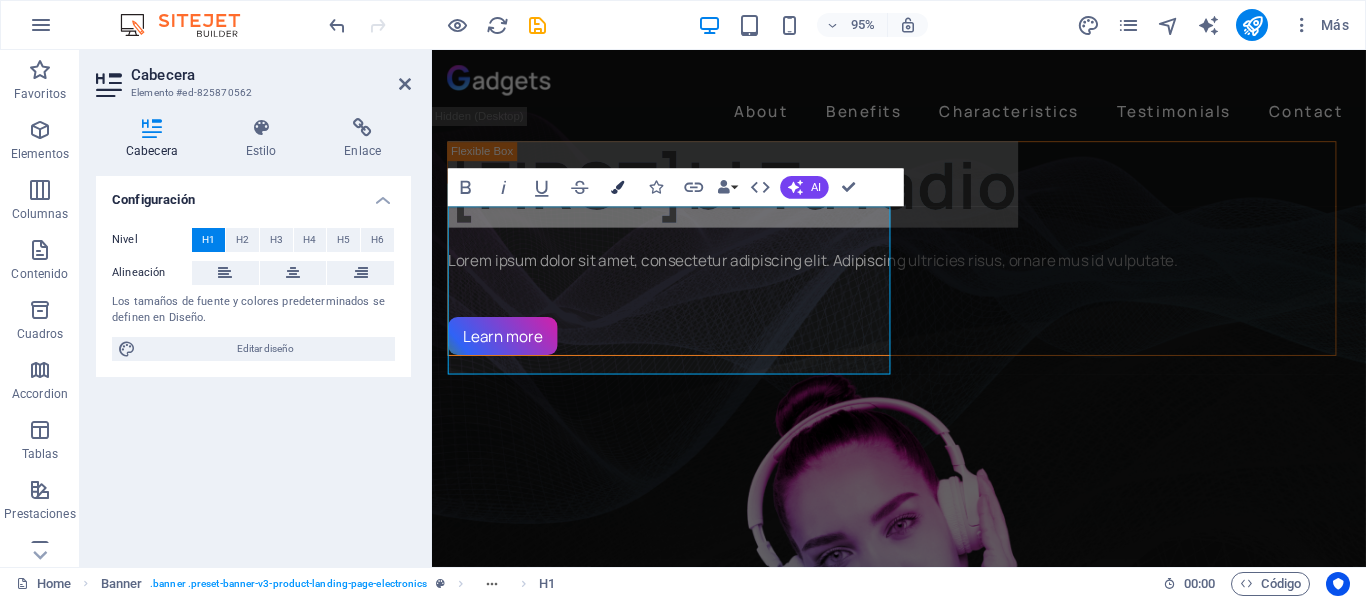 click on "Colors" at bounding box center (618, 188) 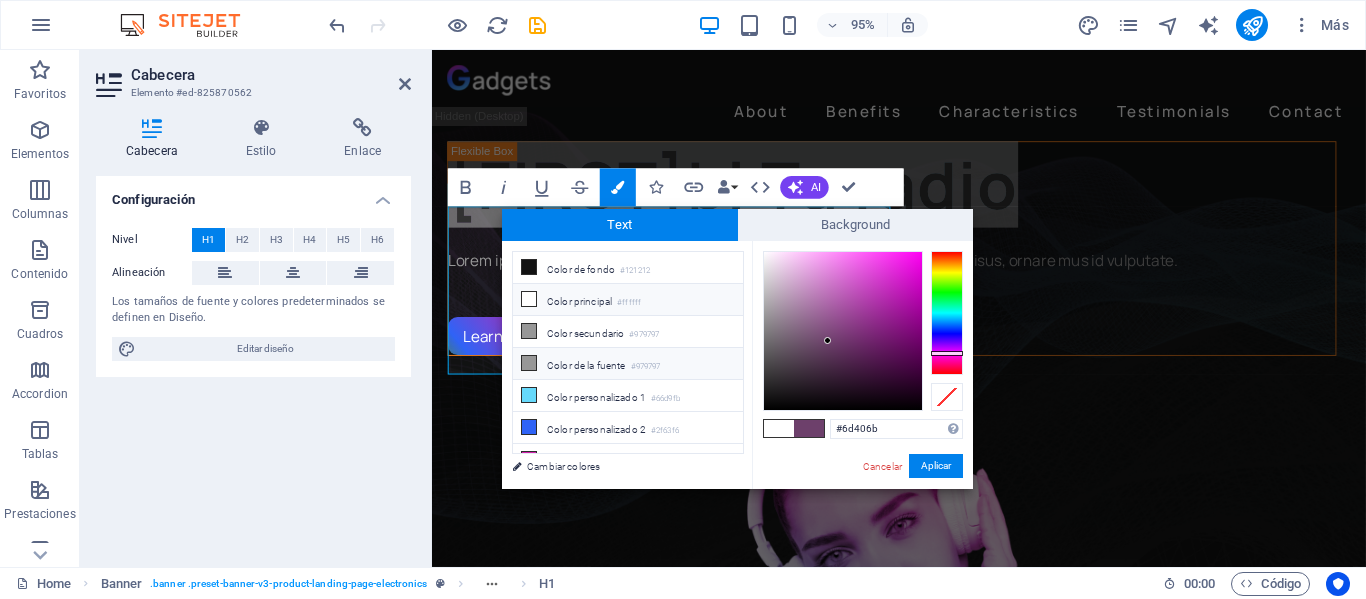 scroll, scrollTop: 16, scrollLeft: 0, axis: vertical 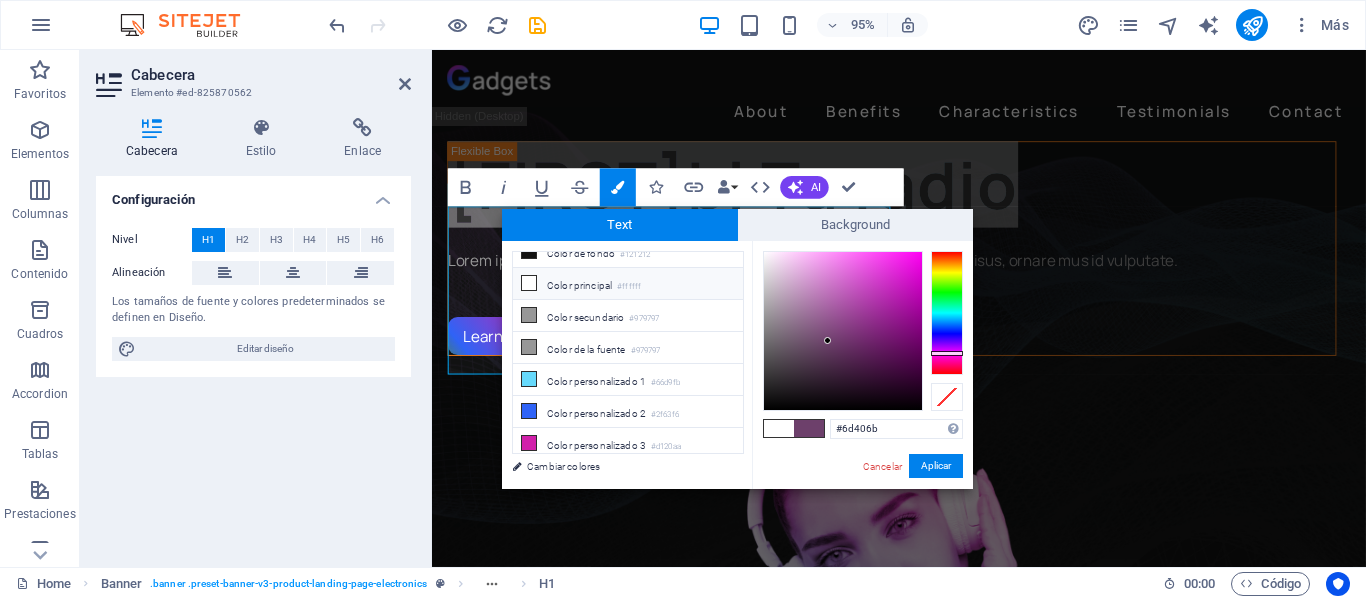 click at bounding box center [809, 428] 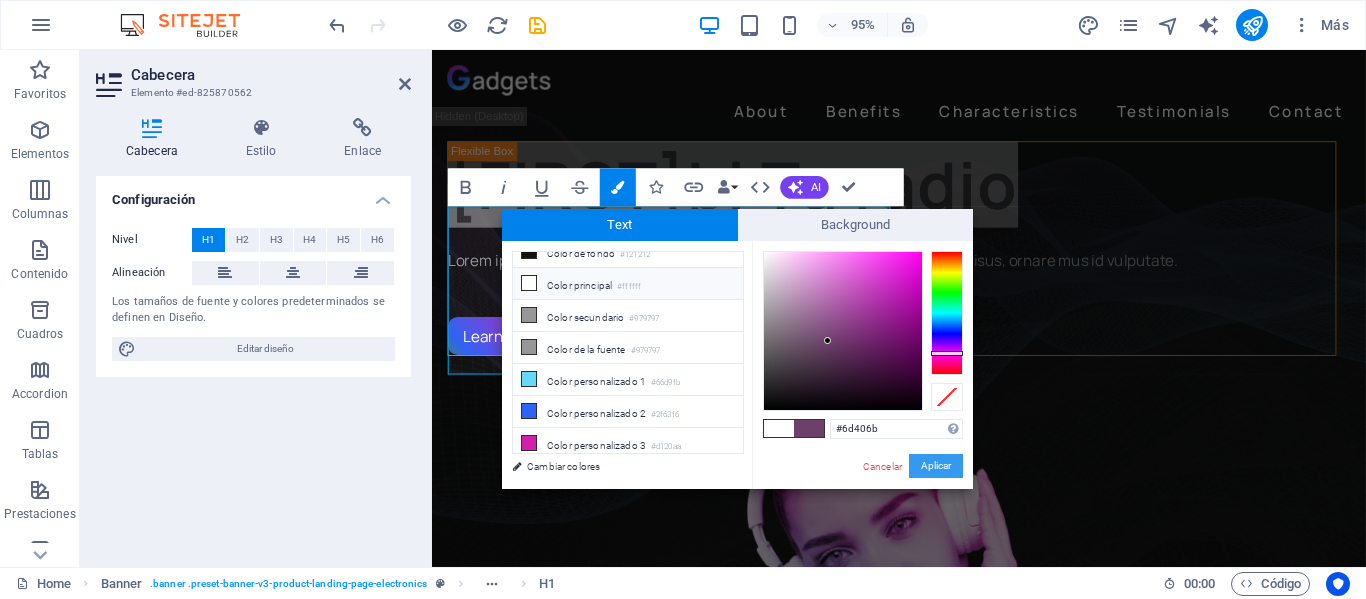 click on "Aplicar" at bounding box center [936, 466] 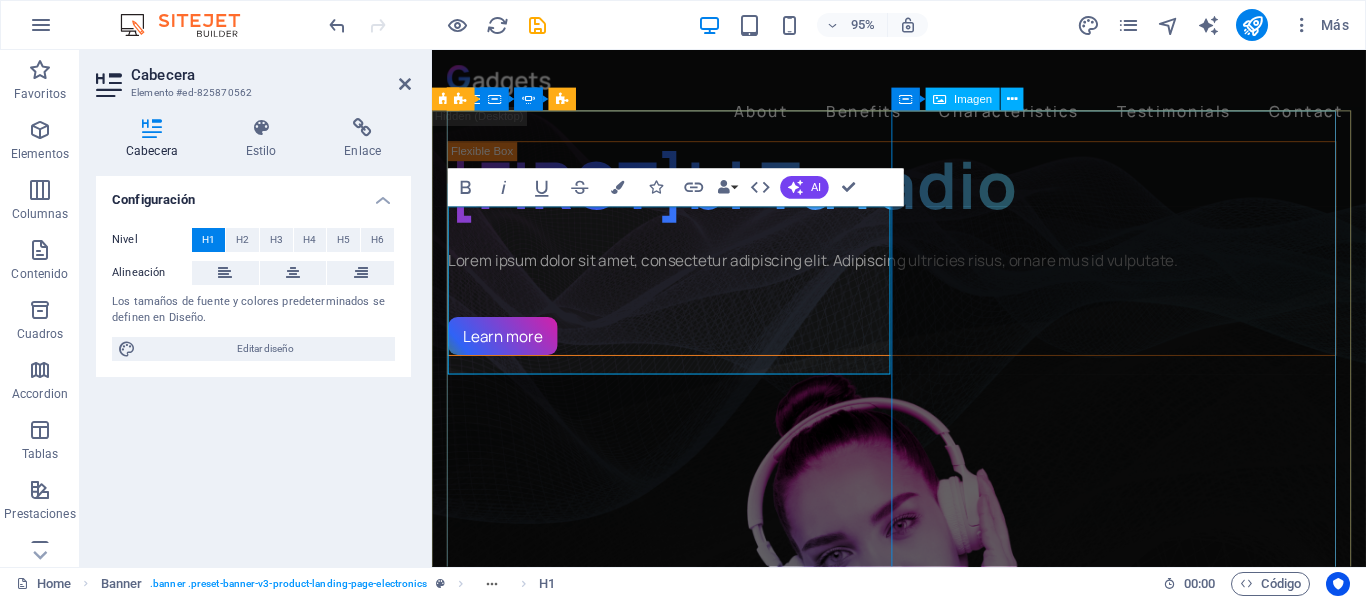click at bounding box center (916, 708) 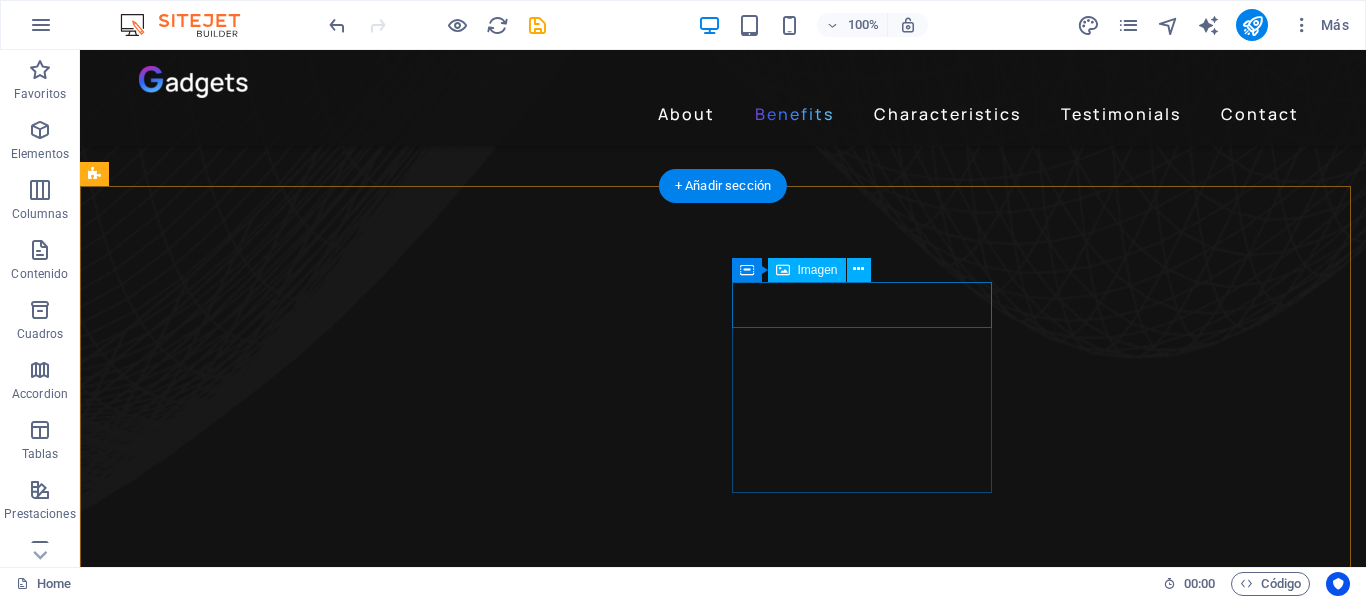 scroll, scrollTop: 1300, scrollLeft: 0, axis: vertical 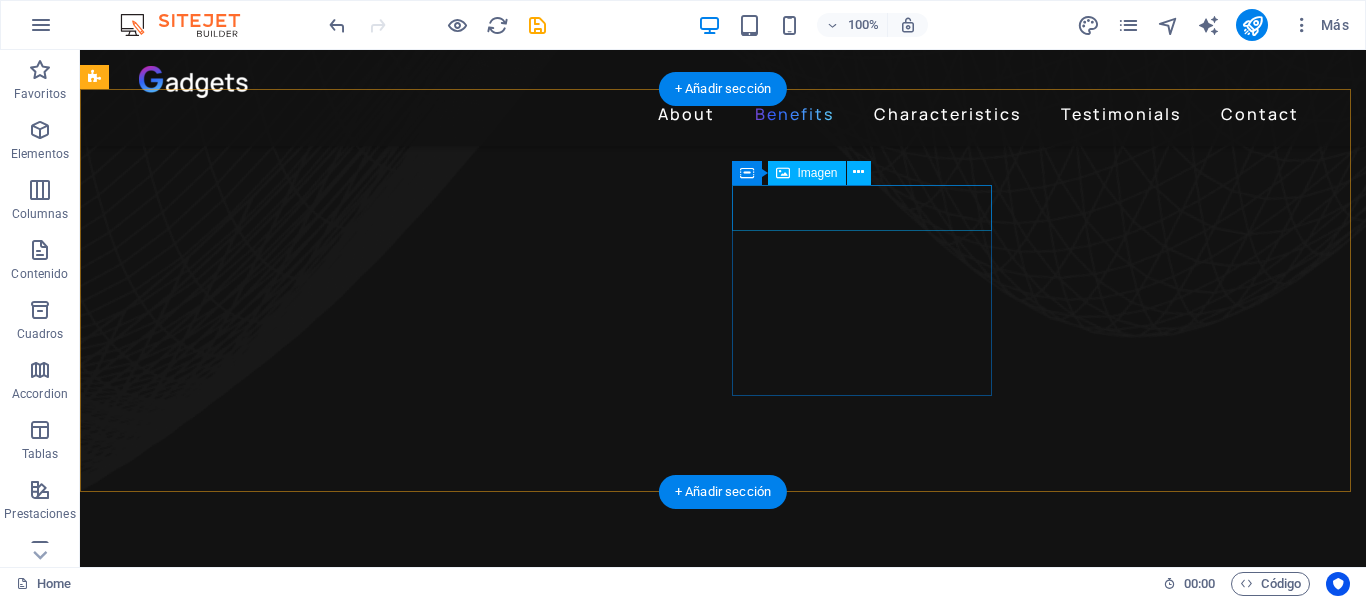 click at bounding box center (242, 5225) 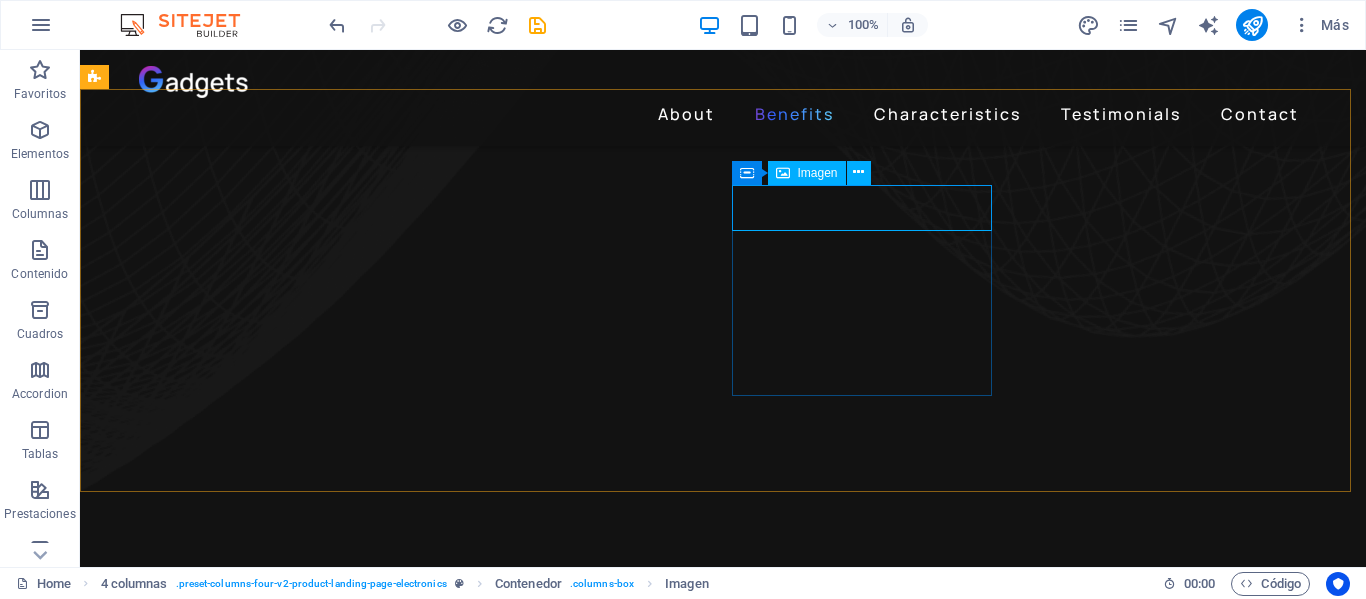 click on "Imagen" at bounding box center (818, 173) 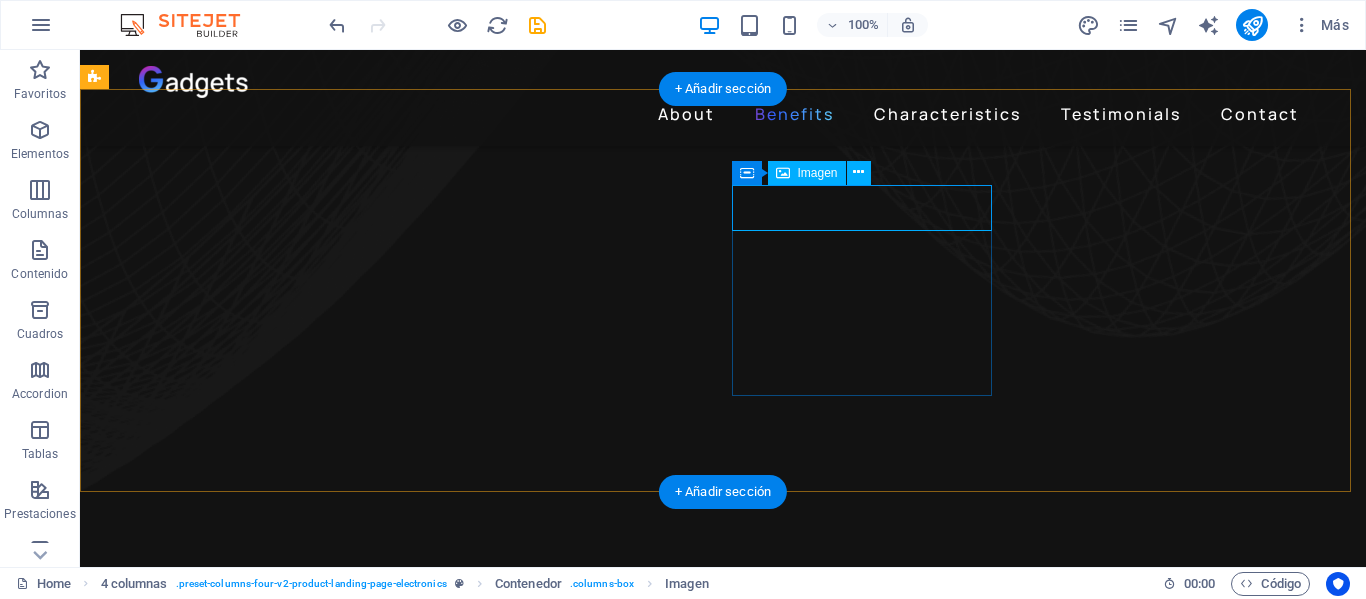 click at bounding box center [242, 5225] 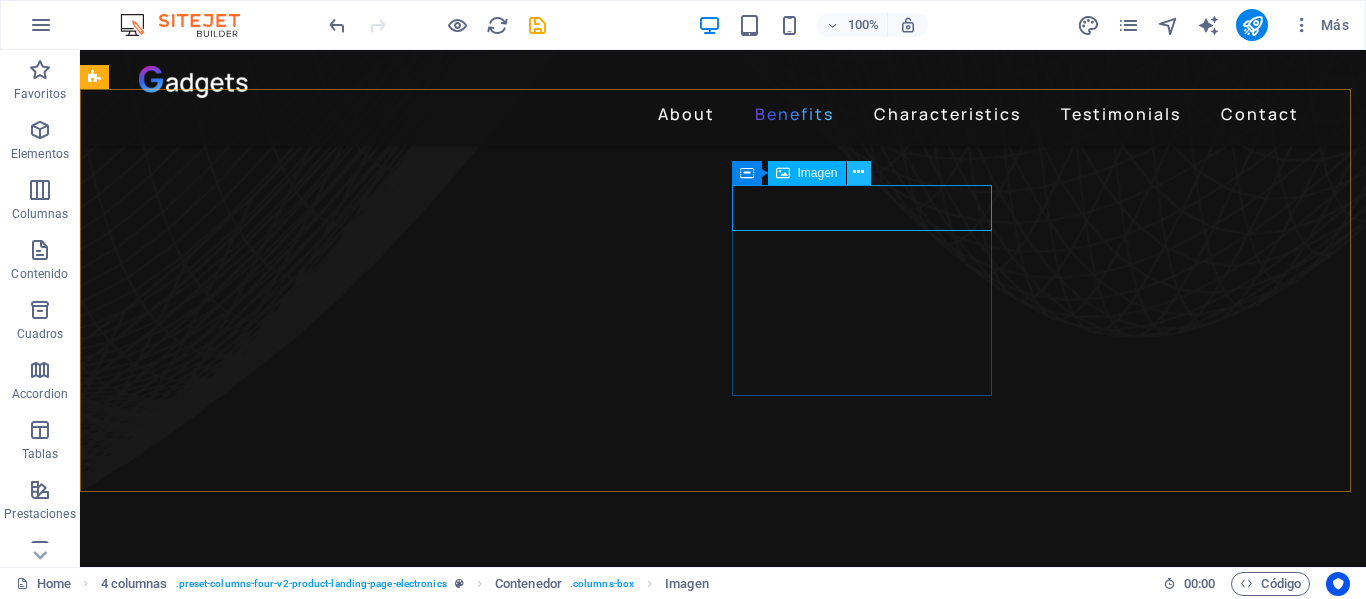 click at bounding box center [859, 173] 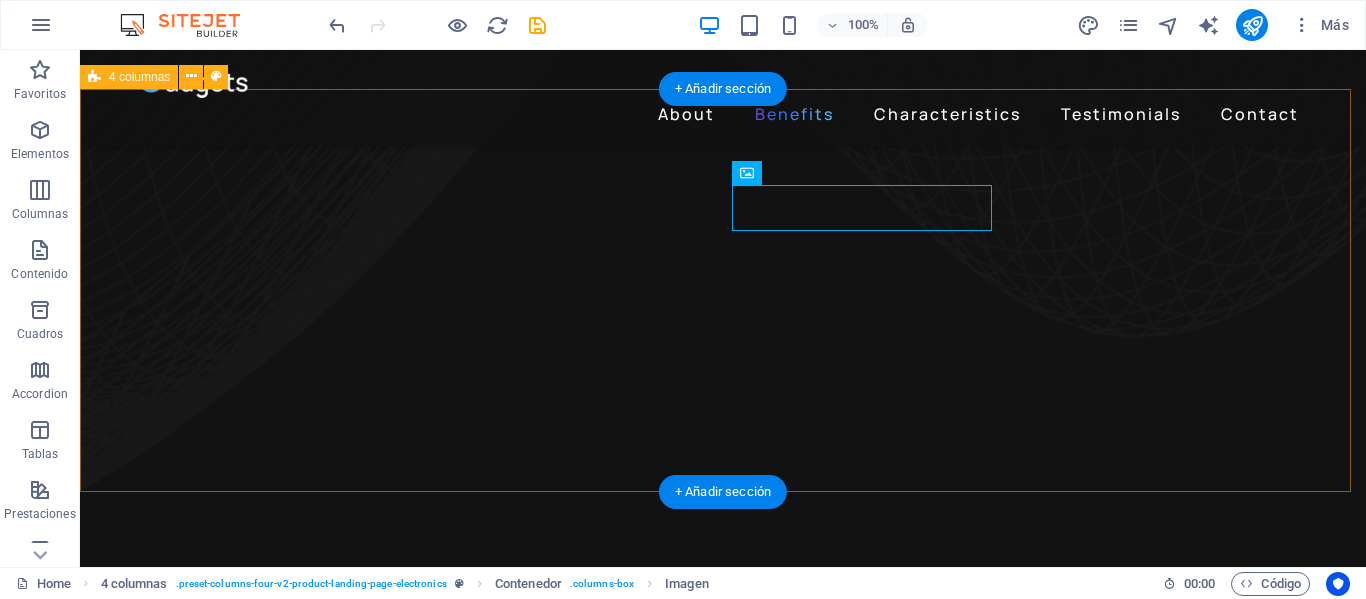 click on "Wireless Charging Wireless Charging
Noise Cancellation
Noise Cancellation
24h of Listening Time
24h of Listening Time
Premium Sound
Premium Sound" at bounding box center (723, 5194) 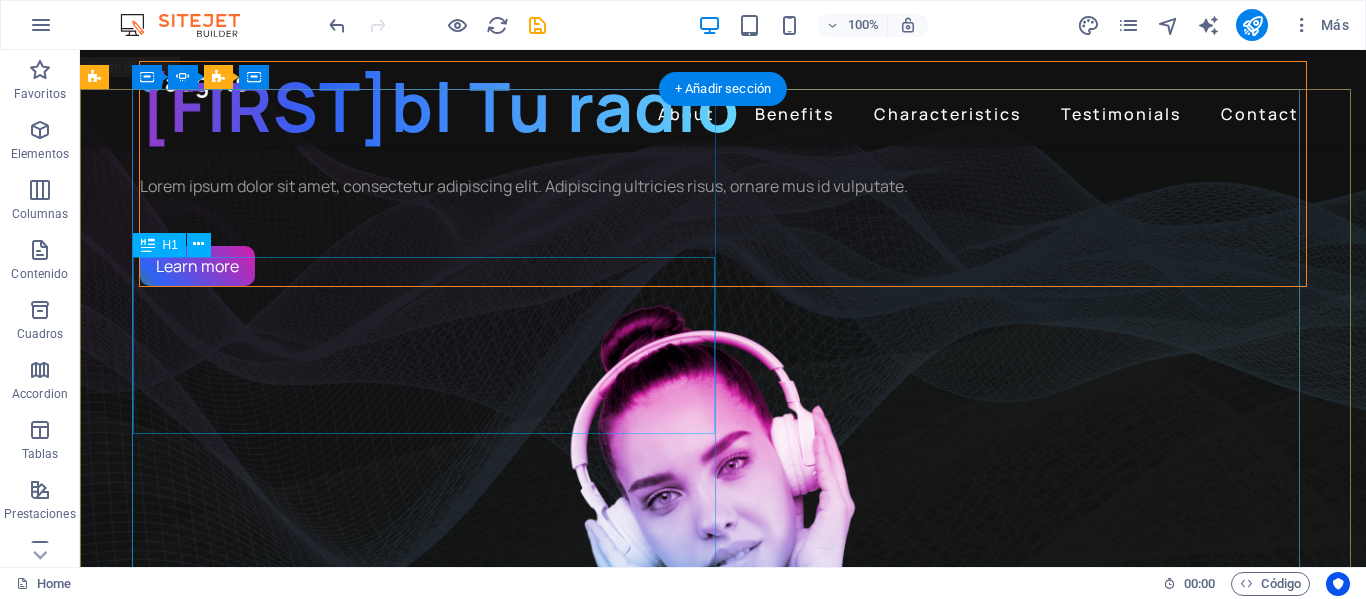 scroll, scrollTop: 100, scrollLeft: 0, axis: vertical 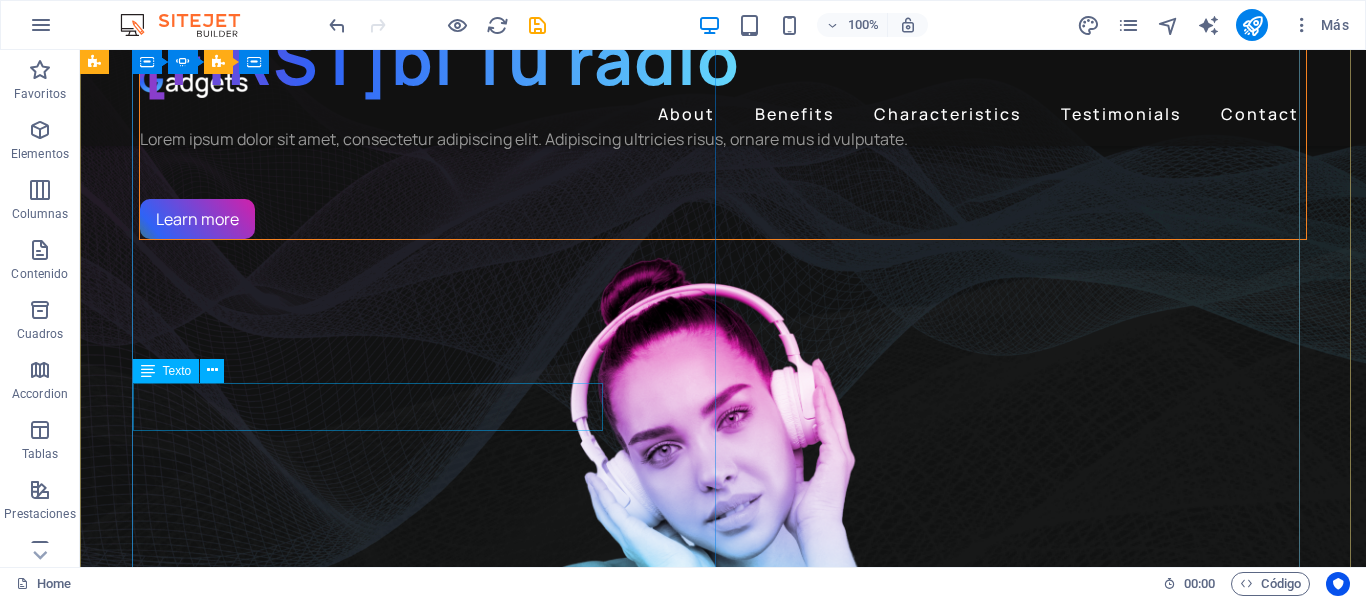 click on "Lorem ipsum dolor sit amet, consectetur adipiscing elit. Adipiscing ultricies risus, ornare mus id vulputate." at bounding box center (723, 139) 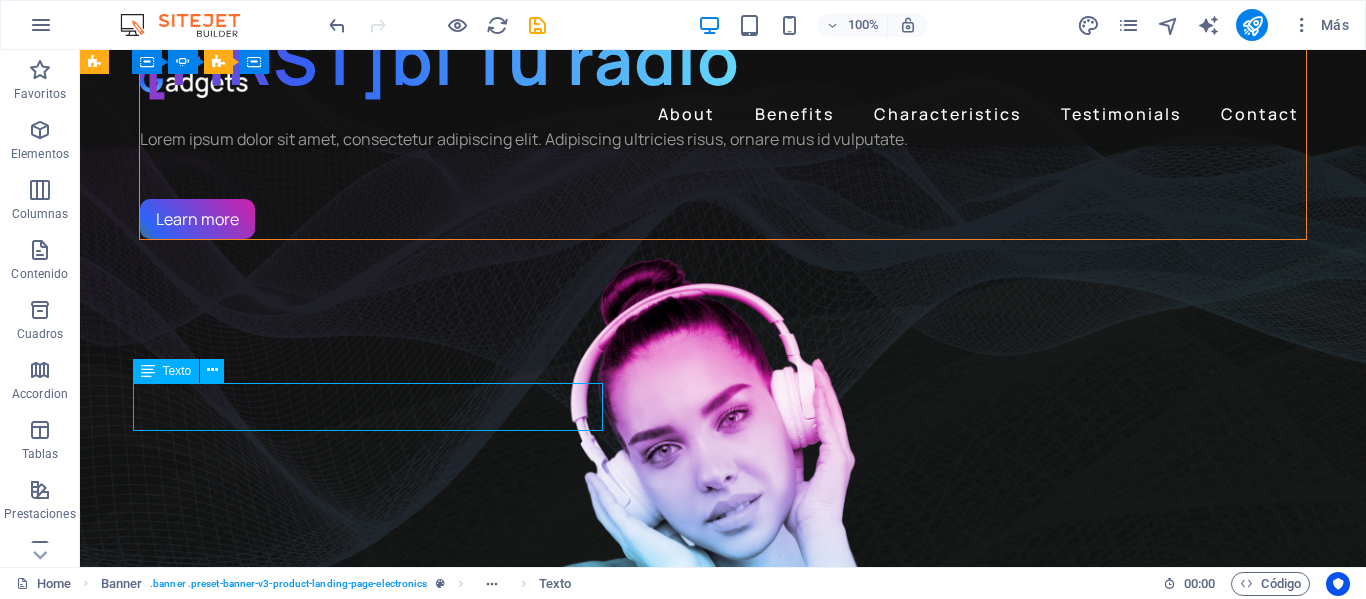 click on "Lorem ipsum dolor sit amet, consectetur adipiscing elit. Adipiscing ultricies risus, ornare mus id vulputate." at bounding box center [723, 139] 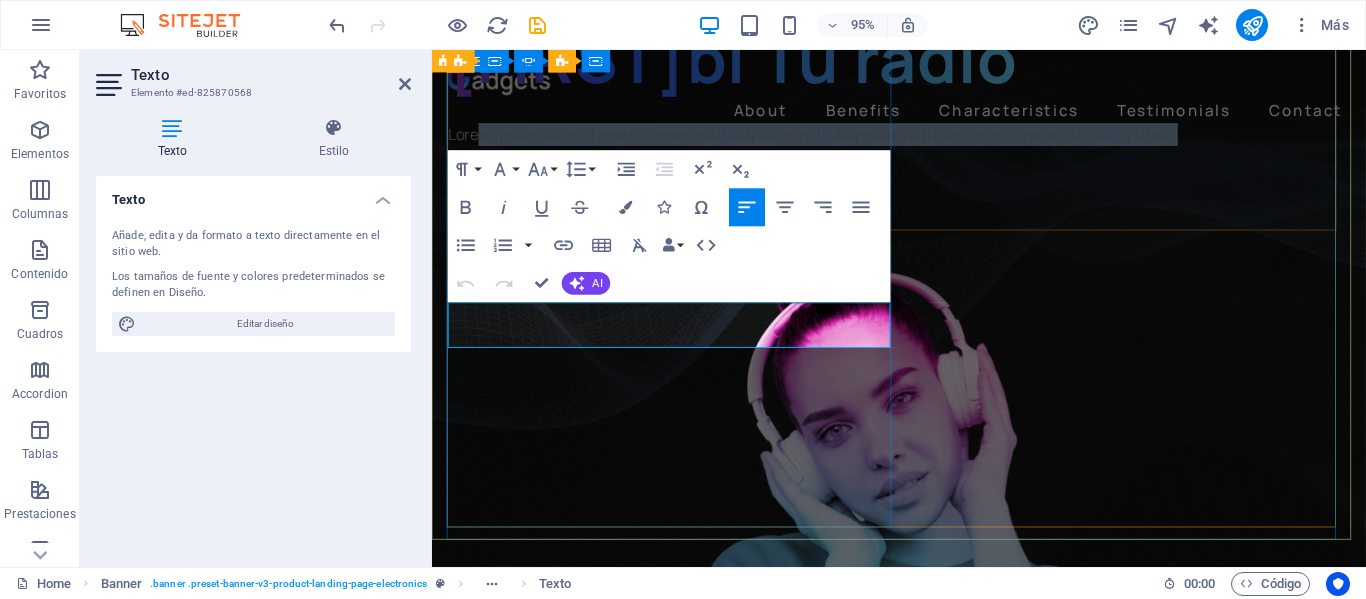 drag, startPoint x: 815, startPoint y: 349, endPoint x: 477, endPoint y: 339, distance: 338.1479 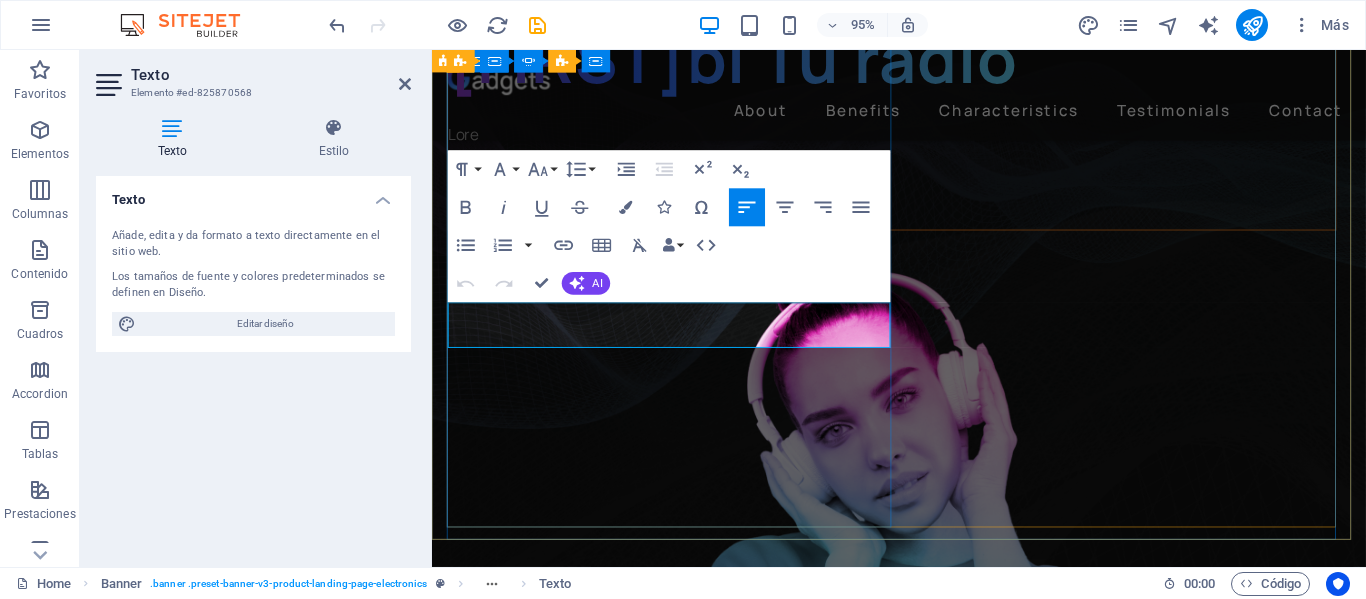 scroll, scrollTop: 112, scrollLeft: 0, axis: vertical 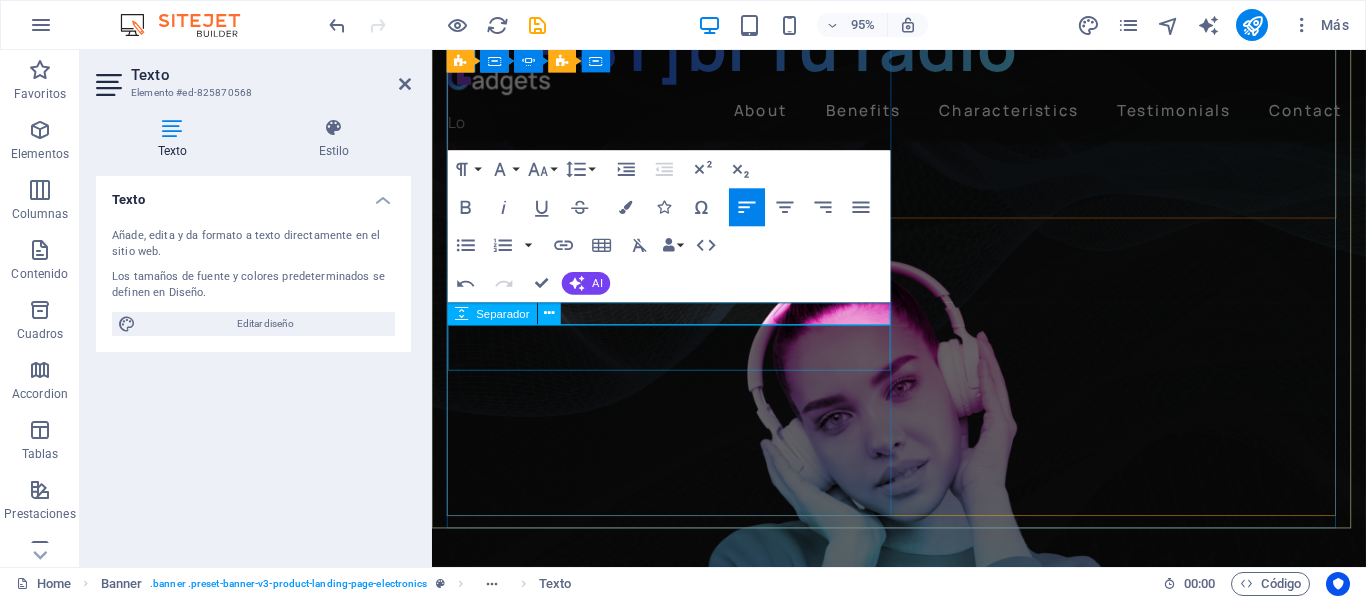 type 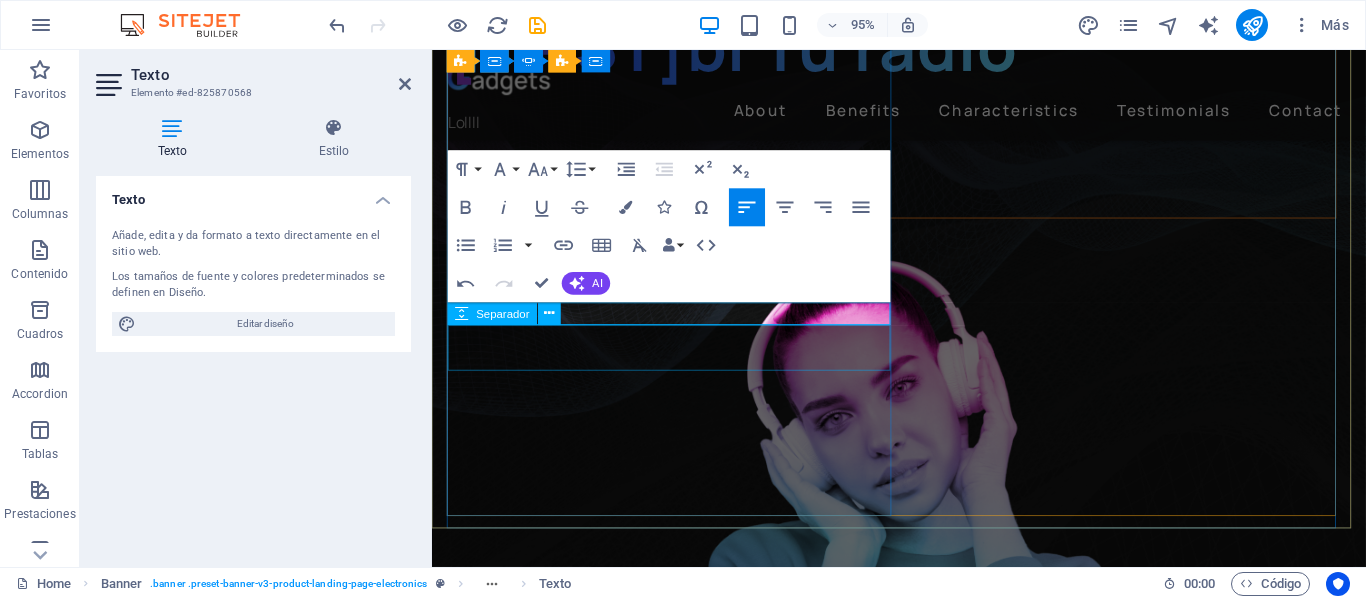 click at bounding box center [916, 163] 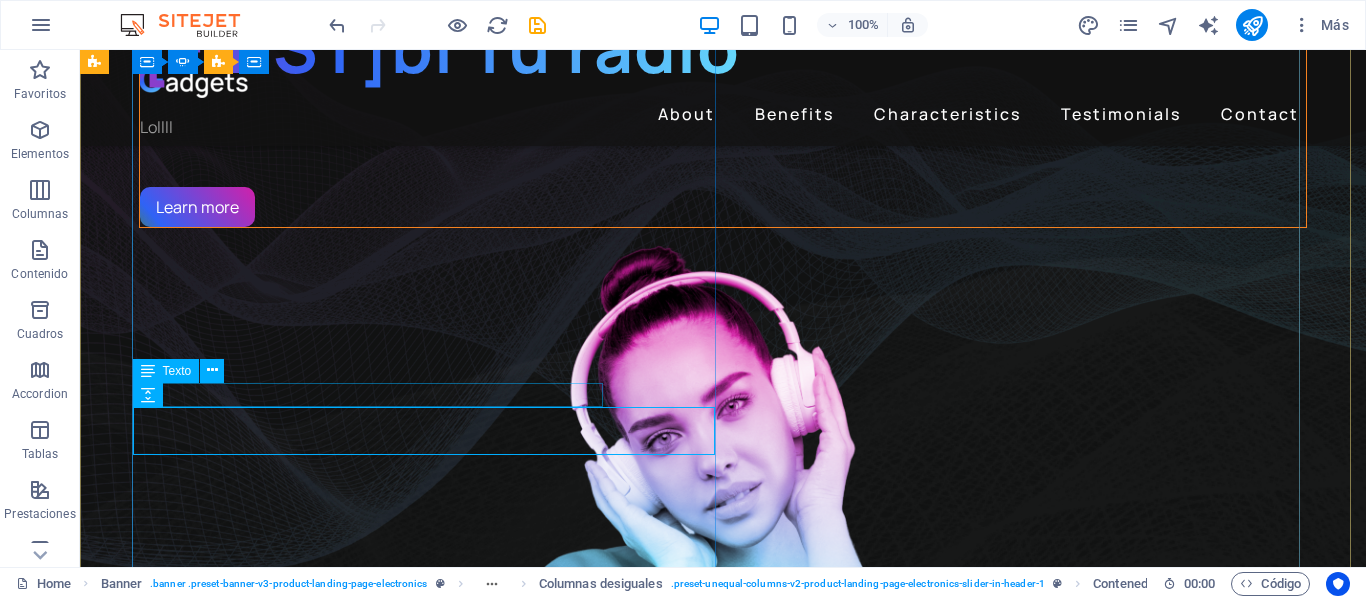 click on "Lollll" at bounding box center (723, 127) 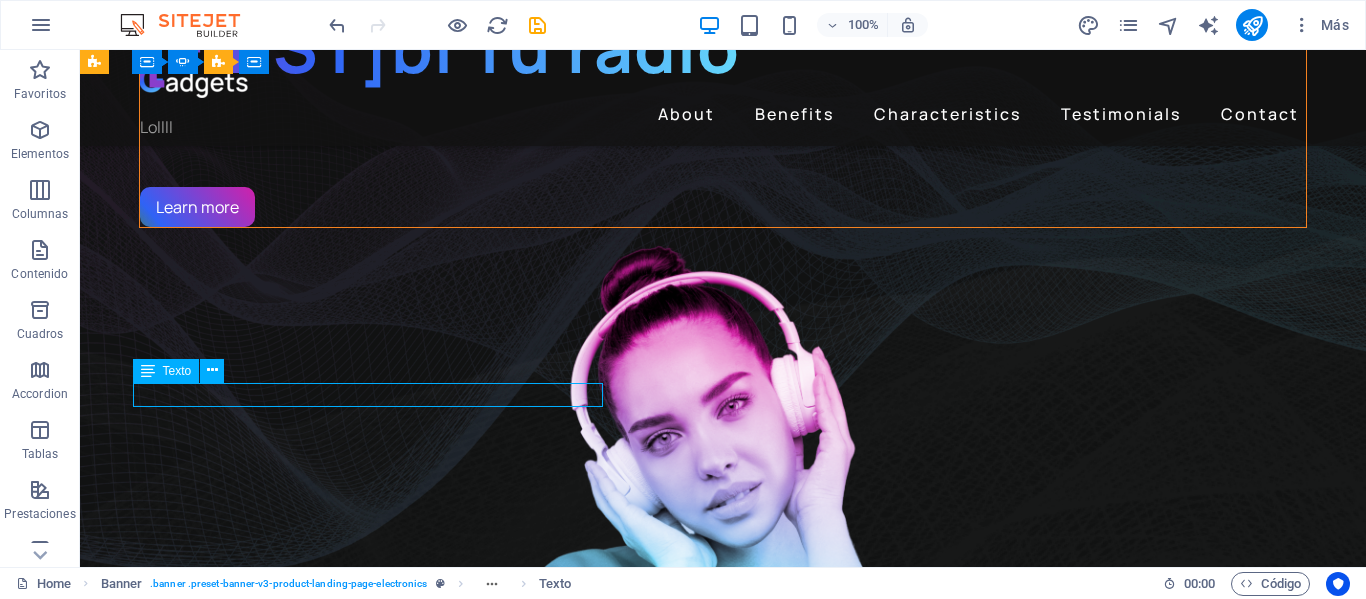 click on "Lollll" at bounding box center [723, 127] 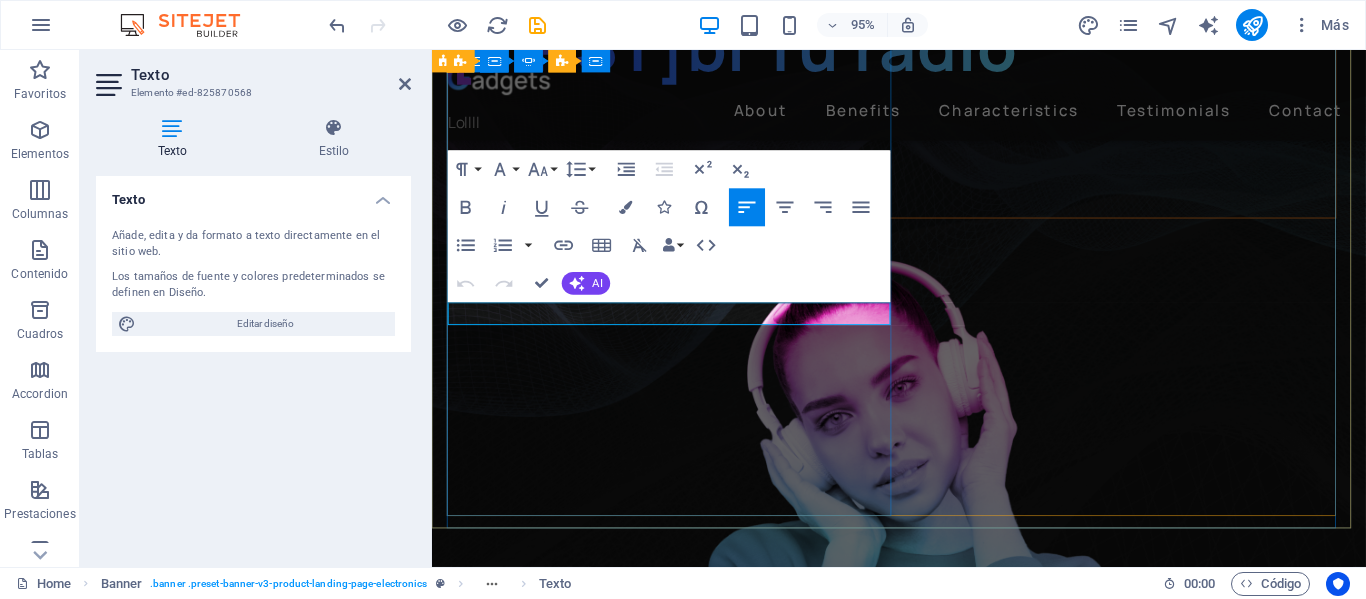 click on "Lollll" at bounding box center [916, 127] 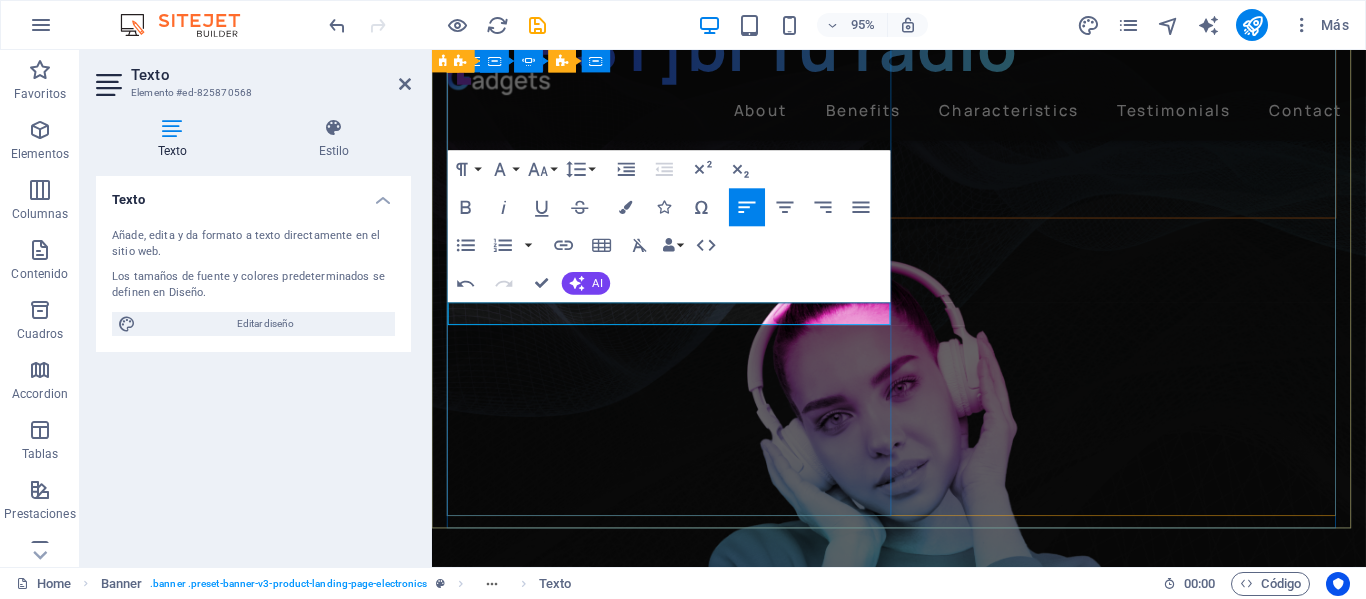 type 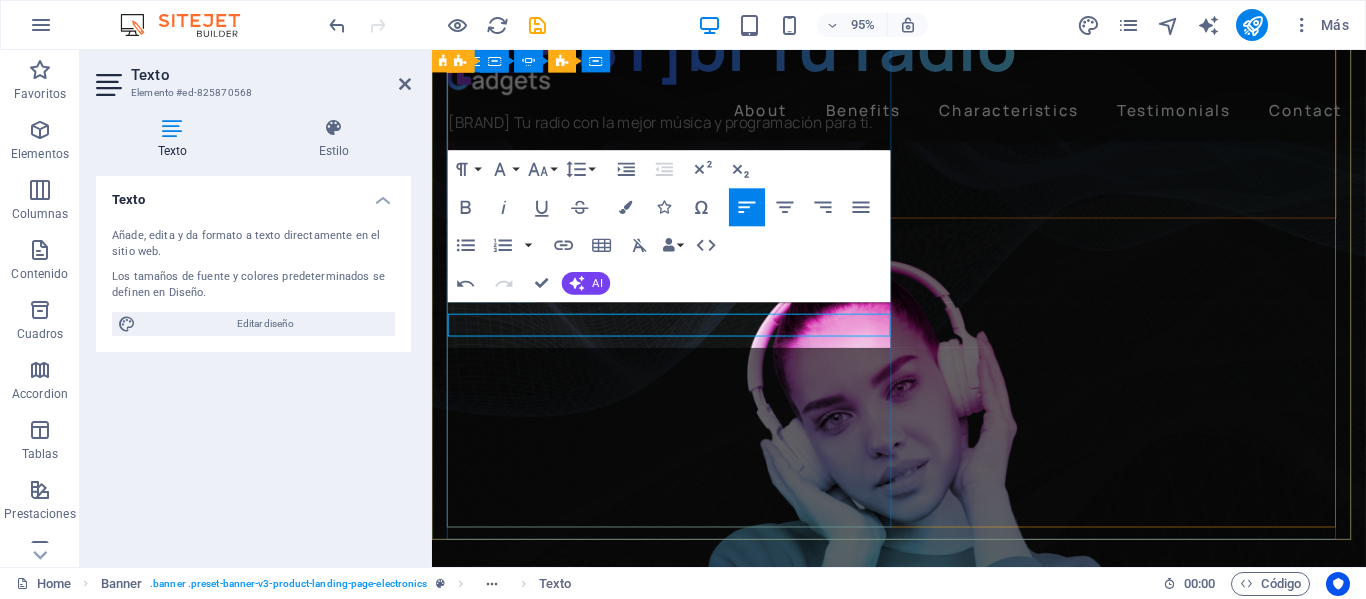scroll, scrollTop: 100, scrollLeft: 0, axis: vertical 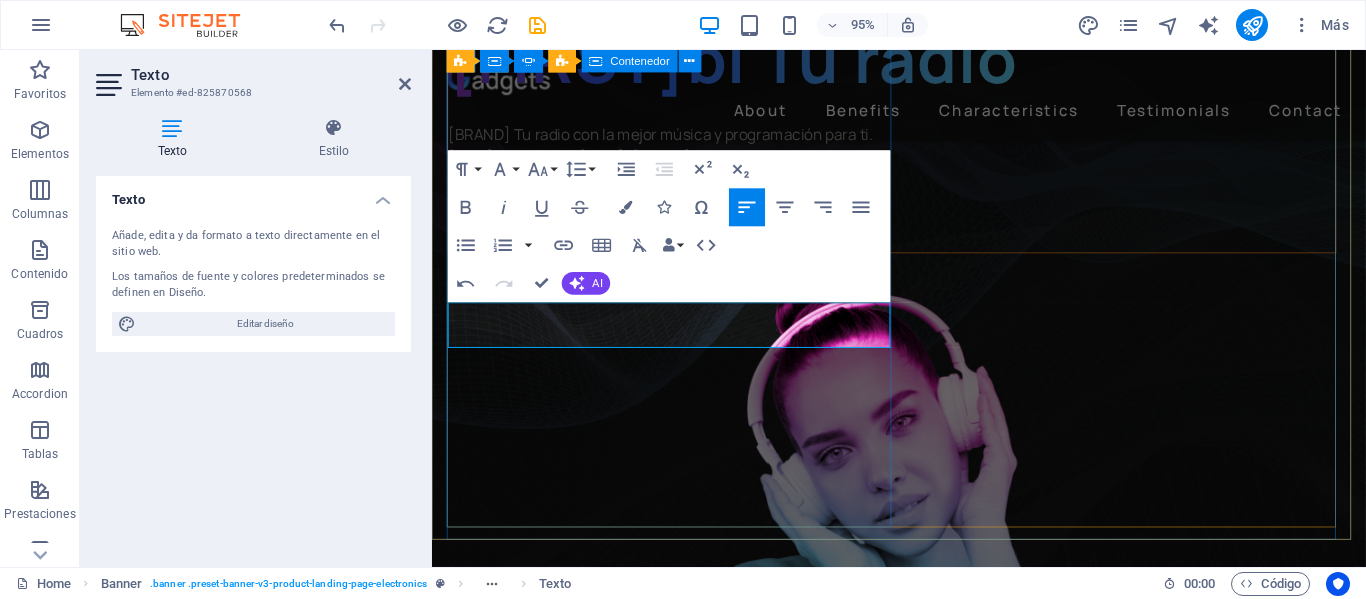 click on "[FIRST] [LAST] Tu radio ​[FIRST] [LAST] Tu radio con la mejor música y programación para ti. [CITY], [STATE], [COUNTRY]. Learn more" at bounding box center (916, 139) 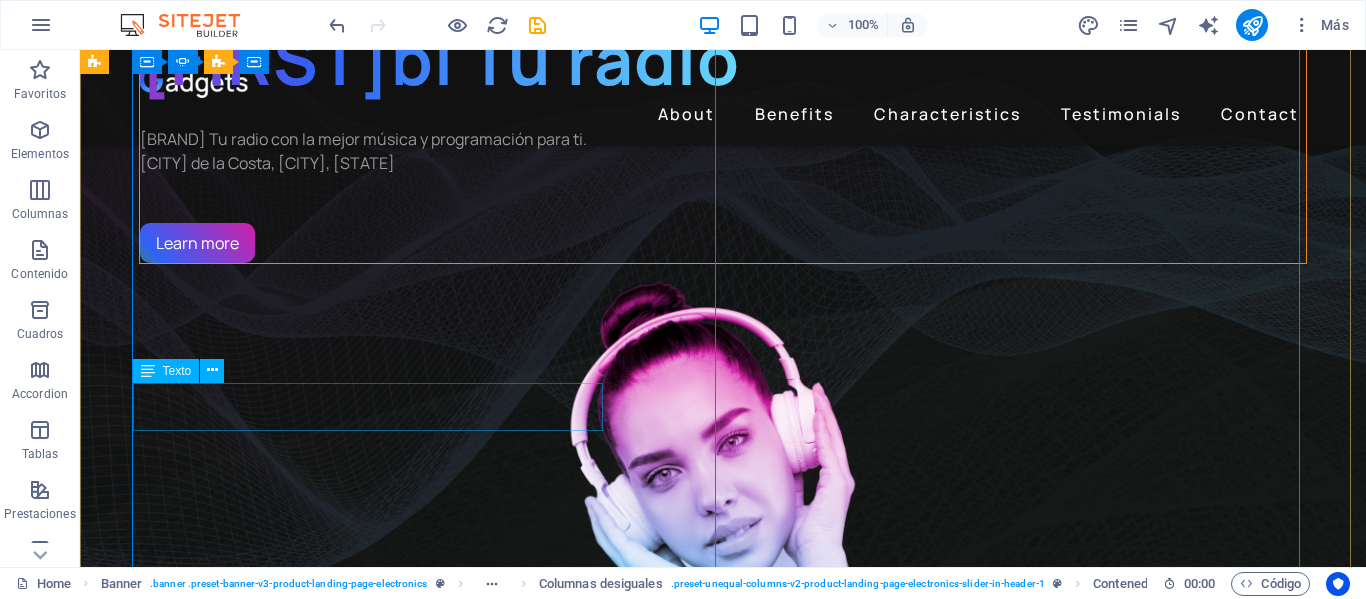 click on "[FIRST]bl Tu radio con la mejor música y programación para ti. [CITY] de la Costa, [CITY], [STATE]" at bounding box center (723, 151) 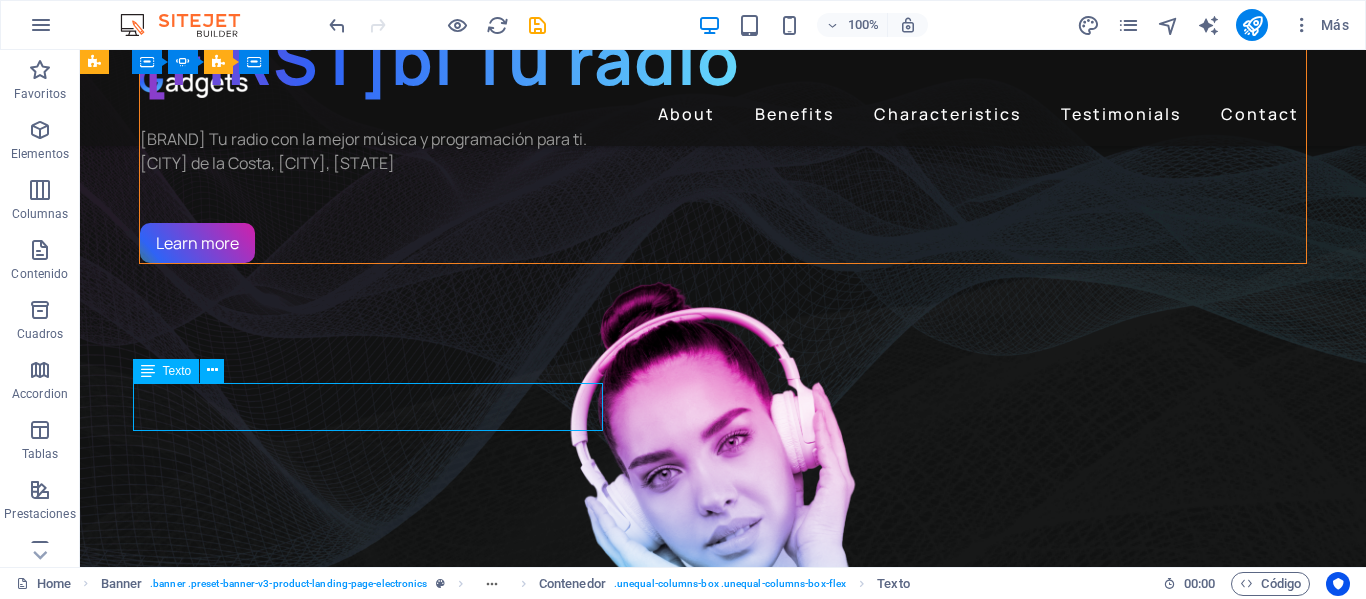 click on "[FIRST]bl Tu radio con la mejor música y programación para ti. [CITY] de la Costa, [CITY], [STATE]" at bounding box center [723, 151] 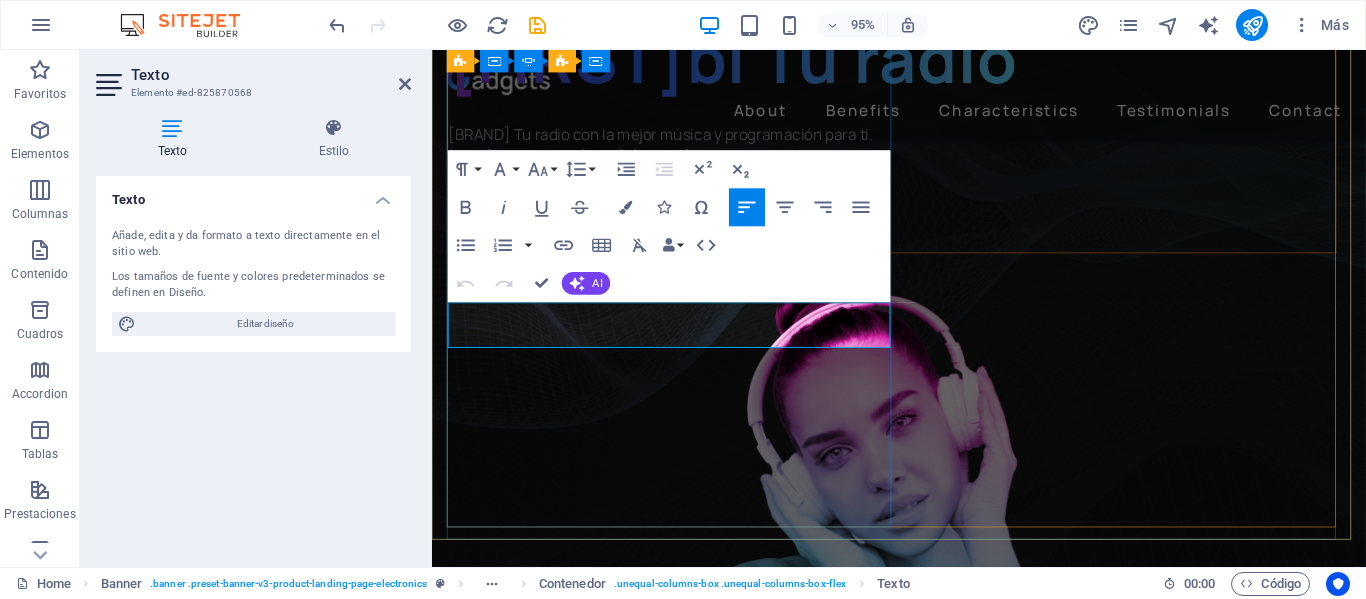 drag, startPoint x: 450, startPoint y: 327, endPoint x: 748, endPoint y: 357, distance: 299.50626 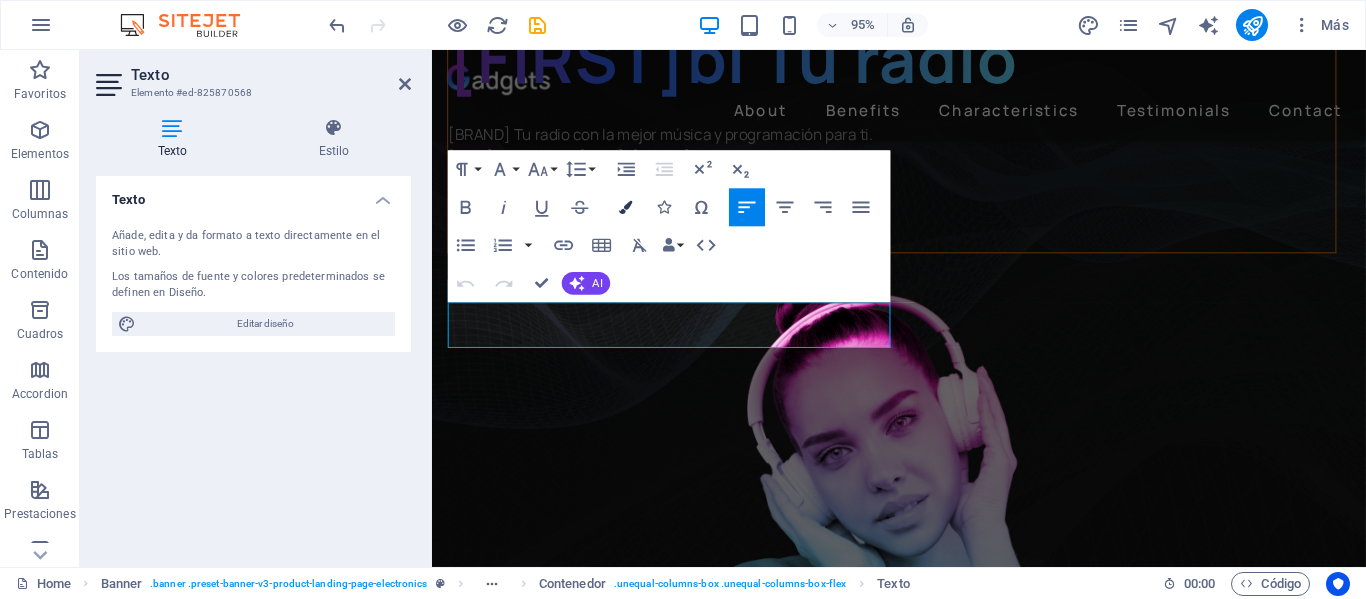 click at bounding box center (625, 207) 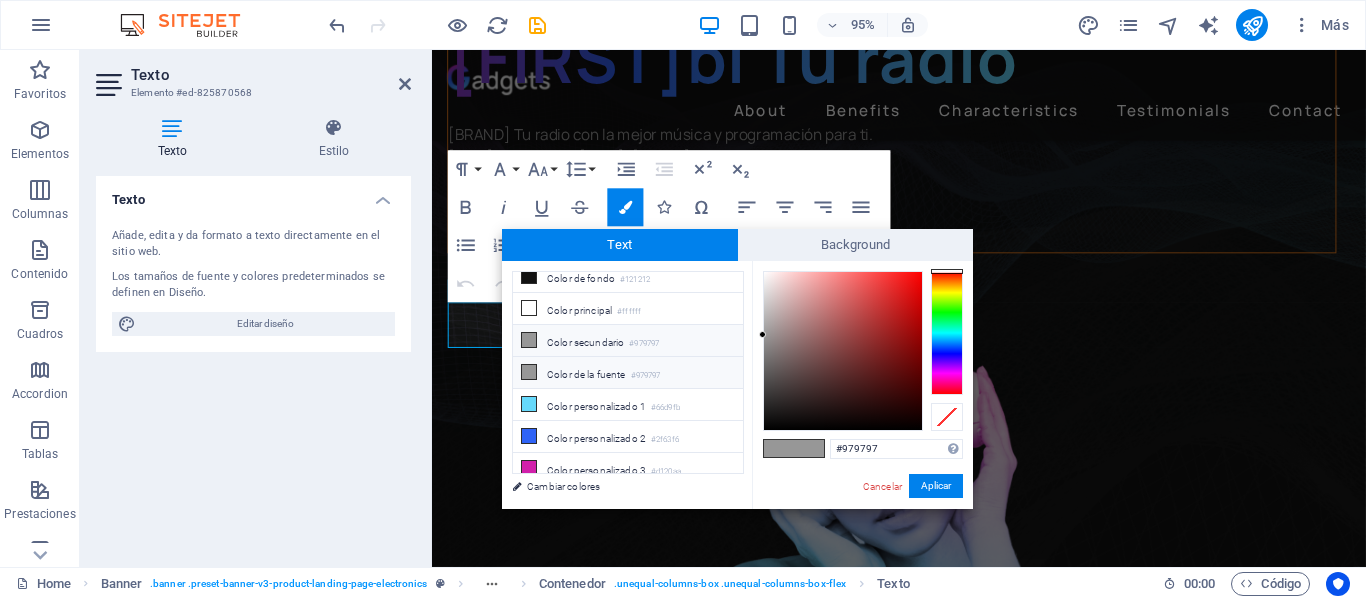 scroll, scrollTop: 16, scrollLeft: 0, axis: vertical 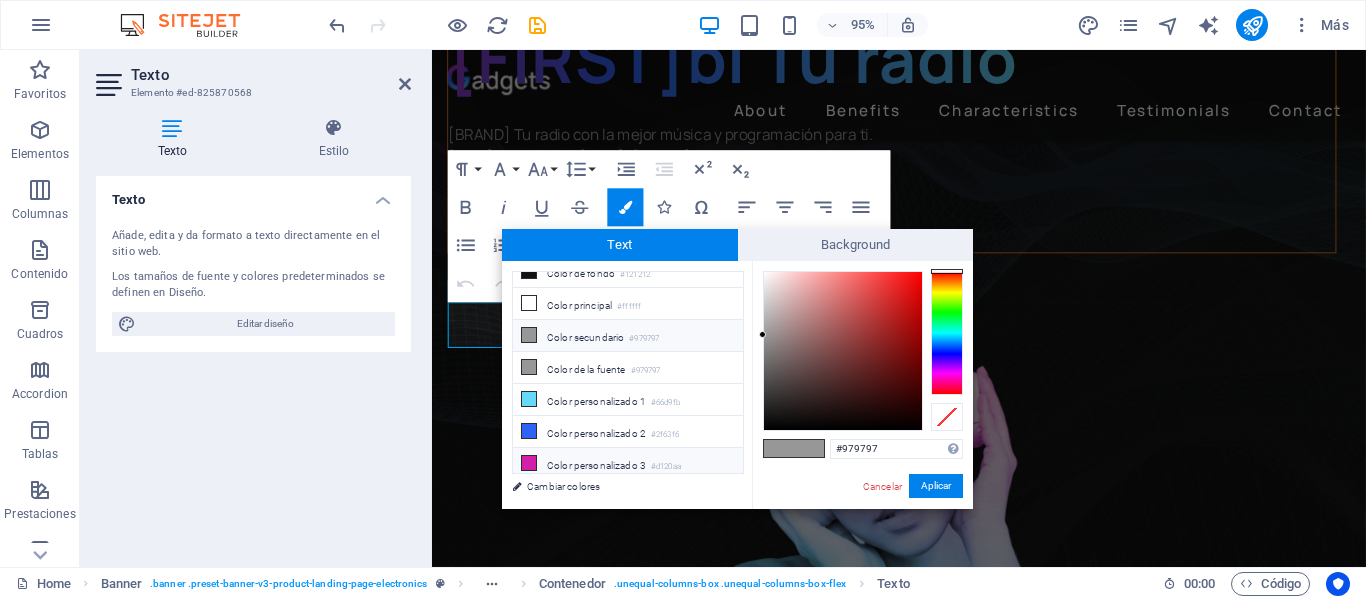 click on "Color personalizado 3
#d120aa" at bounding box center [628, 464] 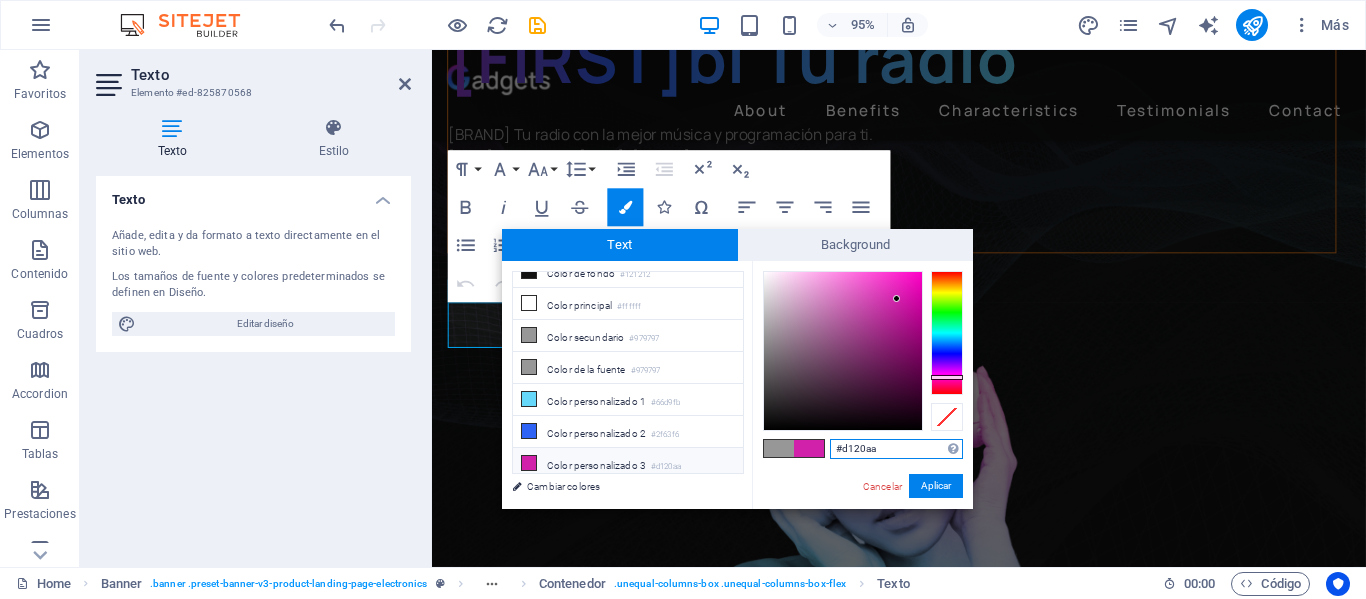 click on "#d120aa" at bounding box center [896, 449] 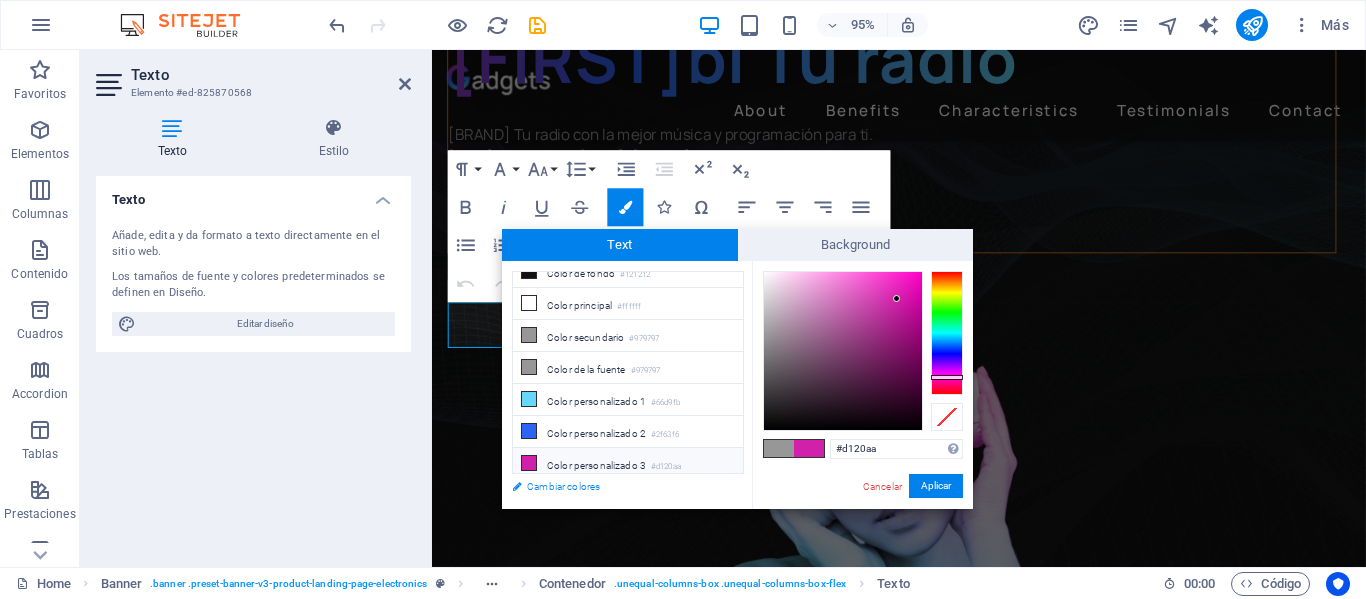 click on "Cambiar colores" at bounding box center (618, 486) 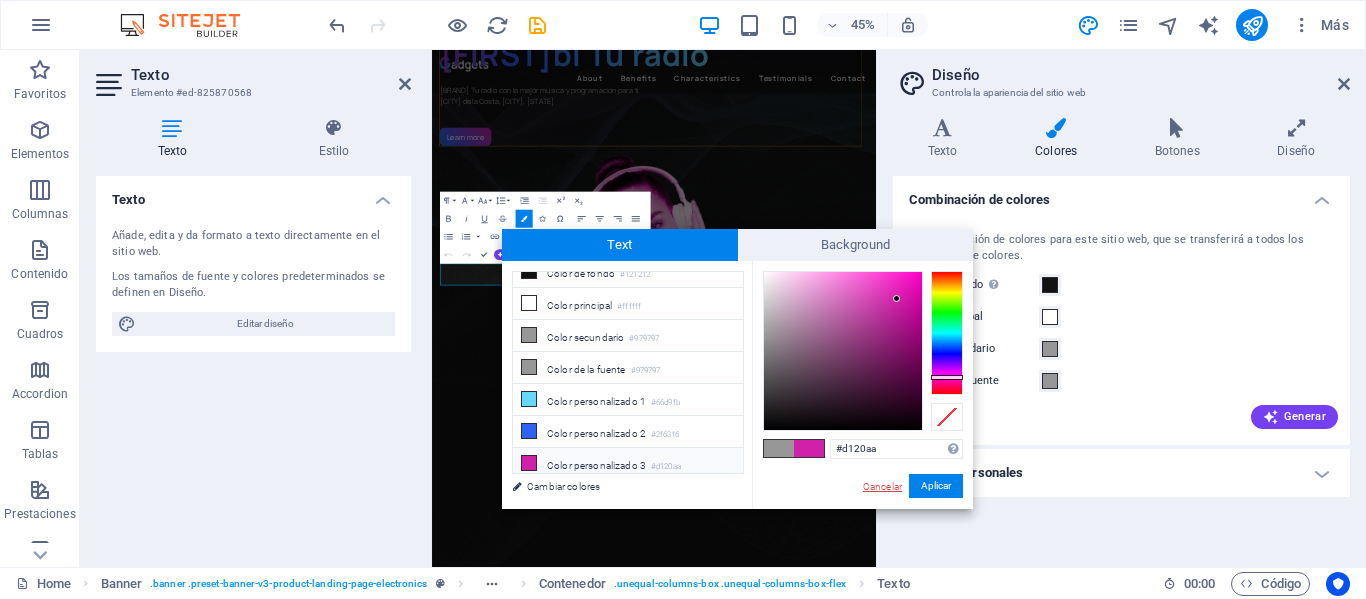 click on "Cancelar" at bounding box center [882, 486] 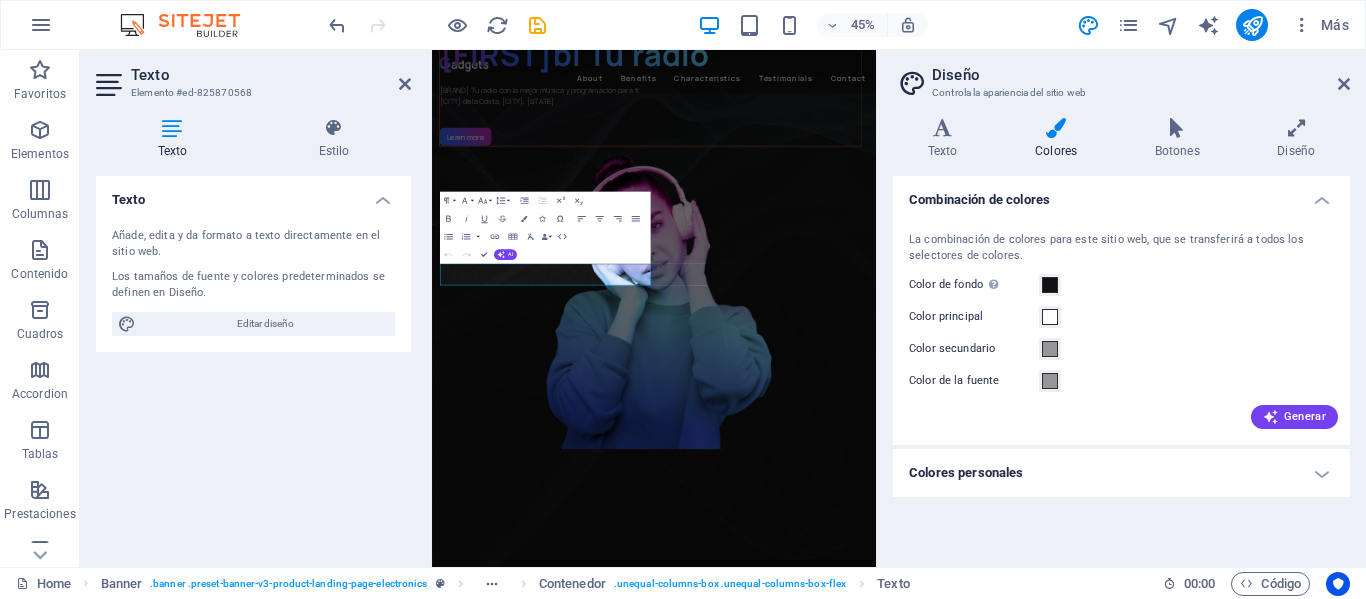 click at bounding box center (1056, 128) 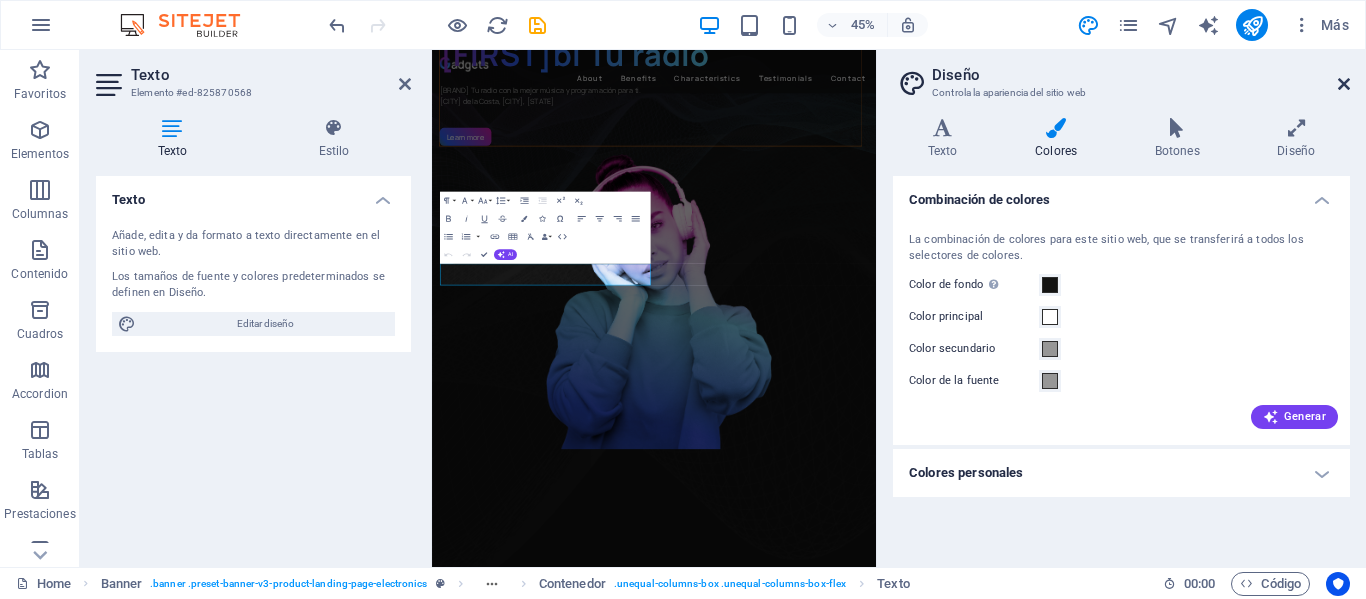 click at bounding box center (1344, 84) 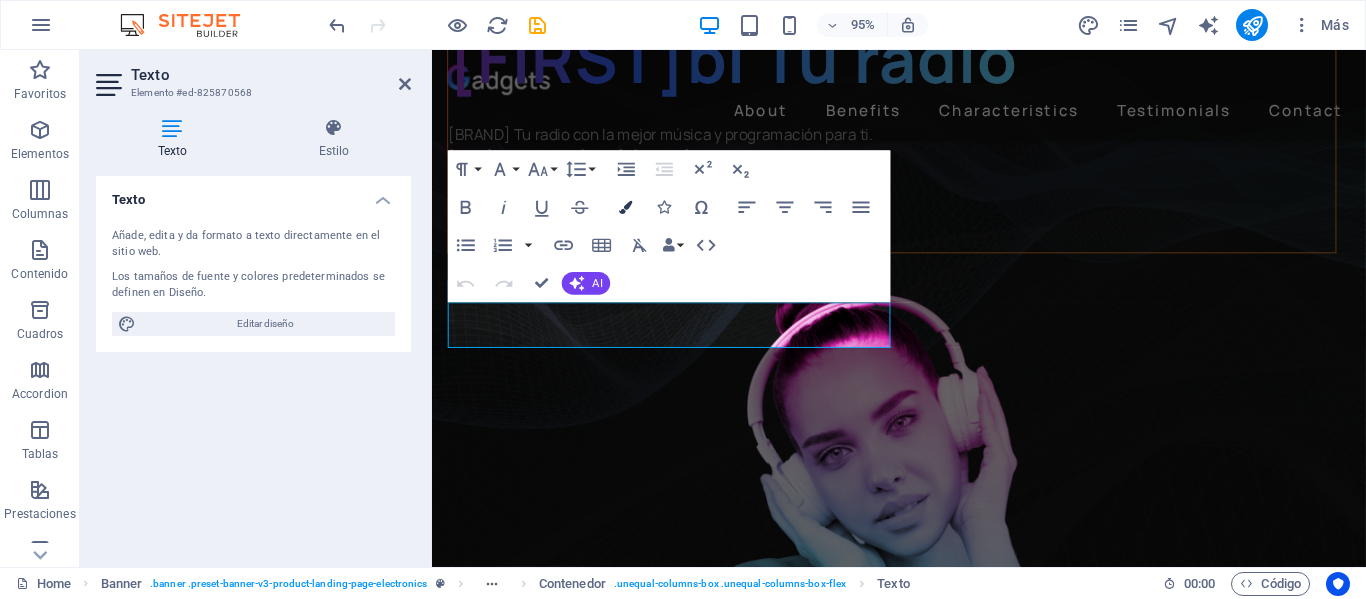 click at bounding box center (625, 207) 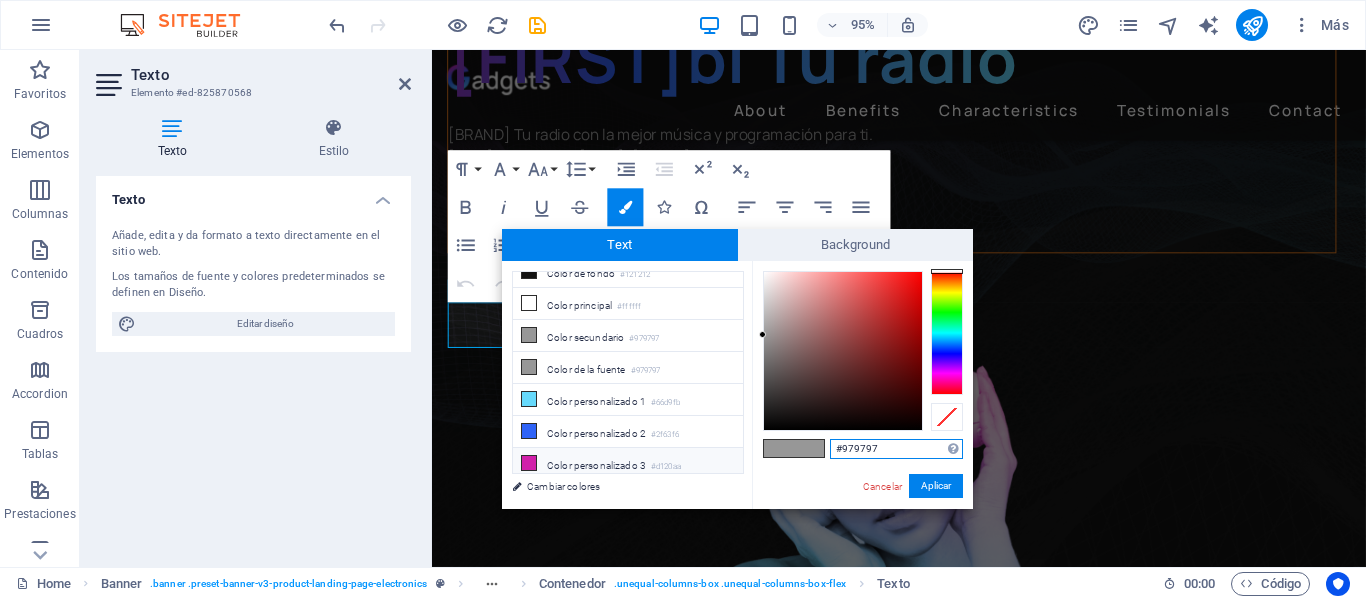 click on "#979797" at bounding box center [896, 449] 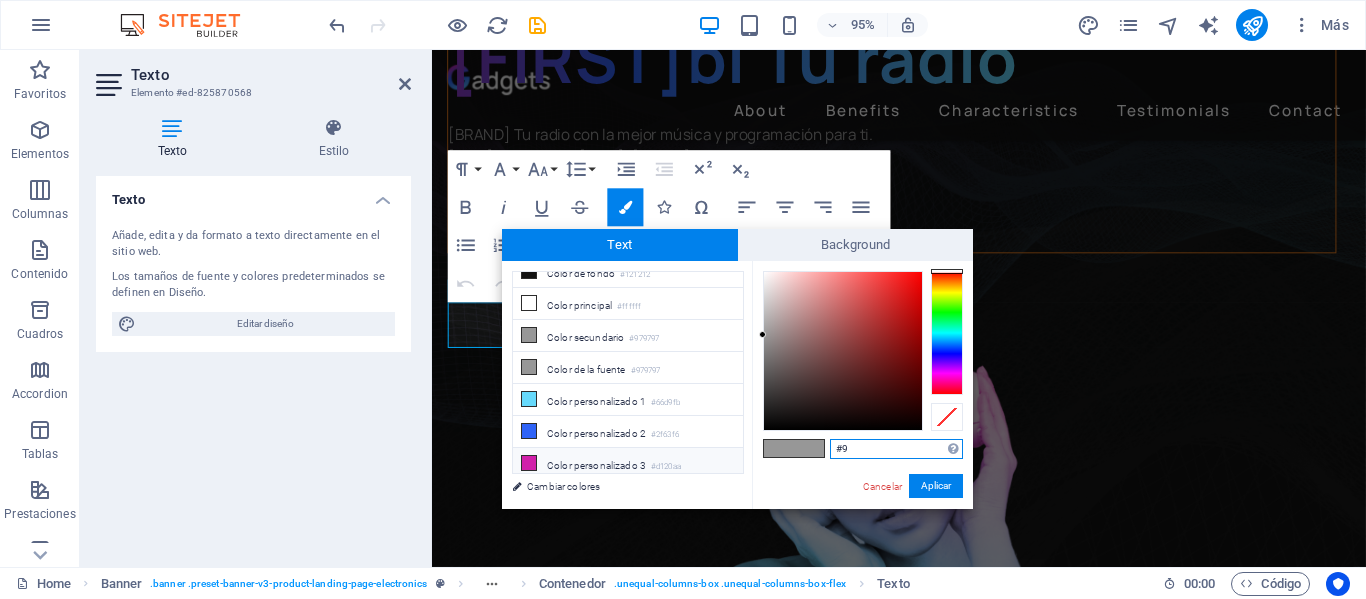 type on "#" 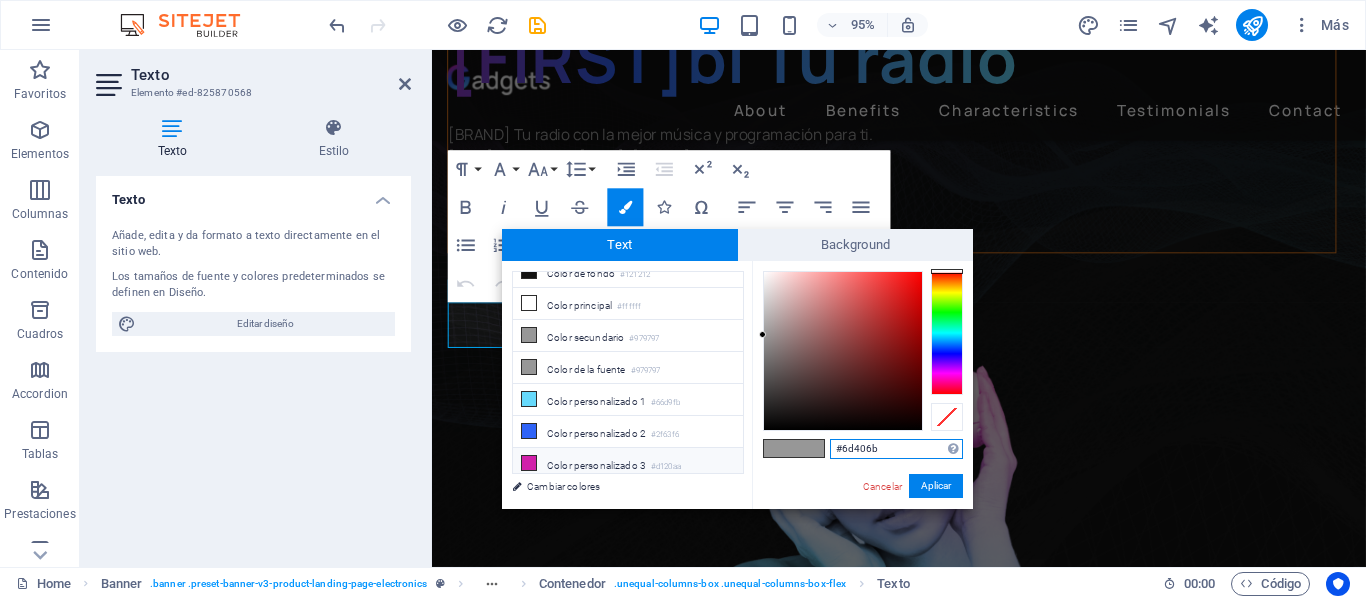 type on "#6d406b" 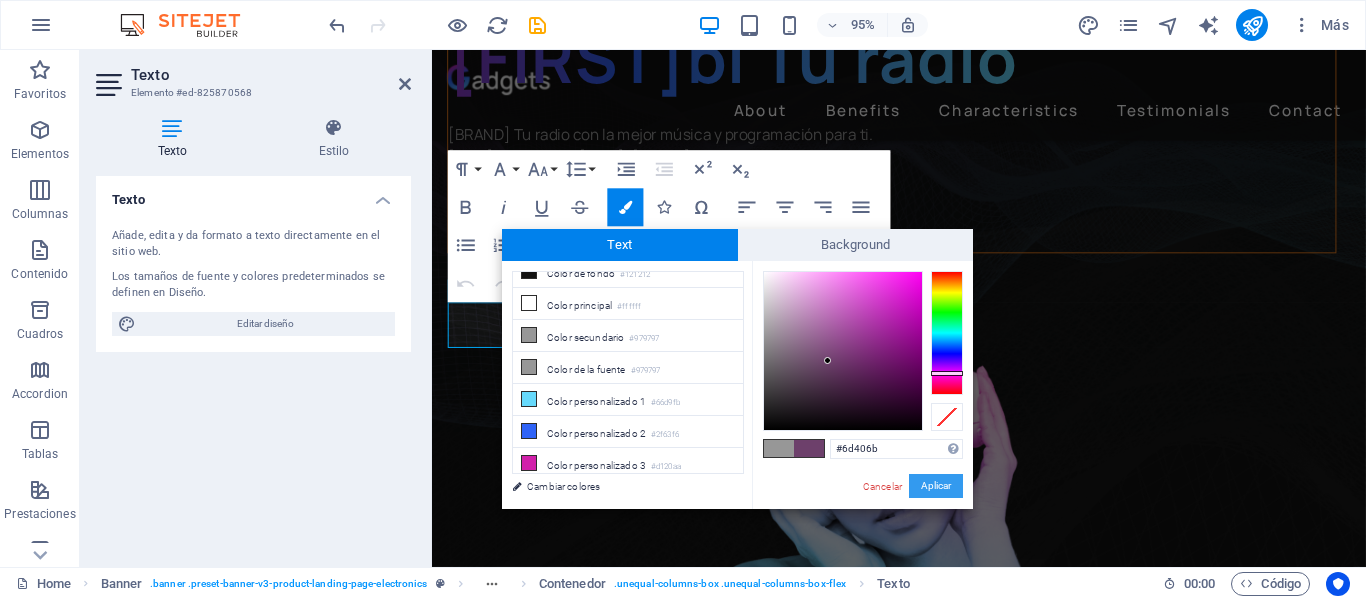 click on "Aplicar" at bounding box center (936, 486) 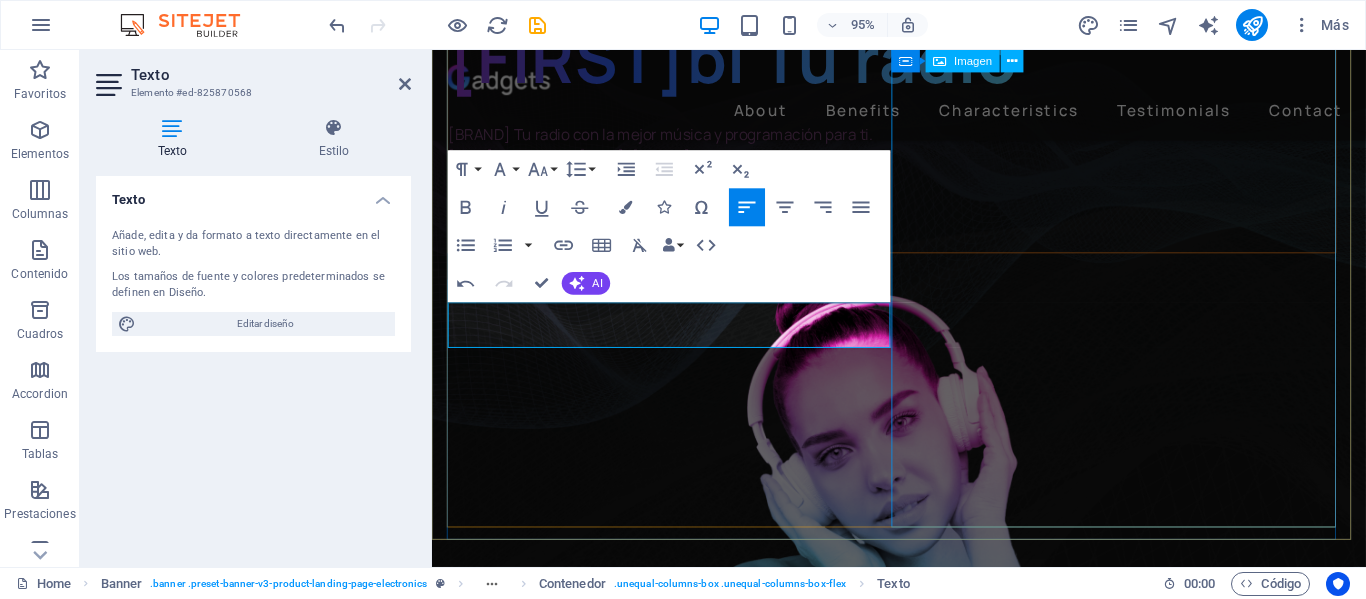 click at bounding box center (916, 600) 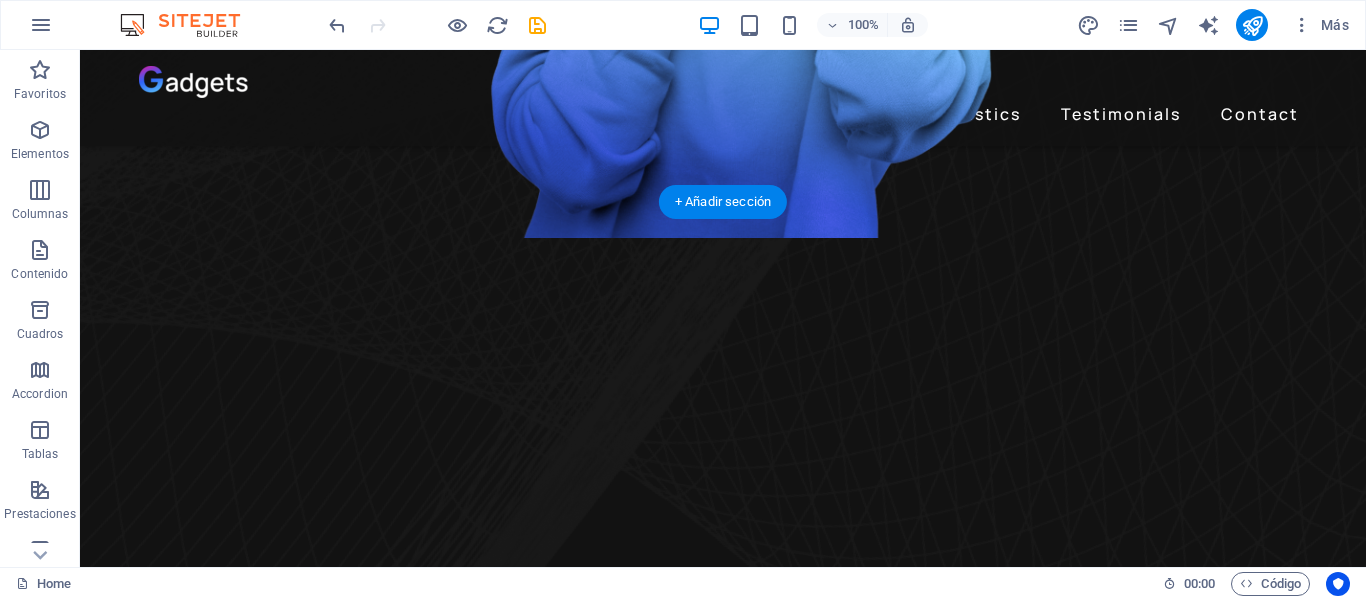 scroll, scrollTop: 800, scrollLeft: 0, axis: vertical 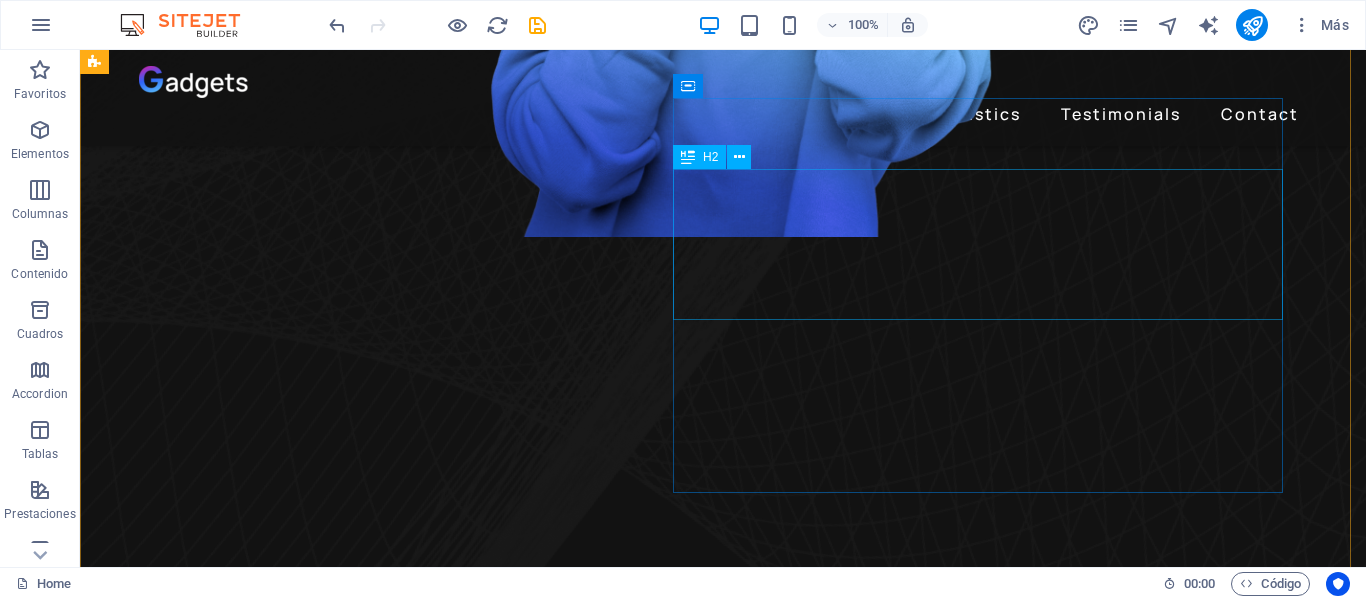 click on "Gadgets Headphones" at bounding box center [680, 4926] 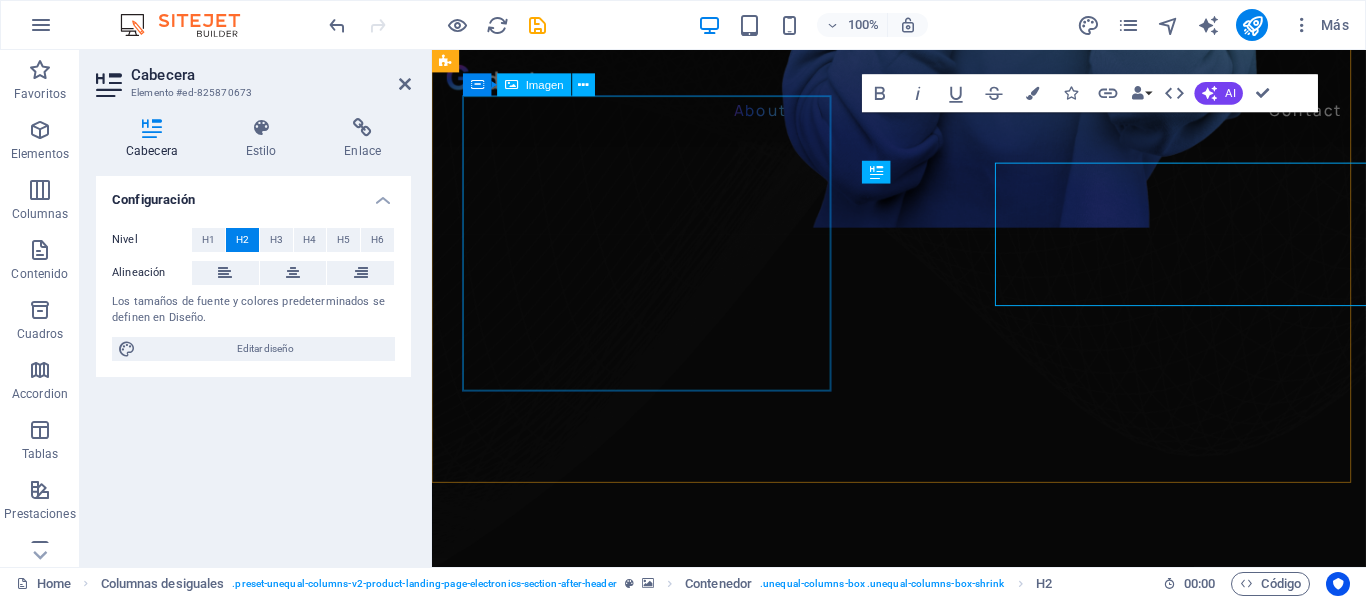 scroll, scrollTop: 663, scrollLeft: 0, axis: vertical 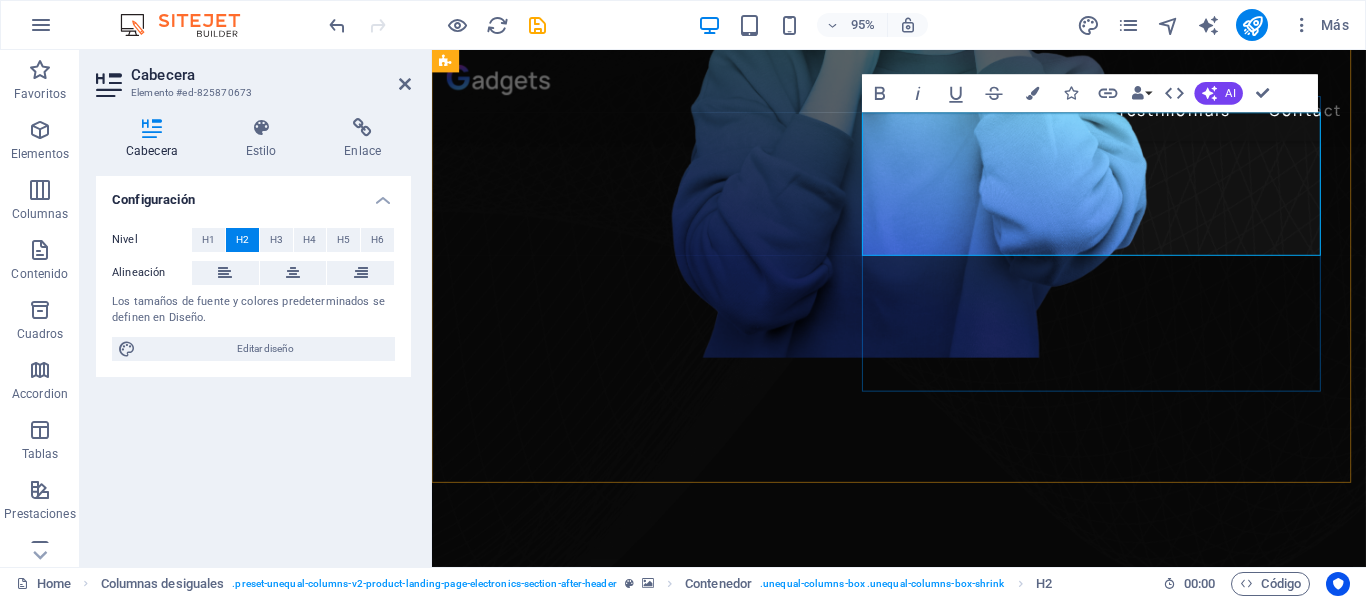 type 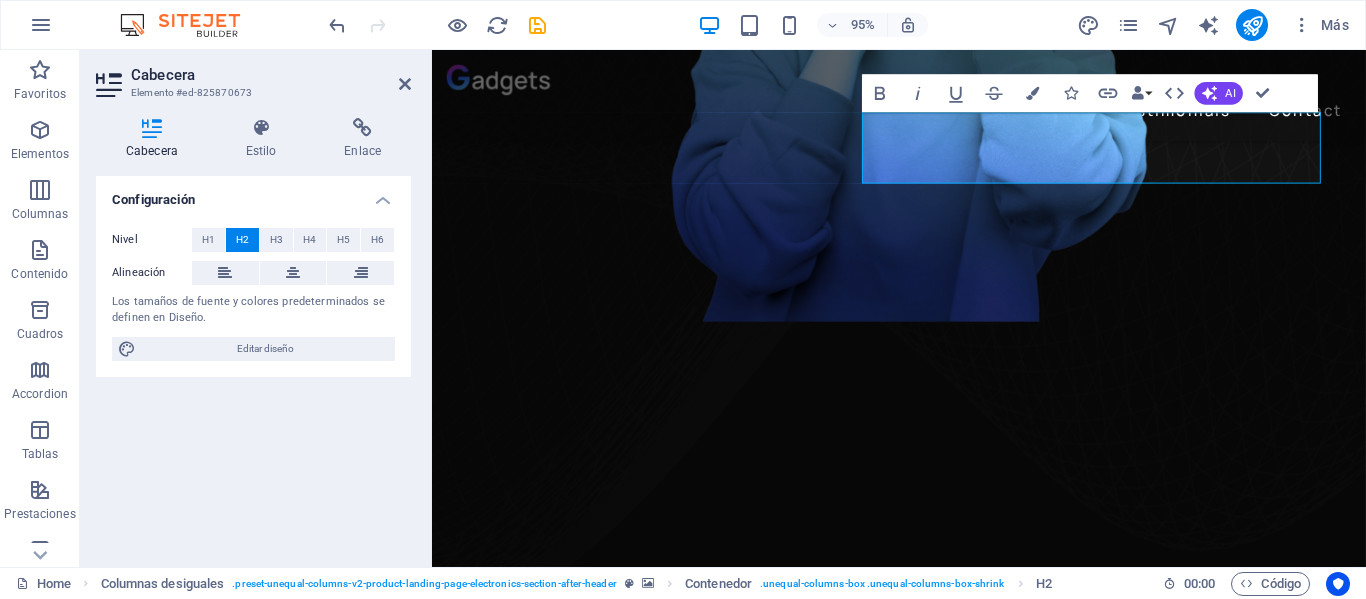 click at bounding box center (923, 3123) 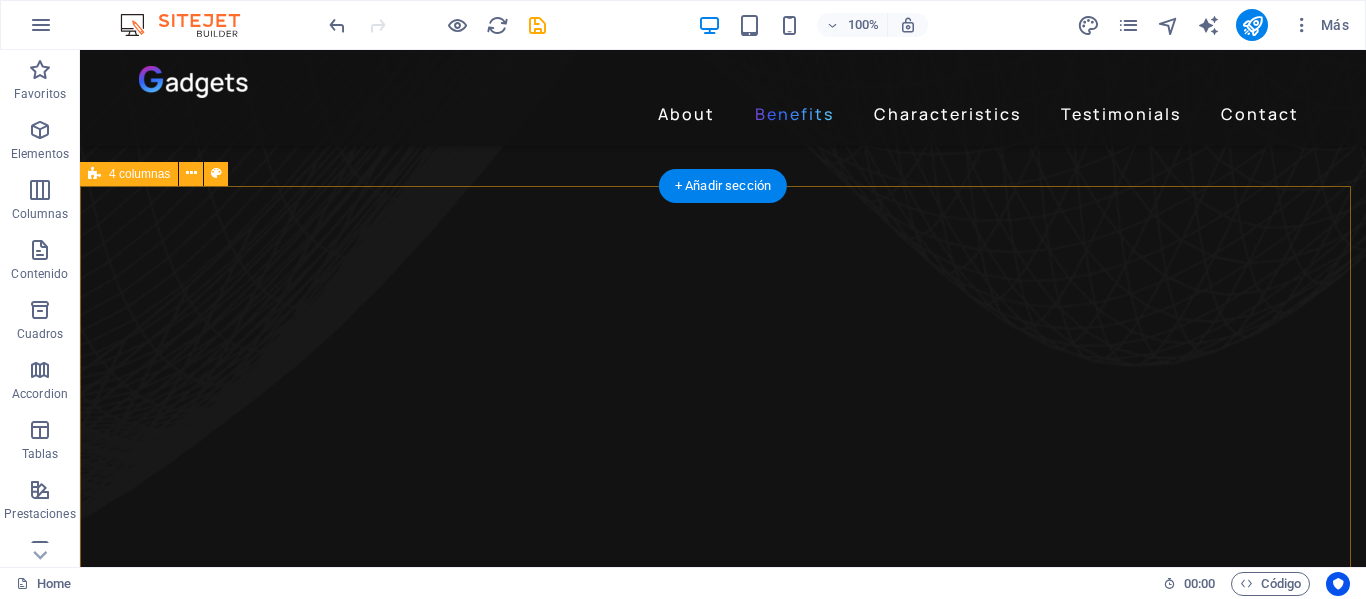 scroll, scrollTop: 1301, scrollLeft: 0, axis: vertical 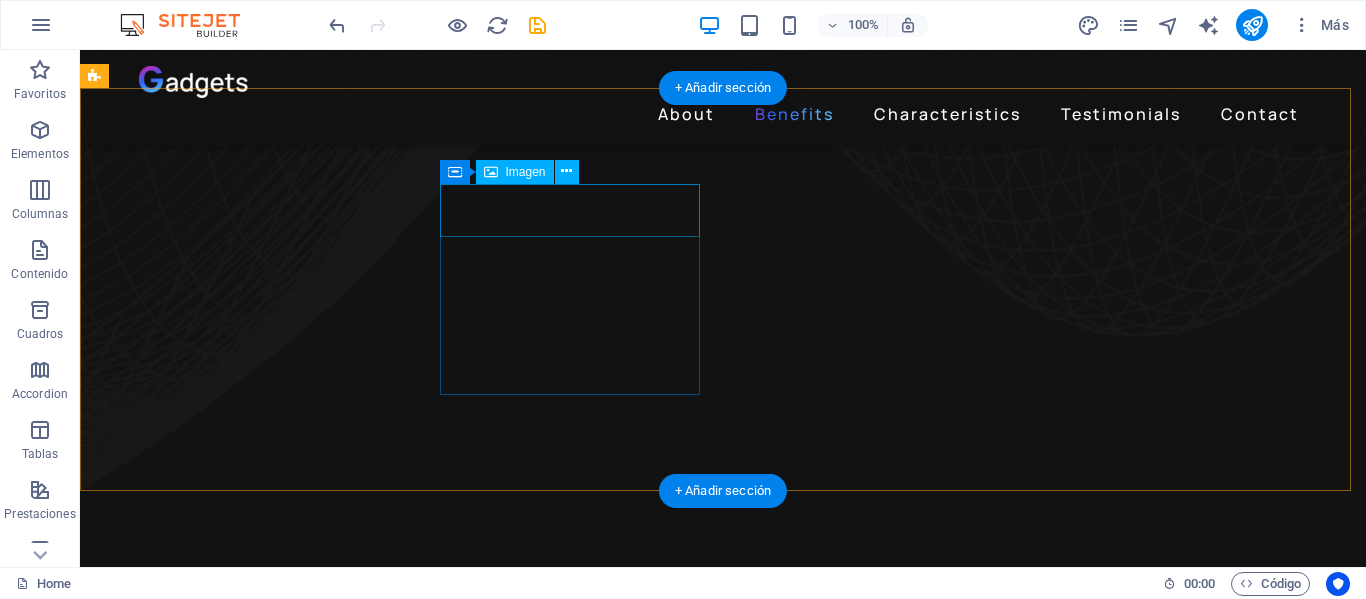 click at bounding box center [242, 4949] 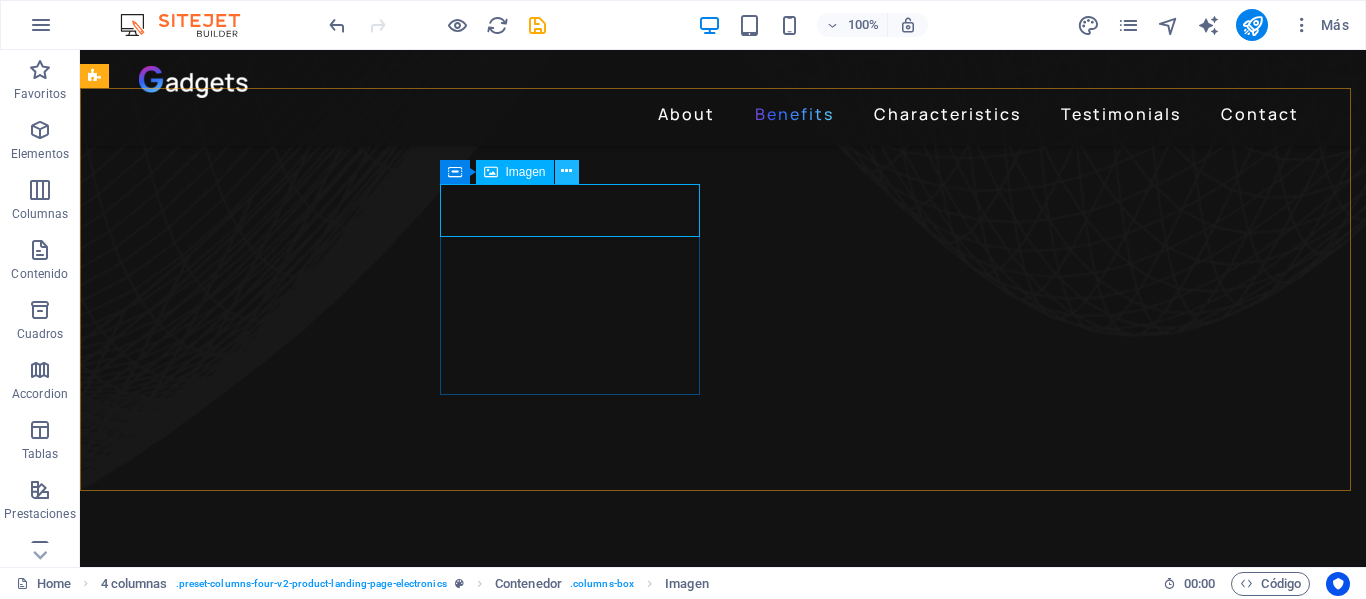 click at bounding box center [566, 171] 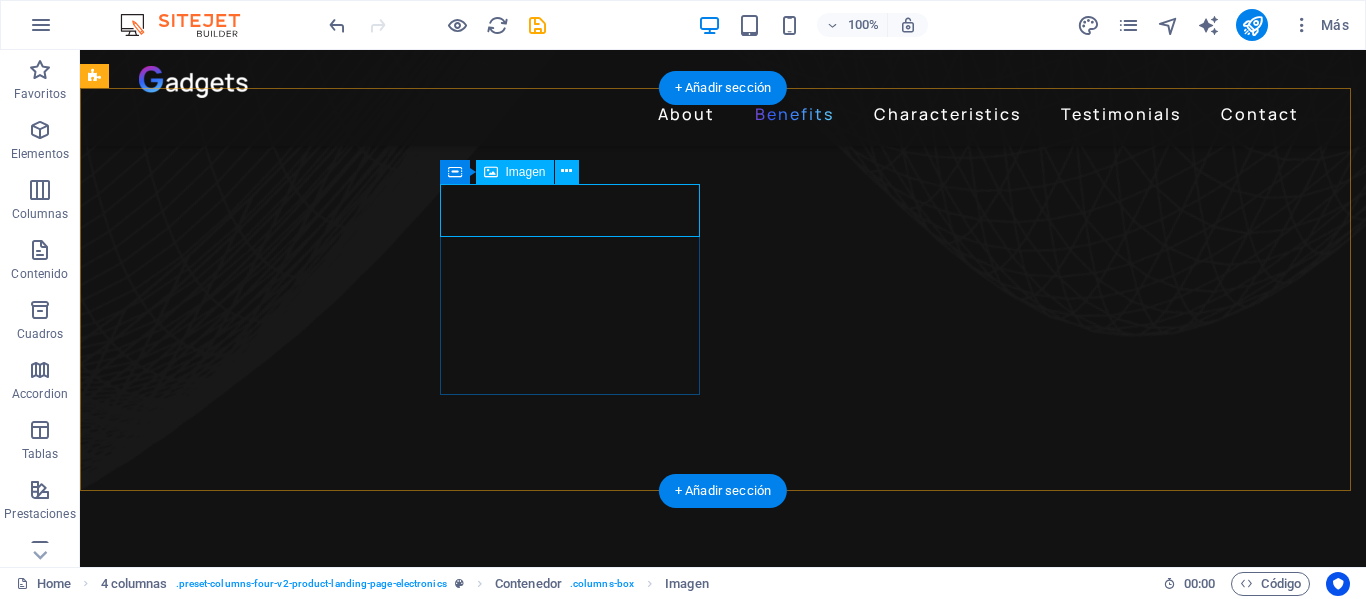 click at bounding box center [242, 4949] 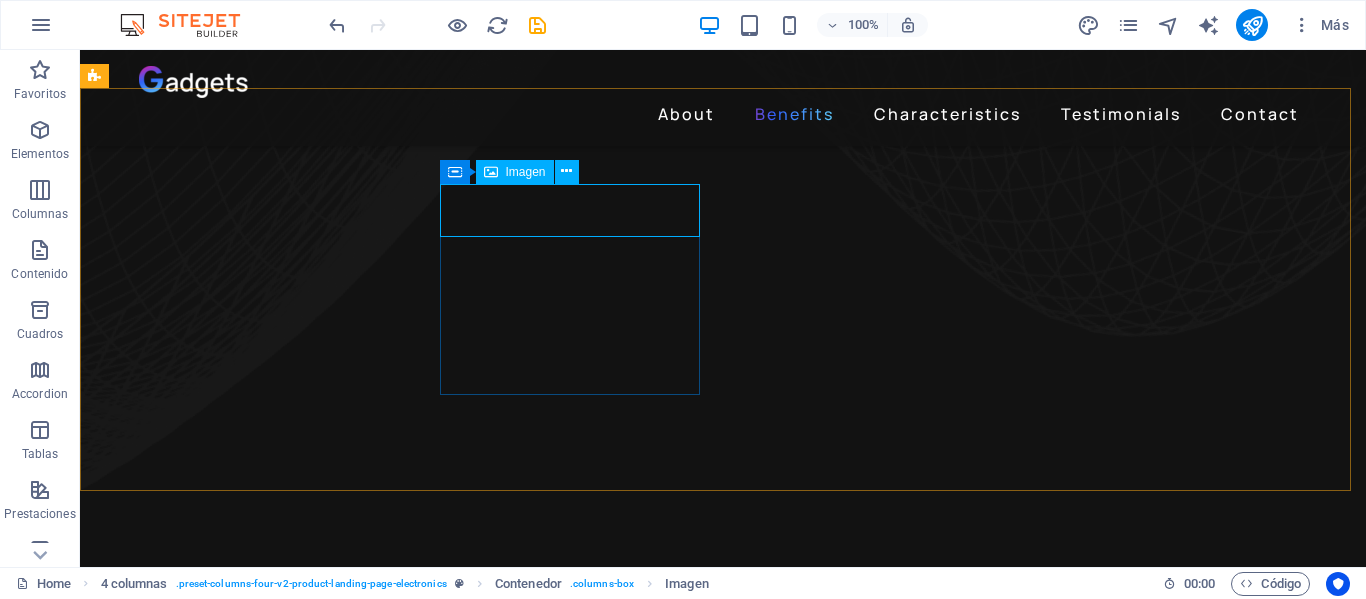 click on "Imagen" at bounding box center (515, 172) 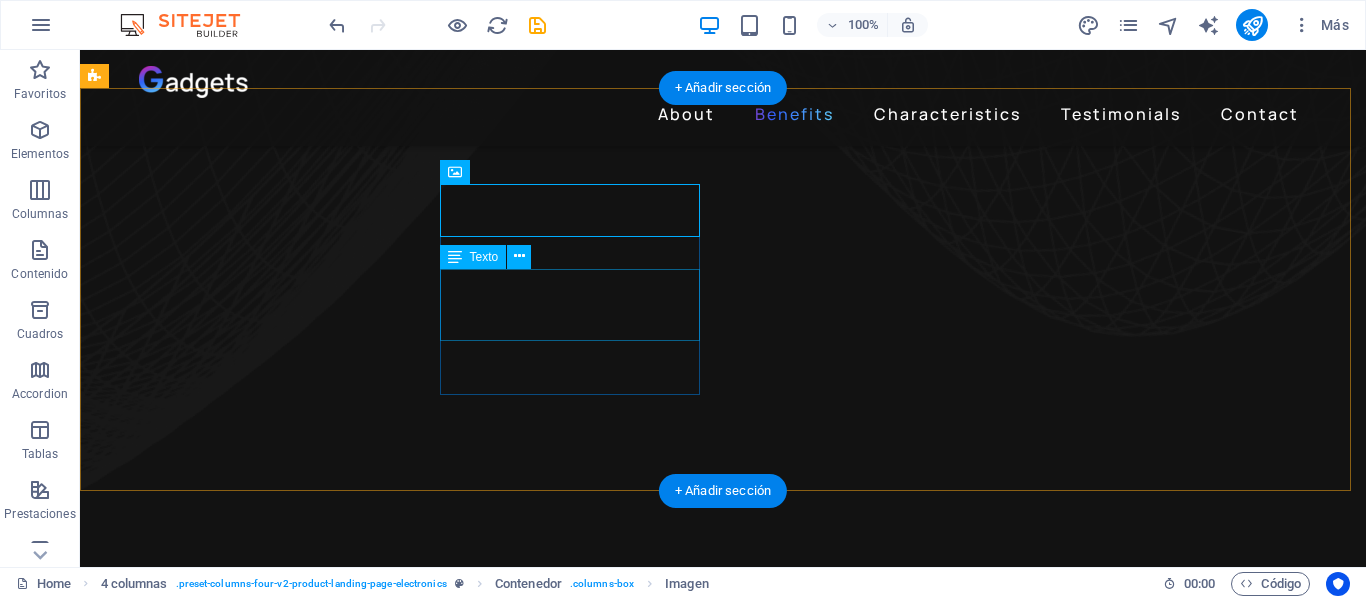 click on "Noise Cancellation" at bounding box center (242, 5044) 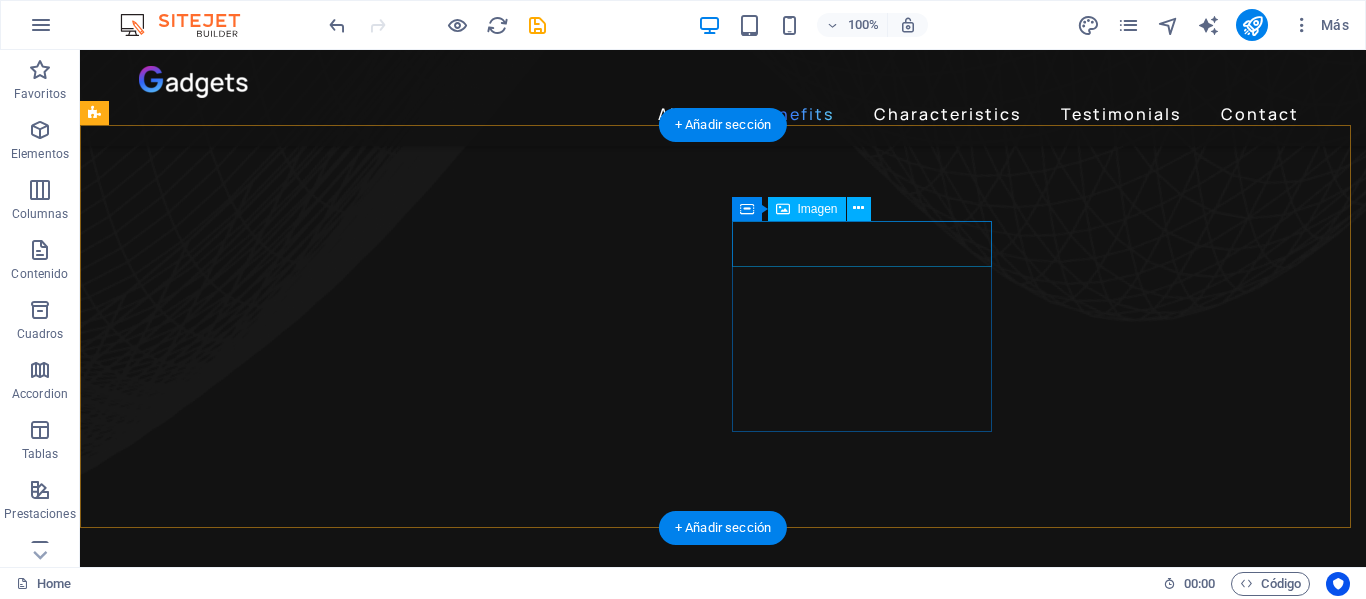 scroll, scrollTop: 1201, scrollLeft: 0, axis: vertical 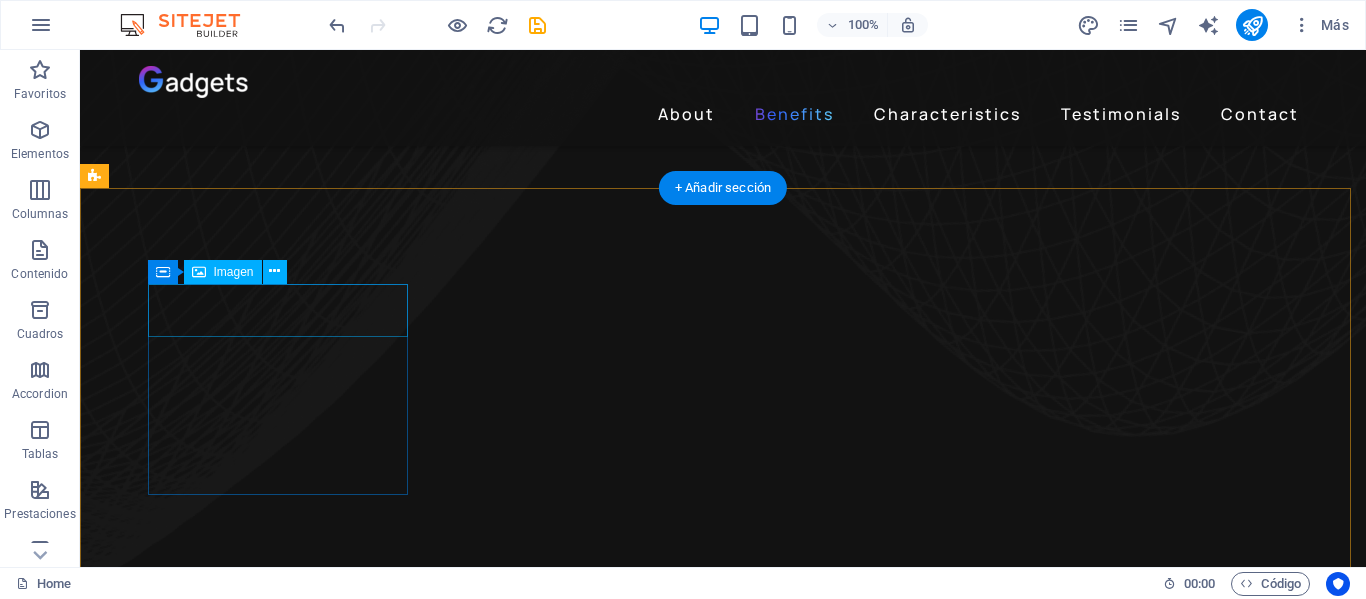 click at bounding box center [242, 4822] 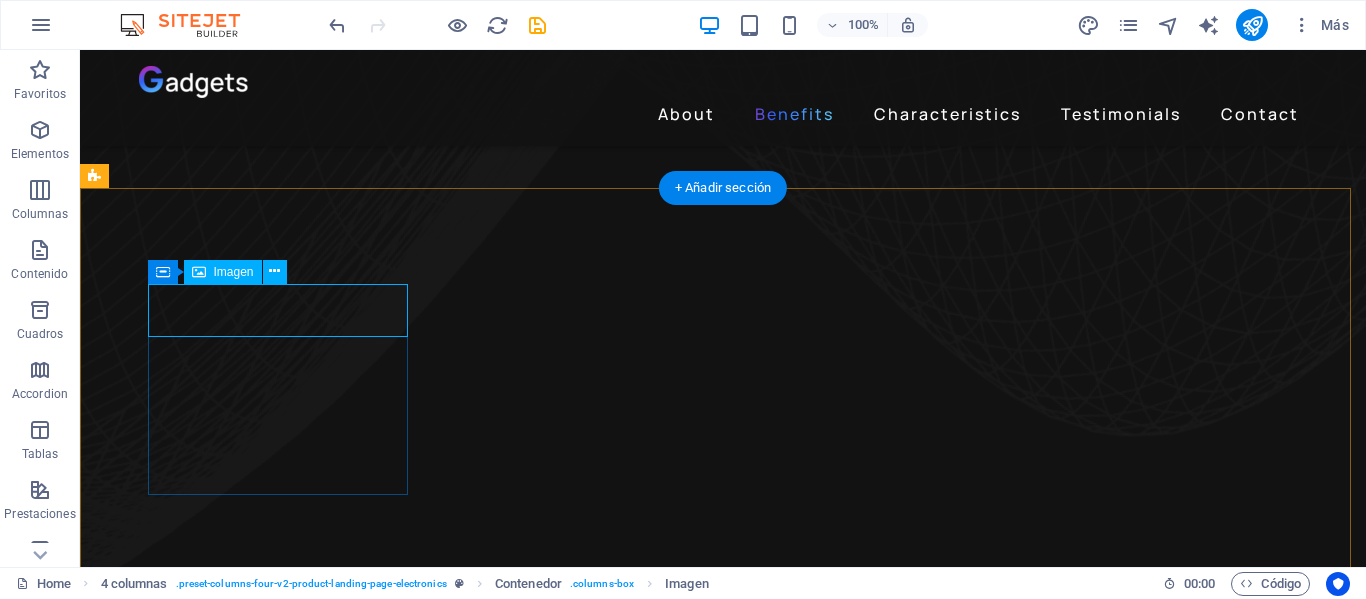 click at bounding box center [242, 4822] 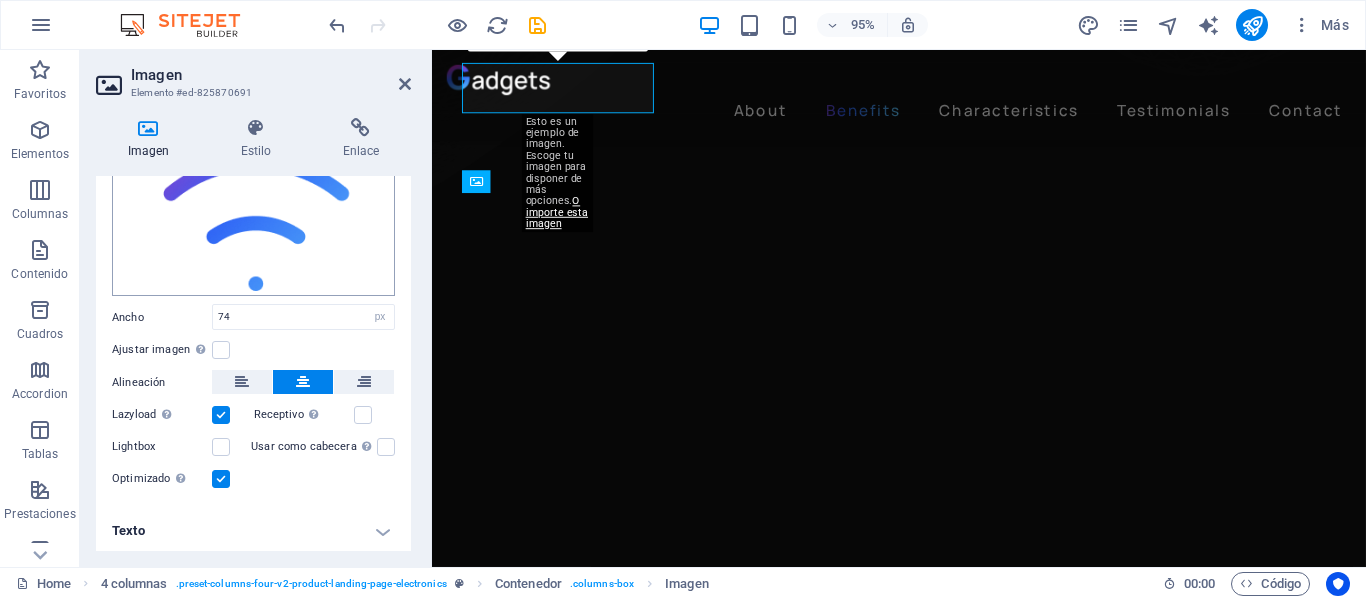 scroll, scrollTop: 139, scrollLeft: 0, axis: vertical 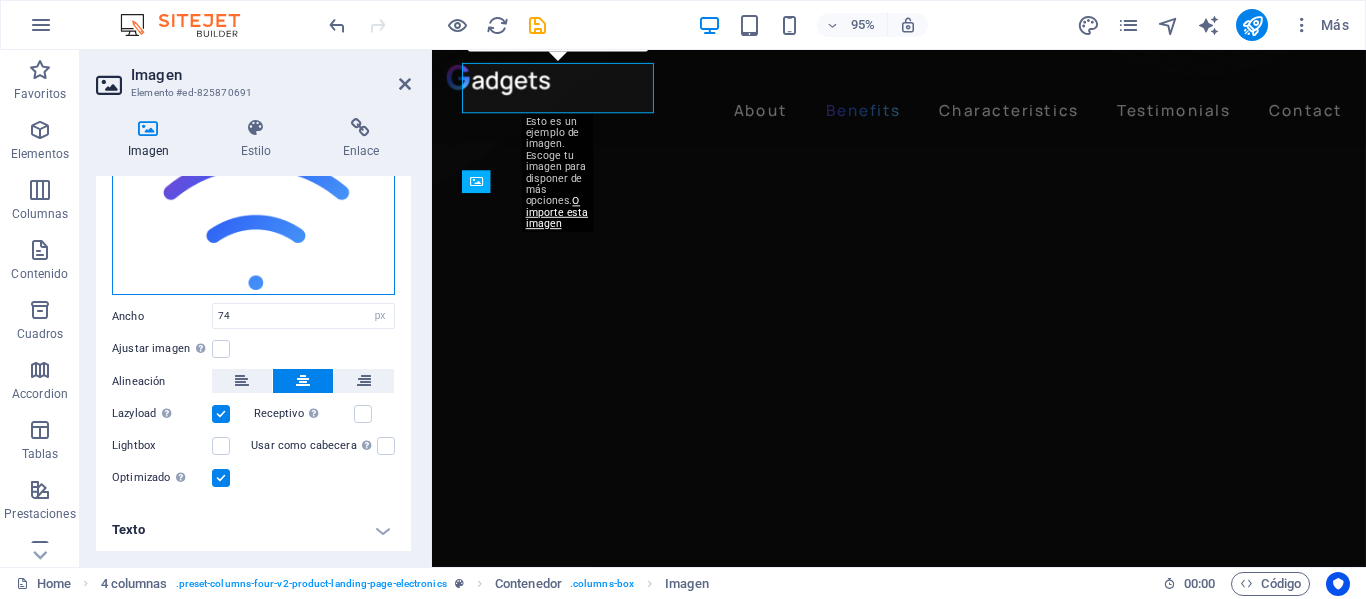 click on "Arrastra archivos aquí, haz clic para escoger archivos o  selecciona archivos de Archivos o de nuestra galería gratuita de fotos y vídeos" at bounding box center (253, 192) 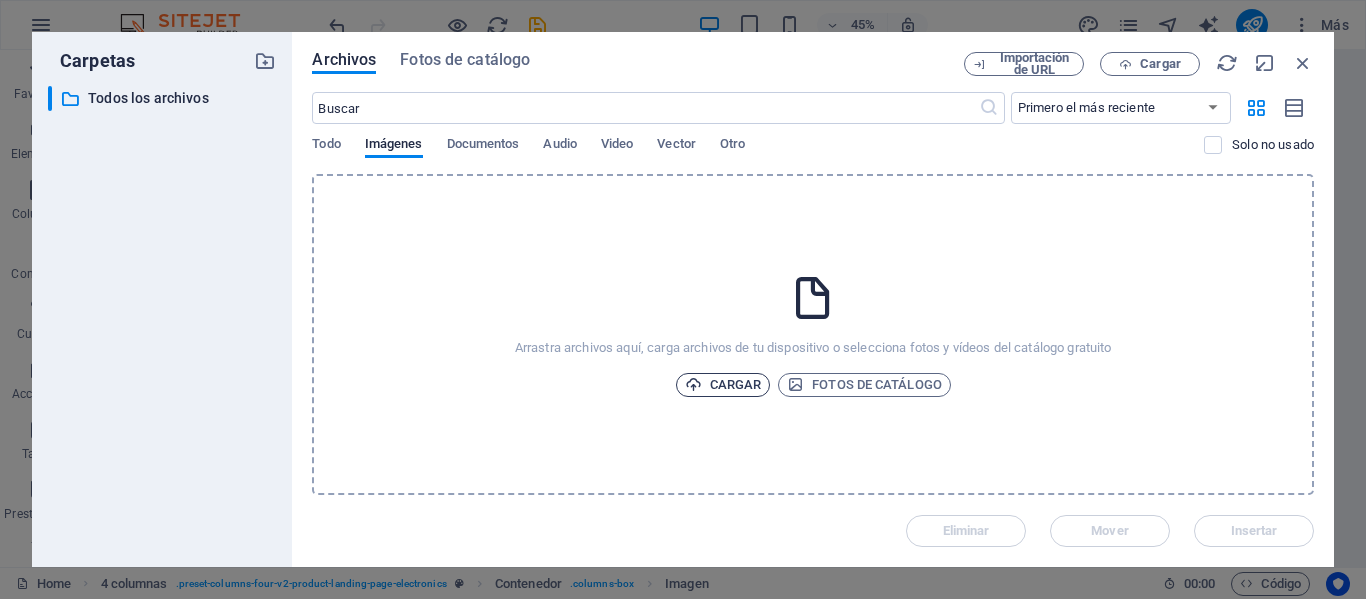 click on "Cargar" at bounding box center (723, 385) 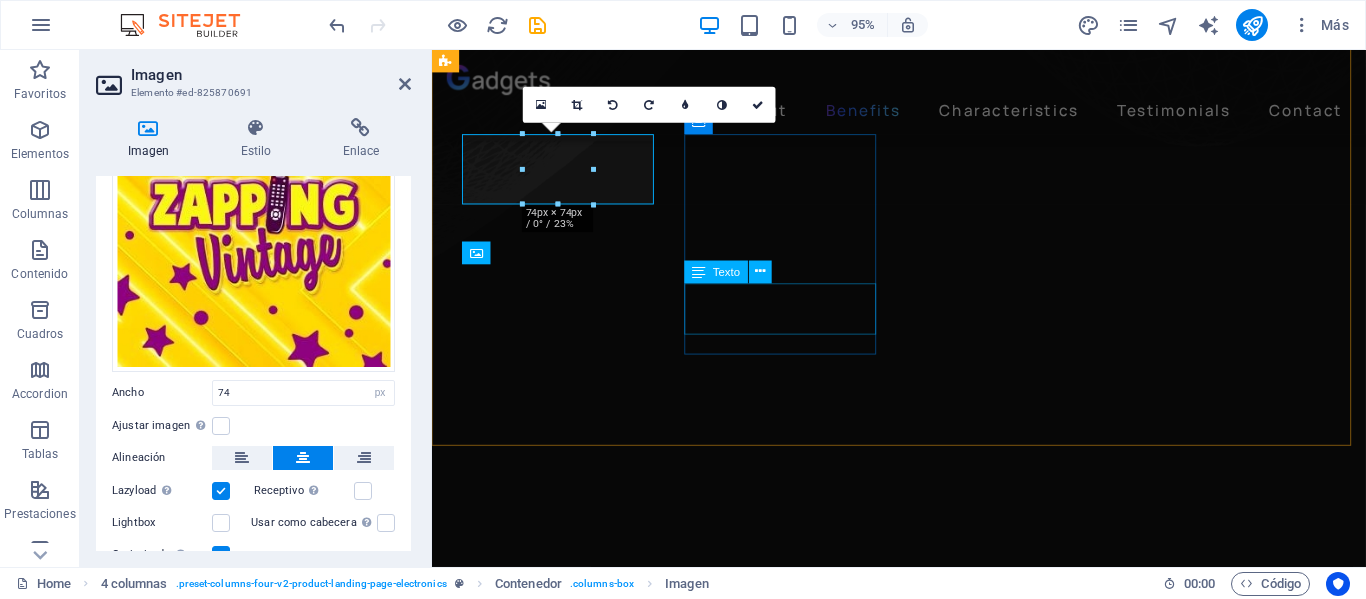 scroll, scrollTop: 1001, scrollLeft: 0, axis: vertical 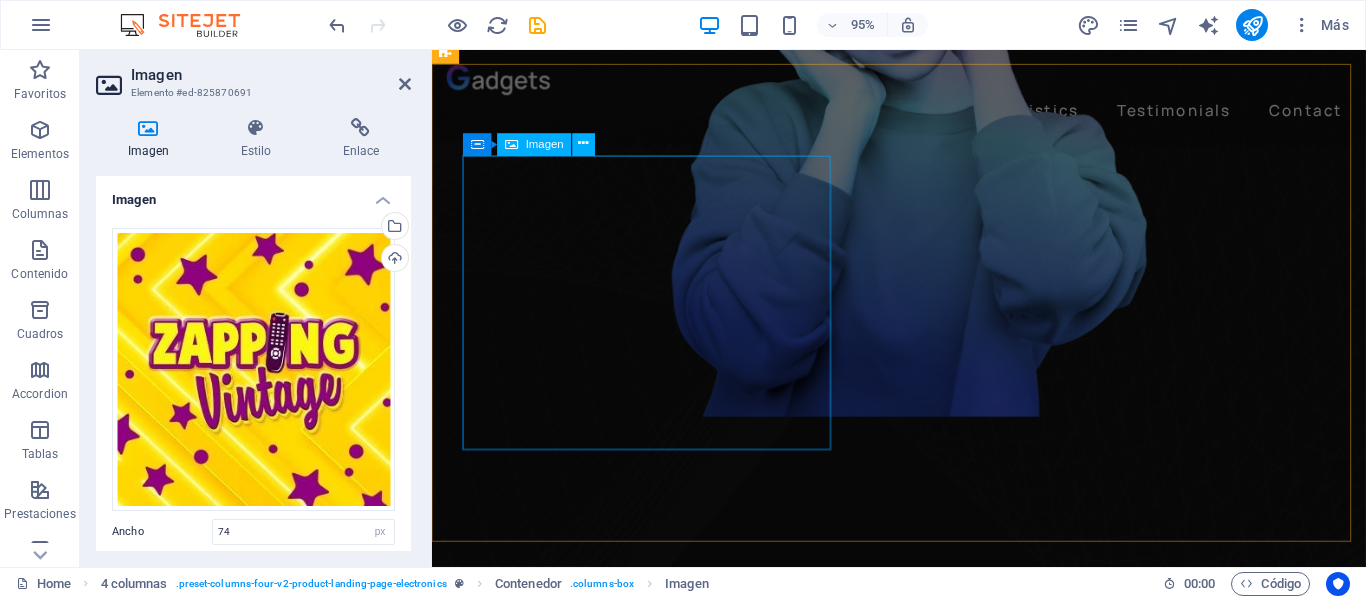 click at bounding box center (923, 3938) 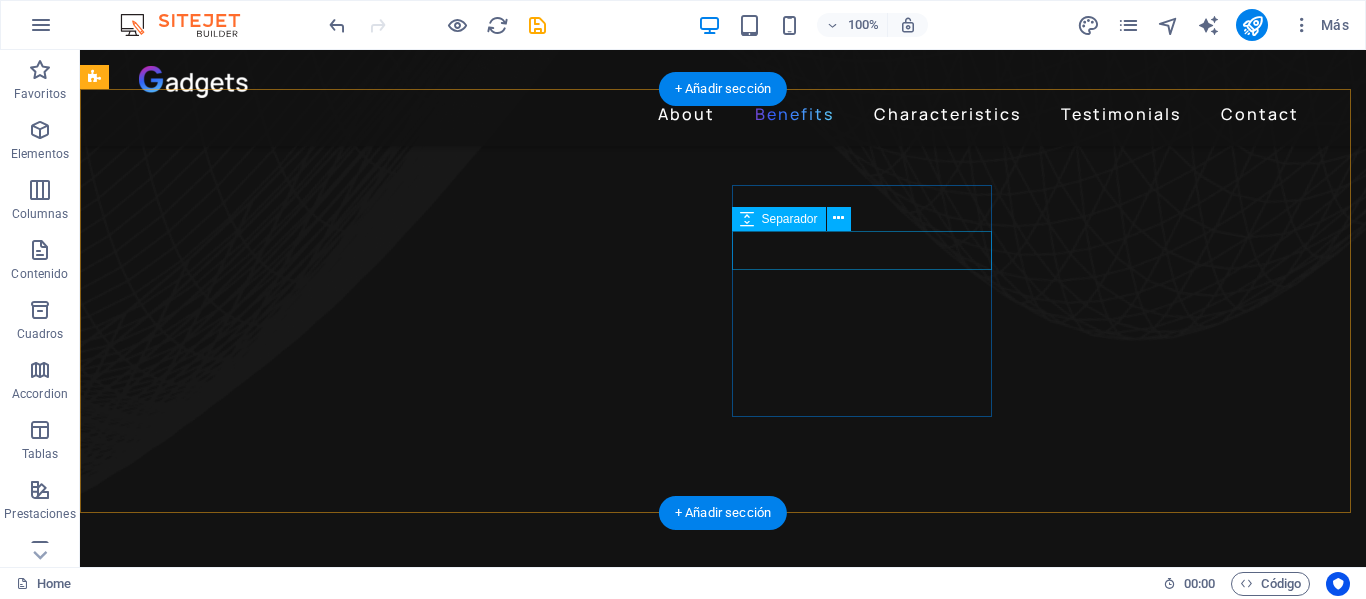 scroll, scrollTop: 1300, scrollLeft: 0, axis: vertical 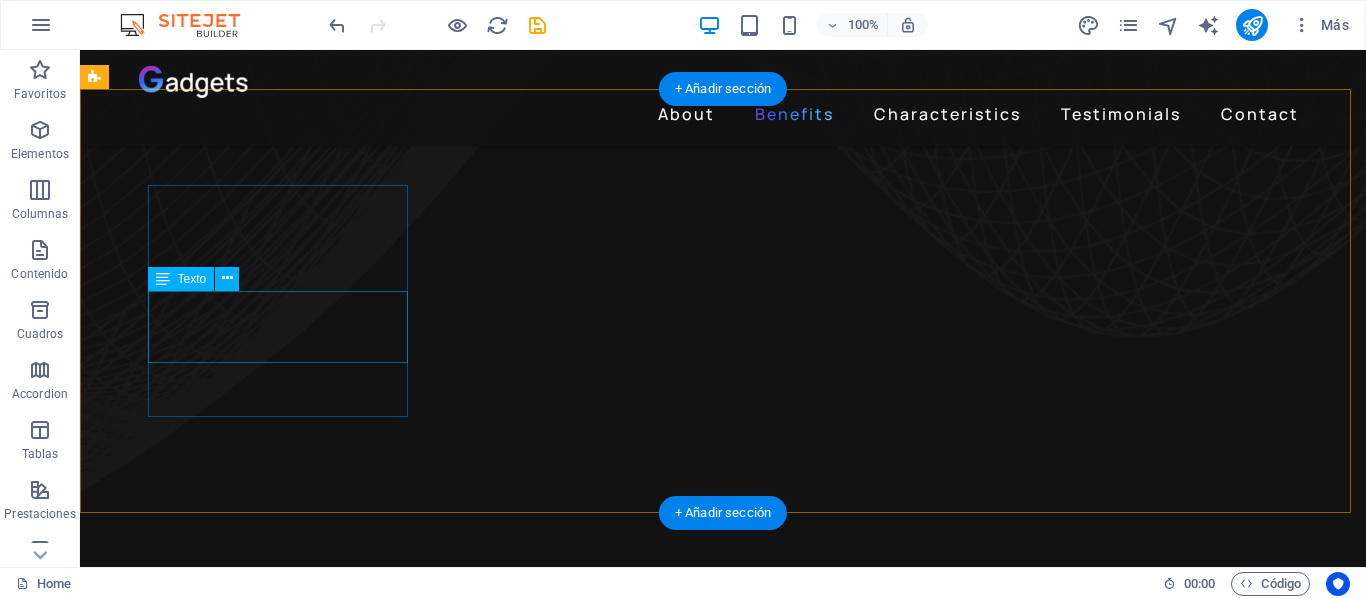 click on "Wireless Charging" at bounding box center [242, 4839] 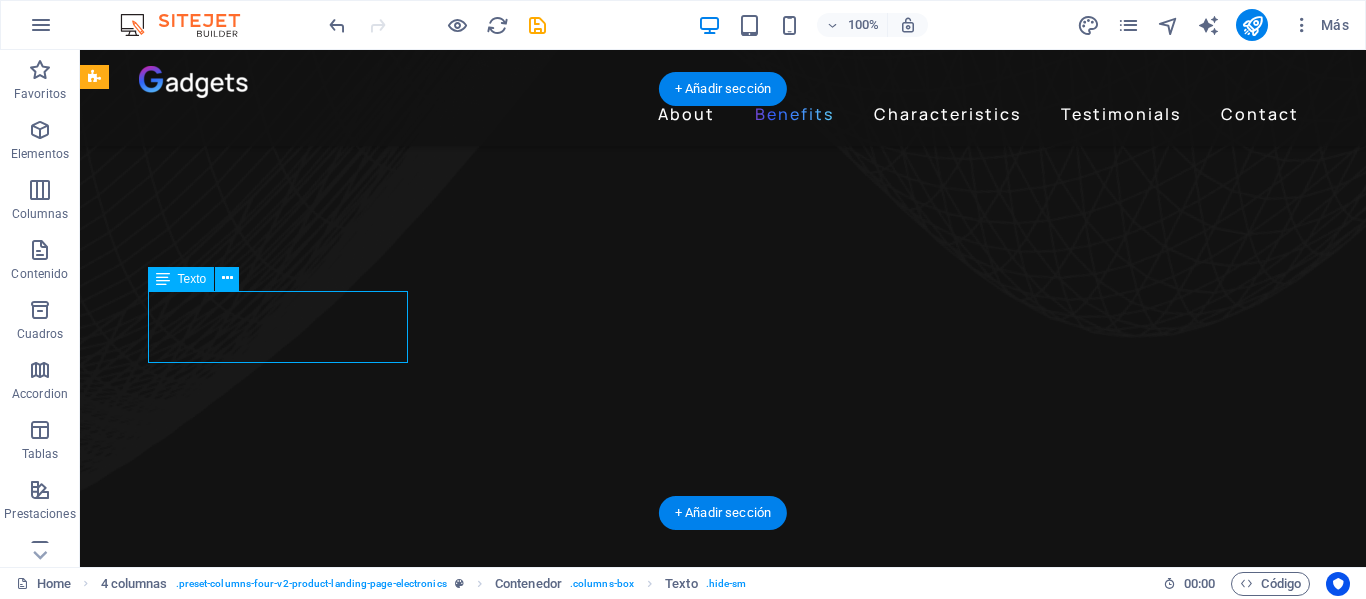 click on "Wireless Charging" at bounding box center [242, 4839] 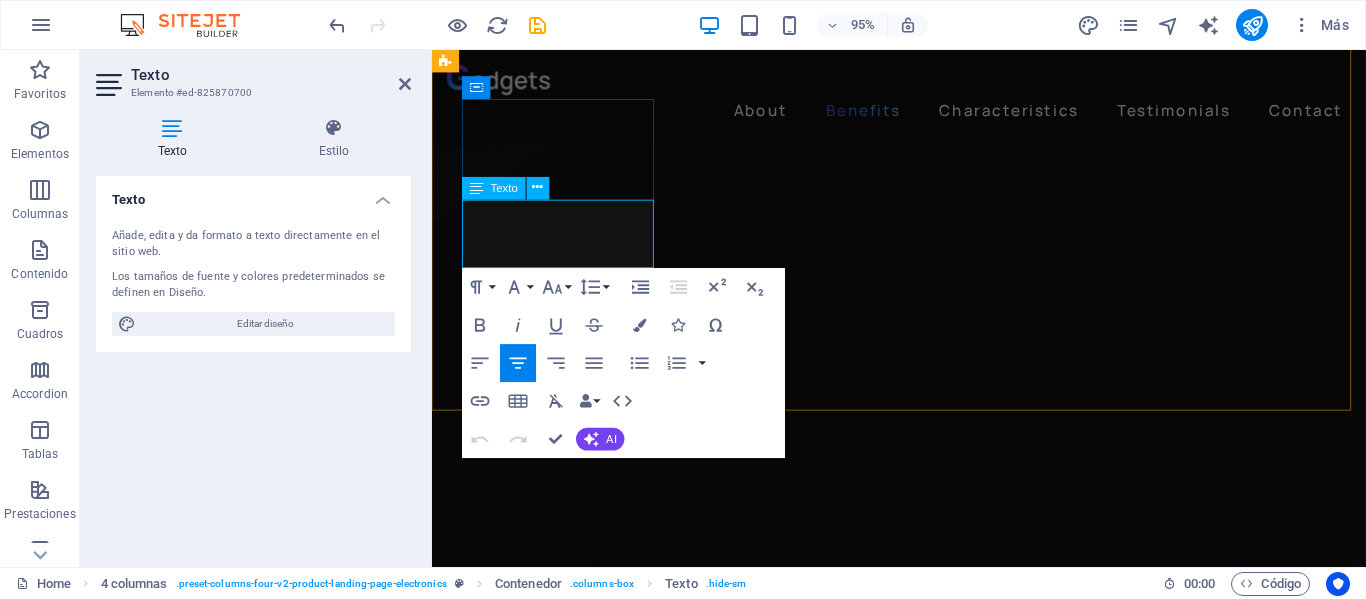 click on "Wireless Charging" at bounding box center [567, 4246] 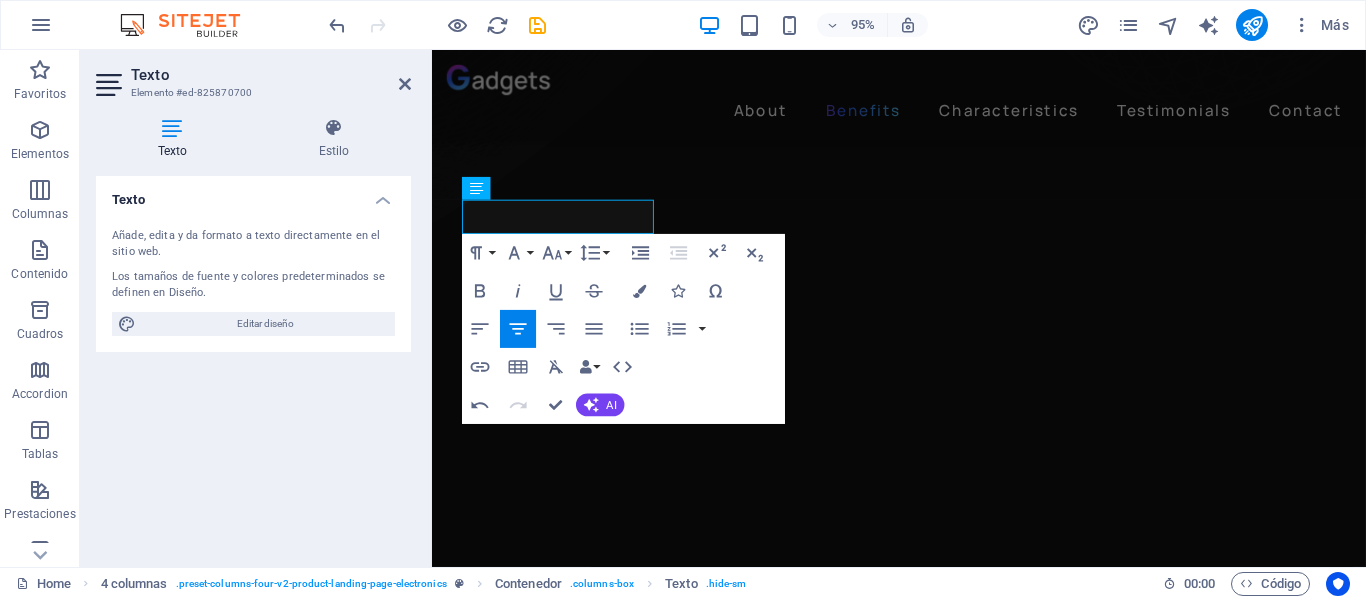 type 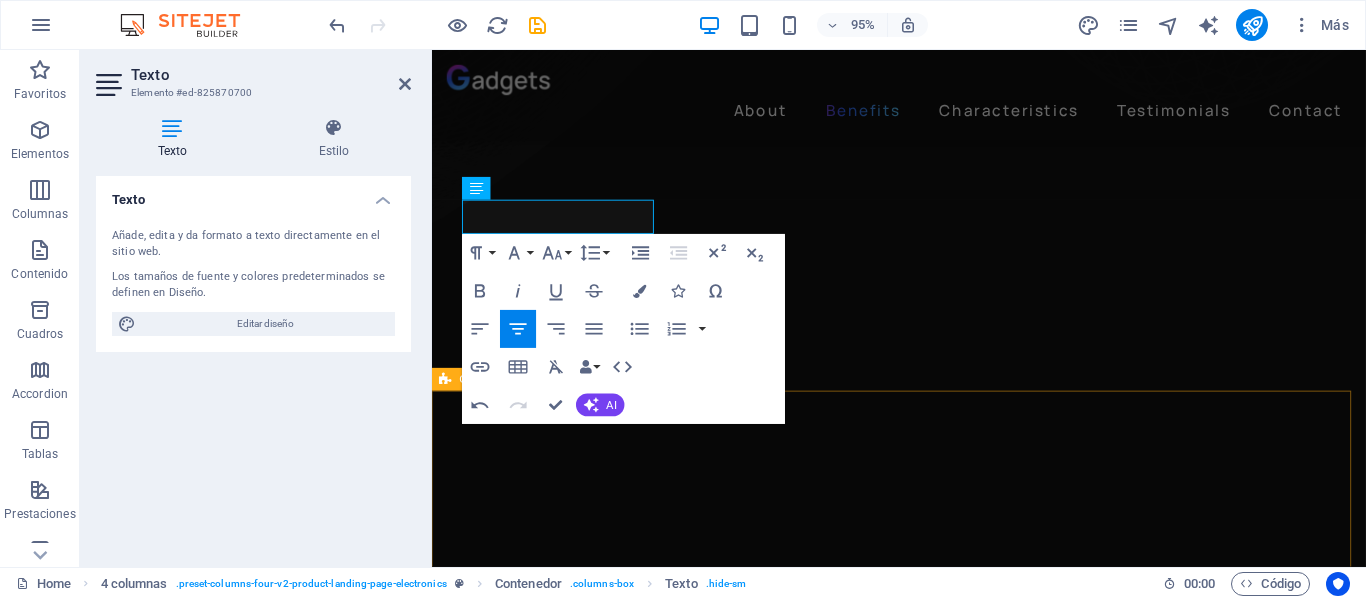 click on "Tunes out noises, tunes in voices" at bounding box center (923, 5598) 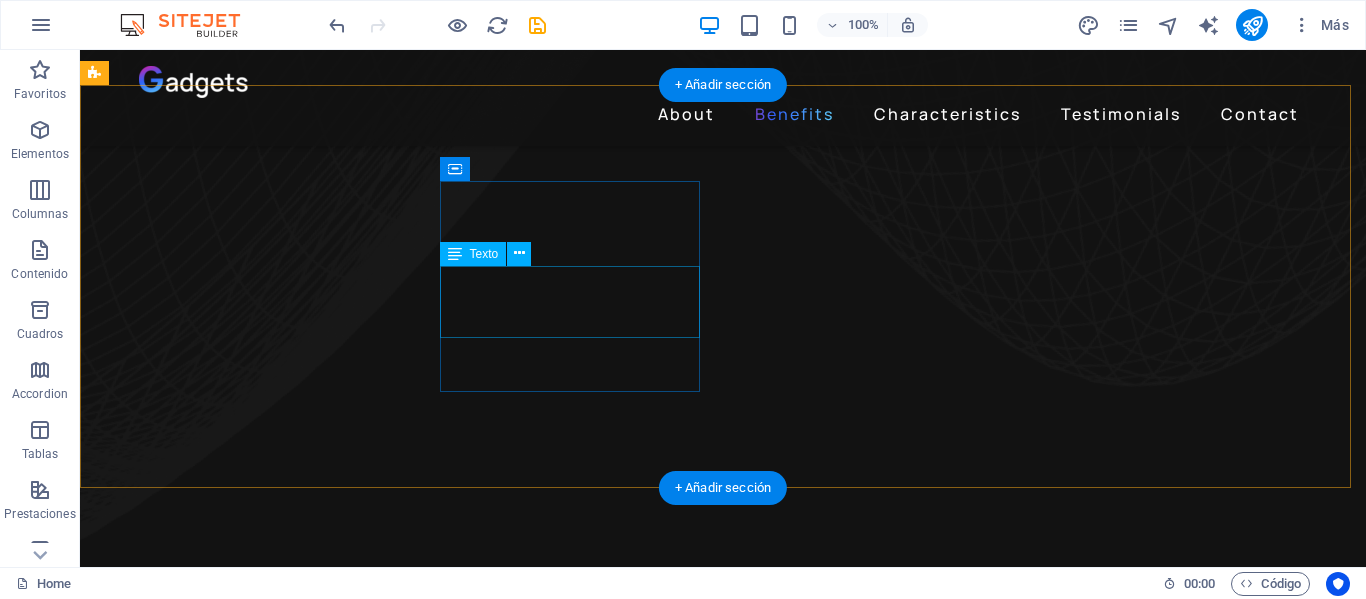 scroll, scrollTop: 1341, scrollLeft: 0, axis: vertical 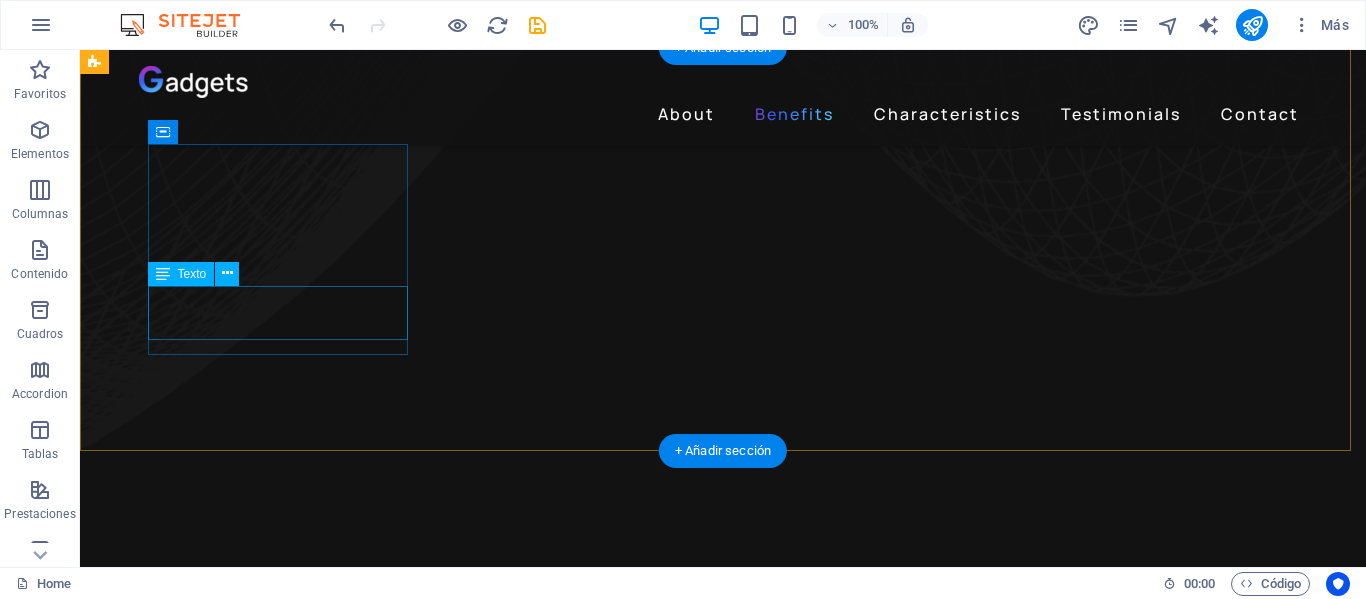 click on "Wireless Charging" at bounding box center [242, 4825] 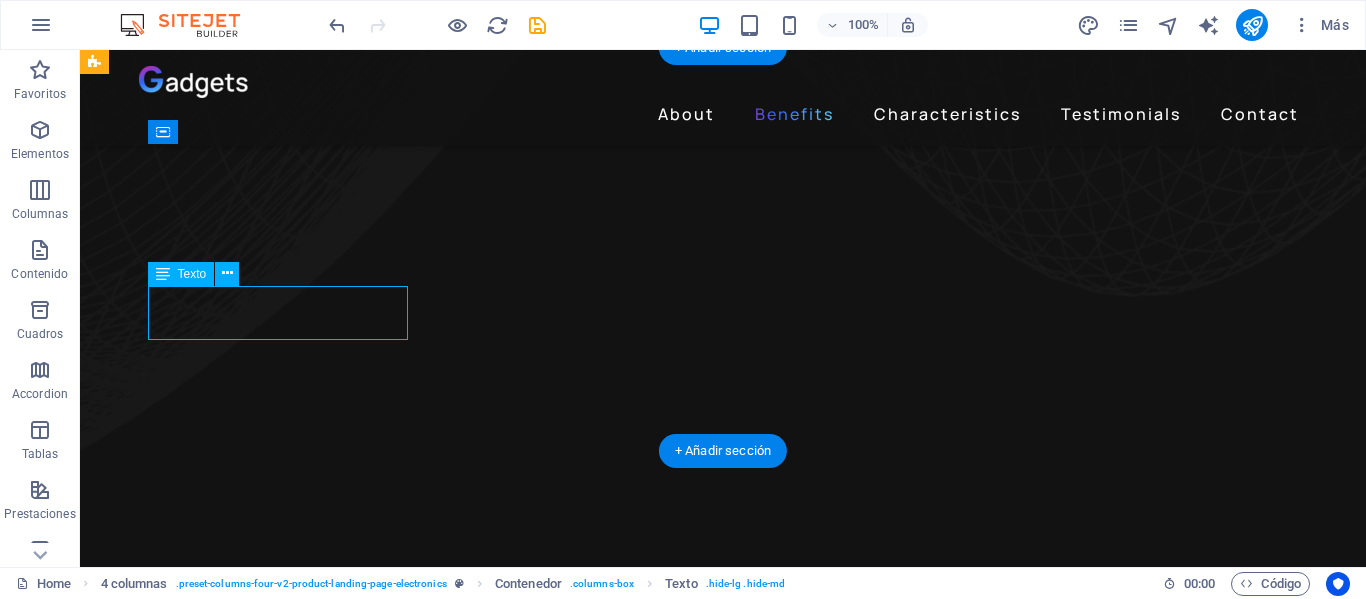 click on "Wireless Charging" at bounding box center [242, 4825] 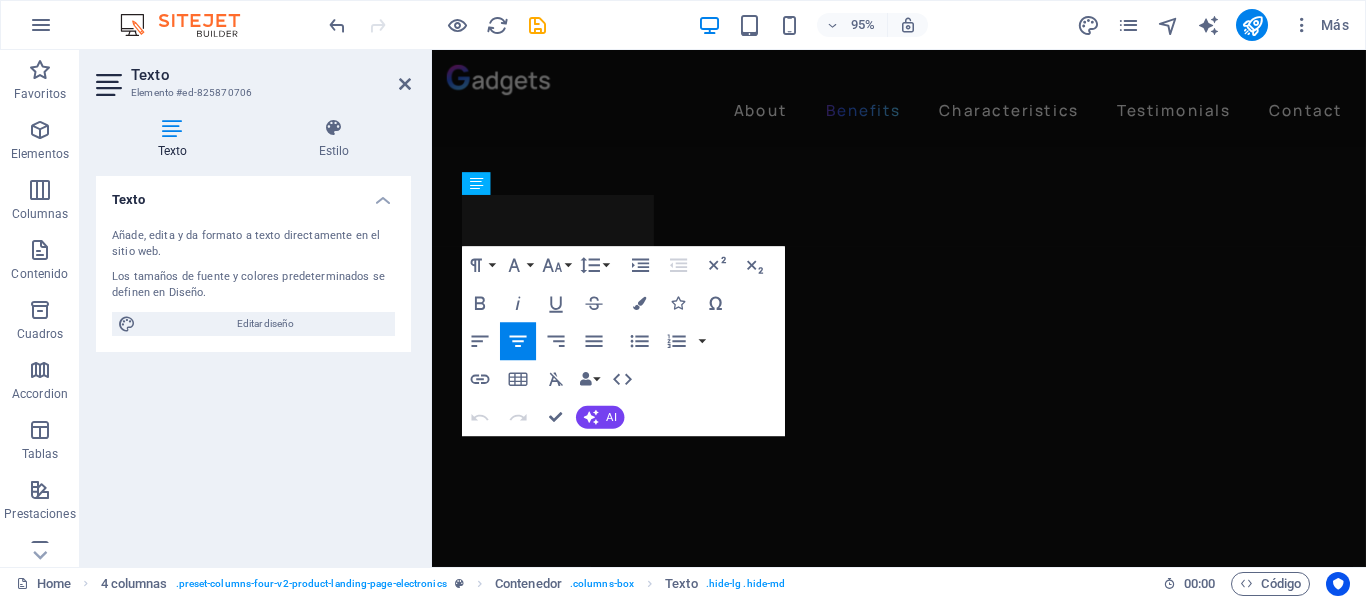 scroll, scrollTop: 1204, scrollLeft: 0, axis: vertical 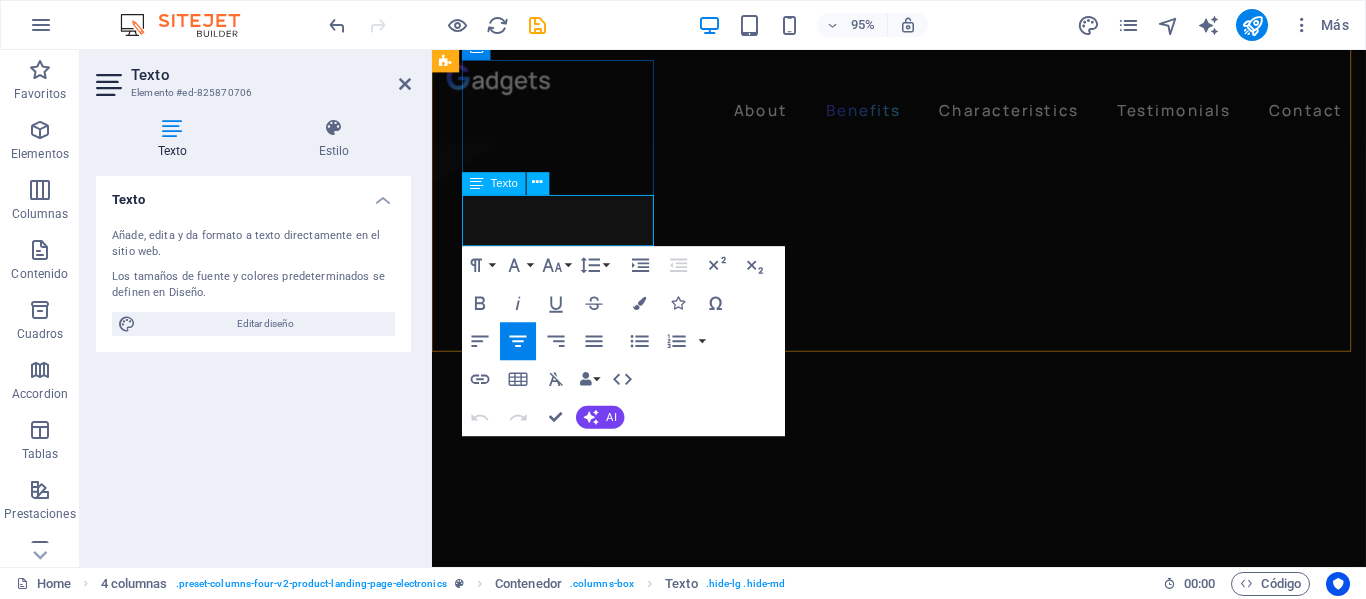 click on "Wireless Charging" at bounding box center [567, 4232] 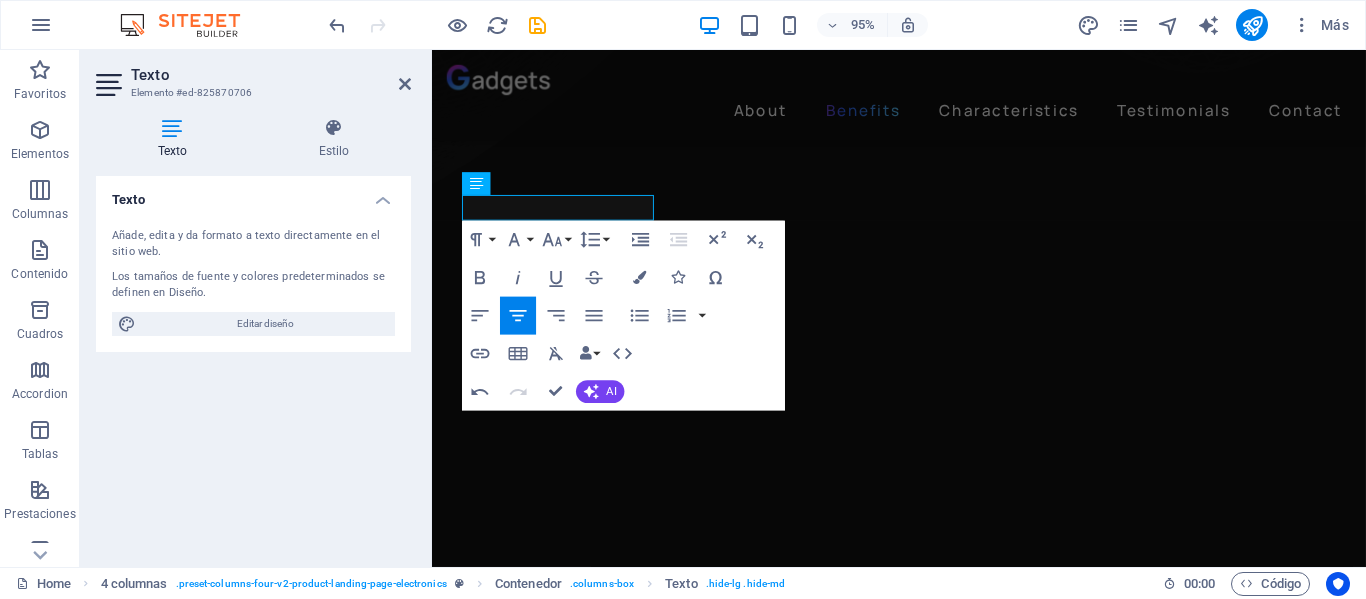 type 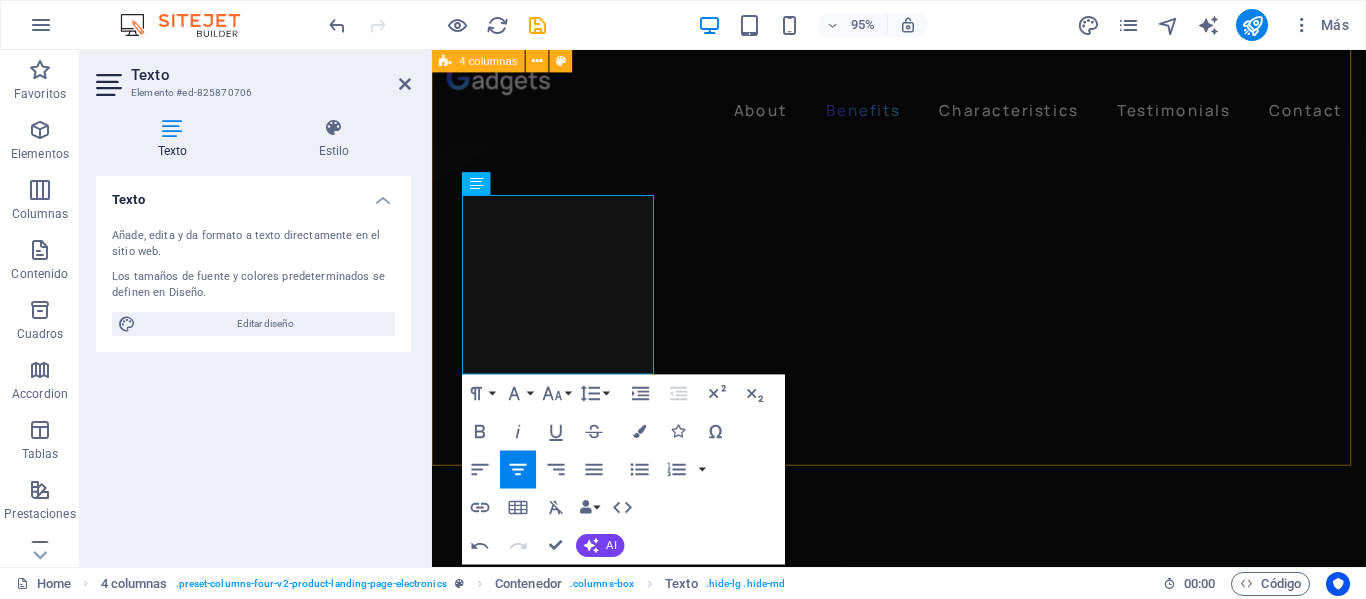 click on "Recarga Retro Sabado 17 hs. [FIRST] [LAST] y [LAST] [LAST] conducen un programa que nos lleva en un viaje en el tiemmpo por épocas pasadas y recuerdos. Noise Cancellation
Noise Cancellation
24h of Listening Time
24h of Listening Time
Premium Sound
Premium Sound" at bounding box center [923, 4569] 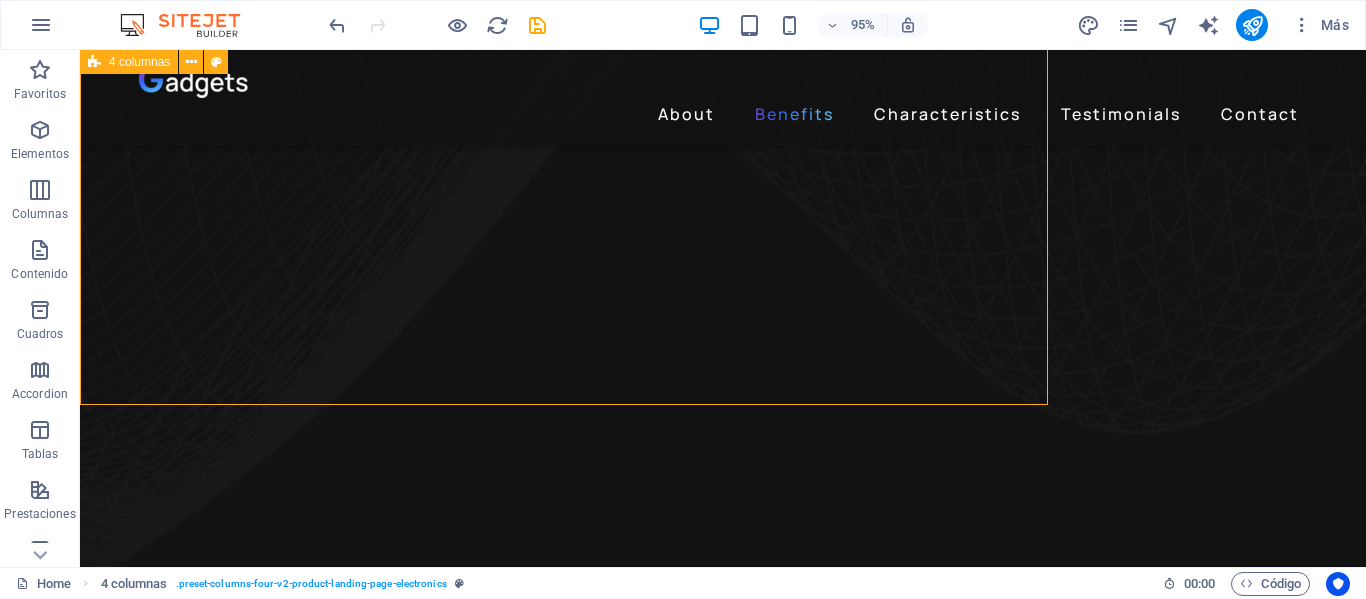 scroll, scrollTop: 1287, scrollLeft: 0, axis: vertical 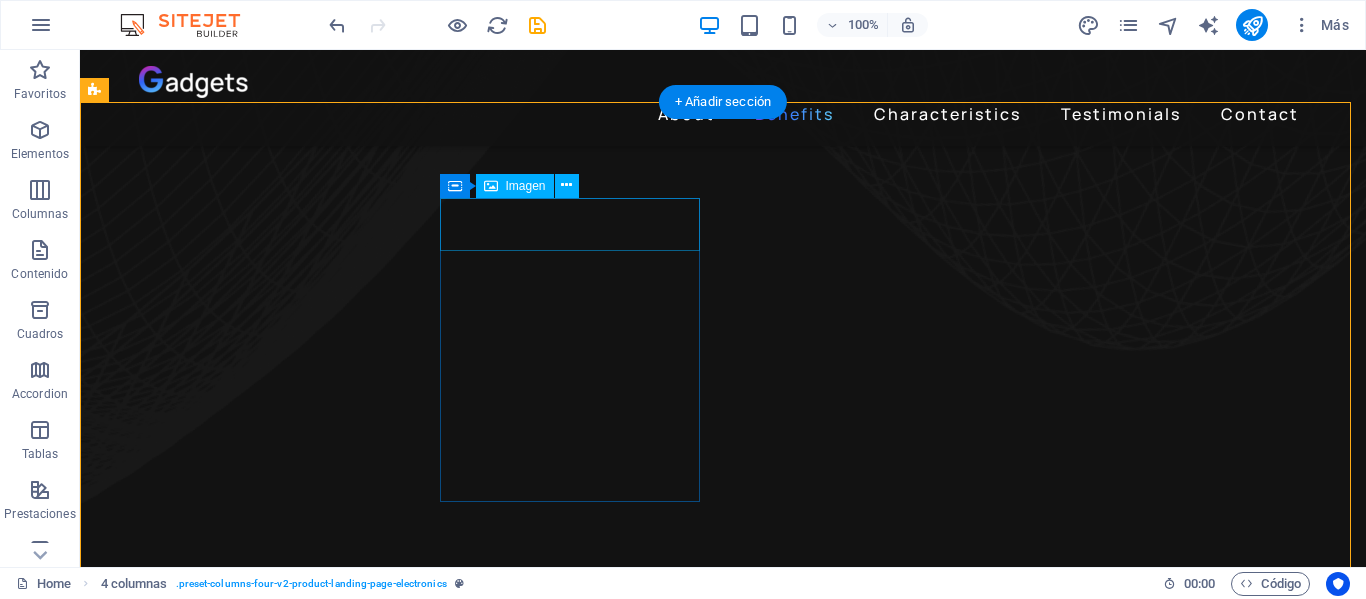 click at bounding box center [242, 5056] 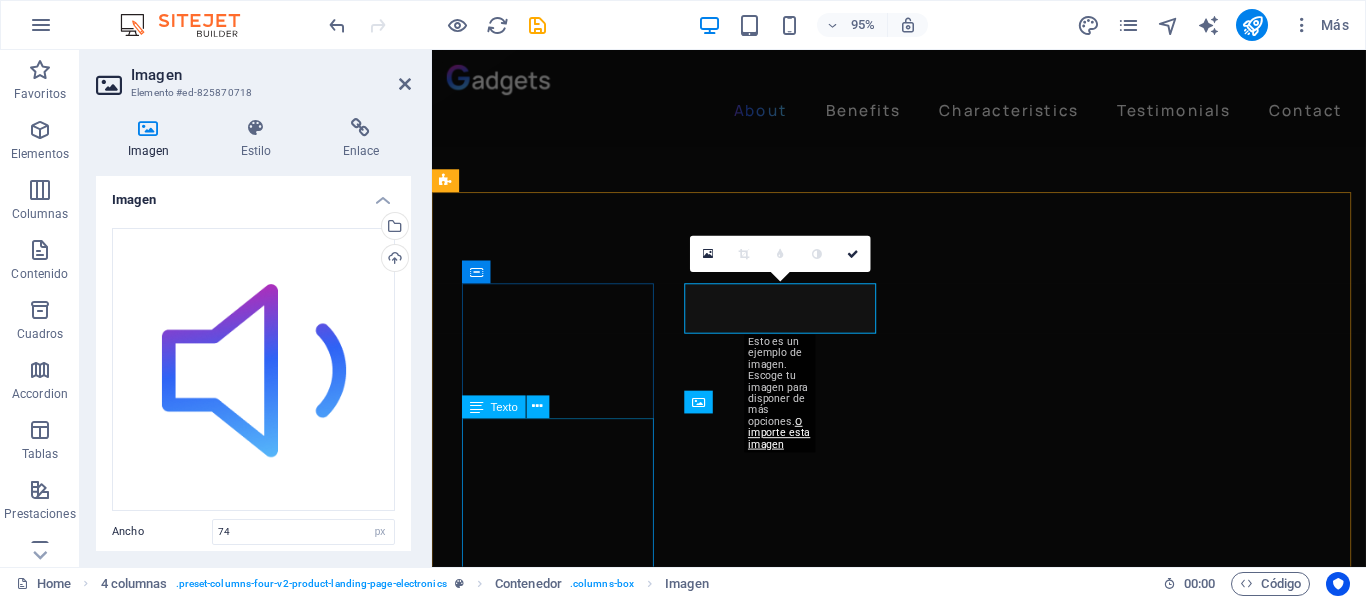 scroll, scrollTop: 969, scrollLeft: 0, axis: vertical 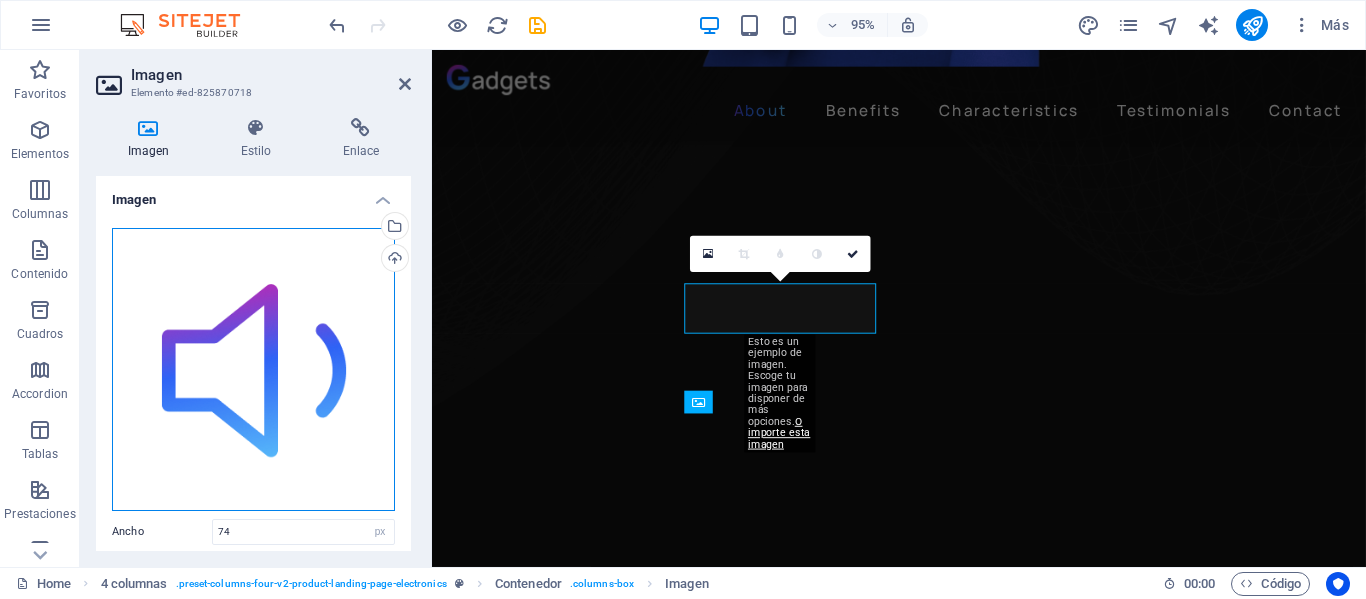 click on "Arrastra archivos aquí, haz clic para escoger archivos o  selecciona archivos de Archivos o de nuestra galería gratuita de fotos y vídeos" at bounding box center (253, 369) 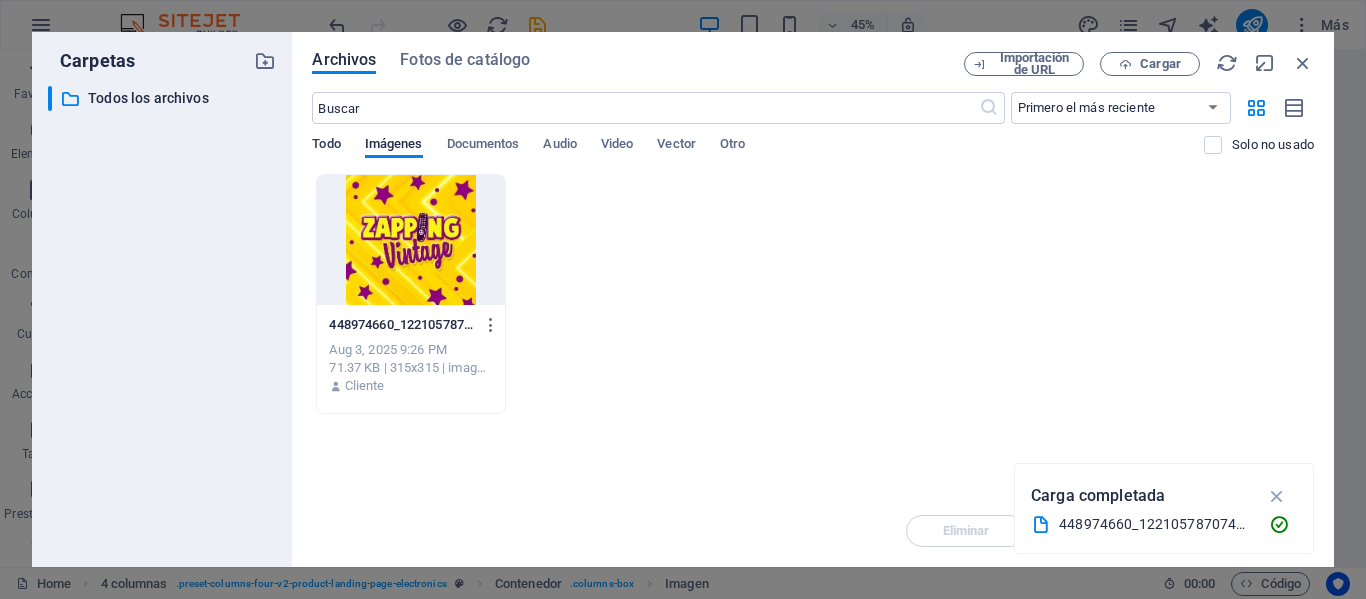 click on "Todo" at bounding box center [326, 146] 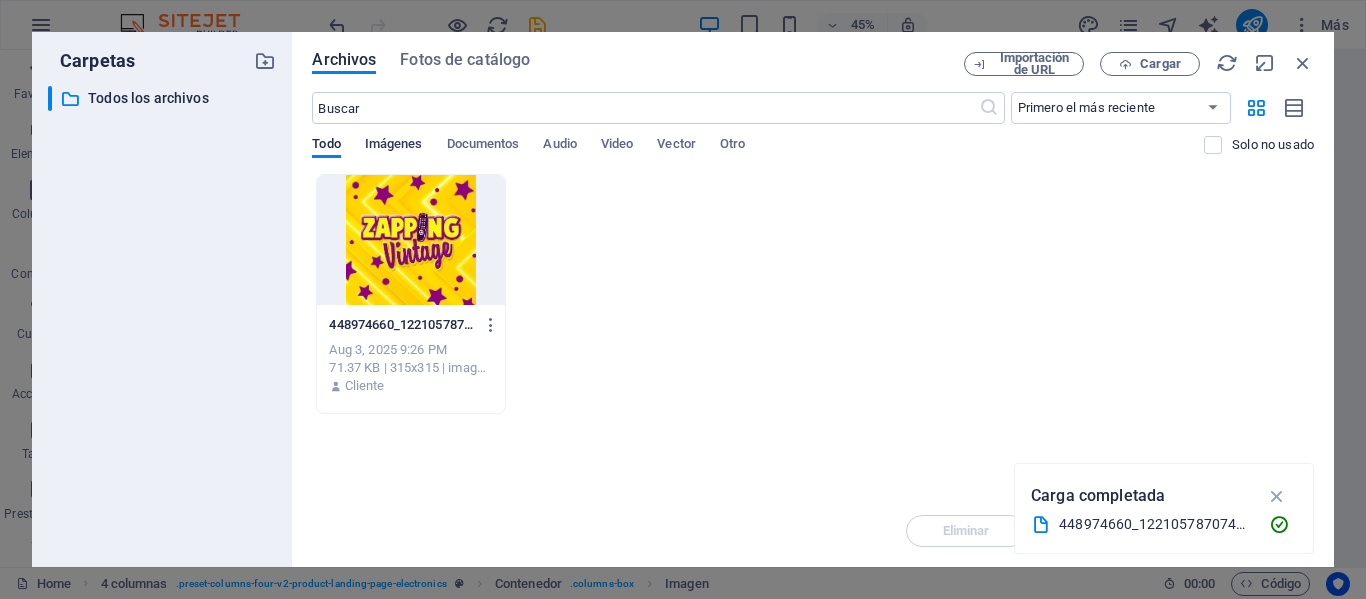 click on "Imágenes" at bounding box center (394, 146) 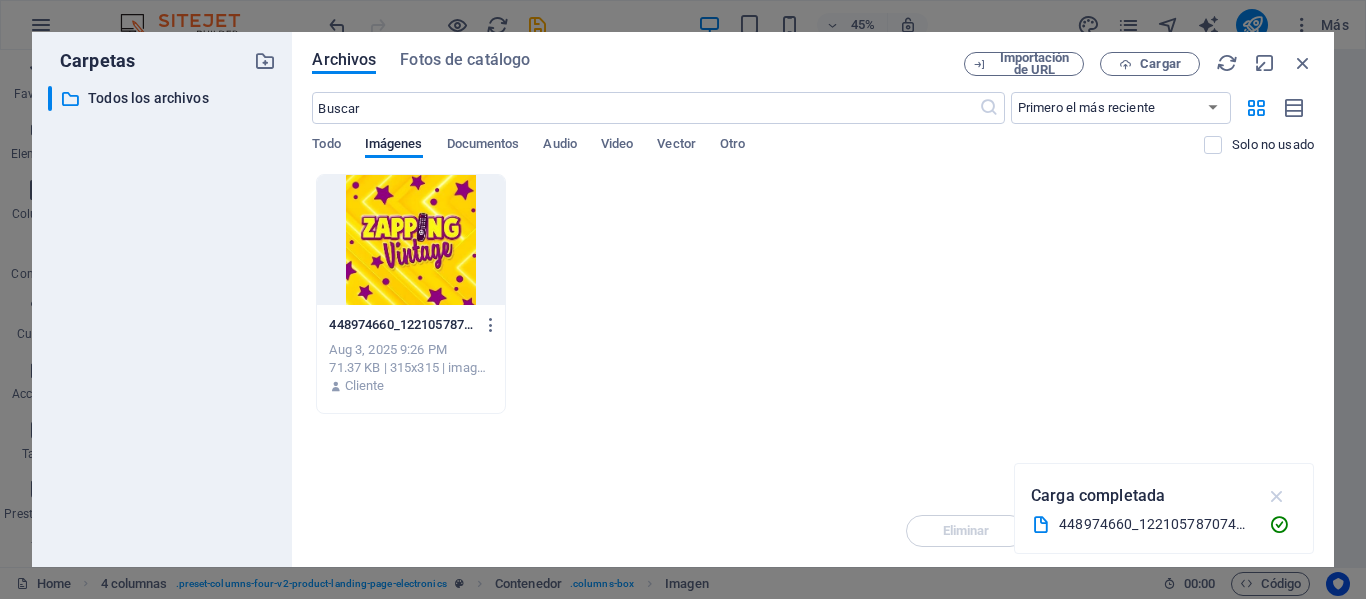click at bounding box center (1277, 496) 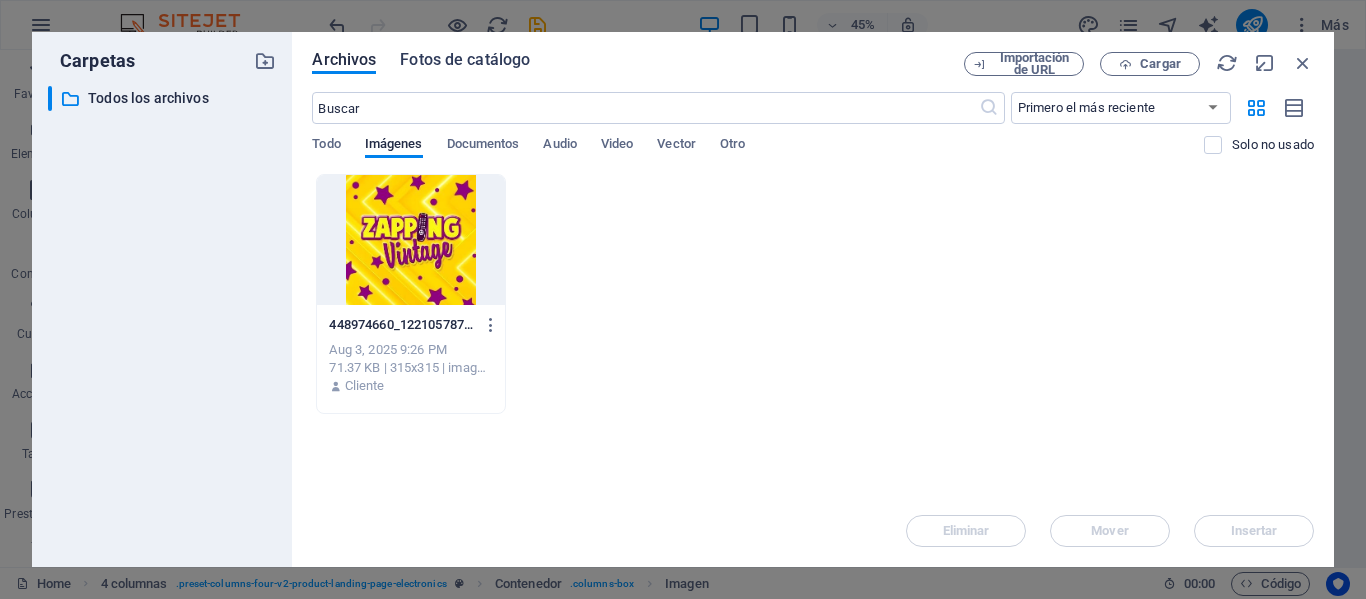 click on "Fotos de catálogo" at bounding box center (465, 60) 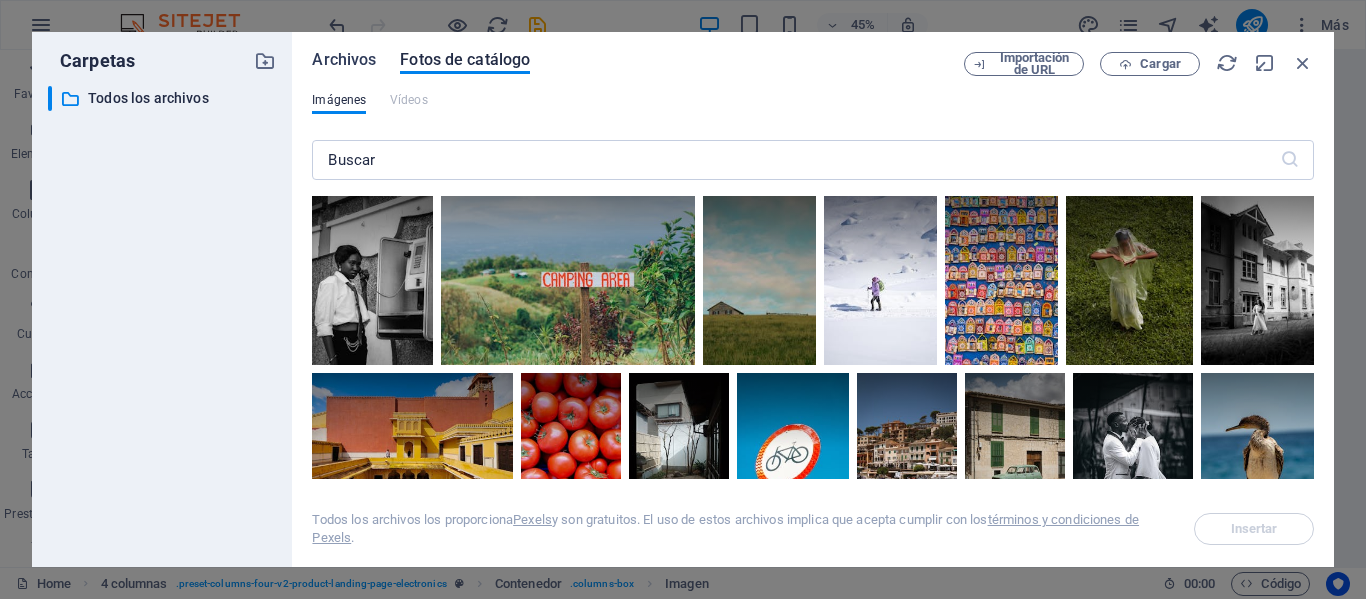 click on "Archivos" at bounding box center (344, 60) 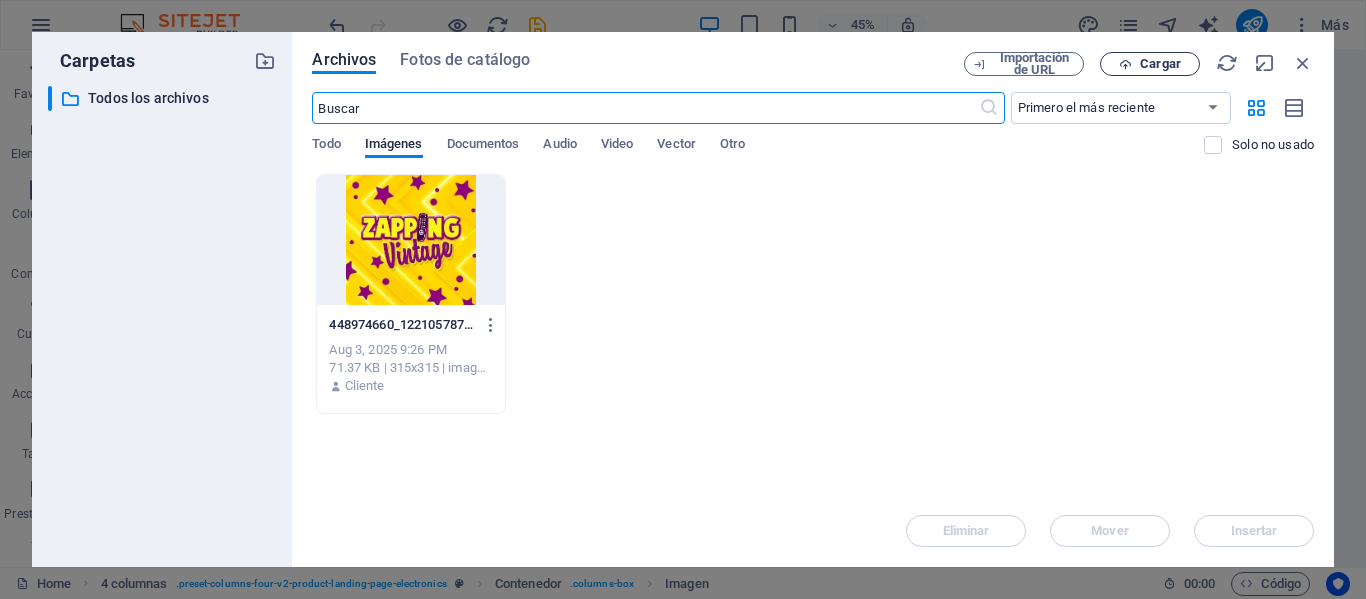 click on "Cargar" at bounding box center (1160, 64) 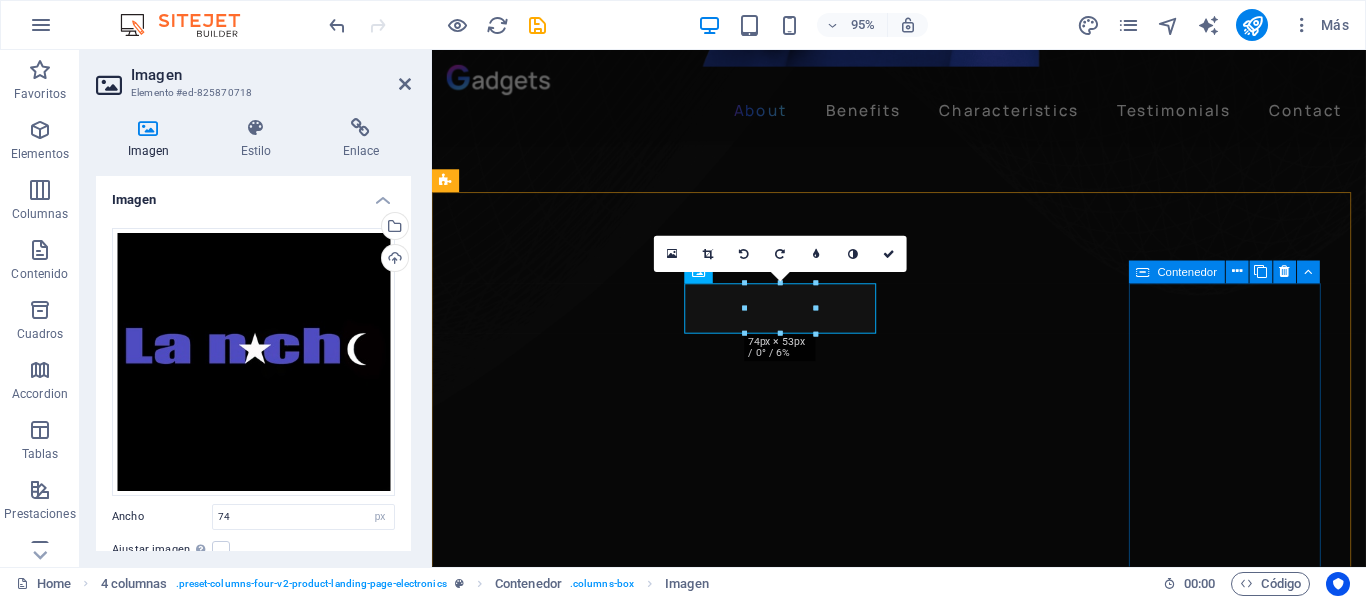 click on "Premium Sound
Premium Sound" at bounding box center (567, 5204) 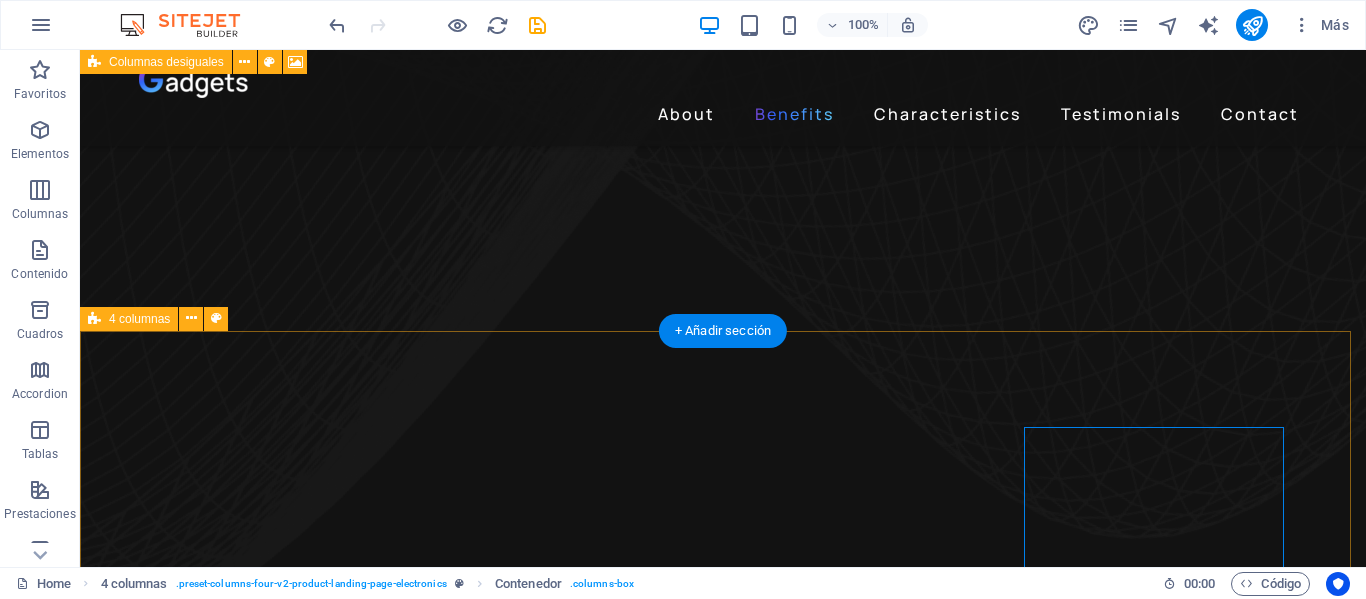 scroll, scrollTop: 1269, scrollLeft: 0, axis: vertical 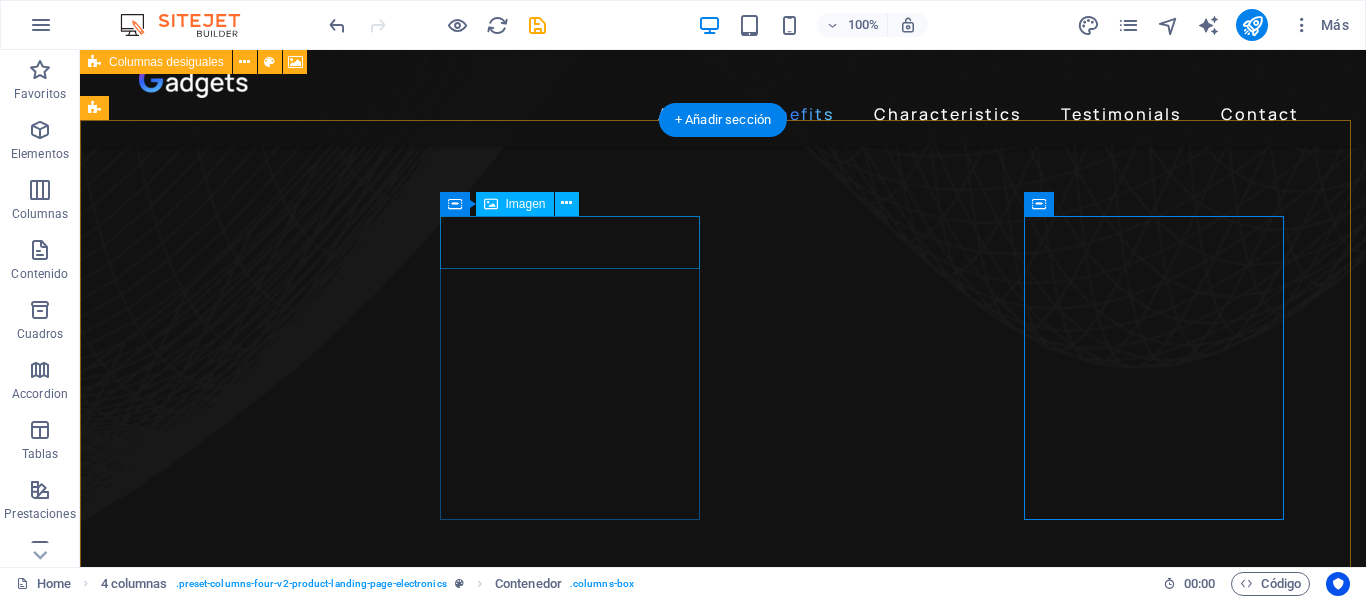 click at bounding box center (242, 5074) 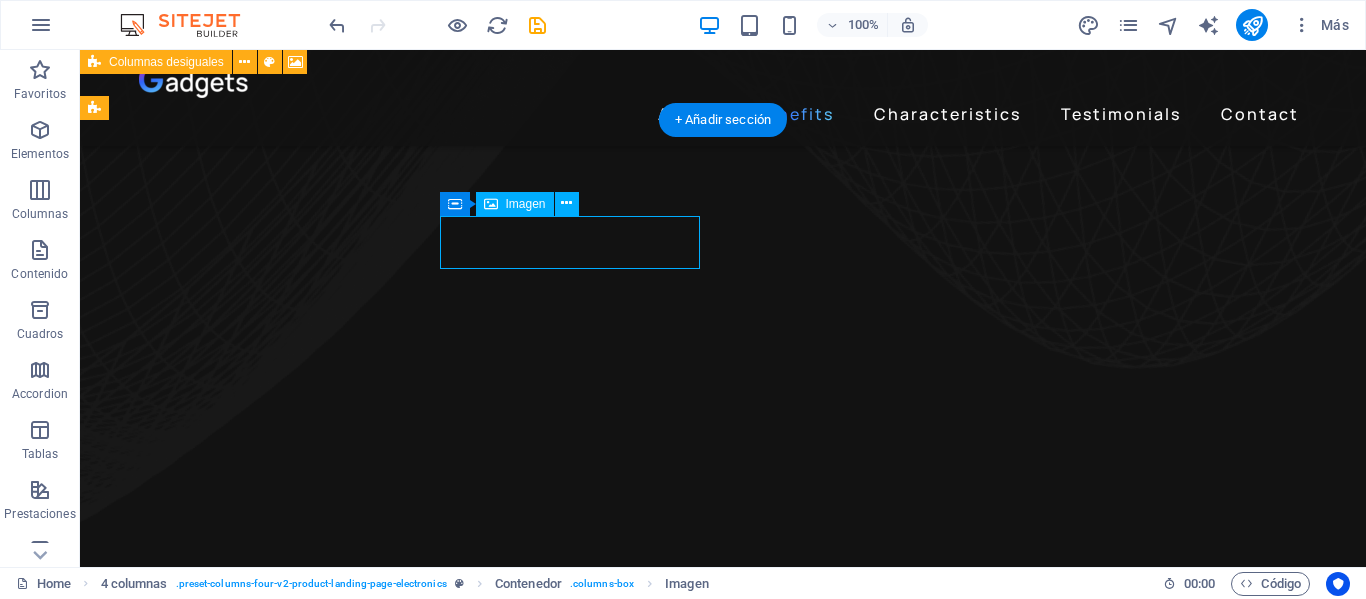 click at bounding box center [242, 5074] 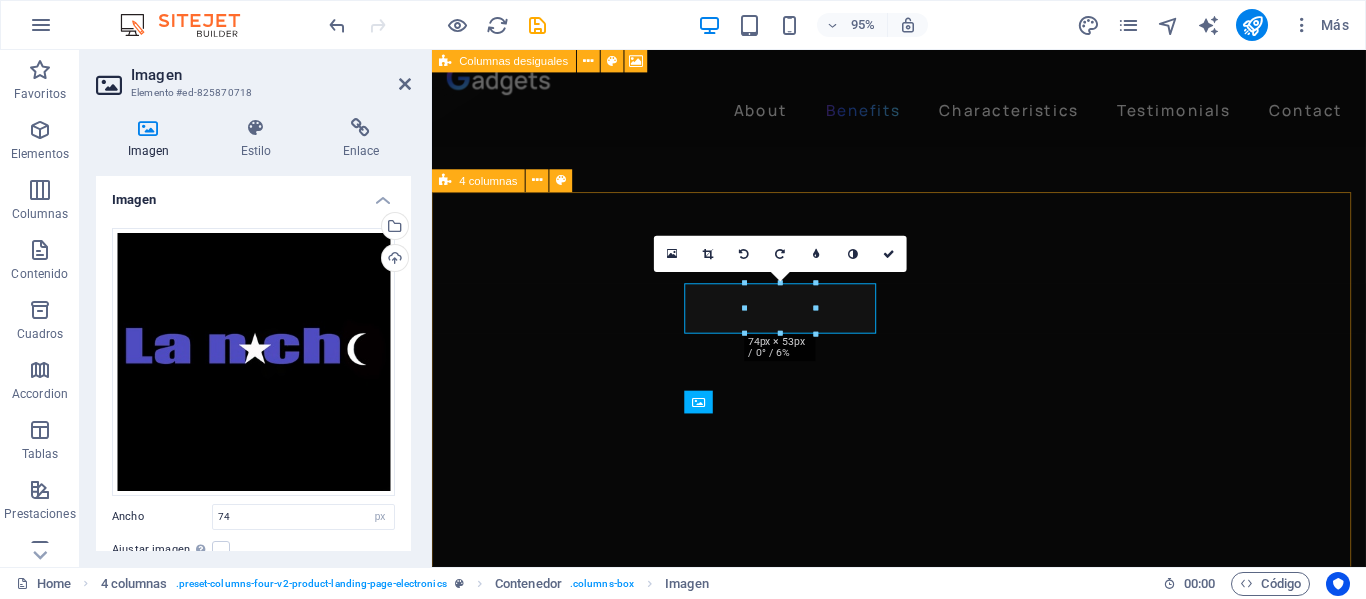 scroll, scrollTop: 969, scrollLeft: 0, axis: vertical 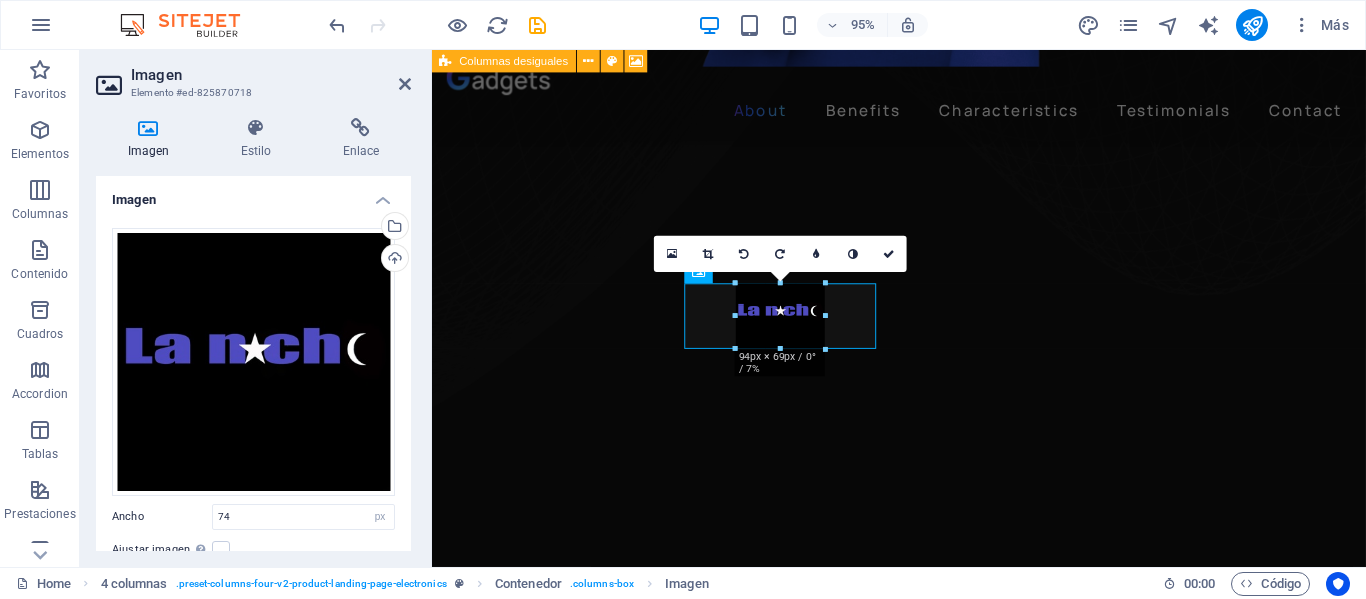 drag, startPoint x: 781, startPoint y: 331, endPoint x: 785, endPoint y: 347, distance: 16.492422 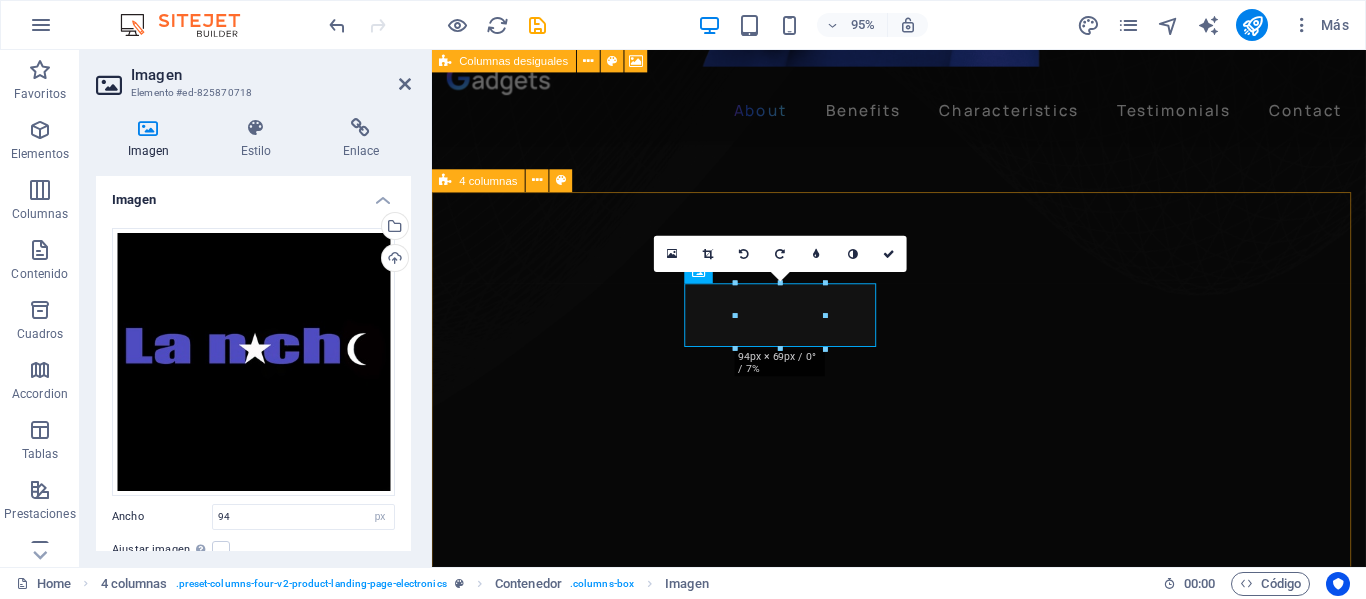 click on "Recarga Retro Sabado 17 hs. [FIRST] [LAST] y [LAST] [LAST] conducen un programa que nos lleva en un viaje en el tiemmpo por épocas pasadas y recuerdos. Noise Cancellation
Noise Cancellation
24h of Listening Time
24h of Listening Time
Premium Sound
Premium Sound" at bounding box center (923, 4811) 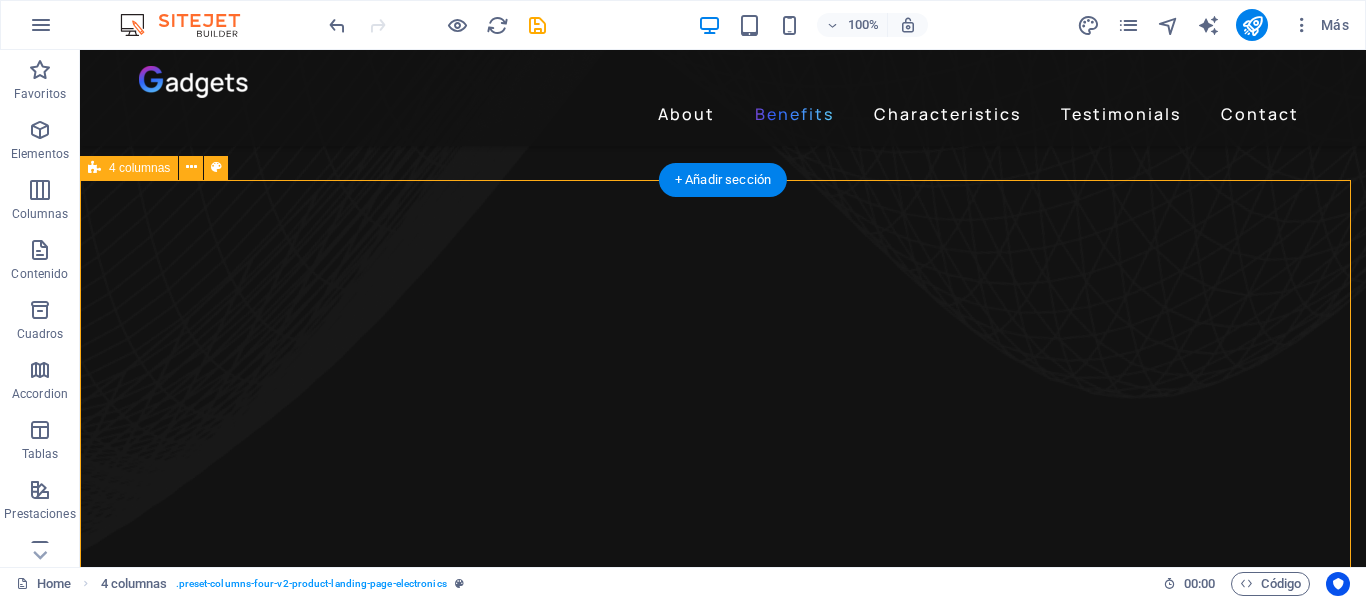 scroll, scrollTop: 1269, scrollLeft: 0, axis: vertical 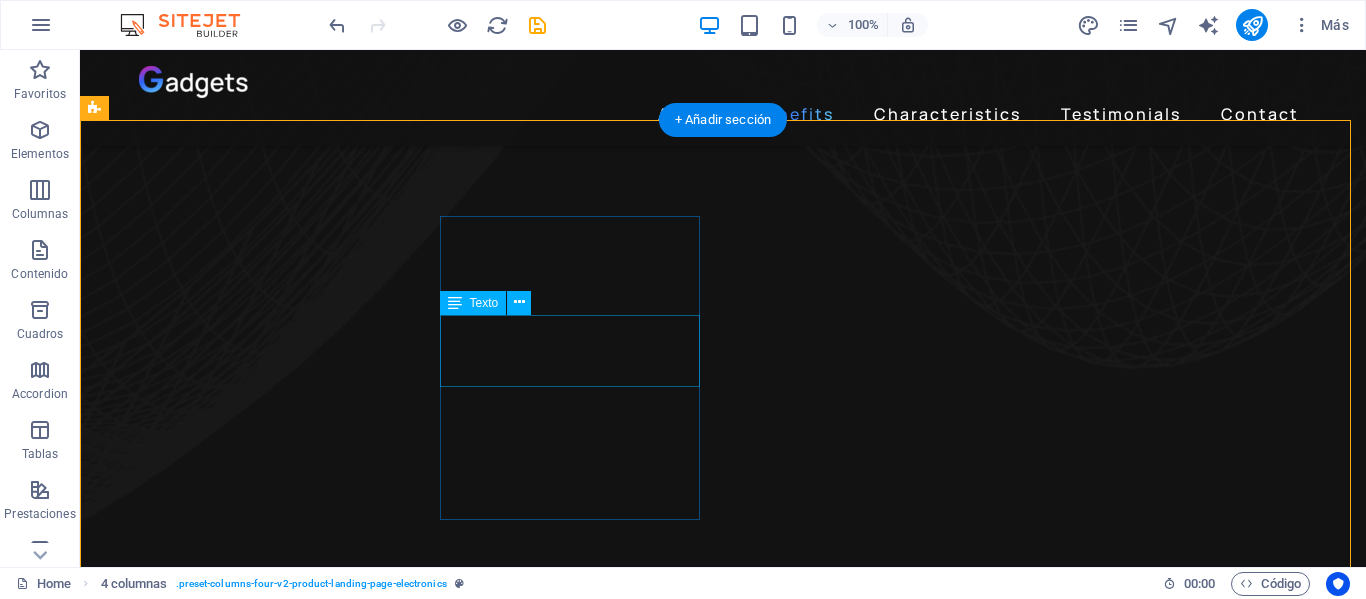 click on "Noise Cancellation" at bounding box center [242, 5183] 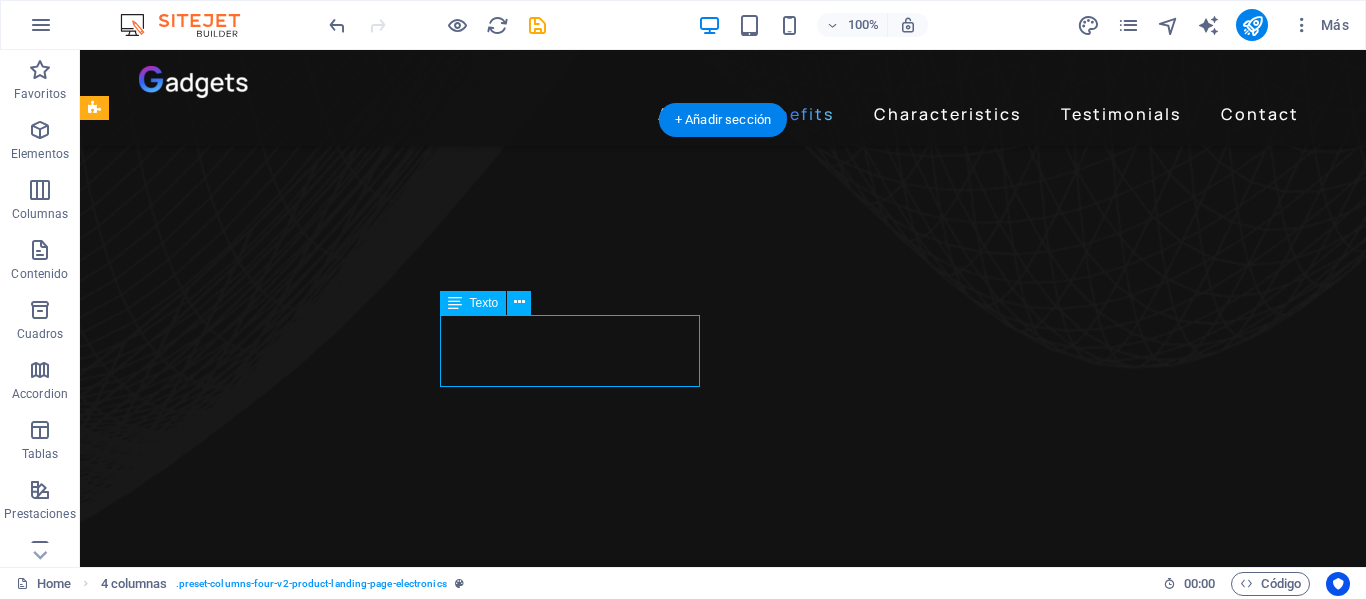 click on "Noise Cancellation" at bounding box center (242, 5183) 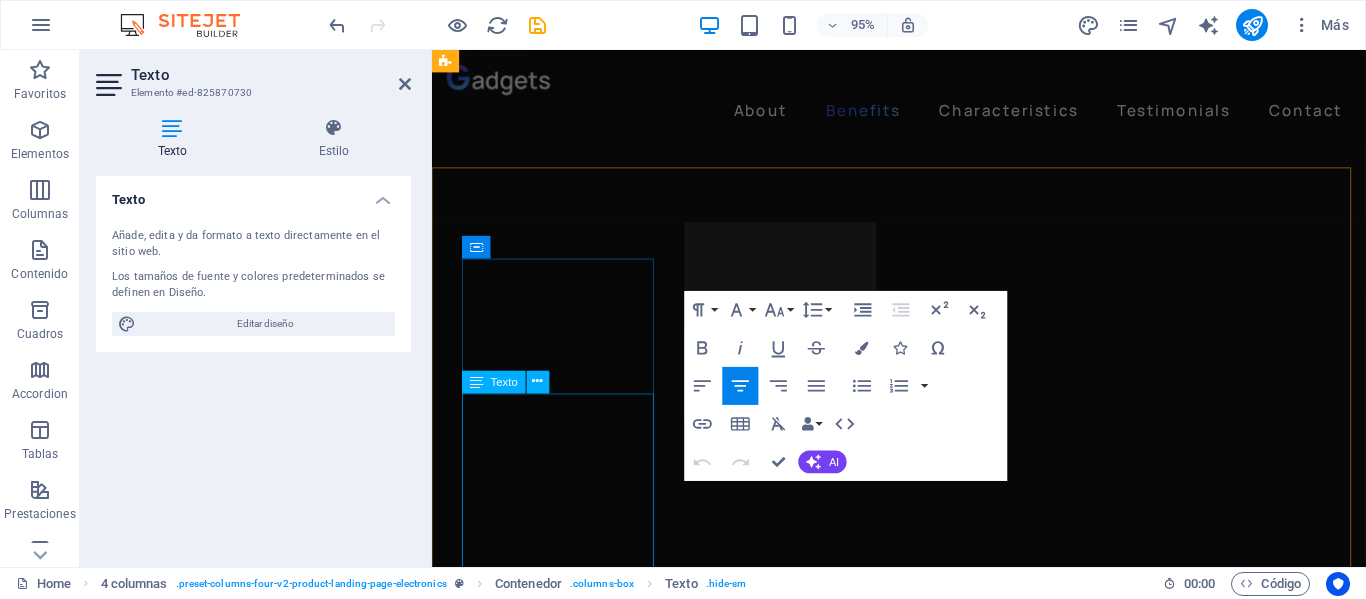 scroll, scrollTop: 1132, scrollLeft: 0, axis: vertical 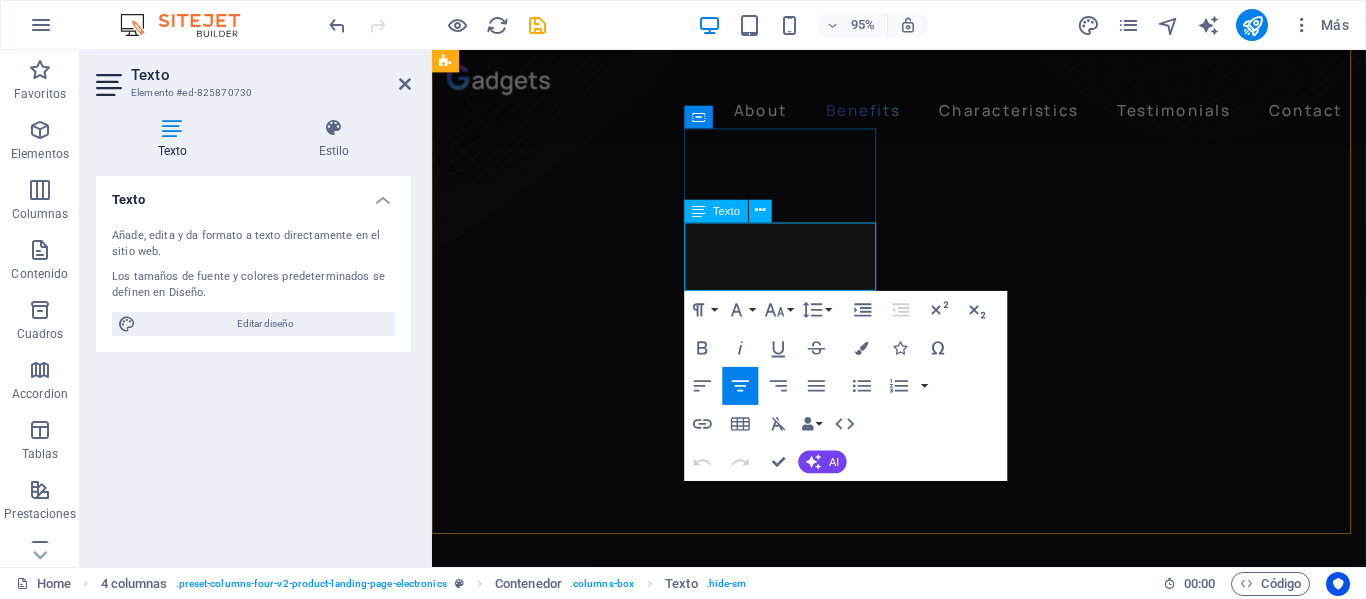 click on "Noise Cancellation" at bounding box center (567, 4617) 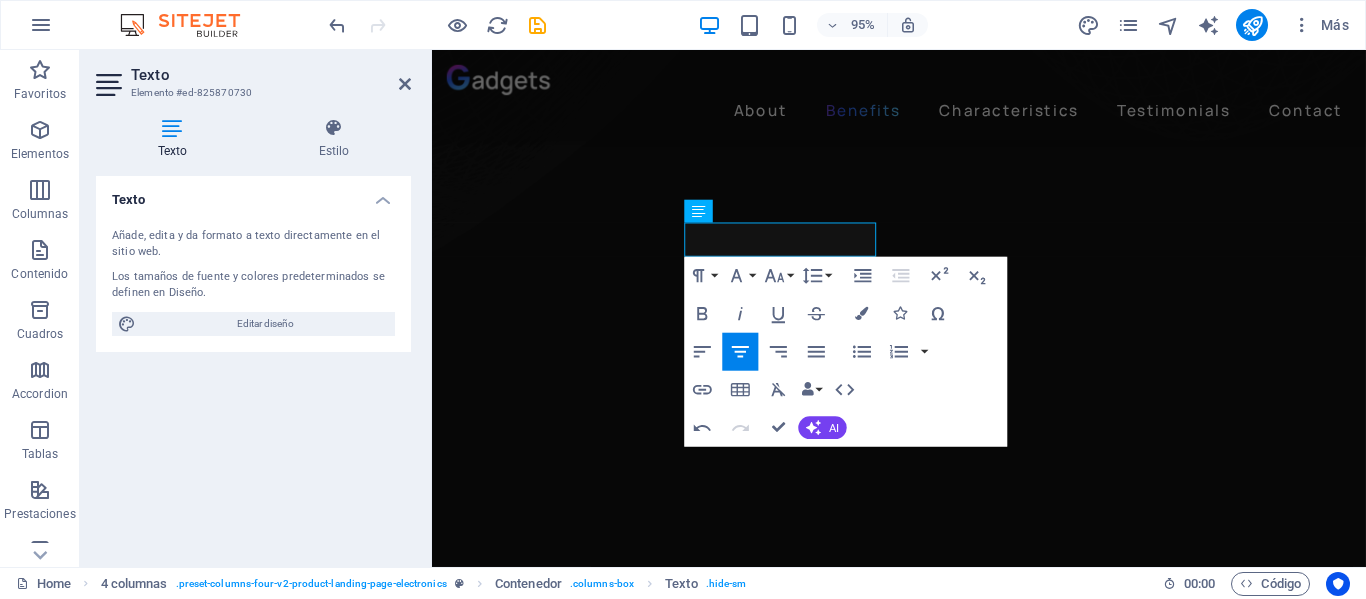 type 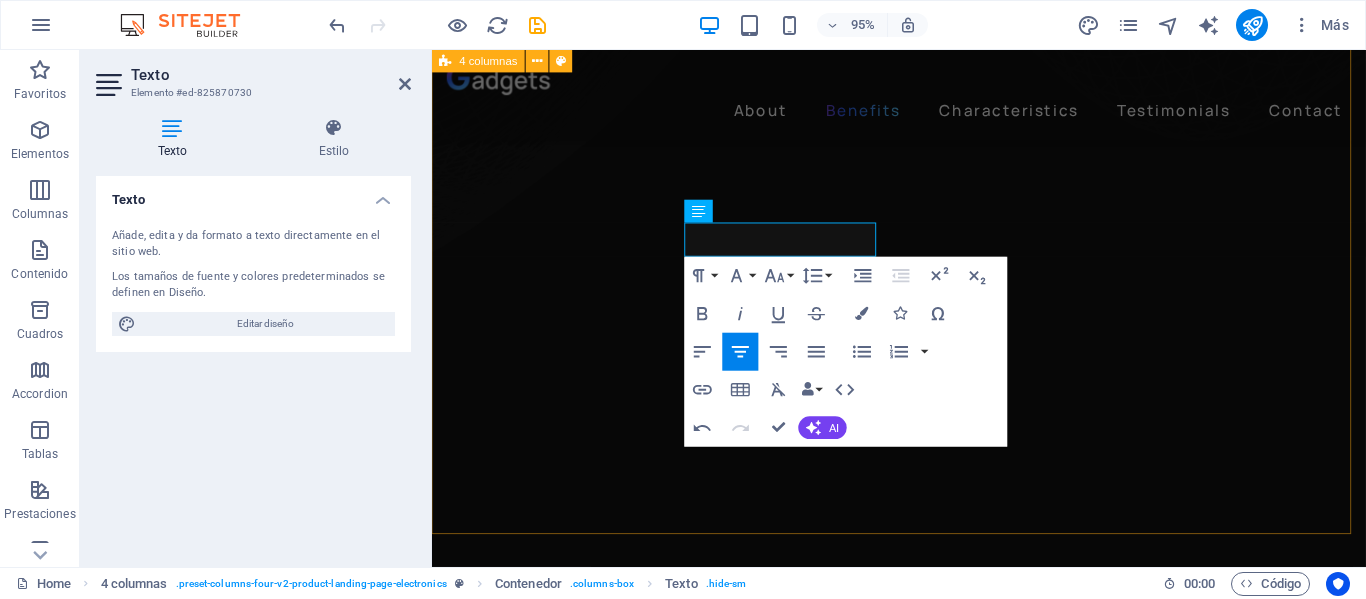 click on "Recarga Retro Sabado 17 hs. [FIRST] [LAST] y Nicolas balletto conducen un programa que nos lleva en un viaje en el tiemmpo por épocas pasadas y recuerdos. La noche Martes 00:00 hs. Un podcast de estilo intimista conducido por [FIRST] [LAST] con noticias, entrevistas, esoterismo y mucho más.. Sentido Común
[FIRST] [LAST] conduce un magazine variado con temas de actualidad, invitados..
Programación musical Premium Sound" at bounding box center [923, 4630] 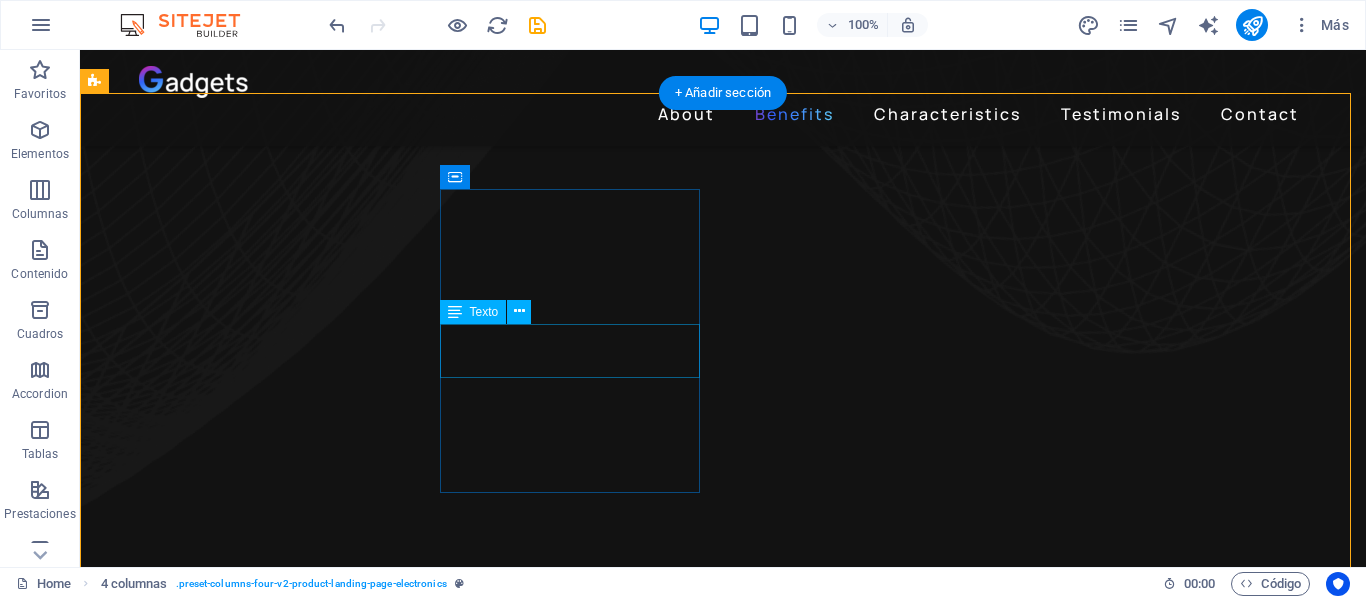 scroll, scrollTop: 1315, scrollLeft: 0, axis: vertical 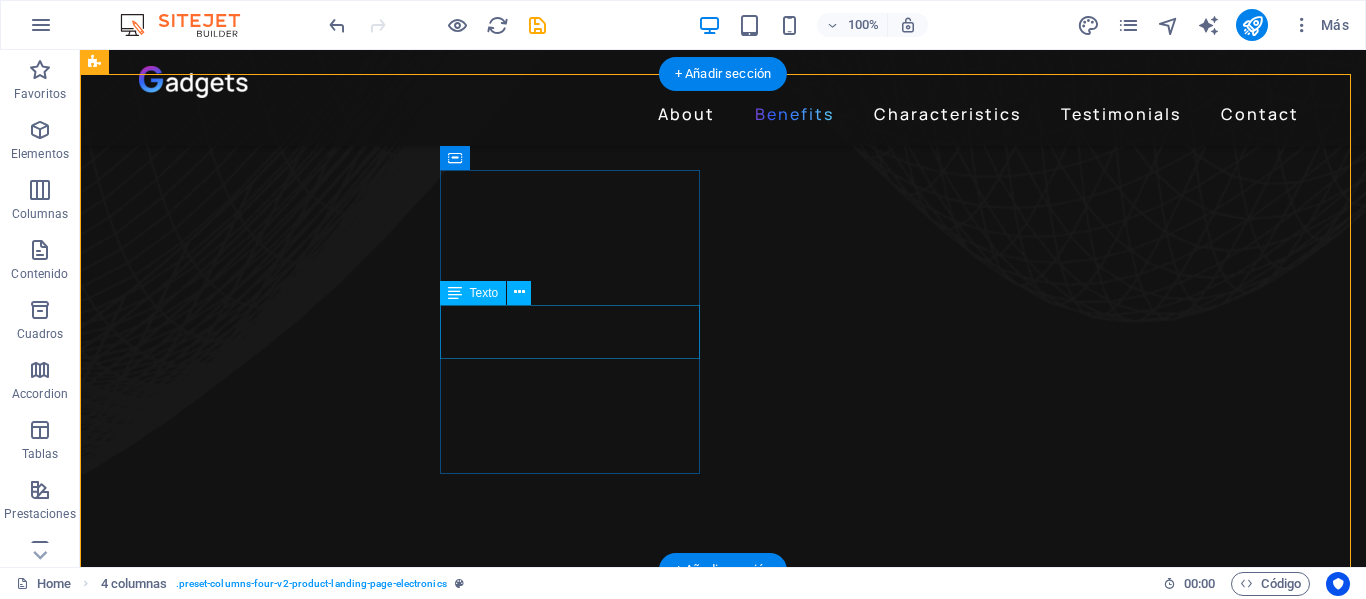 click on "Noise Cancellation" at bounding box center (242, 5164) 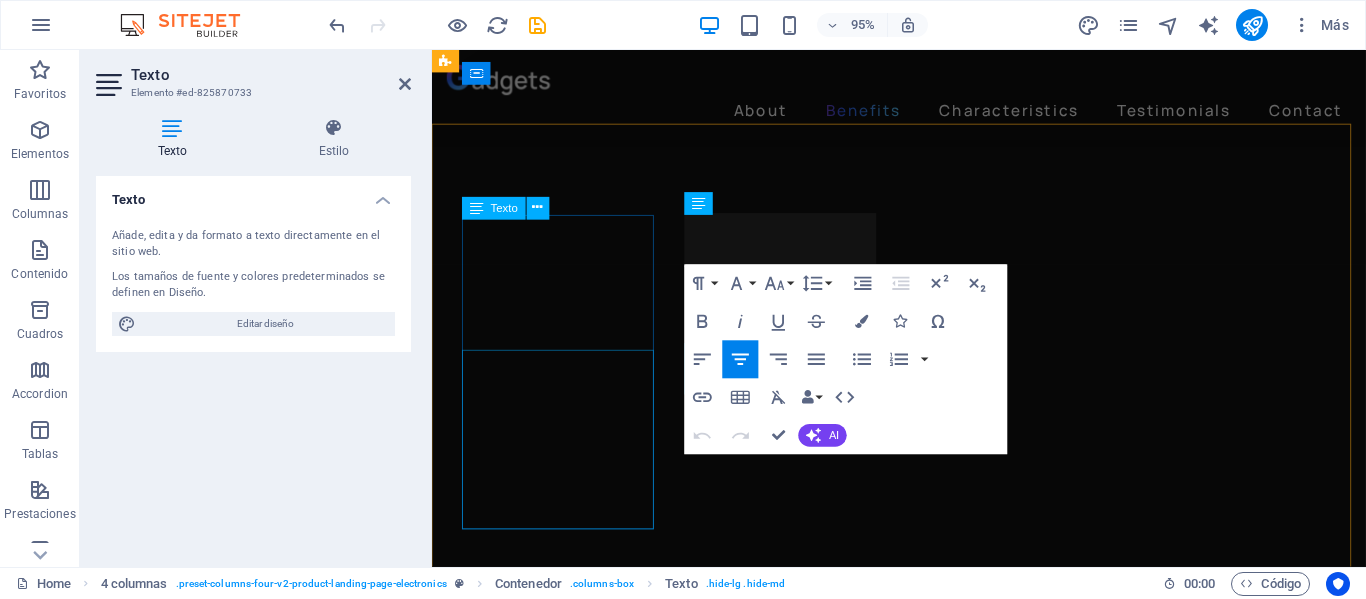 scroll, scrollTop: 1178, scrollLeft: 0, axis: vertical 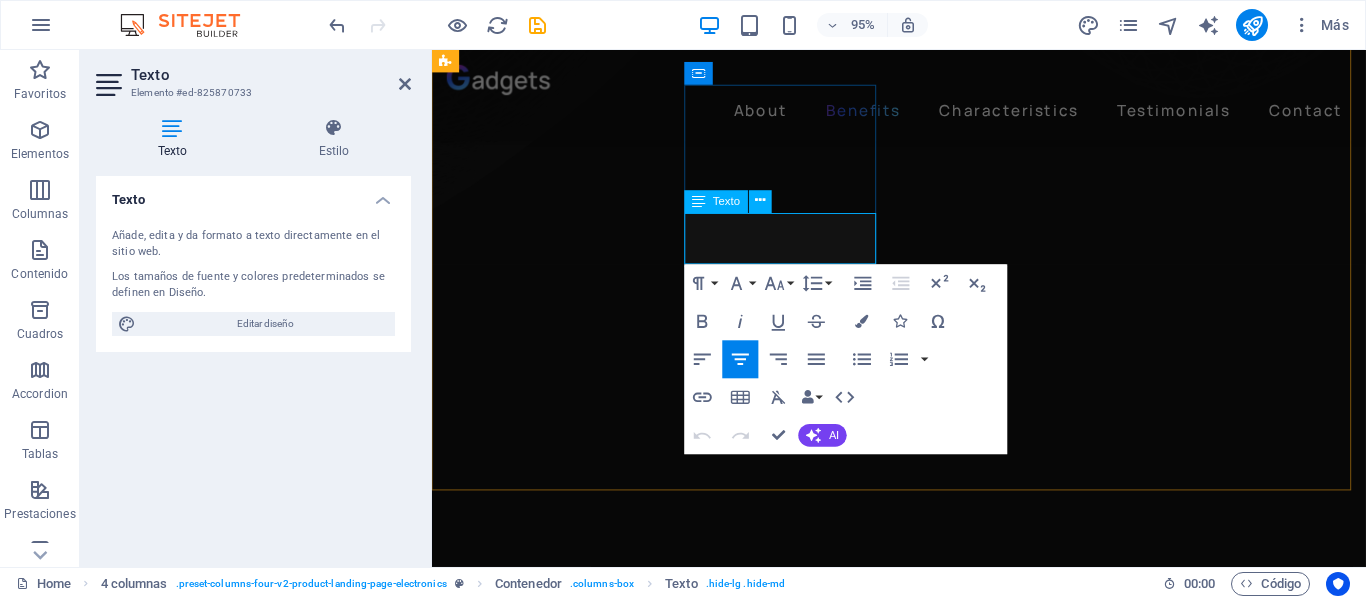 click on "Noise Cancellation" at bounding box center [567, 4598] 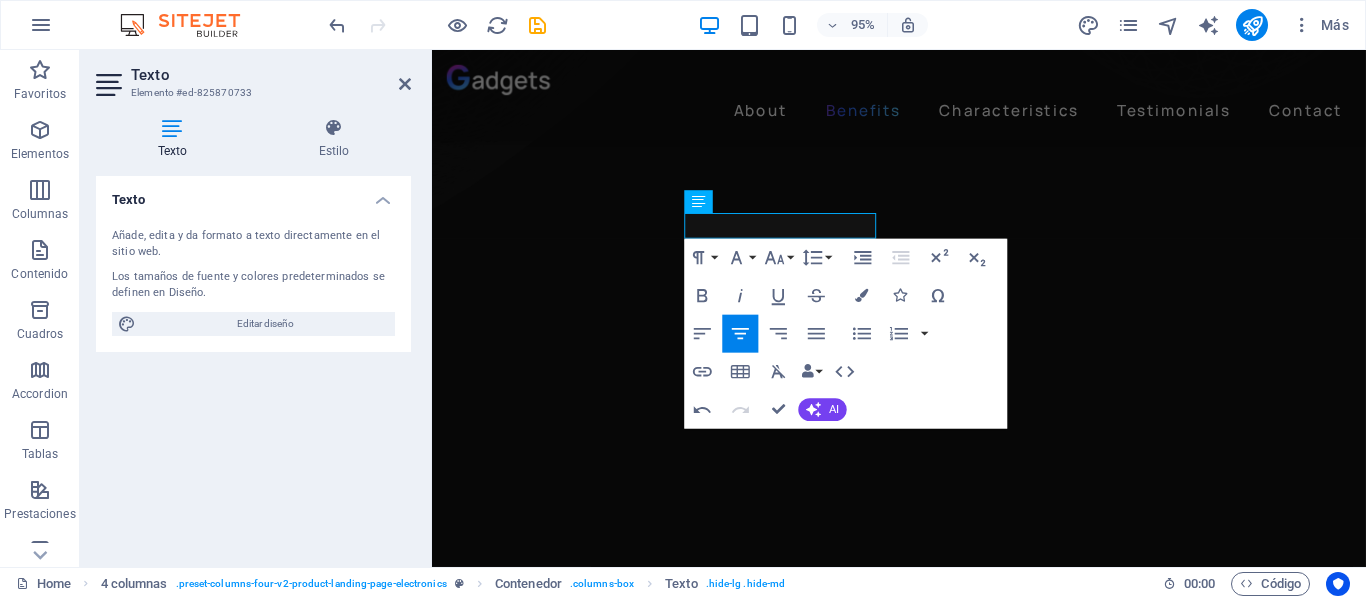 type 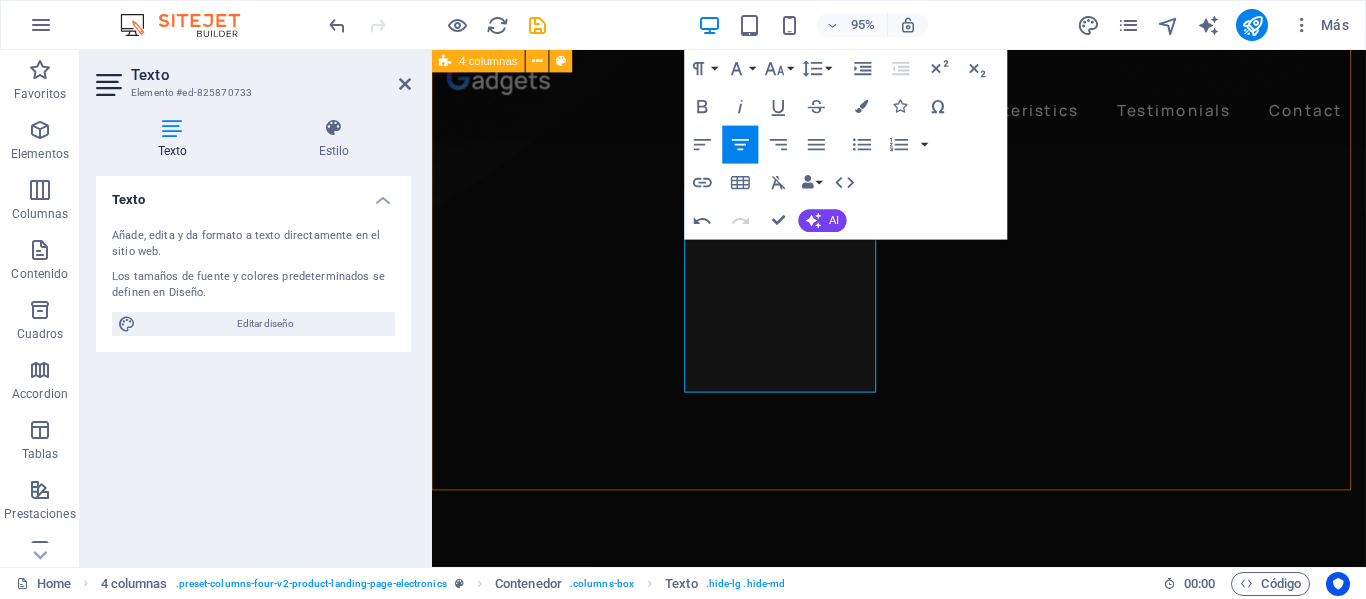 click on "Recarga Retro Sabado 17 hs. [FIRST] [LAST] y [LAST] [LAST] conducen un programa que nos lleva en un viaje en el tiemmpo por épocas pasadas y recuerdos. La noche Martes 00:00 hs. Un podcast de estilo intimista conducido por [FIRST] [LAST] con noticias, entrevistas, esoterismo y mucho más.. Sentido Común
[FIRST] [LAST] conduce un magazine variado con temas de actualidad, invitados..
Programación musical Los clásicos de la música están en [FIRST] Radio" at bounding box center (923, 4651) 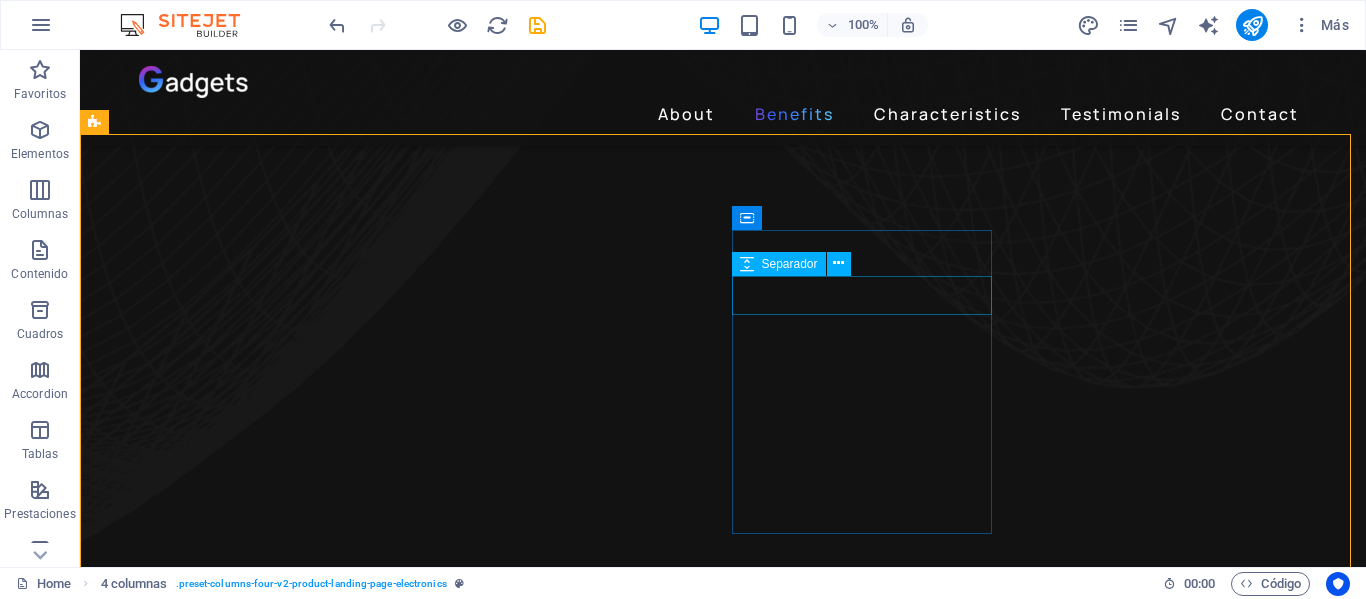 scroll, scrollTop: 1261, scrollLeft: 0, axis: vertical 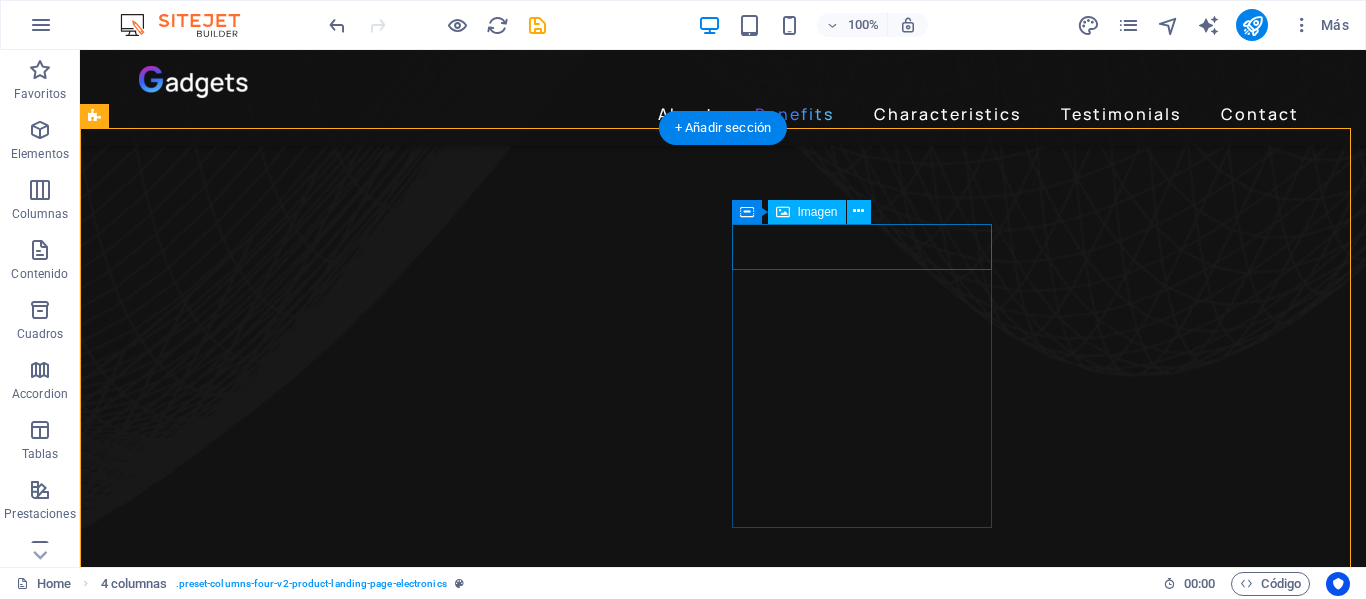click at bounding box center [242, 5365] 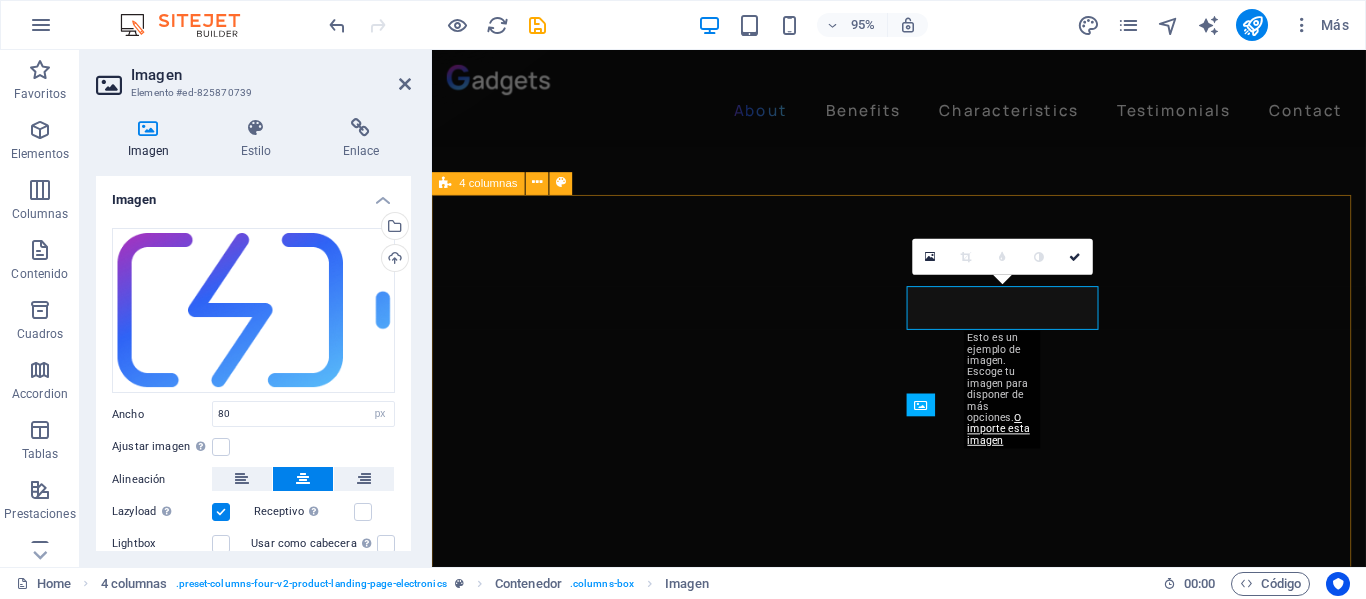 scroll, scrollTop: 966, scrollLeft: 0, axis: vertical 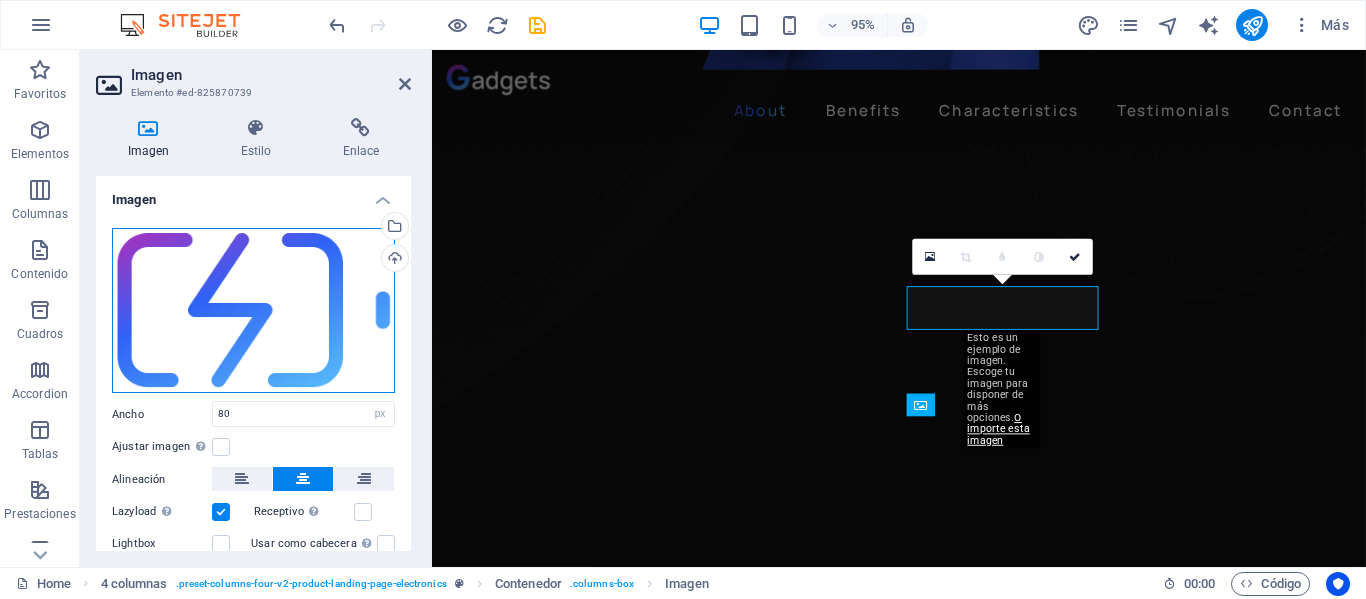 click on "Arrastra archivos aquí, haz clic para escoger archivos o  selecciona archivos de Archivos o de nuestra galería gratuita de fotos y vídeos" at bounding box center (253, 311) 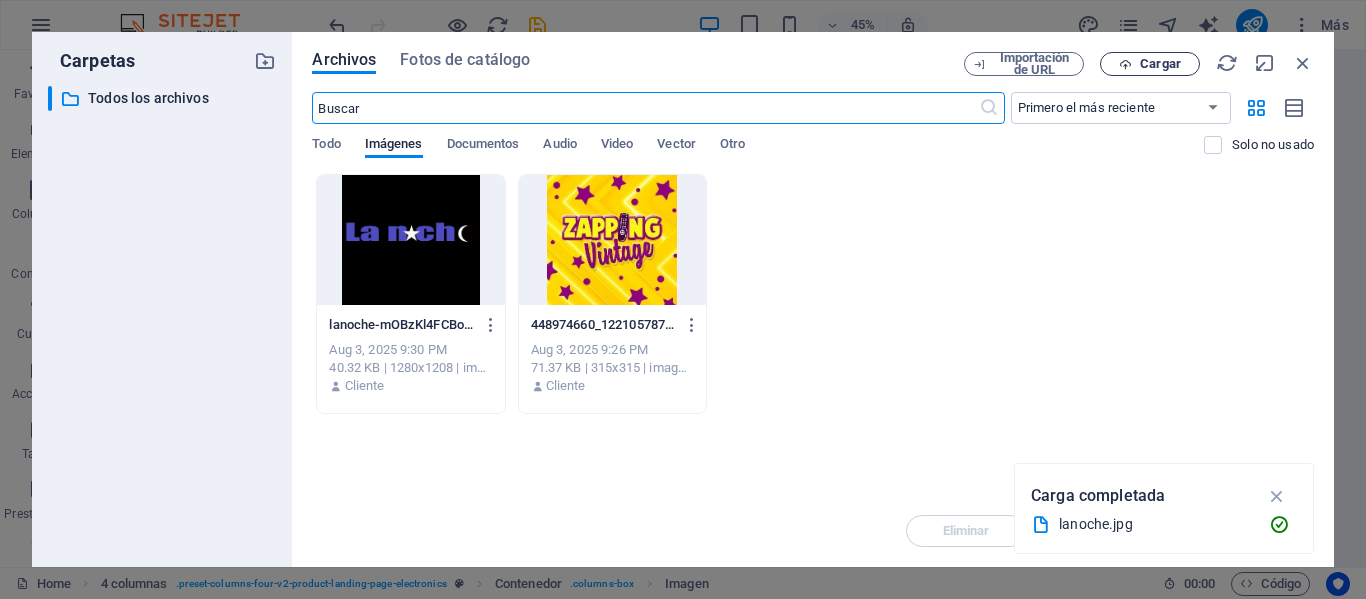 click at bounding box center (1125, 64) 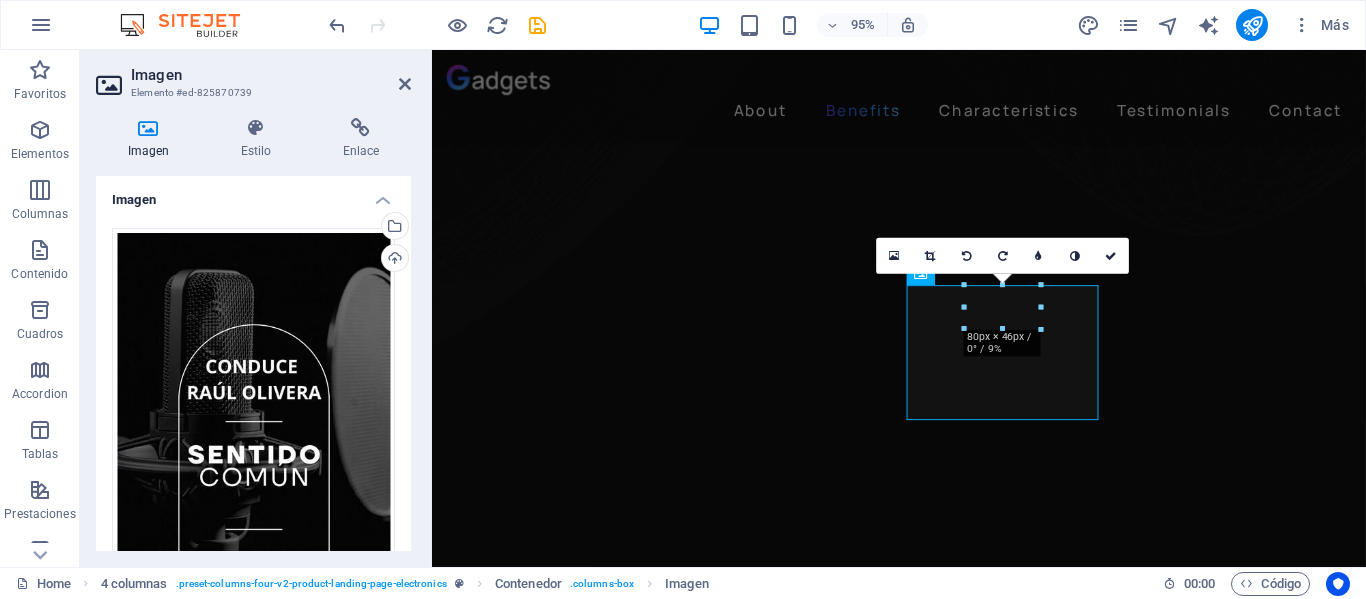 scroll, scrollTop: 1066, scrollLeft: 0, axis: vertical 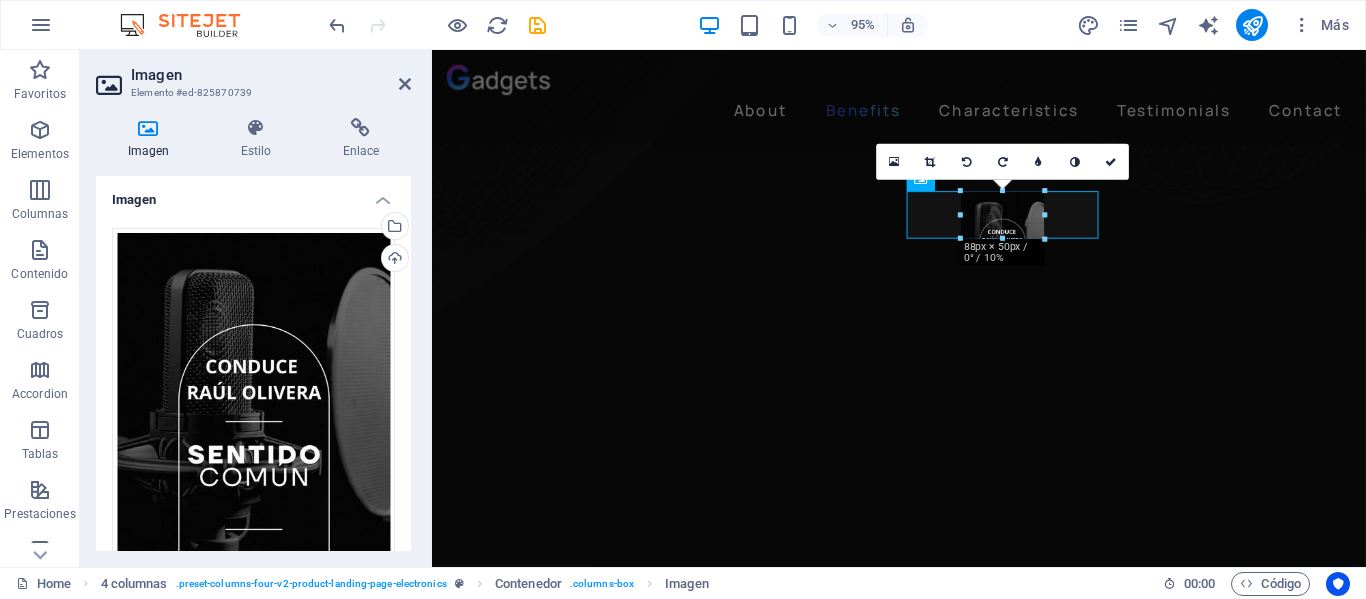 type on "88" 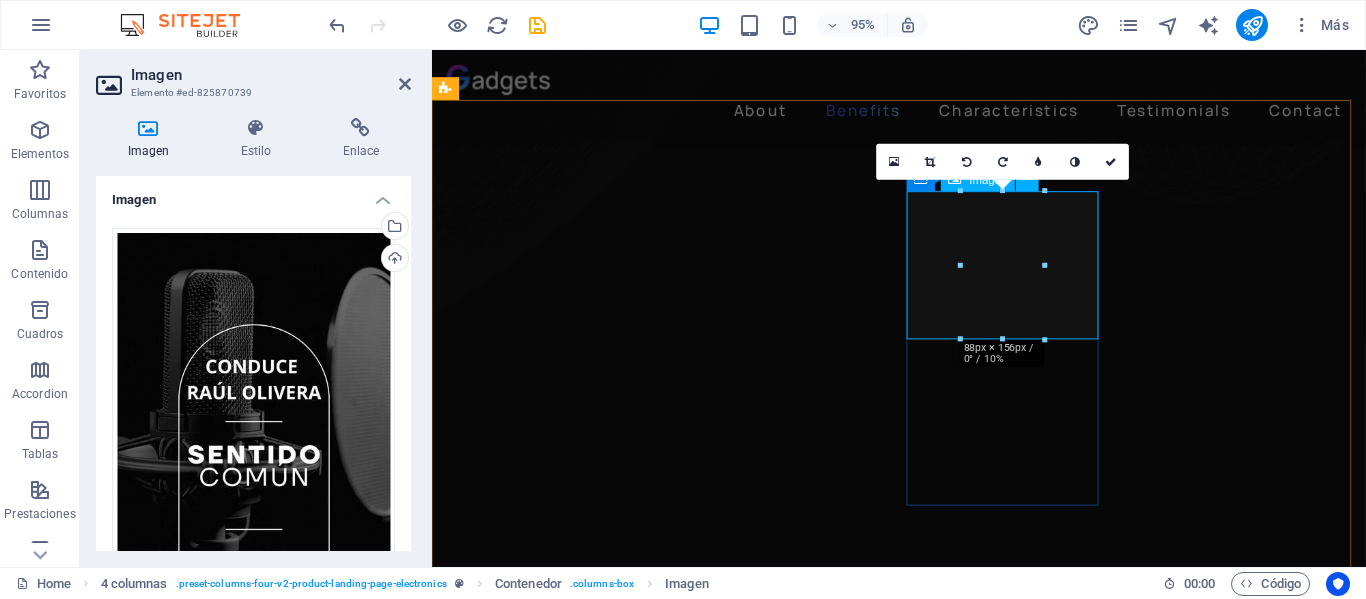 click at bounding box center [567, 4966] 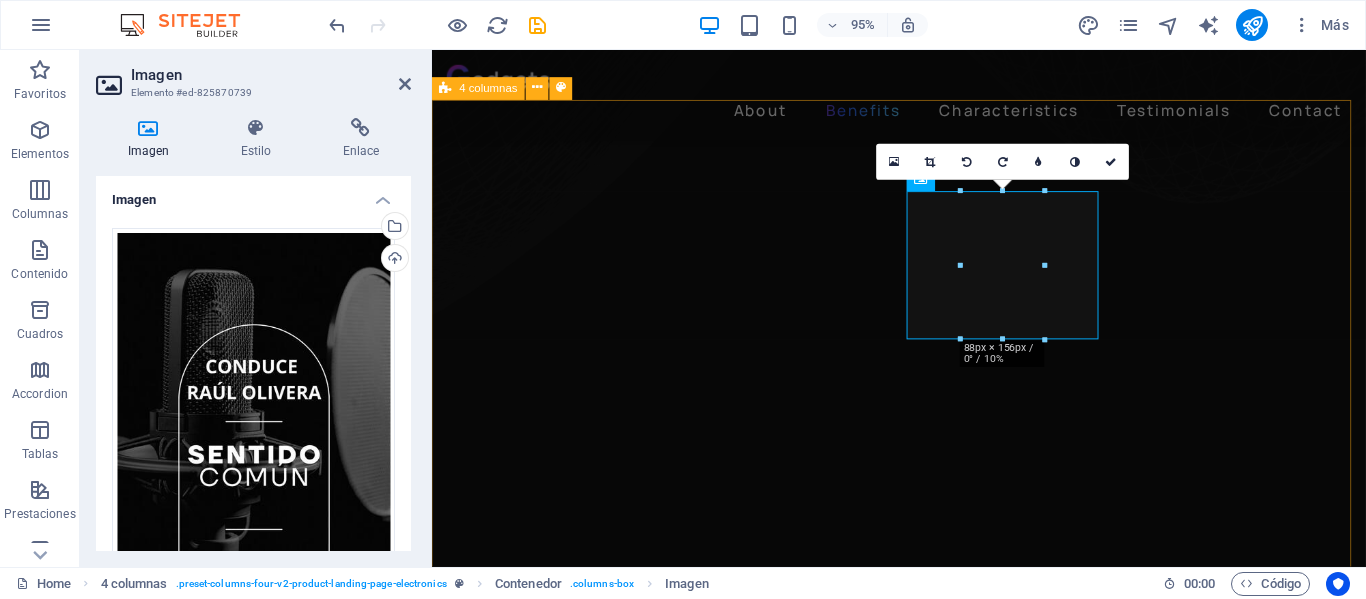 click on "Recarga Retro Sabado 17 hs. [FIRST] [LAST] y [LAST] [LAST] conducen un programa que nos lleva en un viaje en el tiemmpo por épocas pasadas y recuerdos. La noche Martes 00:00 hs. Un podcast de estilo intimista conducido por [FIRST] [LAST] con noticias, entrevistas, esoterismo y mucho más.. Sentido Común
[FIRST] [LAST] conduce un magazine variado con temas de actualidad, invitados..
Programación musical Los clásicos de la música están en [FIRST] Radio" at bounding box center (923, 4818) 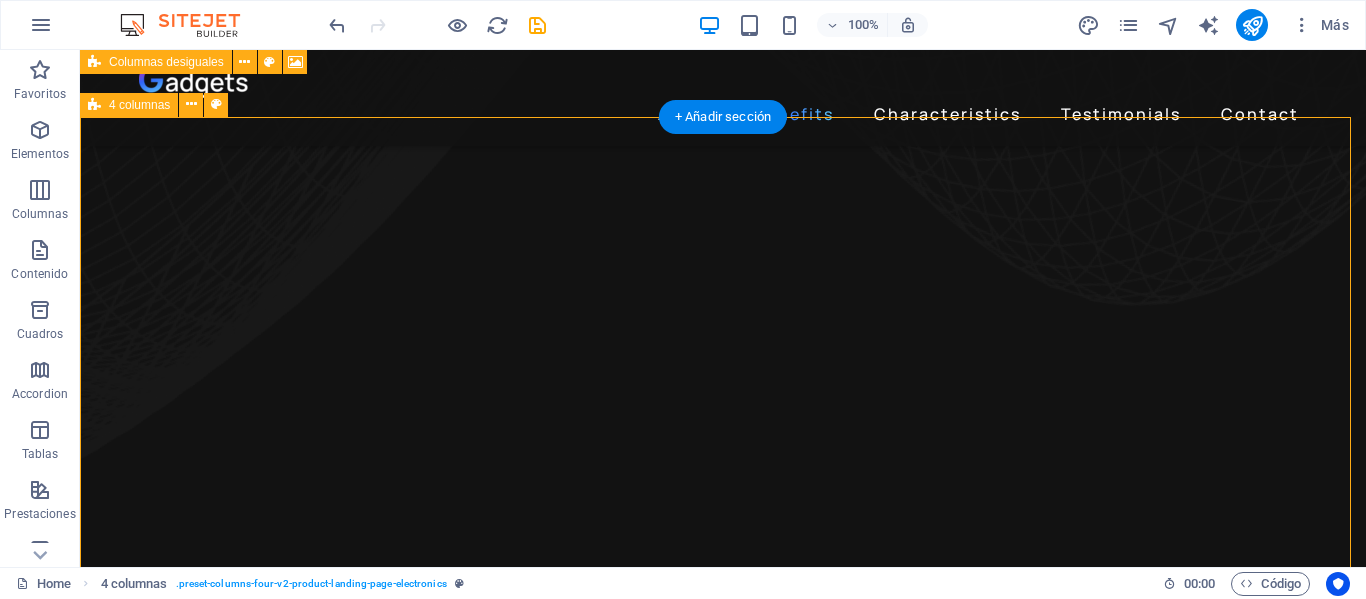 scroll, scrollTop: 1366, scrollLeft: 0, axis: vertical 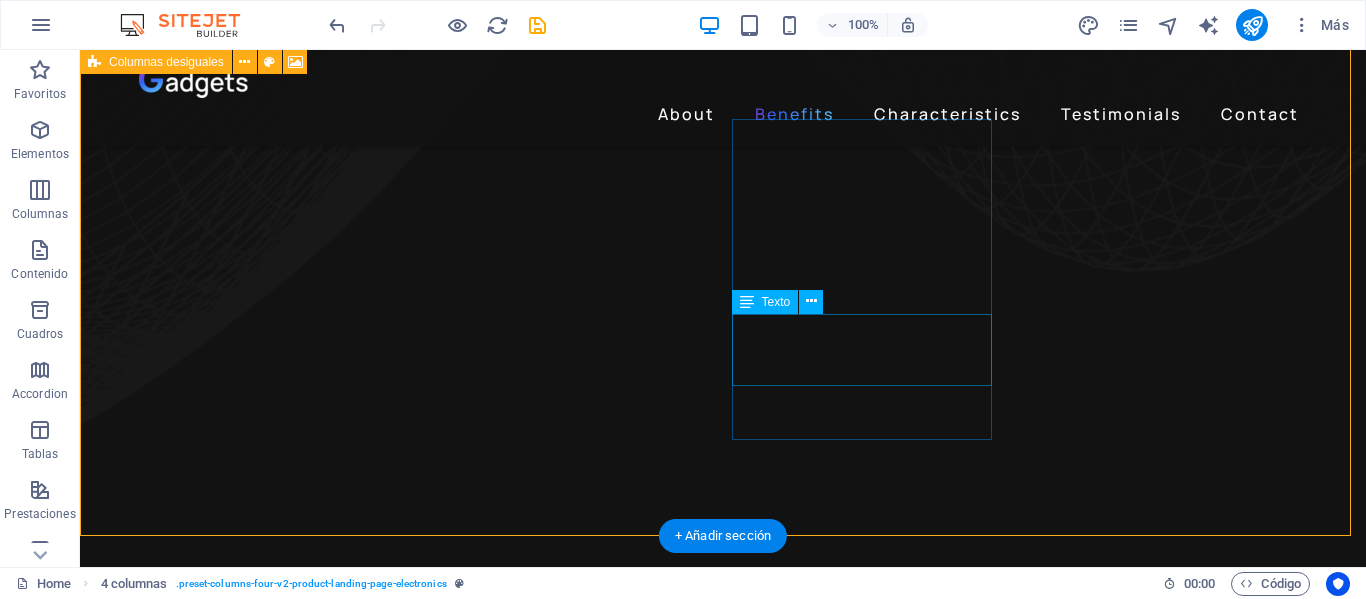 click on "24h of Listening Time" at bounding box center [242, 5468] 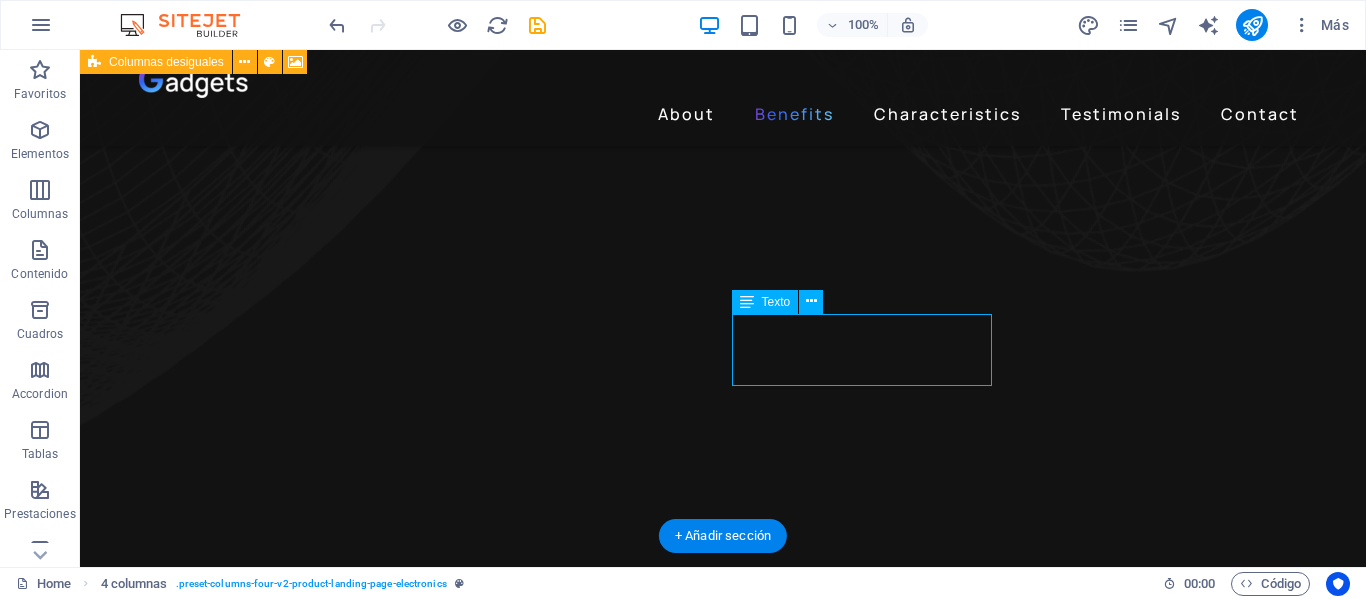 click on "24h of Listening Time" at bounding box center (242, 5468) 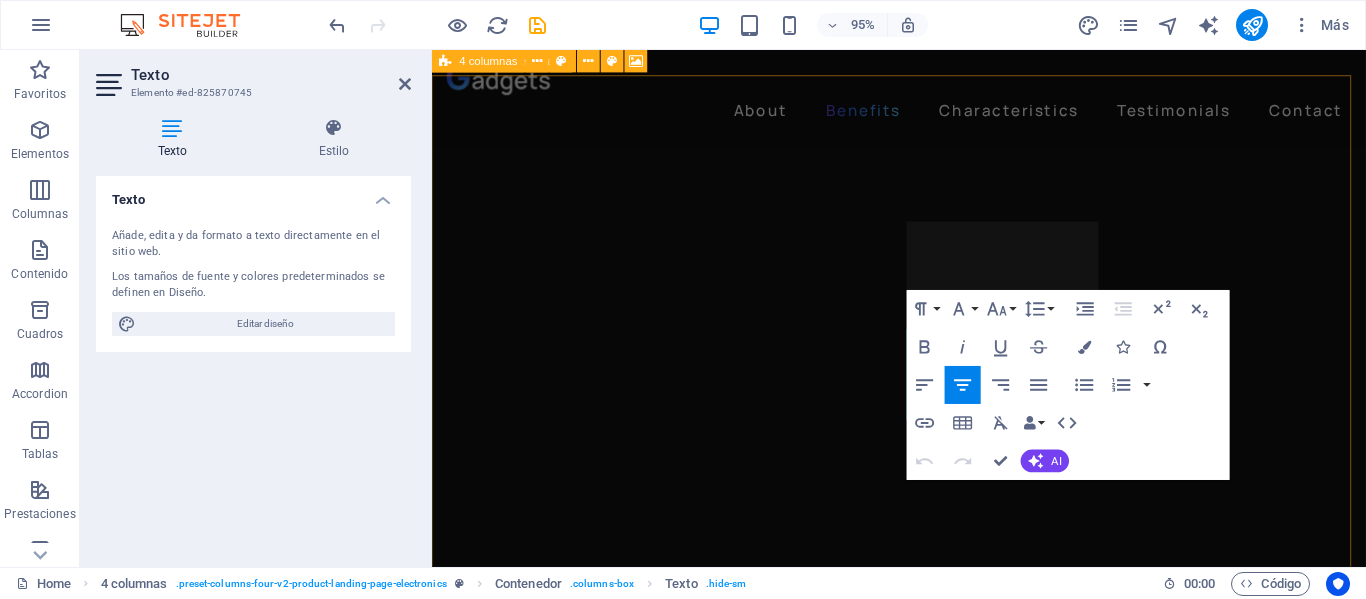 scroll, scrollTop: 1229, scrollLeft: 0, axis: vertical 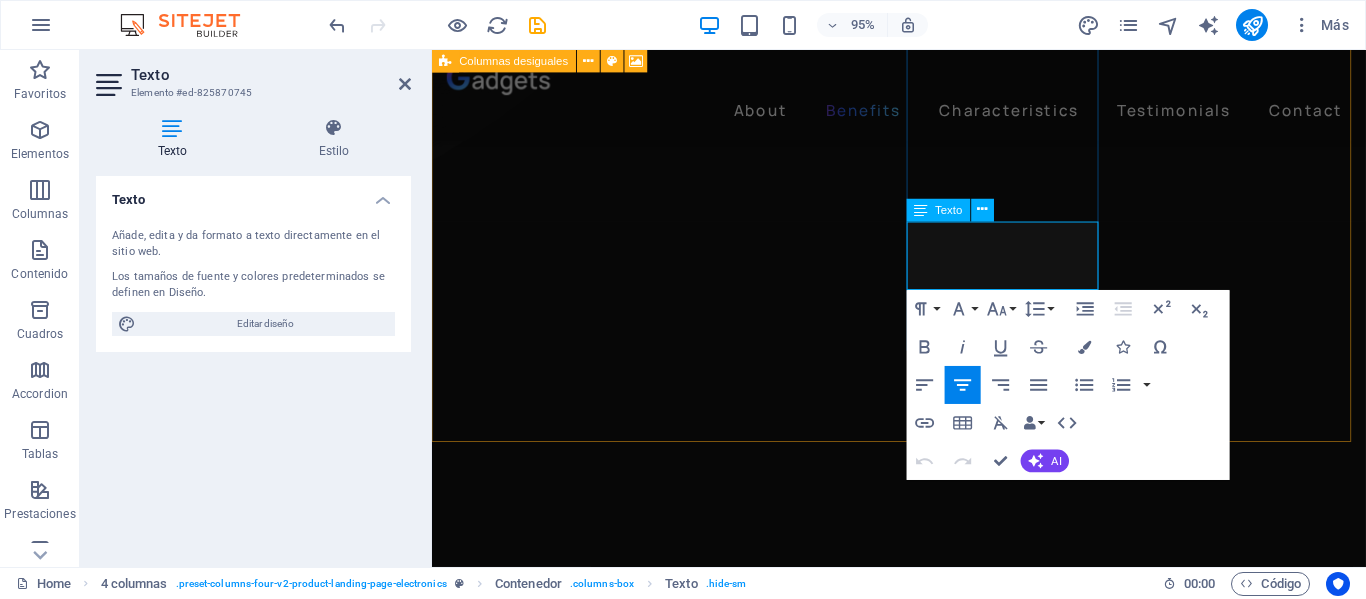 click on "24h of Listening Time" at bounding box center (567, 4956) 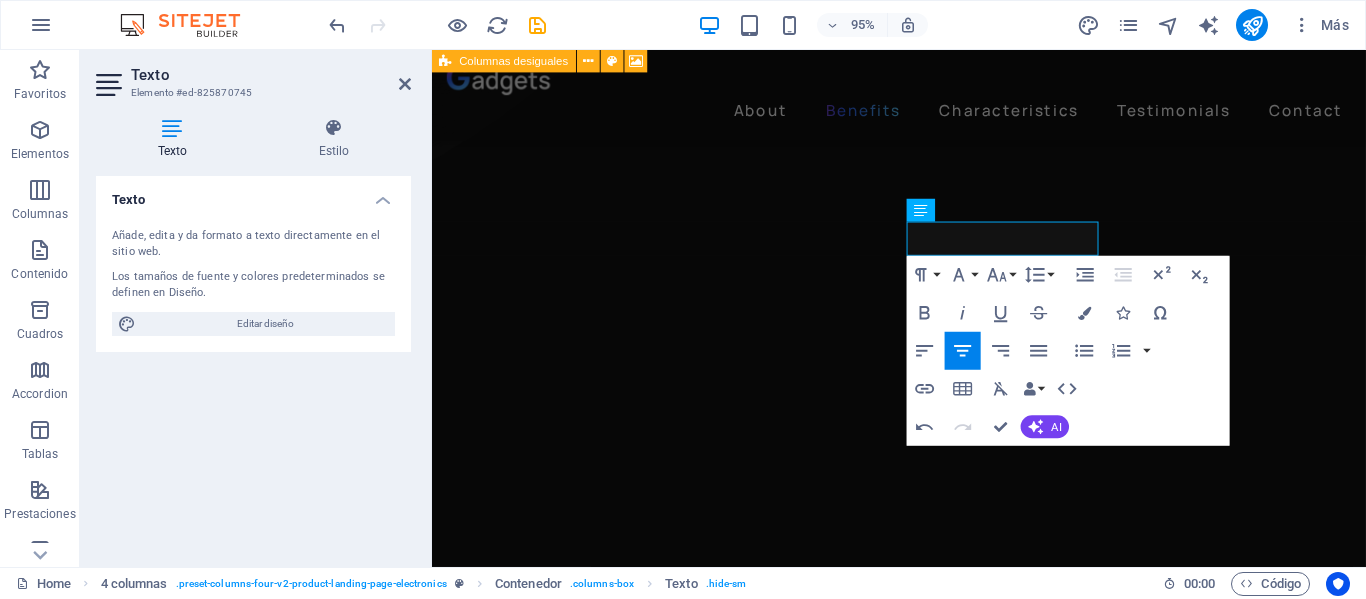 type 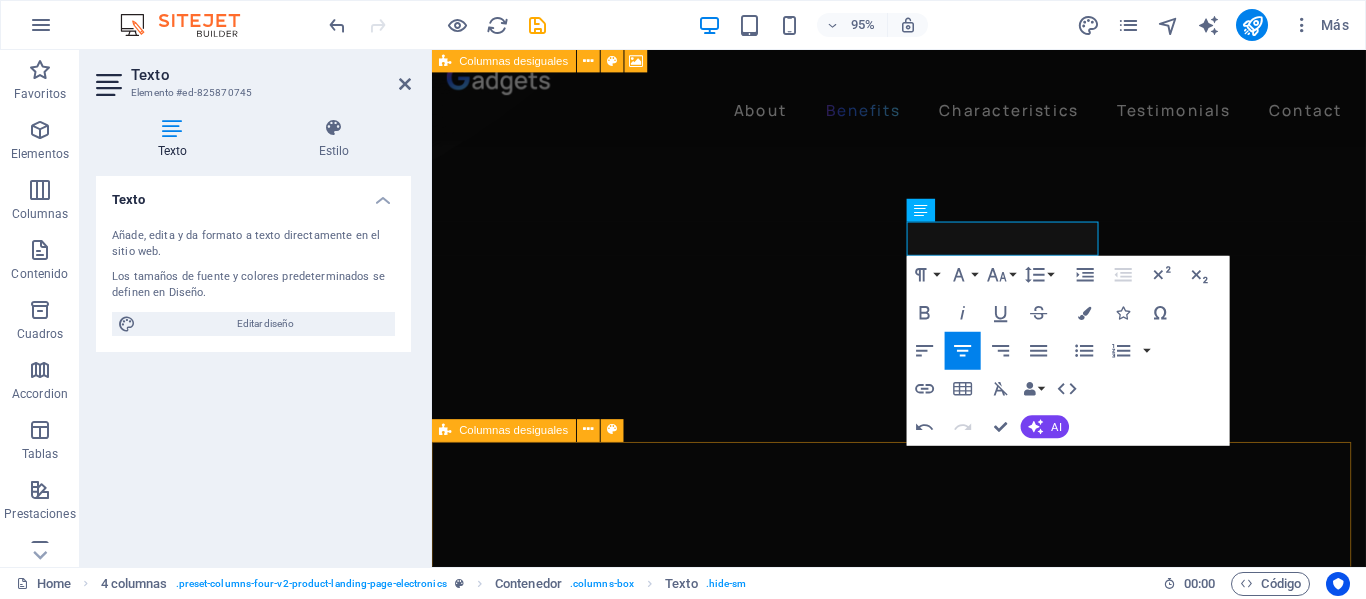 click on "Tunes out noises, tunes in voices" at bounding box center [923, 5854] 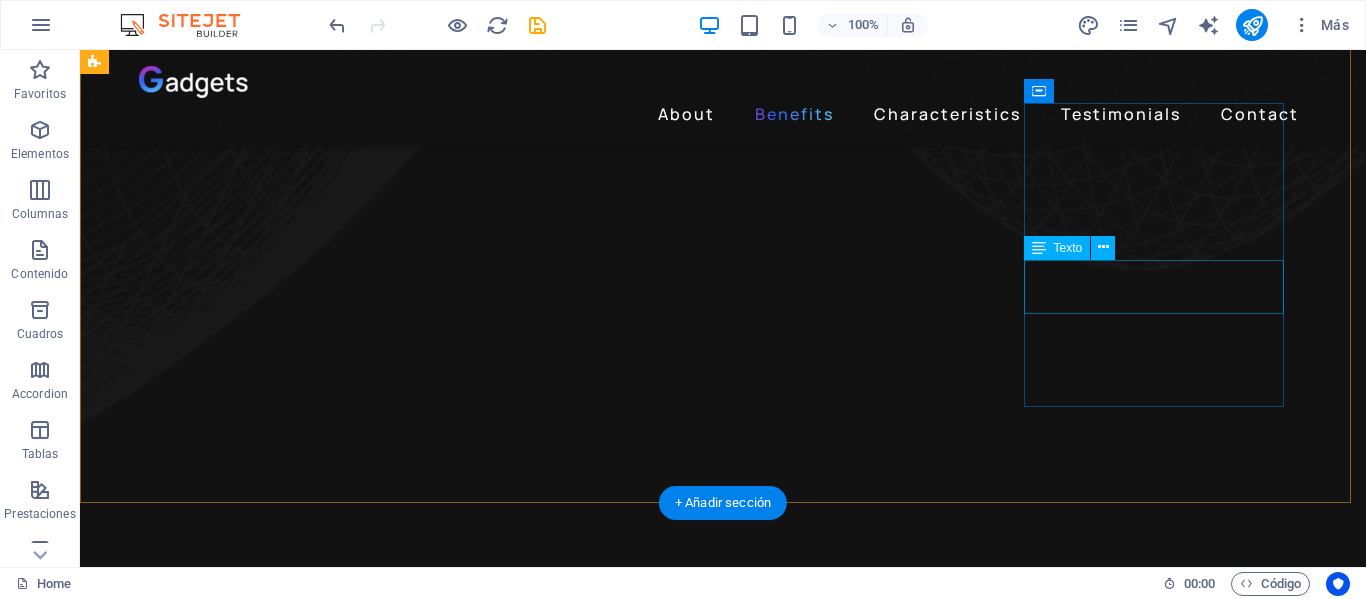 scroll, scrollTop: 1334, scrollLeft: 0, axis: vertical 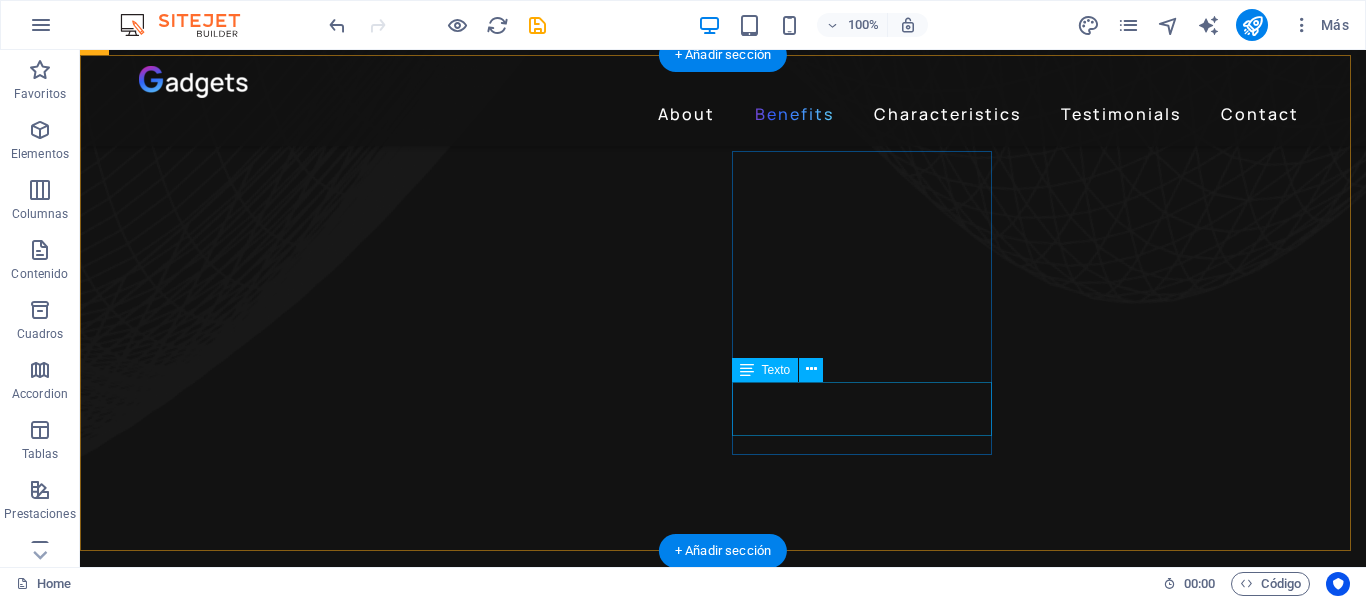 click on "24h of Listening Time" at bounding box center (242, 5527) 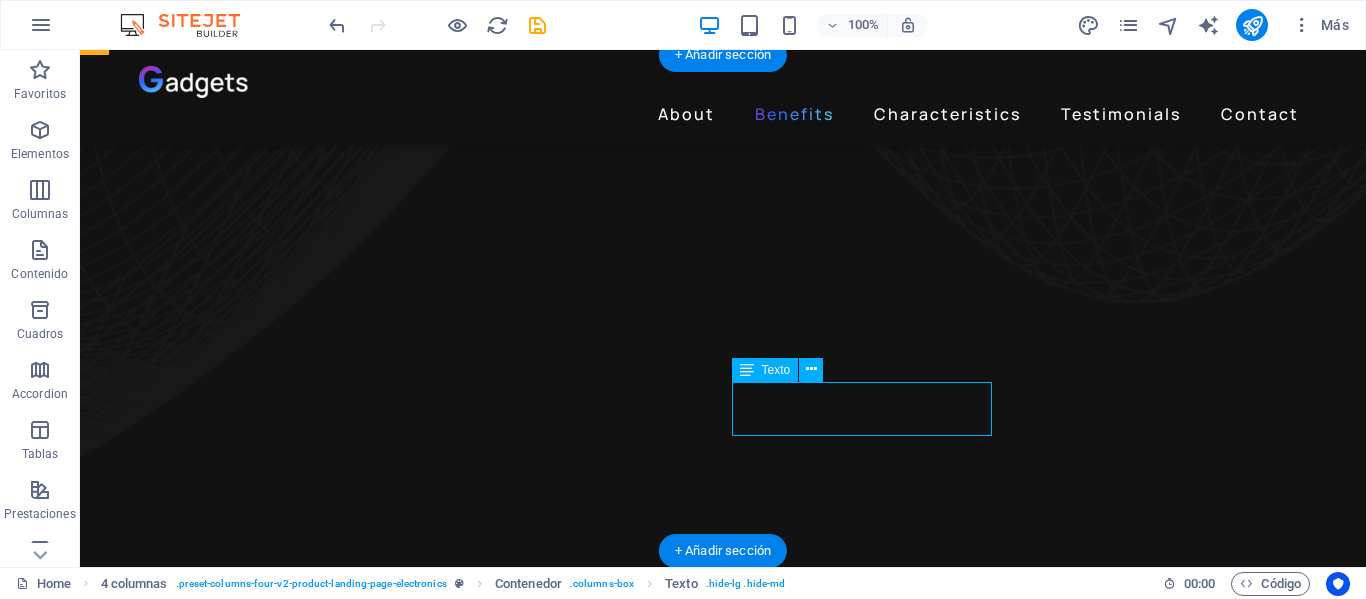 click on "24h of Listening Time" at bounding box center (242, 5527) 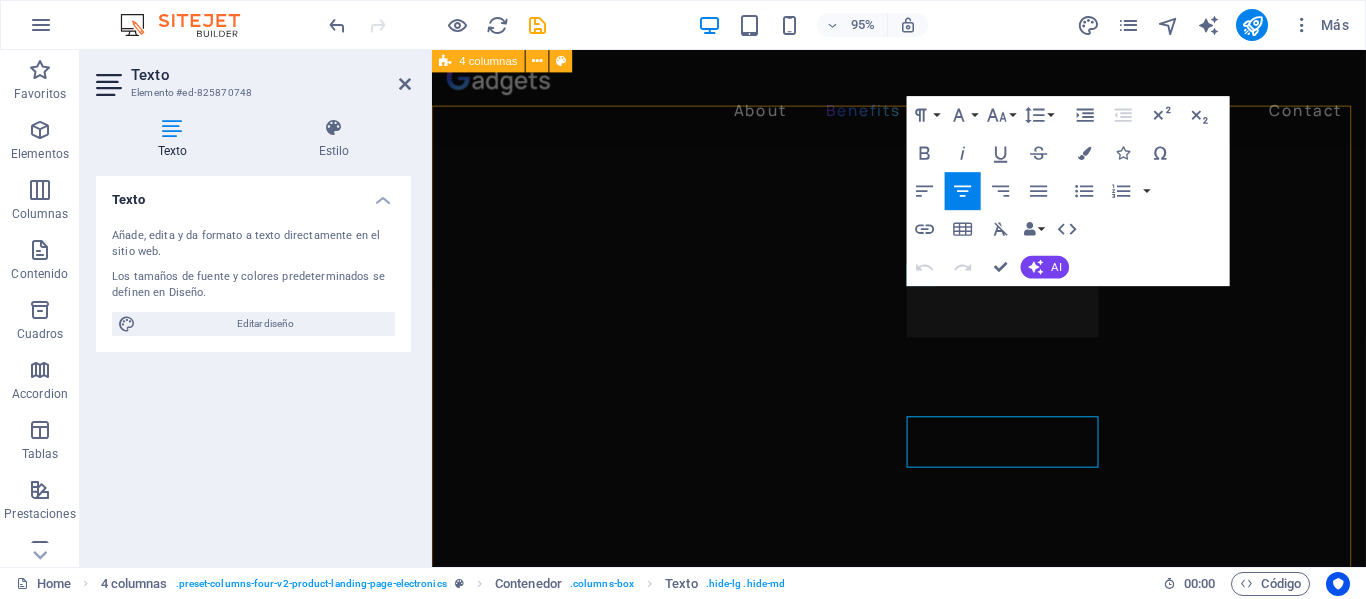 scroll, scrollTop: 1197, scrollLeft: 0, axis: vertical 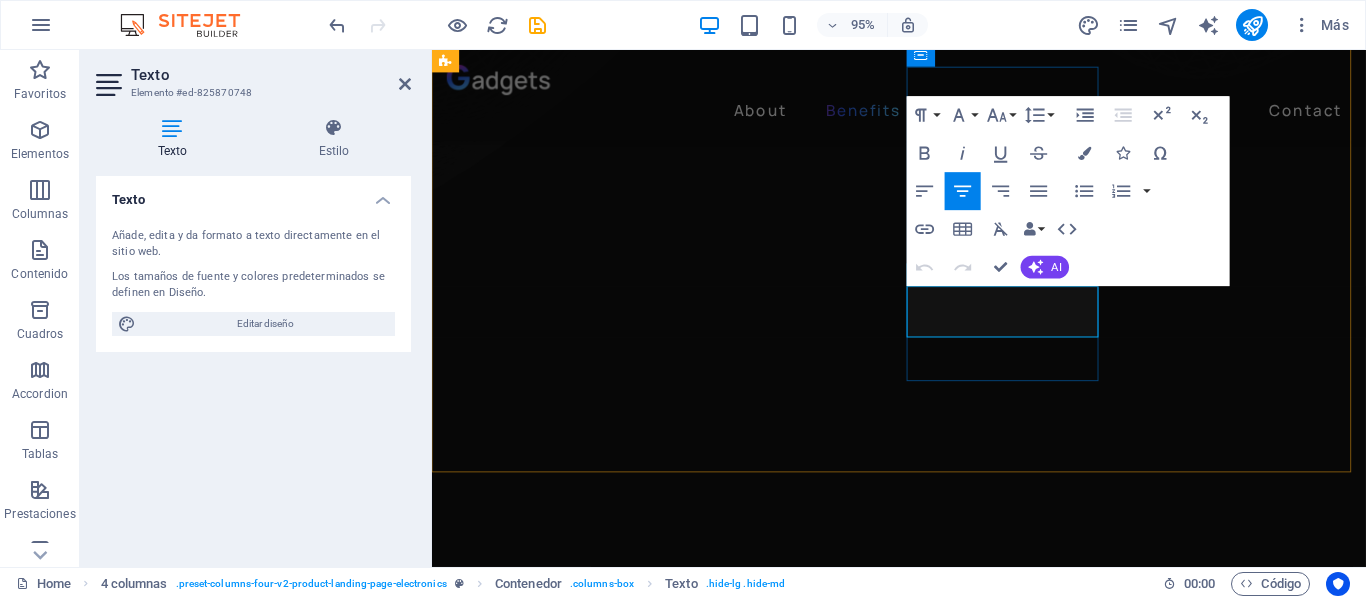click on "24h of Listening Time" at bounding box center [567, 5015] 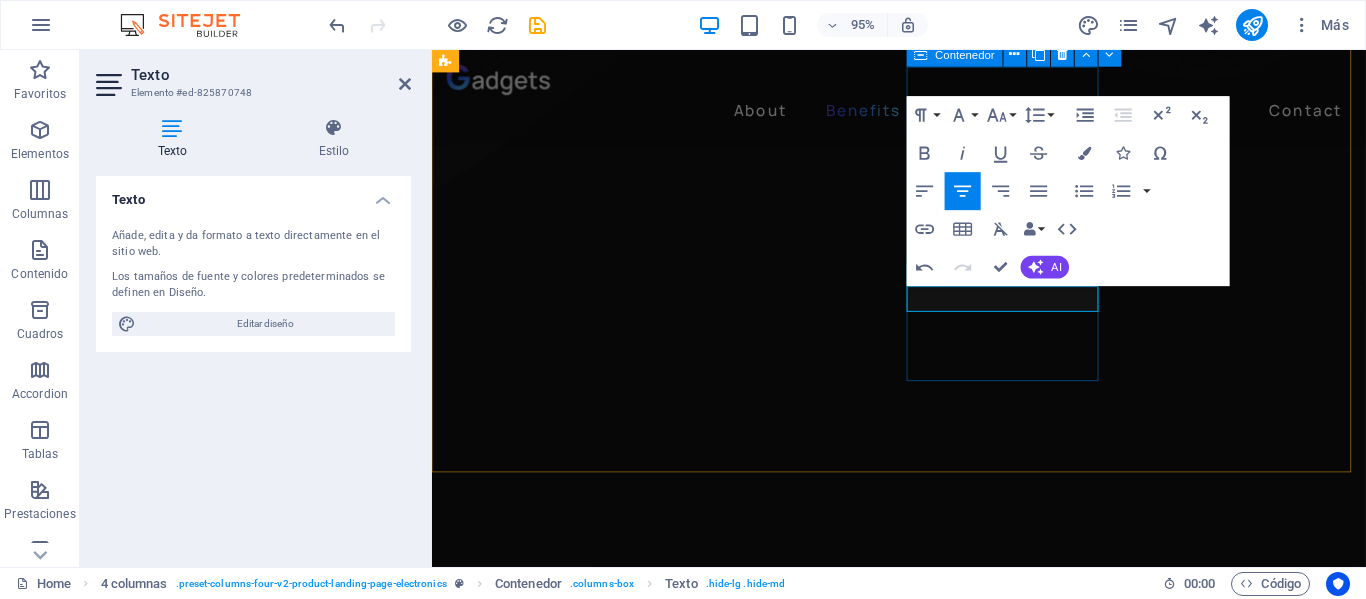 type 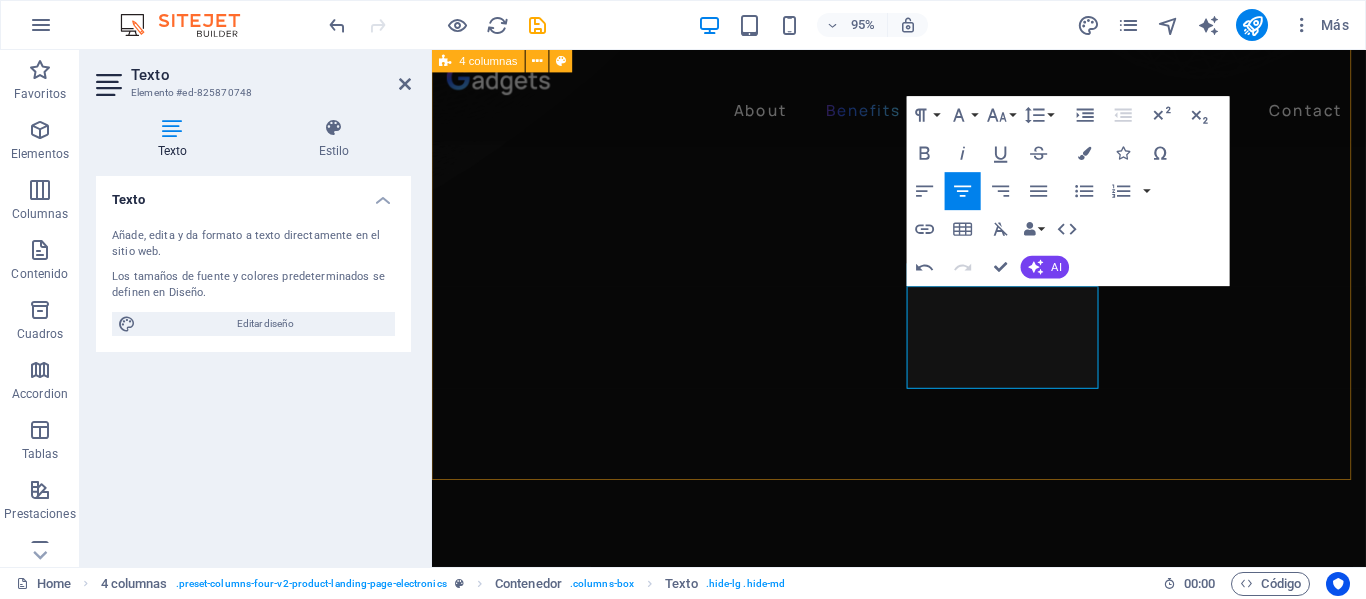 click on "Recarga Retro Sabado 17 hs. [FIRST] [LAST] y Nicolas balletto conducen un programa que nos lleva en un viaje en el tiemmpo por épocas pasadas y recuerdos. La noche Martes 00:00 hs. Un podcast de estilo intimista conducido por [FIRST] [LAST] con noticias, entrevistas, esoterismo y mucho más.. Sentido Común
[FIRST] [LAST] conduce un magazine variado con temas de actualidad, invitados..
Premium Sound
Premium Sound" at bounding box center [923, 4696] 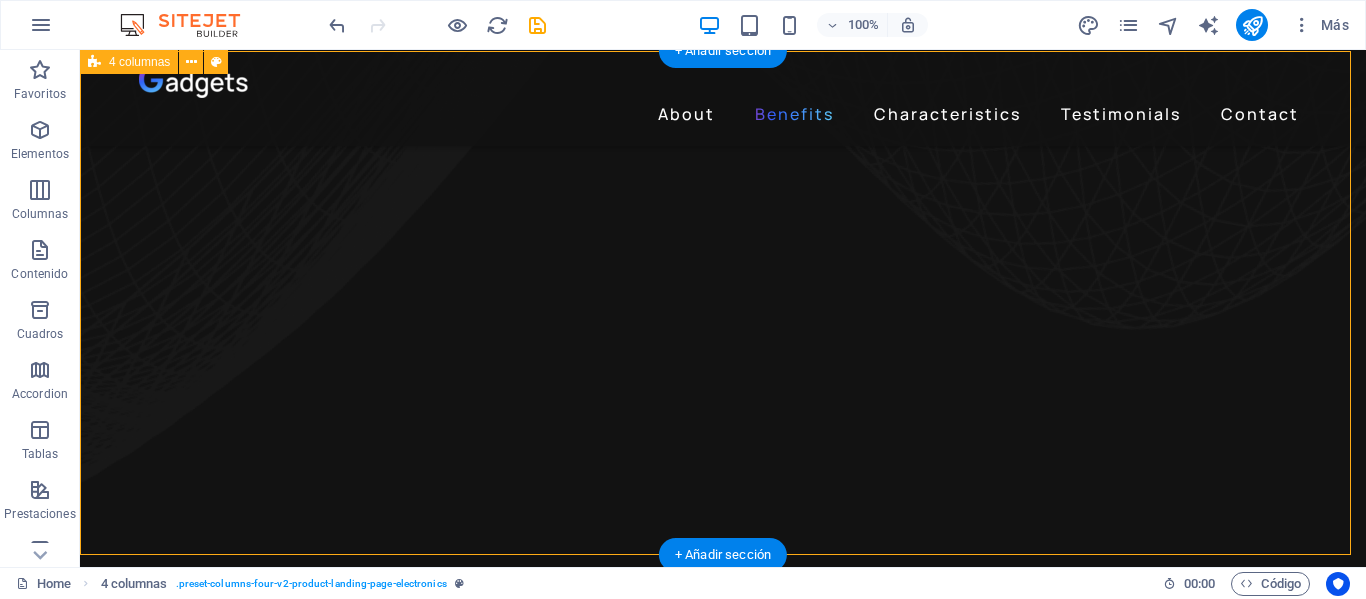 scroll, scrollTop: 1280, scrollLeft: 0, axis: vertical 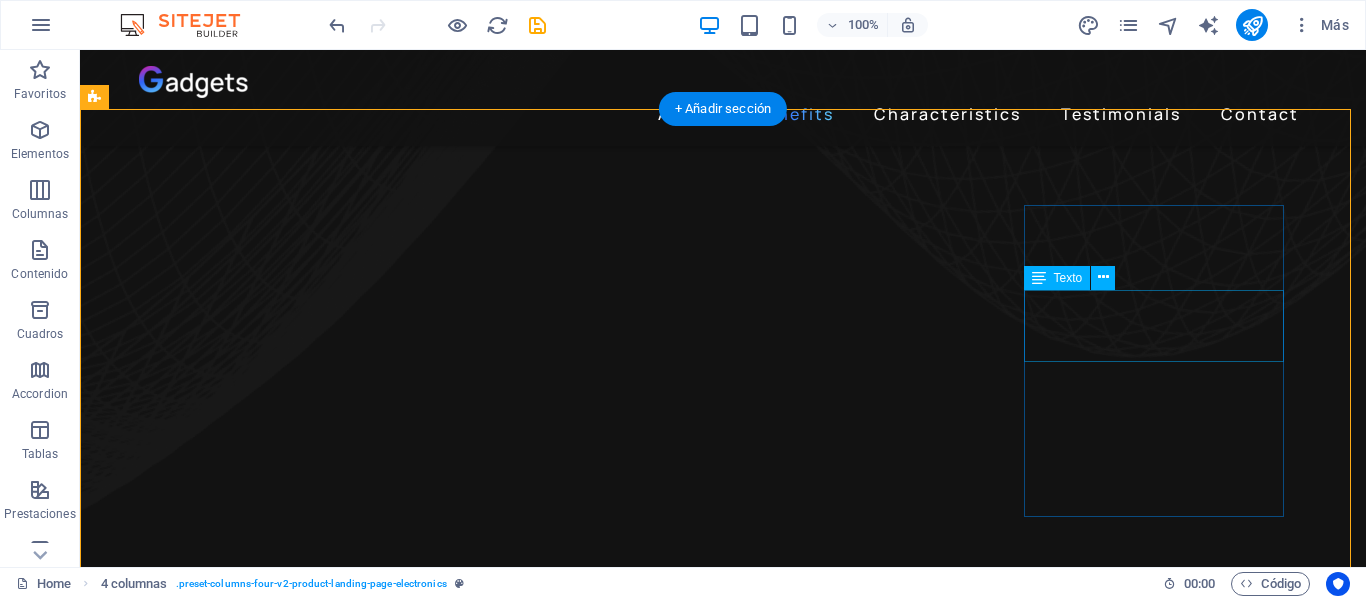 click on "Premium Sound" at bounding box center [242, 5772] 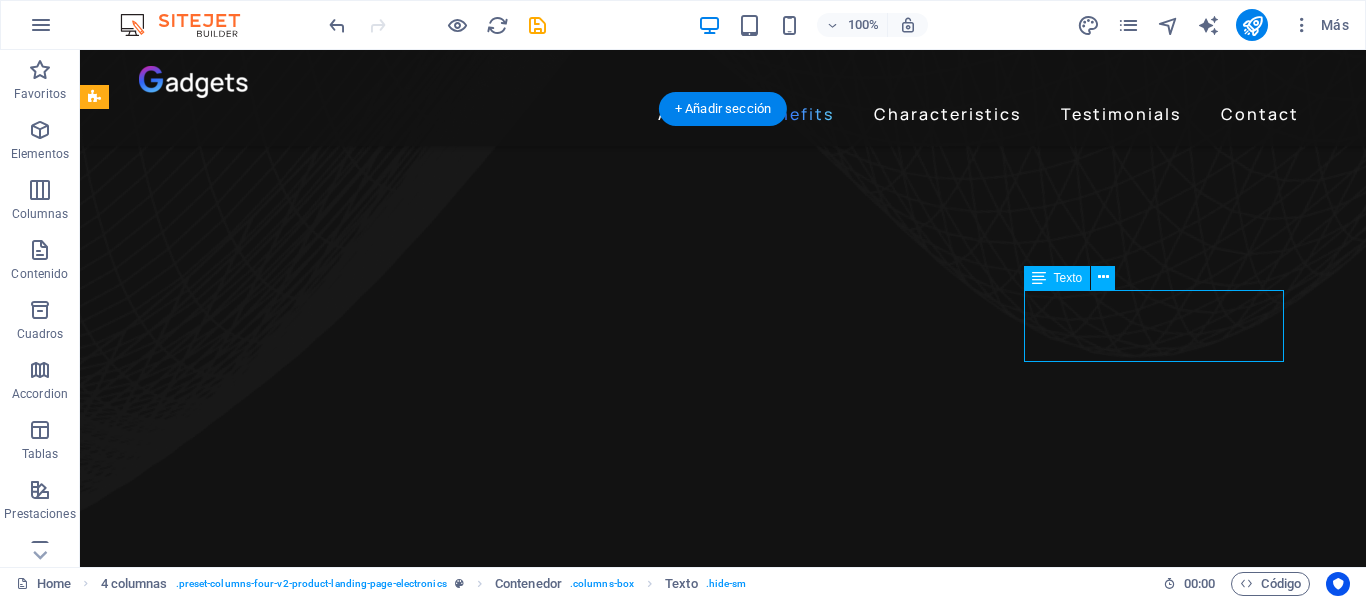 click on "Premium Sound" at bounding box center (242, 5772) 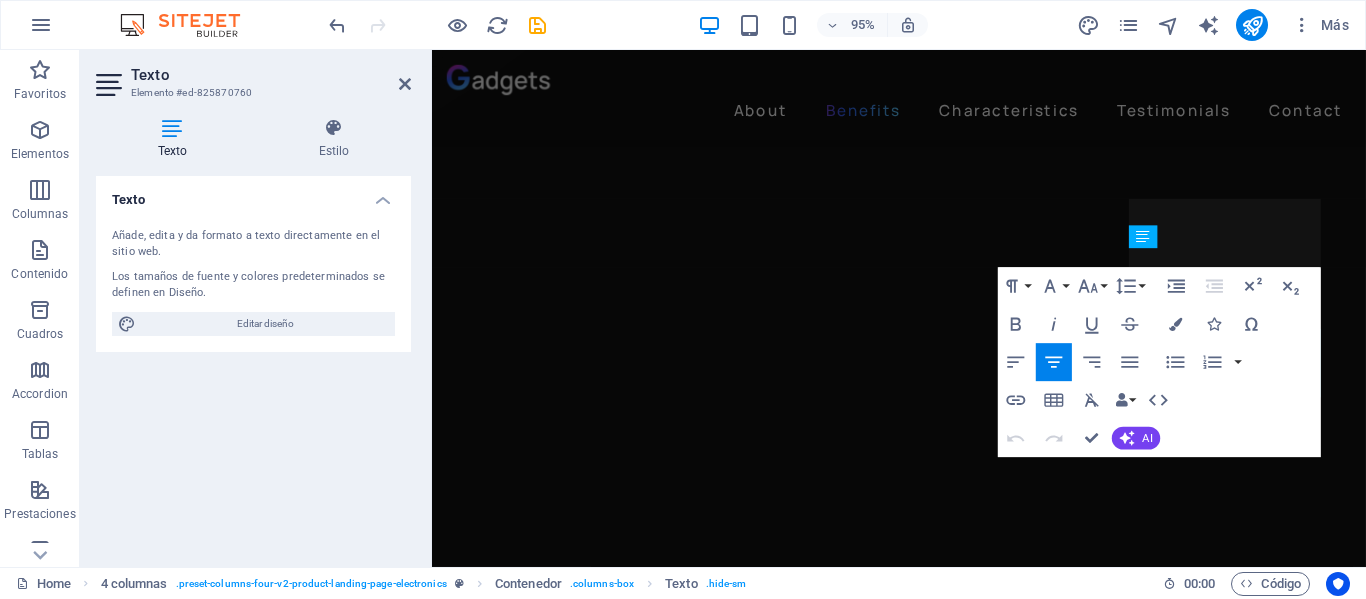 scroll, scrollTop: 1143, scrollLeft: 0, axis: vertical 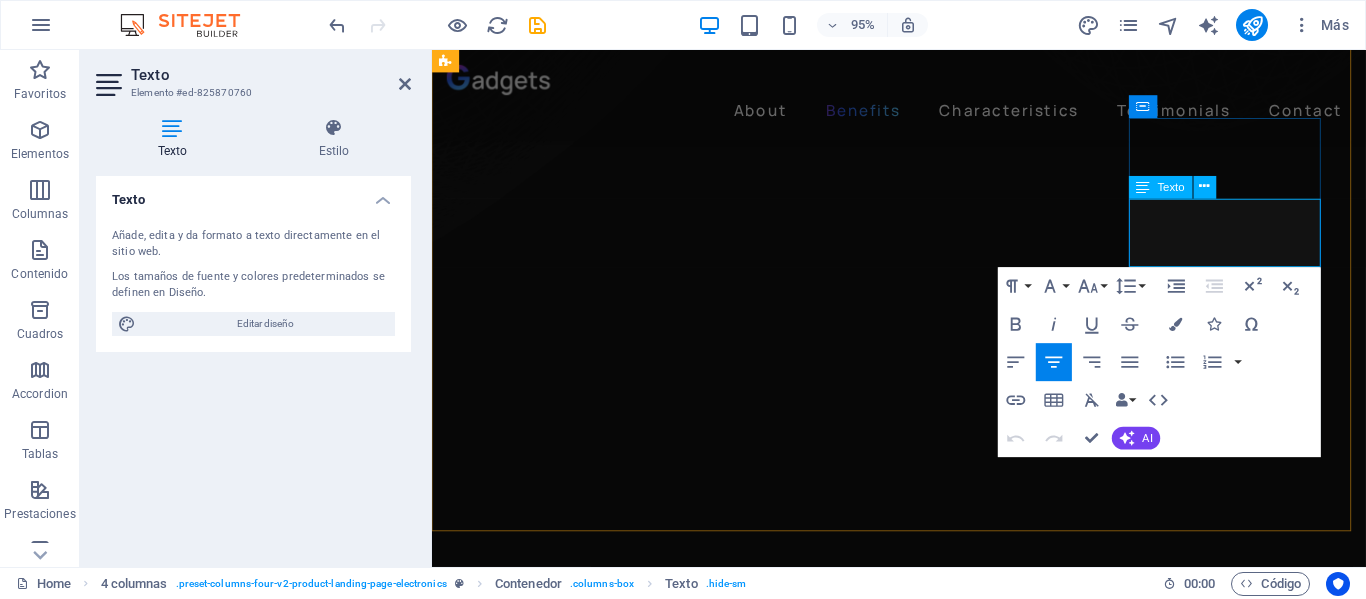 click on "Premium Sound" at bounding box center [567, 5287] 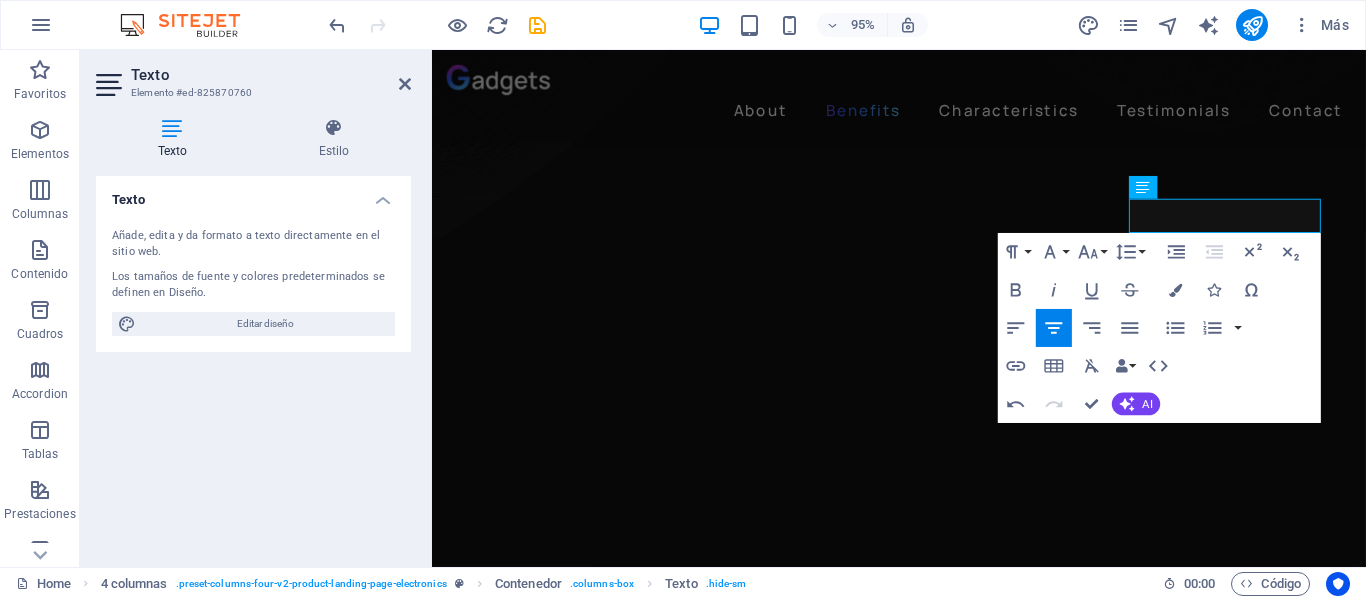 type 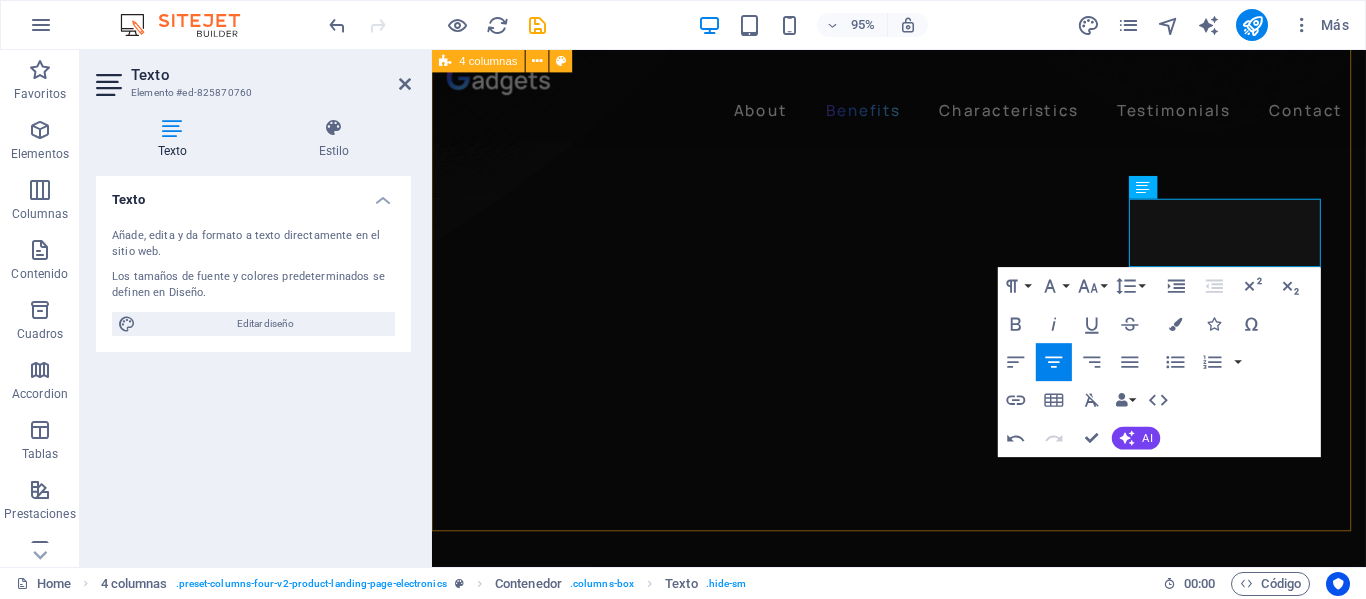 click on "Recarga Retro Sabado 17 hs. [FIRST] [LAST] y Nicolas balletto conducen un programa que nos lleva en un viaje en el tiemmpo por épocas pasadas y recuerdos. La noche Martes 00:00 hs. Un podcast de estilo intimista conducido por [FIRST] [LAST] con noticias, entrevistas, esoterismo y mucho más.. Sentido Común
[FIRST] [LAST] conduce un magazine variado con temas de actualidad, invitados..
Premium Sound
Premium Sound" at bounding box center [923, 4750] 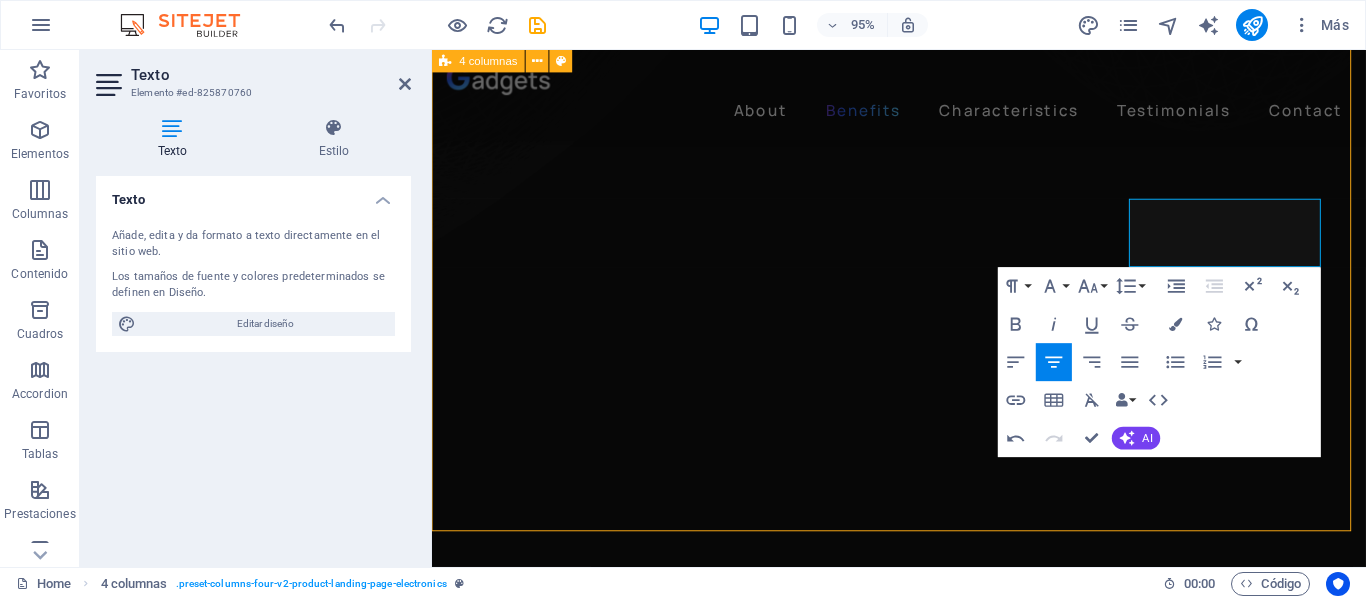 scroll, scrollTop: 1226, scrollLeft: 0, axis: vertical 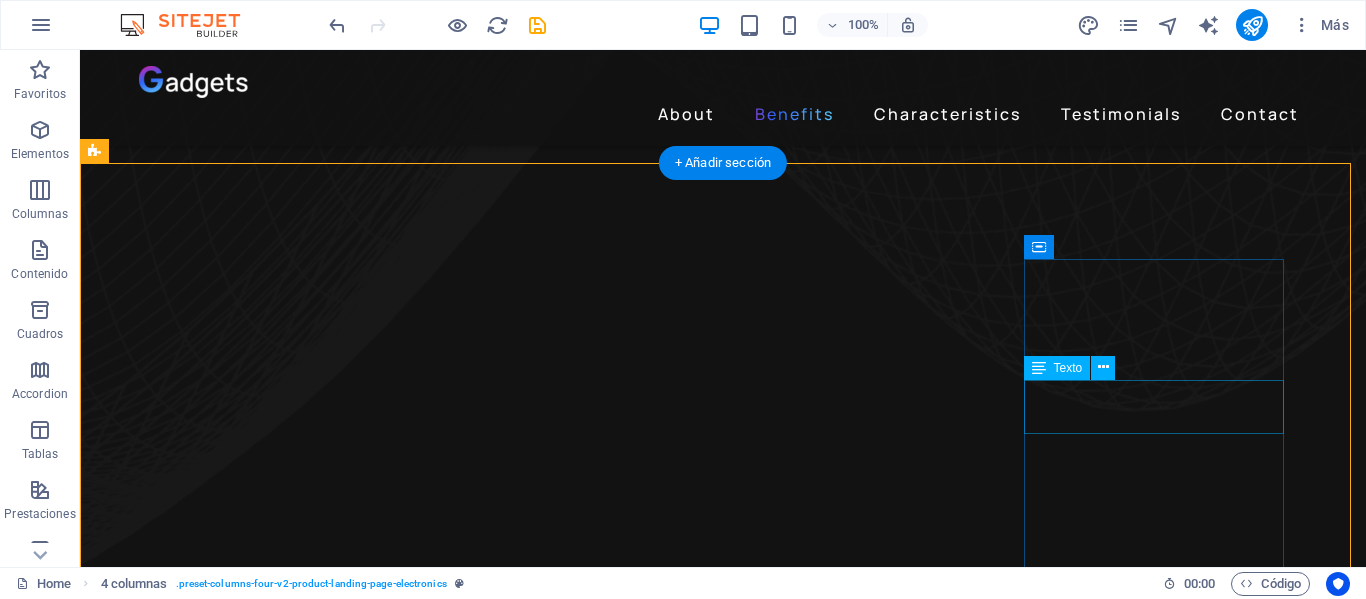 click on "Premium Sound" at bounding box center [242, 5853] 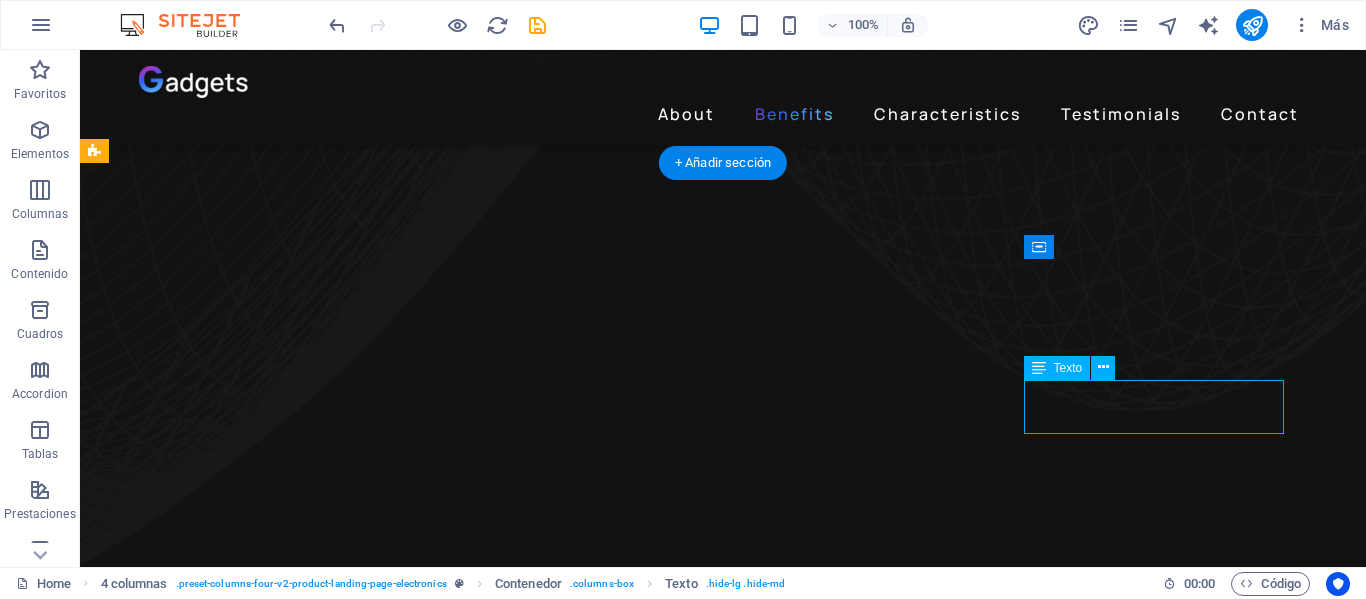 click on "Premium Sound" at bounding box center [242, 5853] 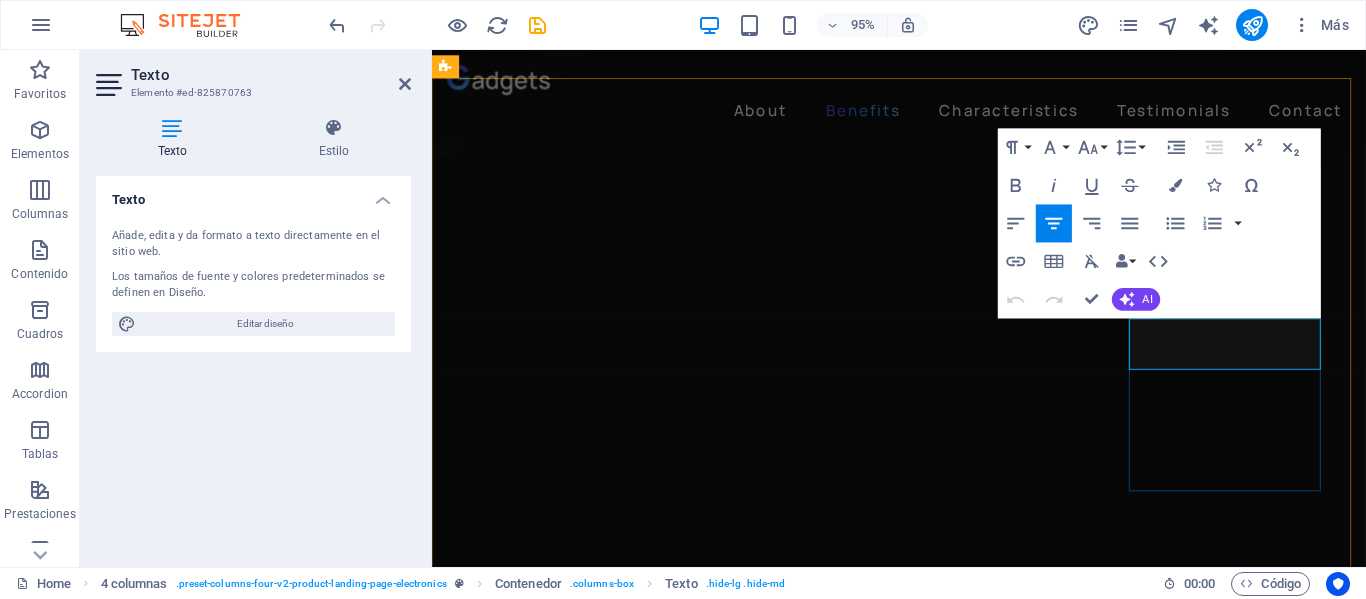 scroll, scrollTop: 1089, scrollLeft: 0, axis: vertical 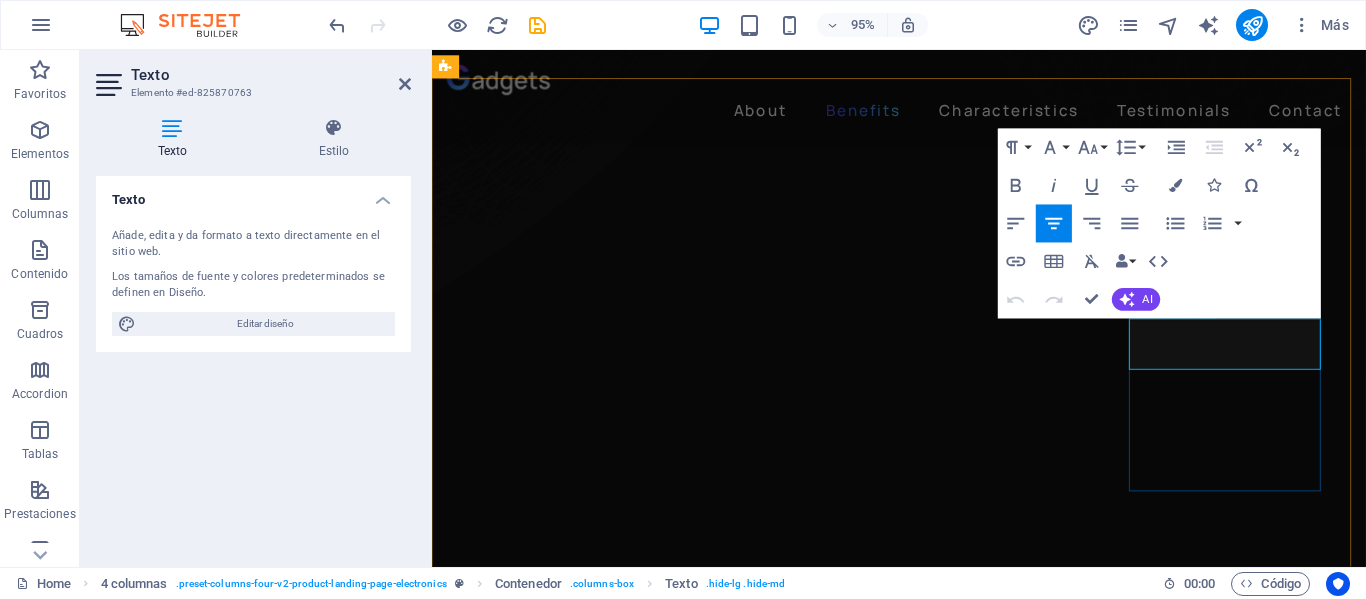 click on "Premium Sound" at bounding box center [567, 5404] 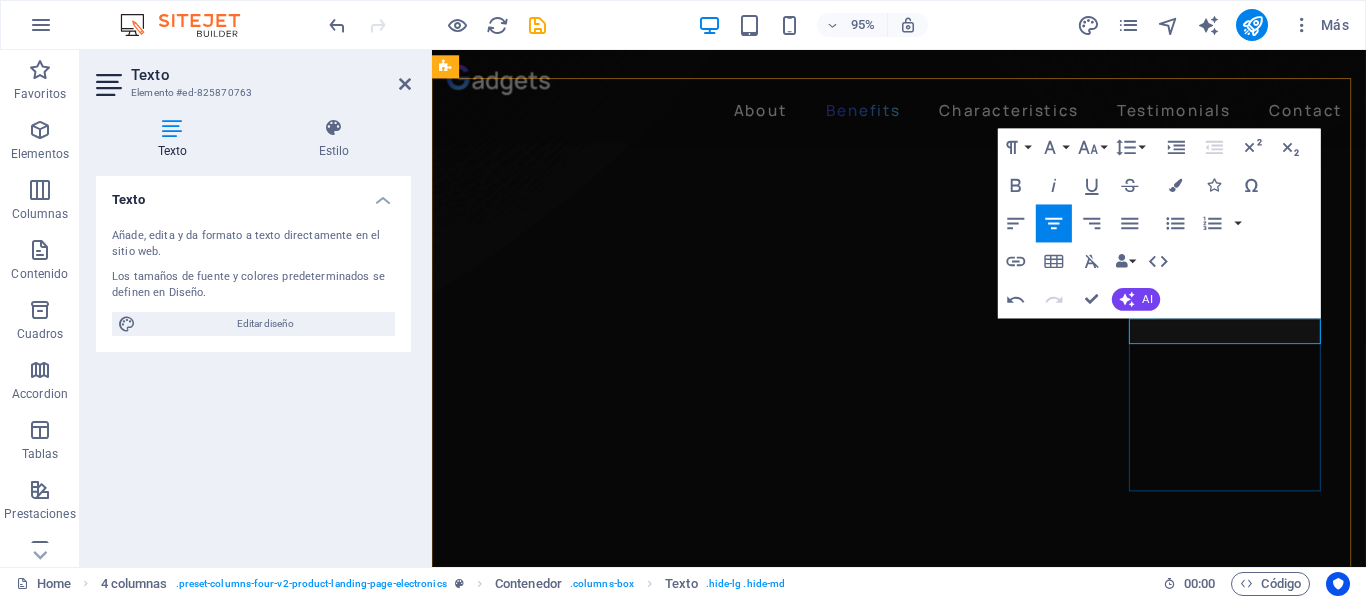 type 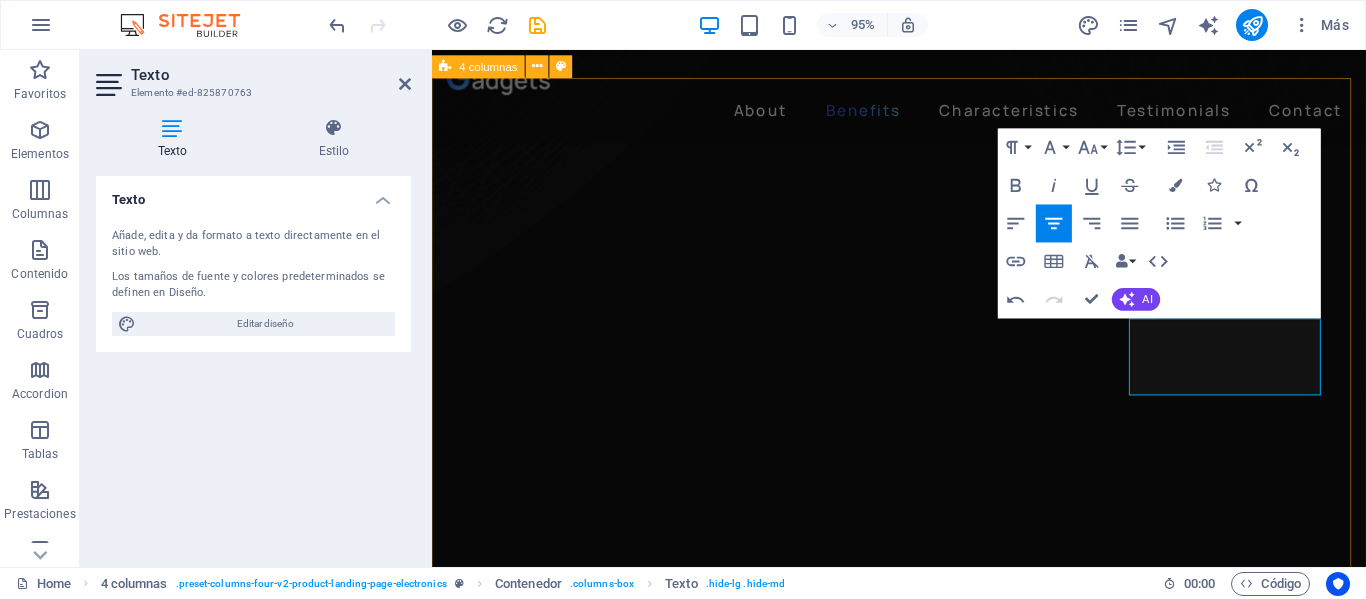 click on "Recarga Retro Sabado 17 hs. [FIRST] [LAST] y [LAST] [LAST] conducen un programa que nos lleva en un viaje en el tiemmpo por épocas pasadas y recuerdos. La noche Martes 00:00 hs. Un podcast de estilo intimista conducido por [FIRST] [LAST] con noticias, entrevistas, esoterismo y mucho más.. Sentido Común
[FIRST] [LAST] conduce un magazine variado con temas de actualidad, invitados..
Programación musical Los clásicos de la música están en [FIRST] Radio" at bounding box center (923, 4818) 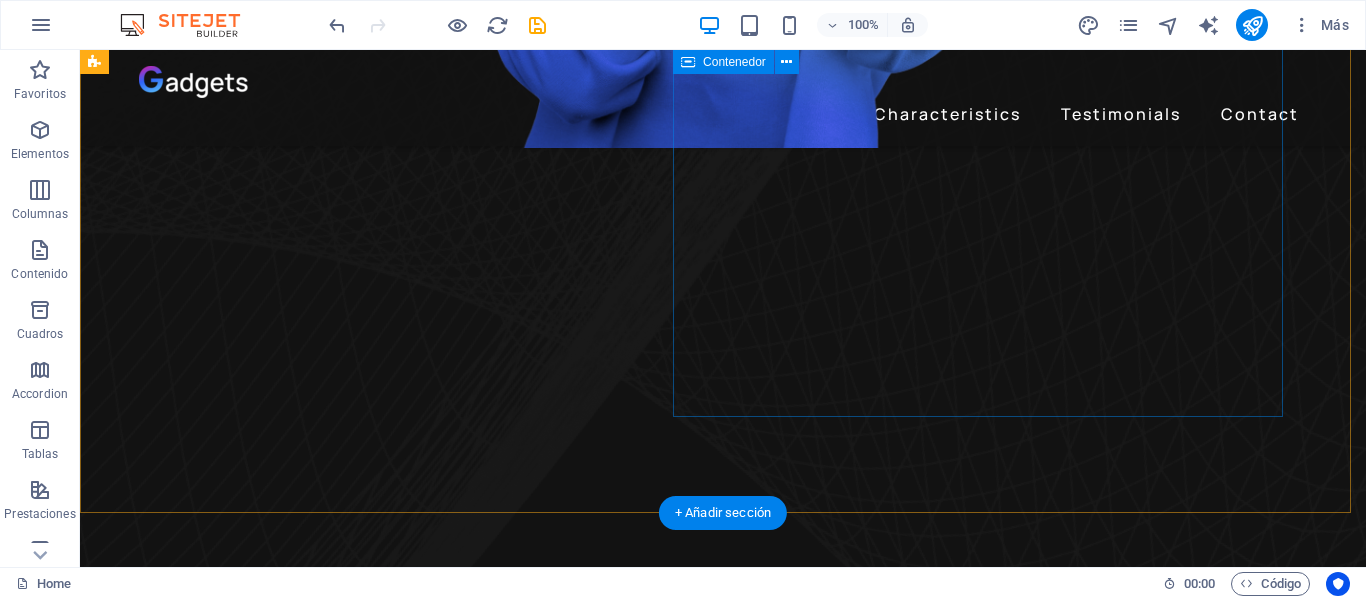 scroll, scrollTop: 900, scrollLeft: 0, axis: vertical 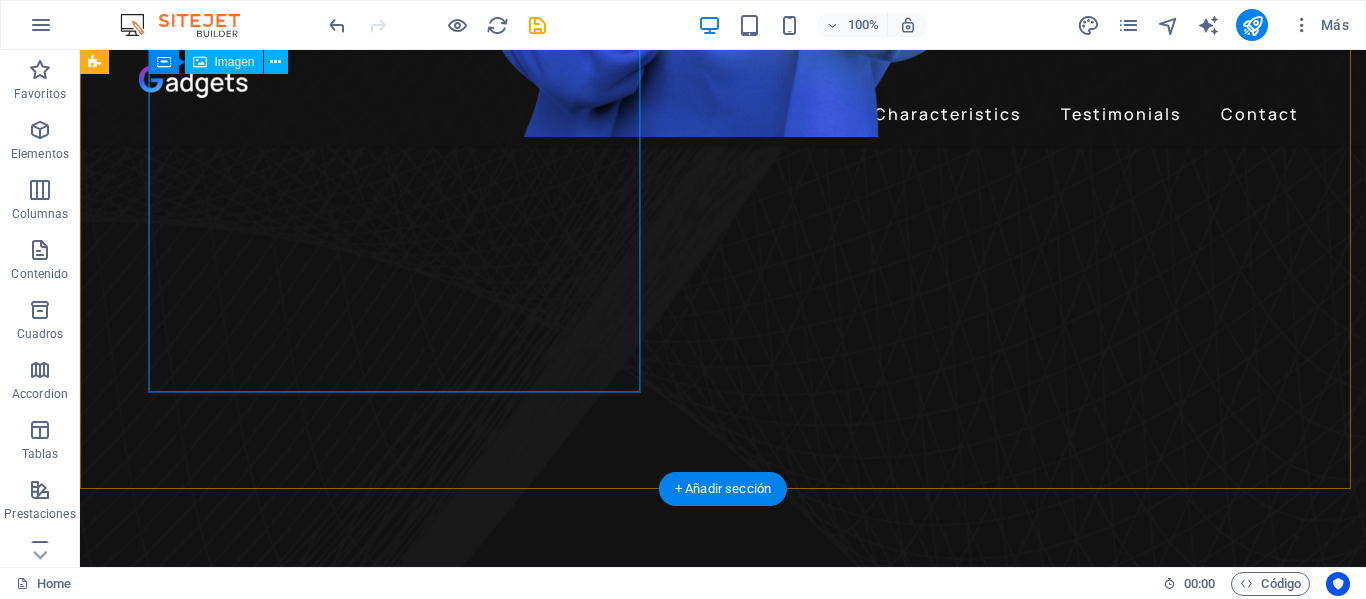 click at bounding box center [680, 4282] 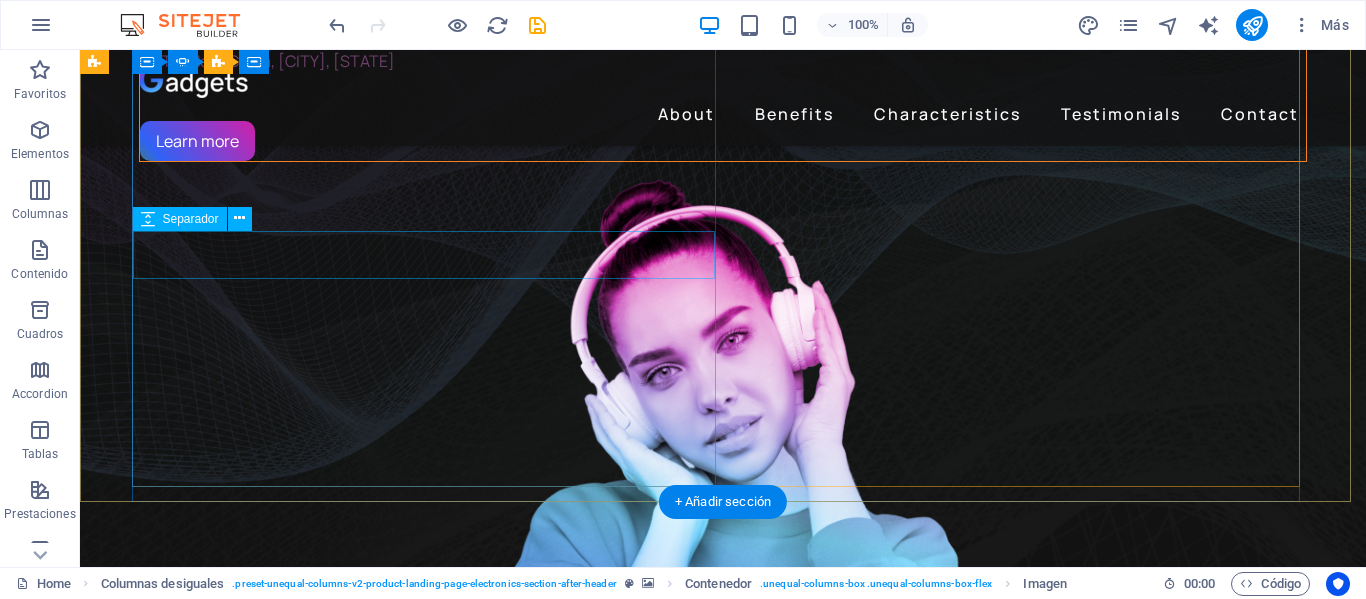 scroll, scrollTop: 0, scrollLeft: 0, axis: both 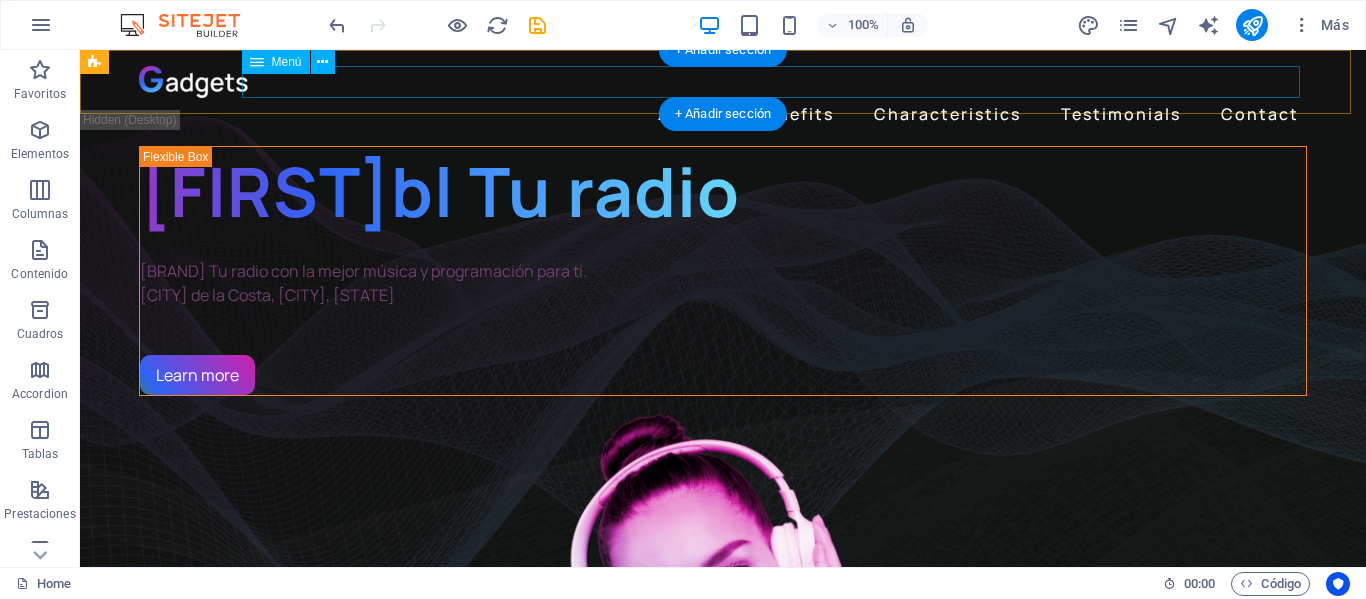 click on "About Benefits Characteristics Testimonials Contact" at bounding box center (723, 114) 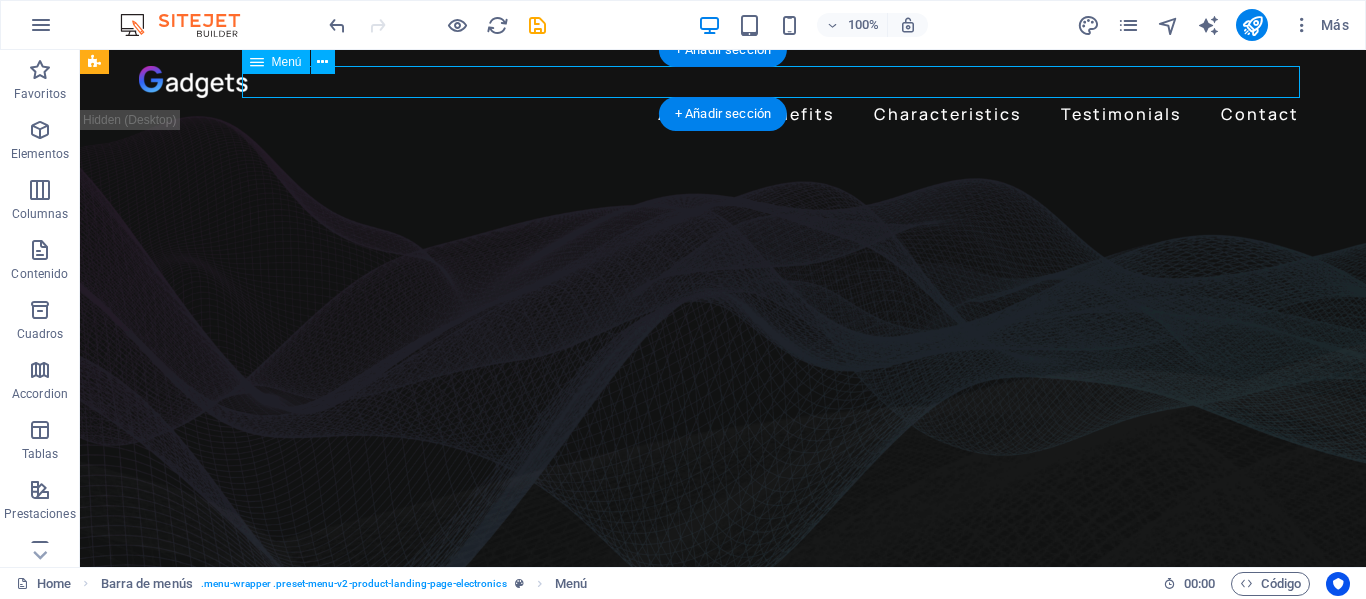 click on "About Benefits Characteristics Testimonials Contact" at bounding box center [723, 114] 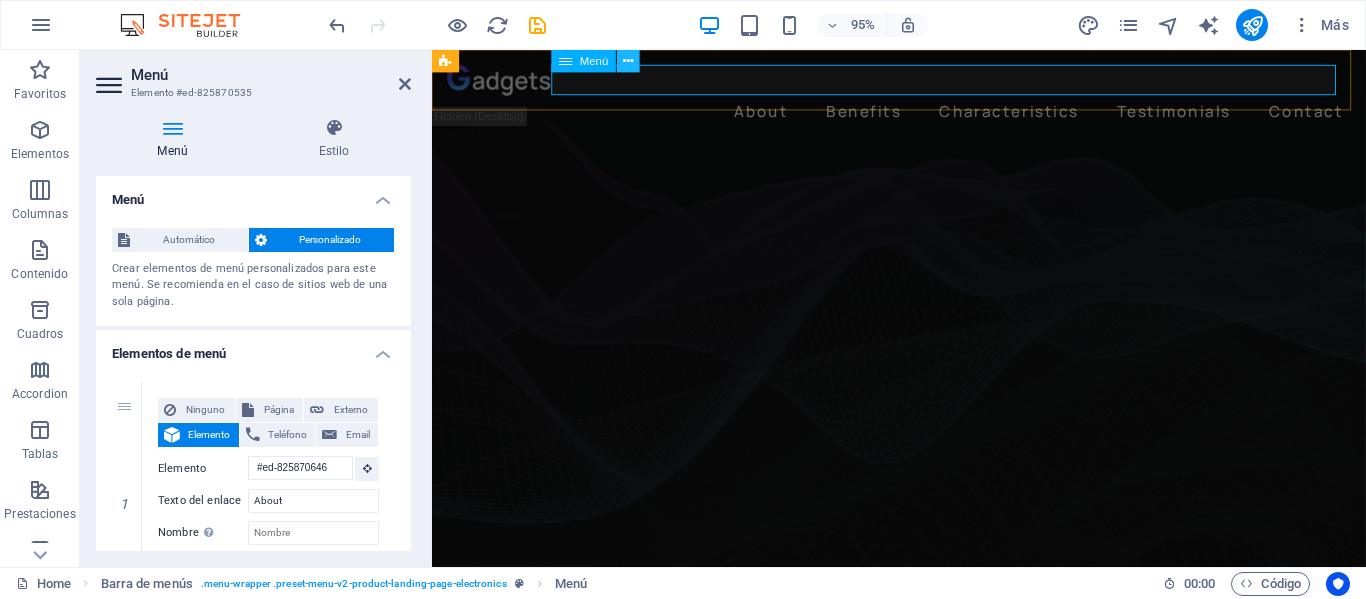 click at bounding box center (628, 61) 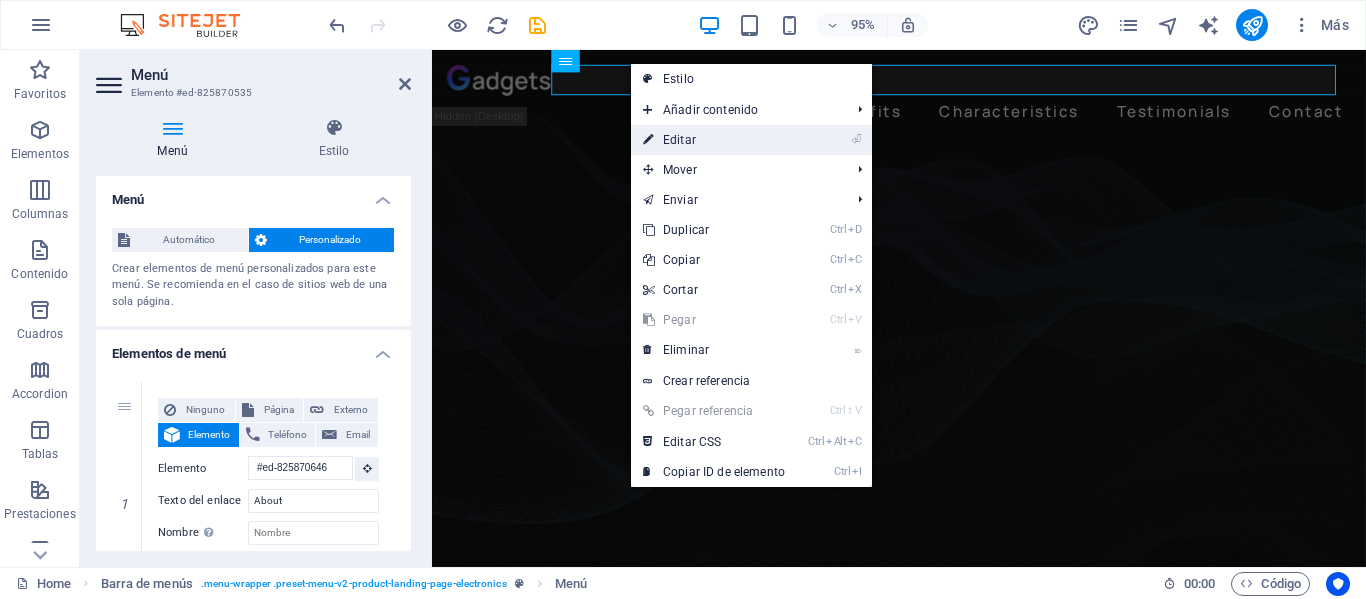 click on "⏎  Editar" at bounding box center [714, 140] 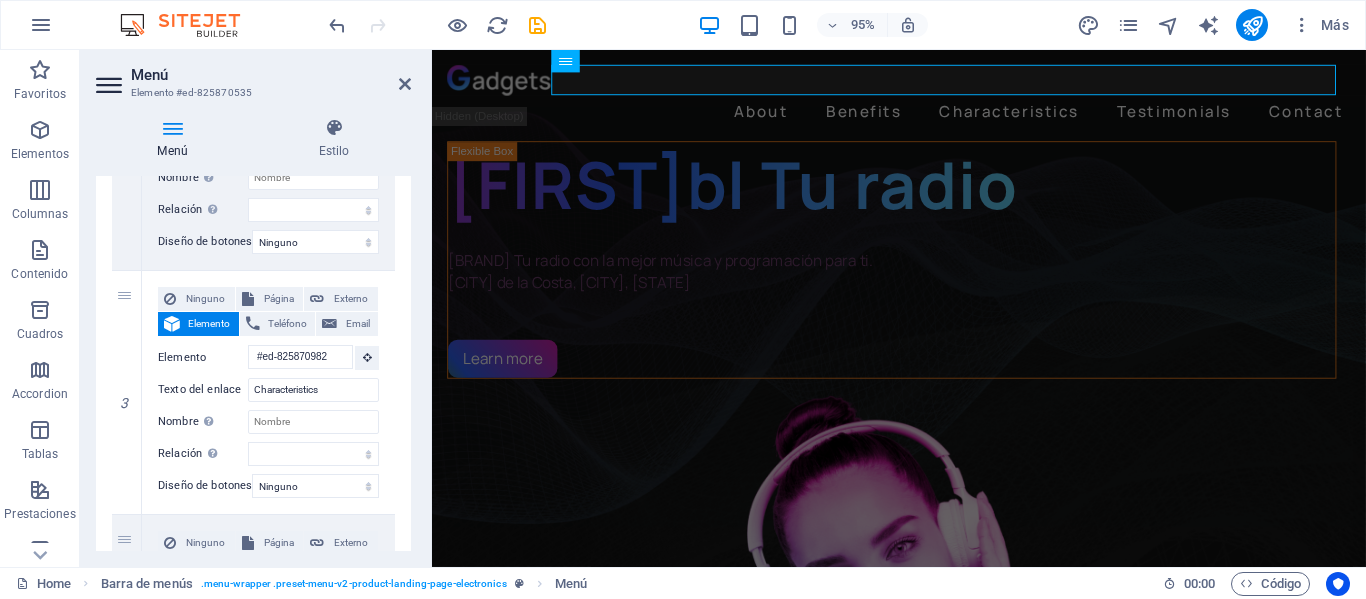 scroll, scrollTop: 600, scrollLeft: 0, axis: vertical 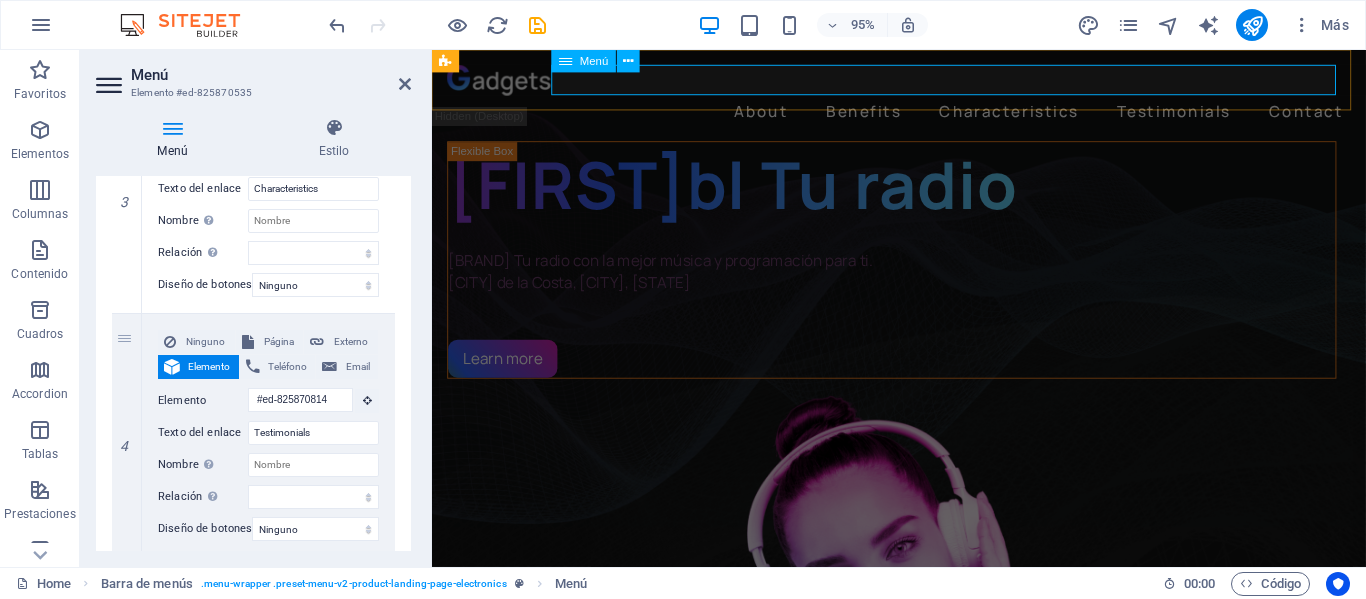 click on "About Benefits Characteristics Testimonials Contact" at bounding box center [923, 114] 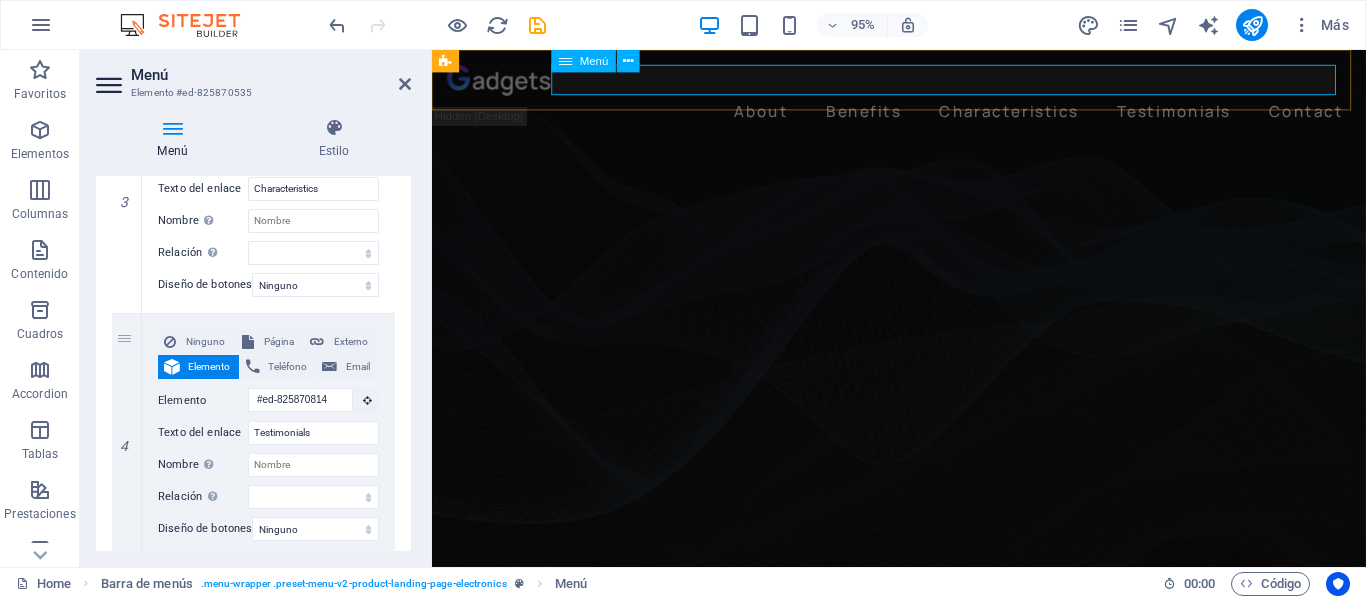 click on "About Benefits Characteristics Testimonials Contact" at bounding box center (923, 114) 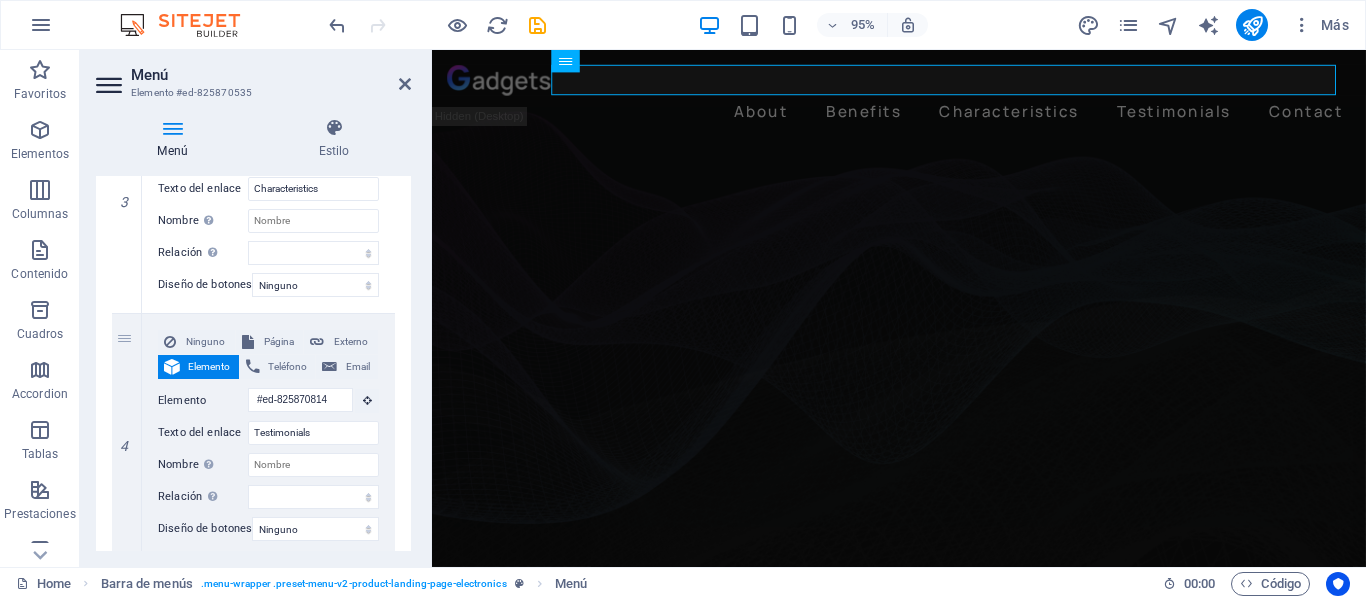 click at bounding box center [172, 128] 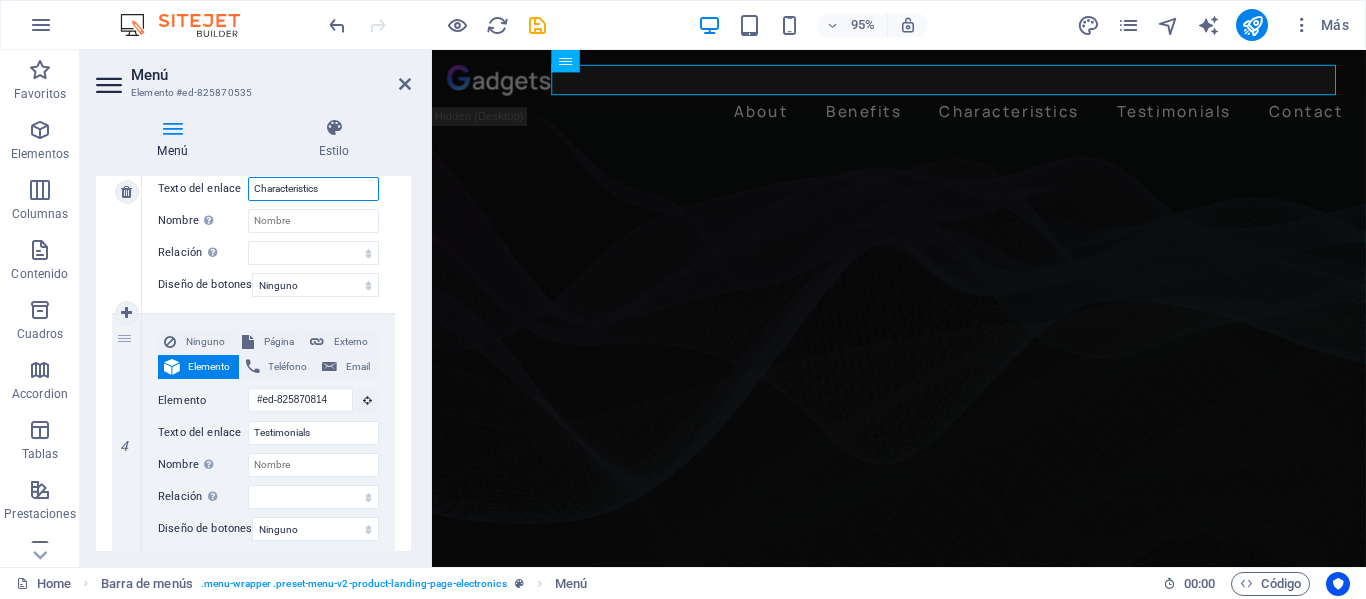 click on "Characteristics" at bounding box center [313, 189] 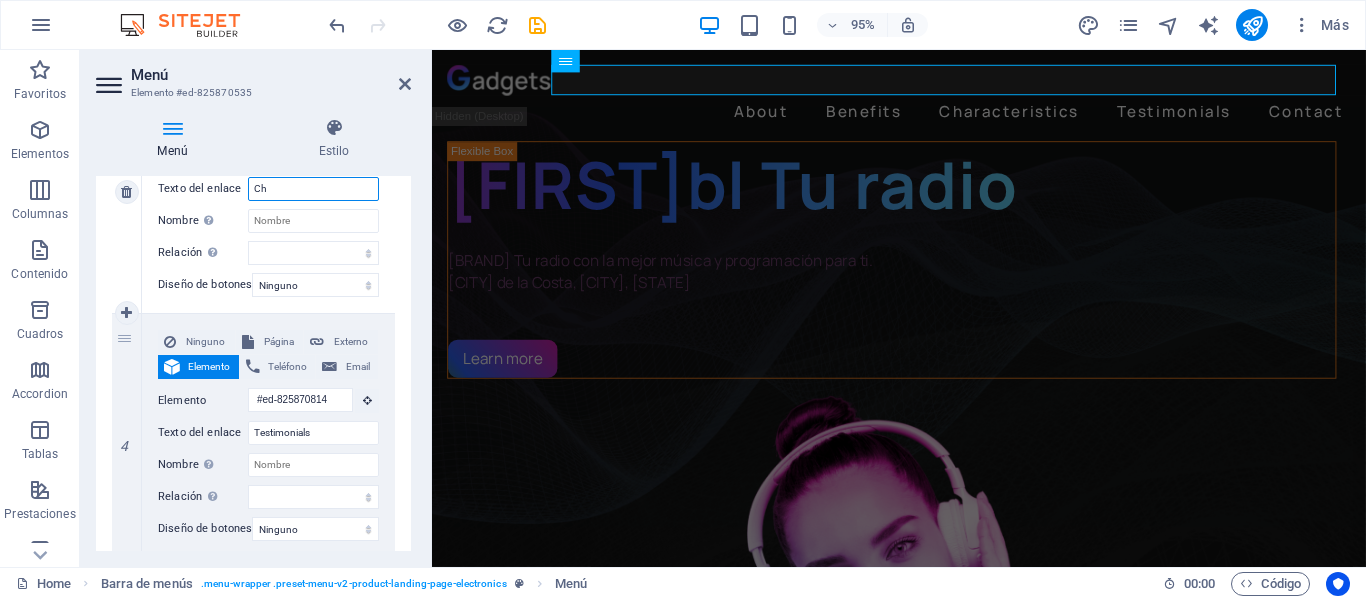 type on "C" 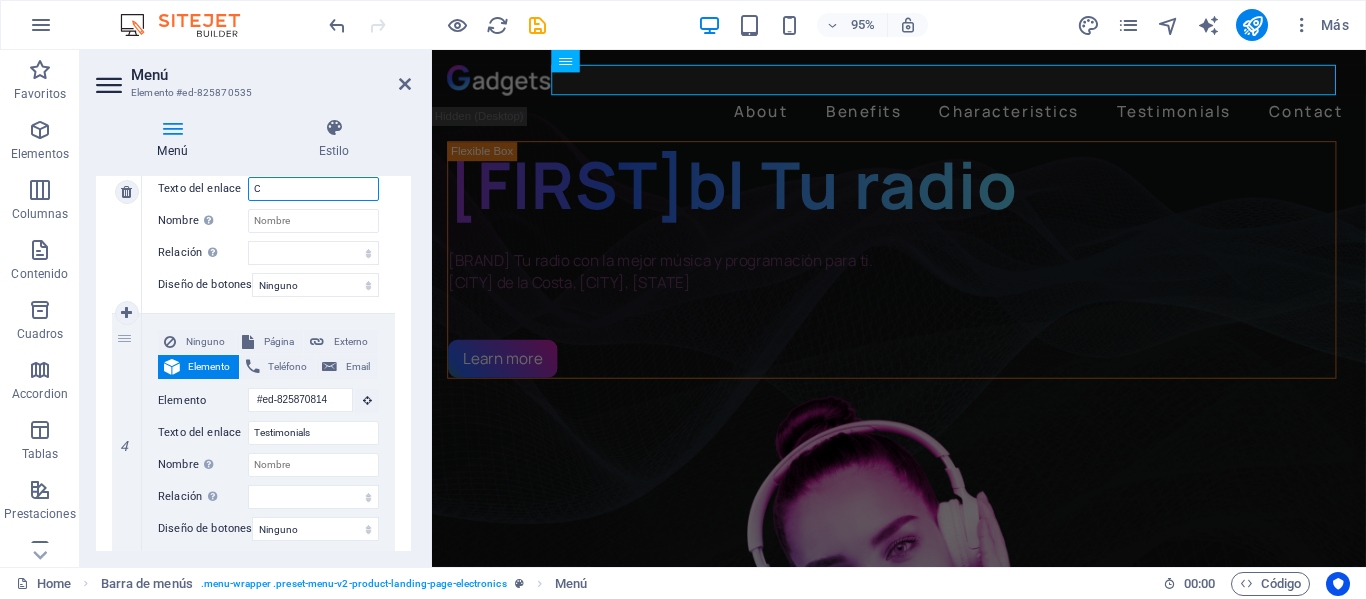 type 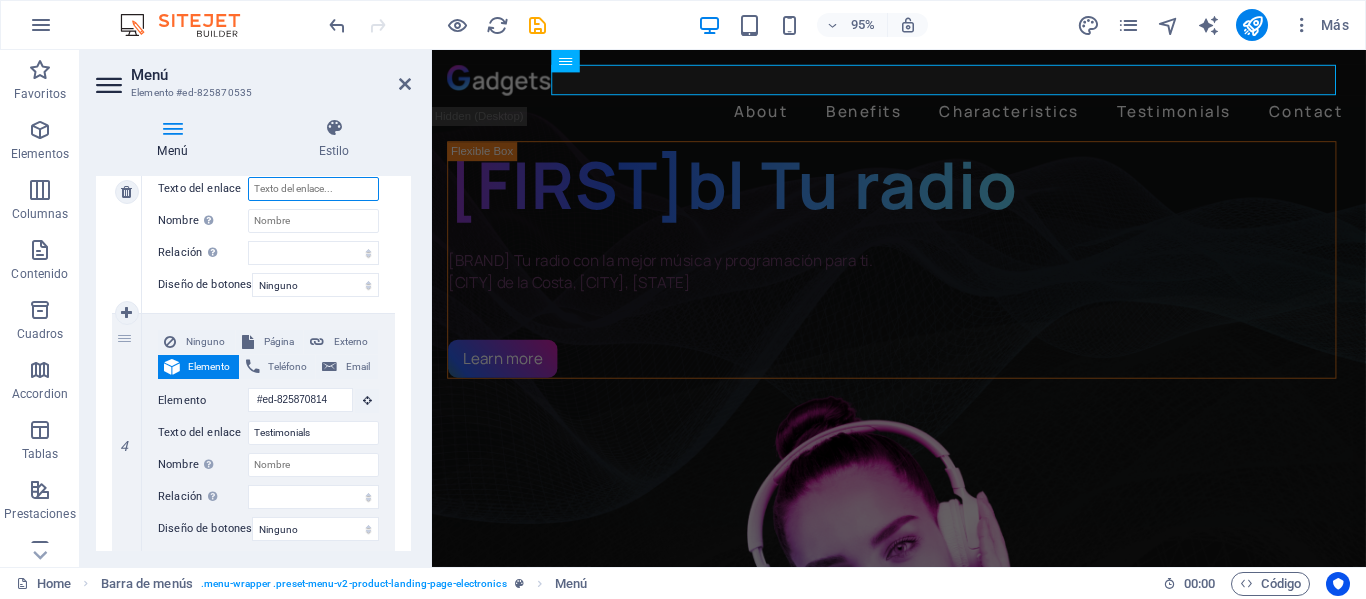 select 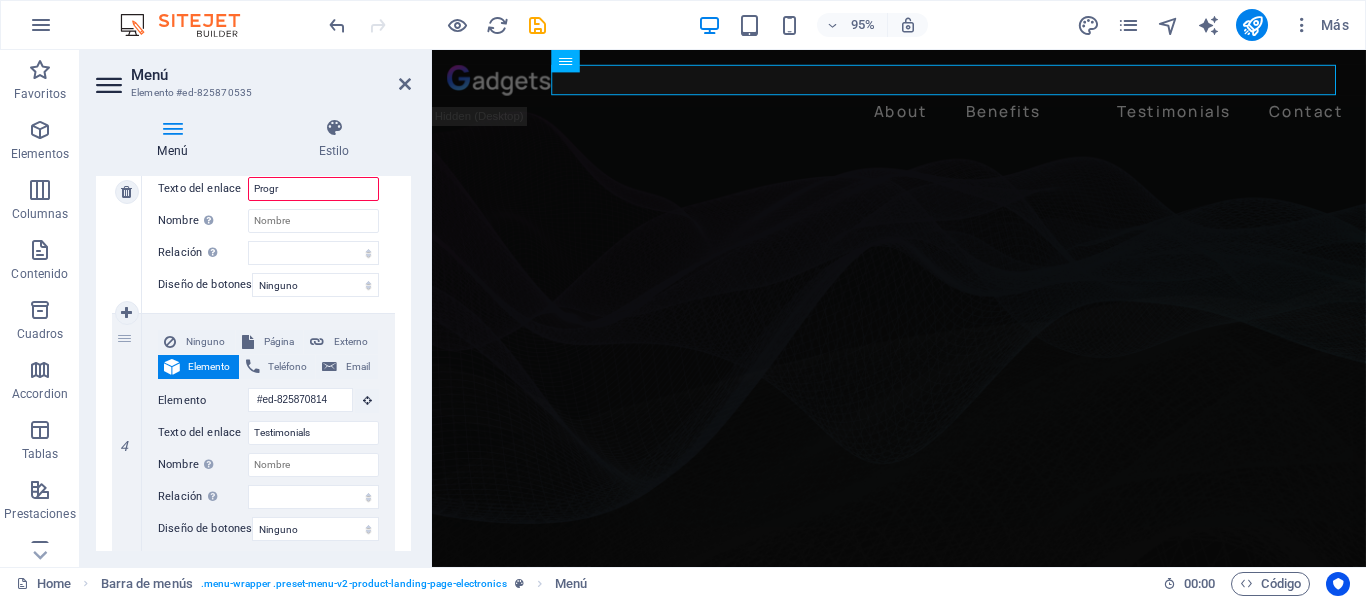 type on "Progra" 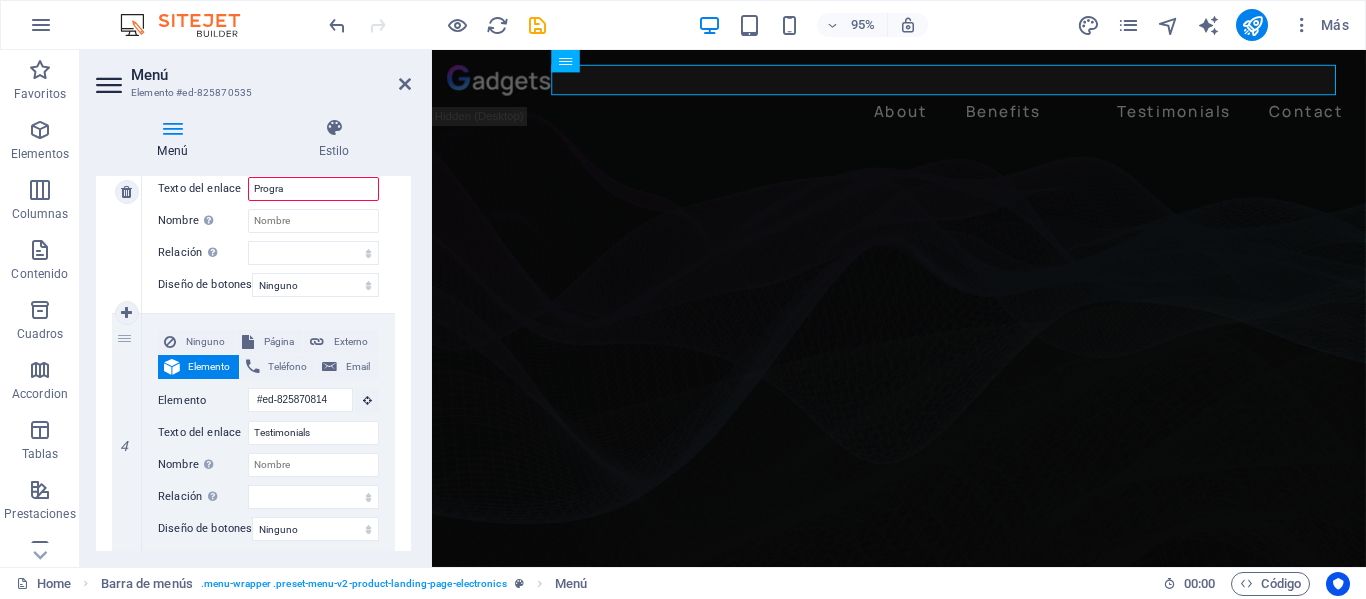 select 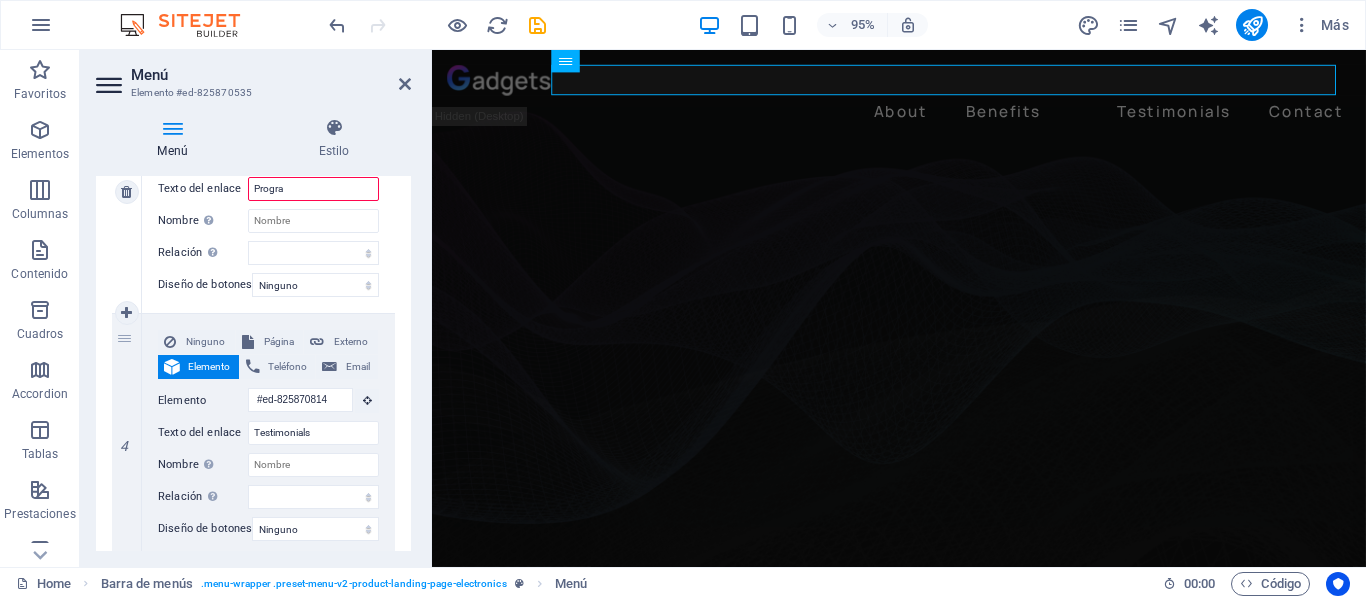 select 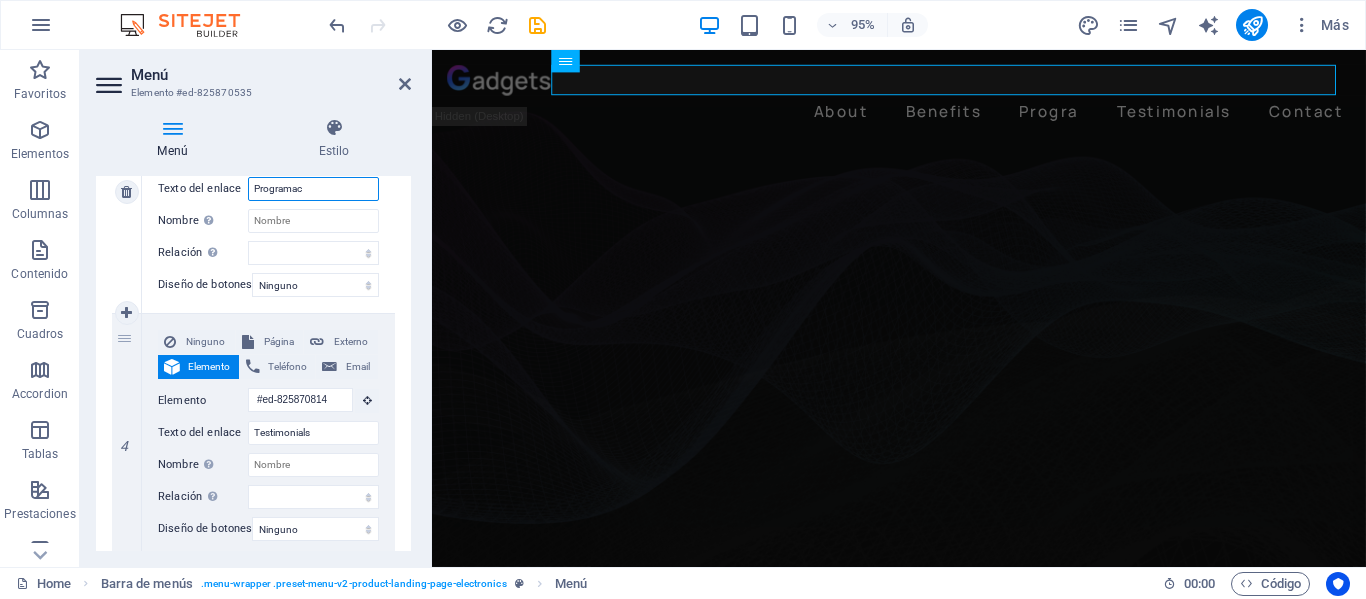 type on "Programaci" 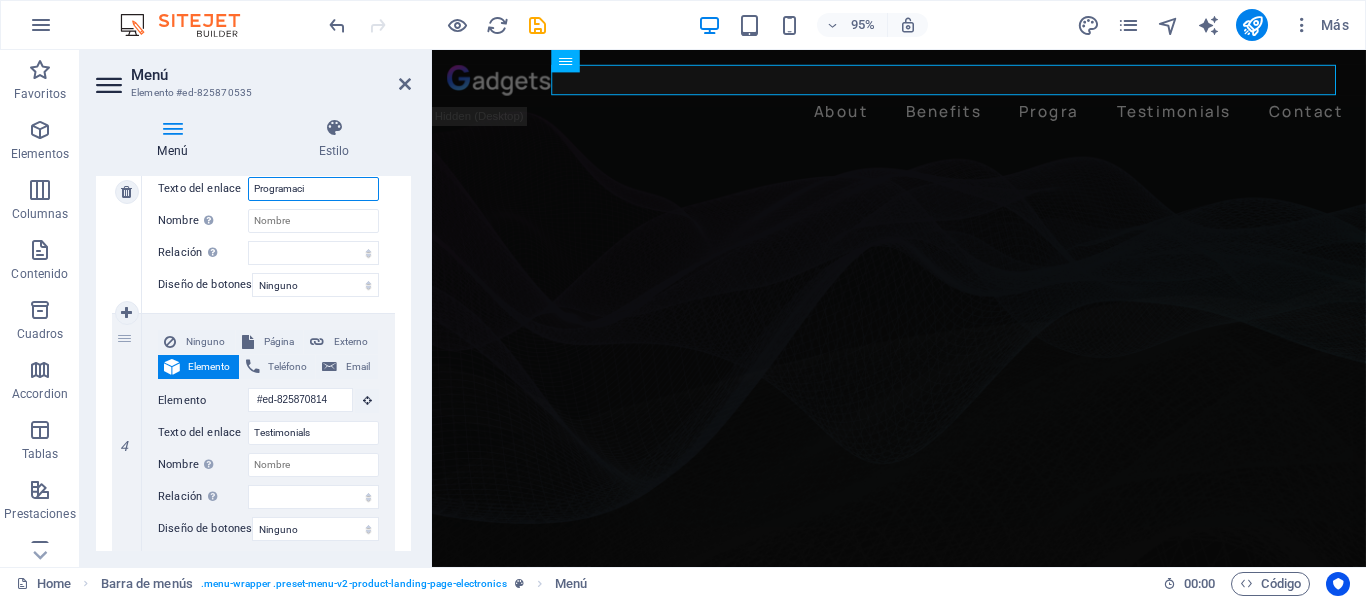 select 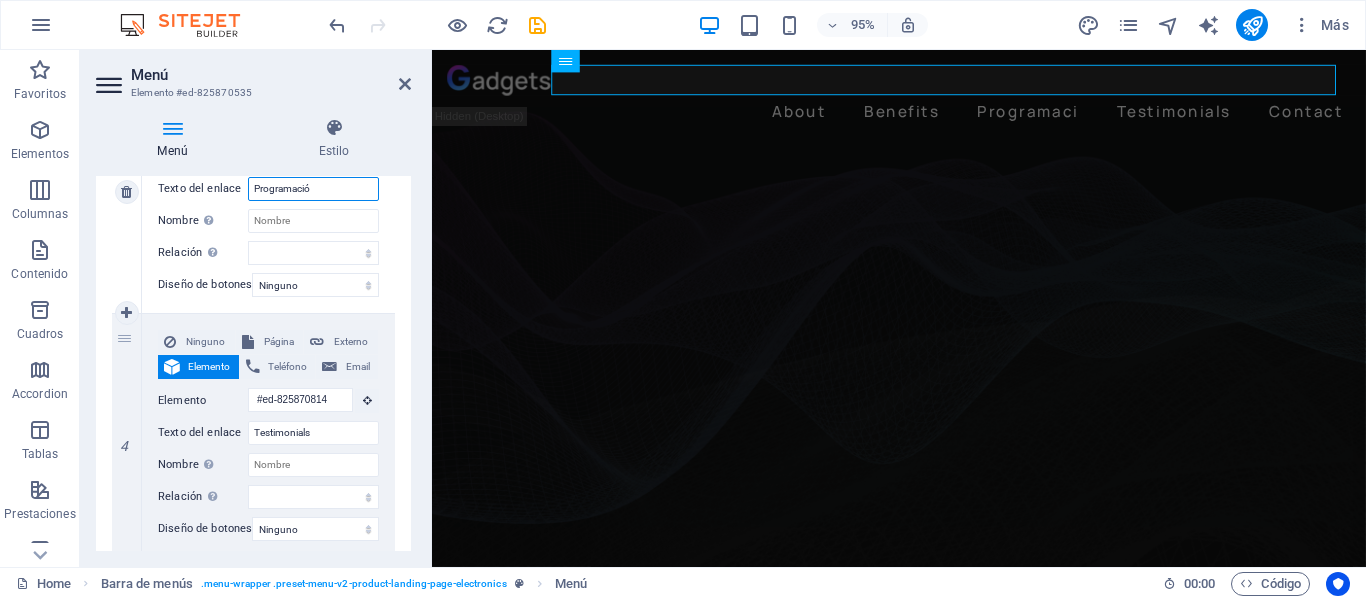 type on "Programación" 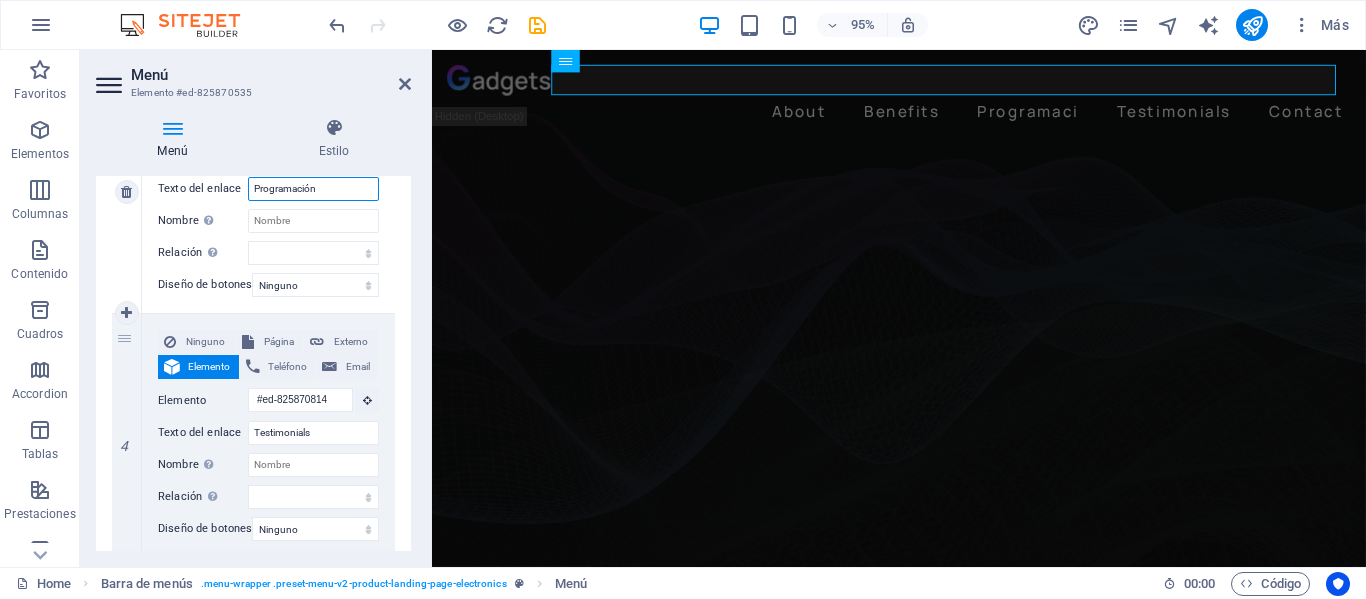 select 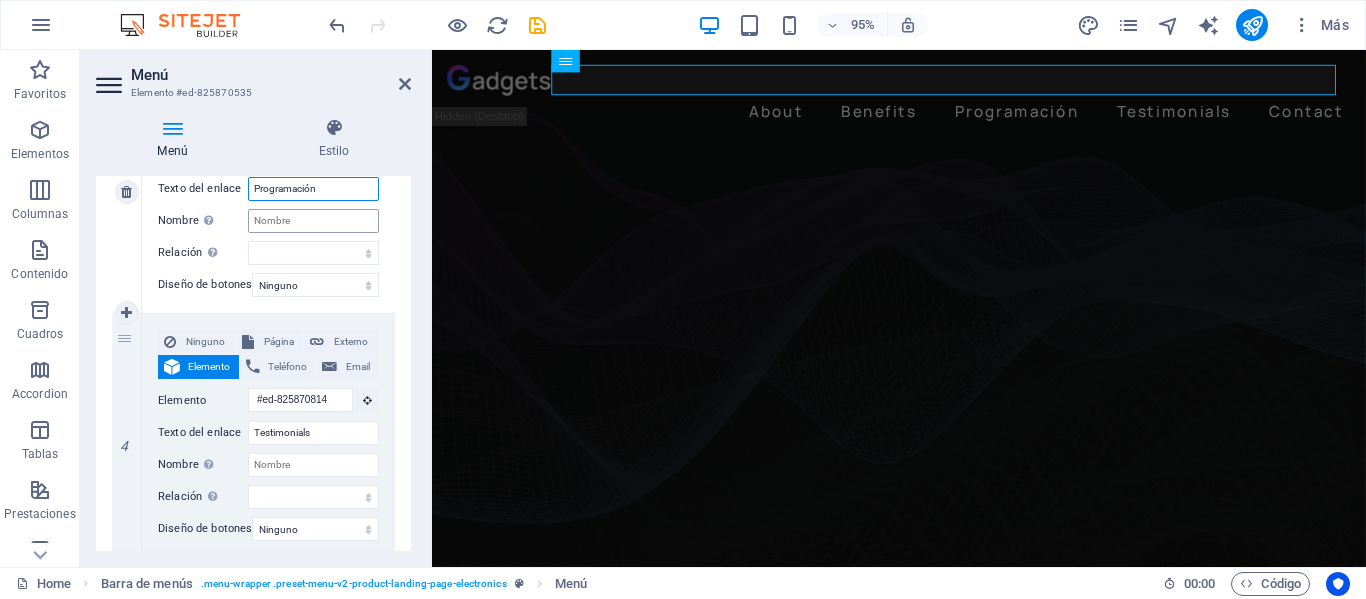type on "Programación" 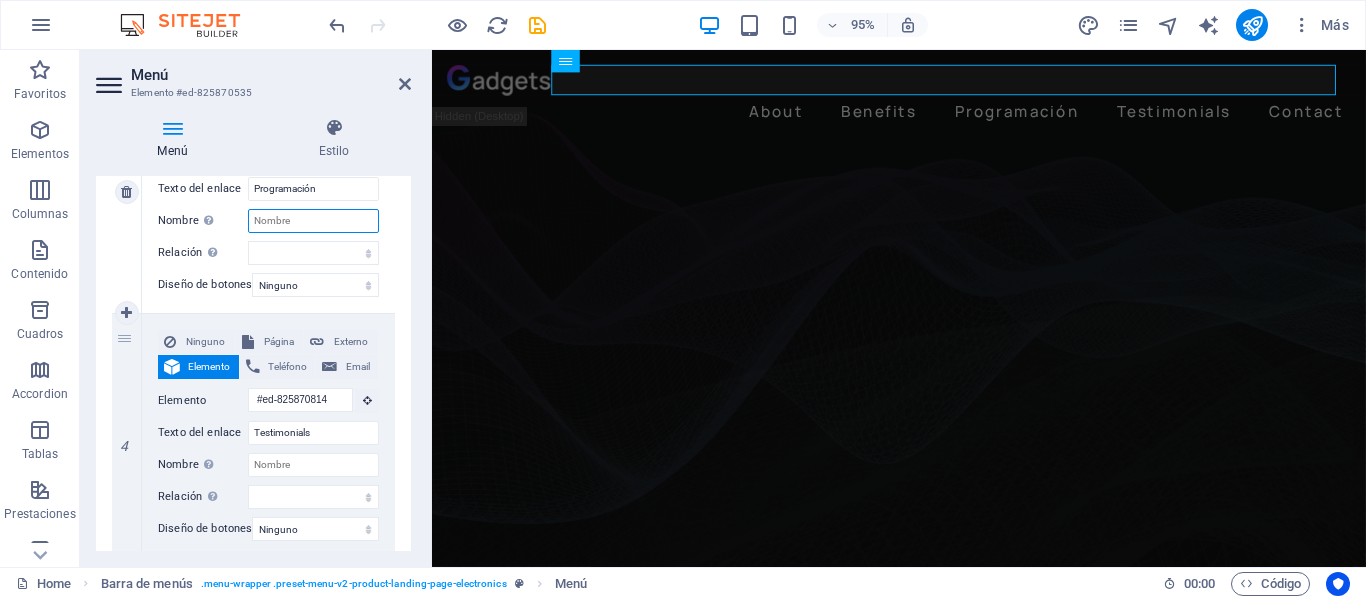 click on "Nombre Una descripción adicional del enlace no debería ser igual al texto del enlace. El título suele mostrarse como un texto de información cuando se mueve el ratón por encima del elemento. Déjalo en blanco en caso de dudas." at bounding box center [313, 221] 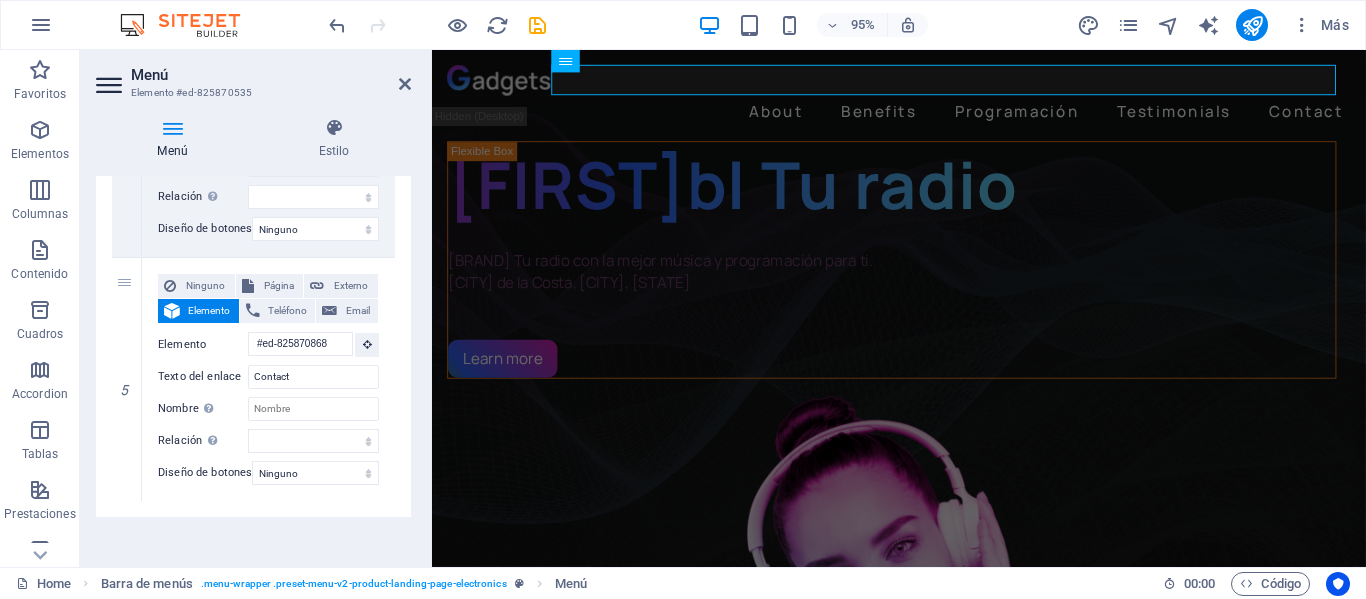 scroll, scrollTop: 1119, scrollLeft: 0, axis: vertical 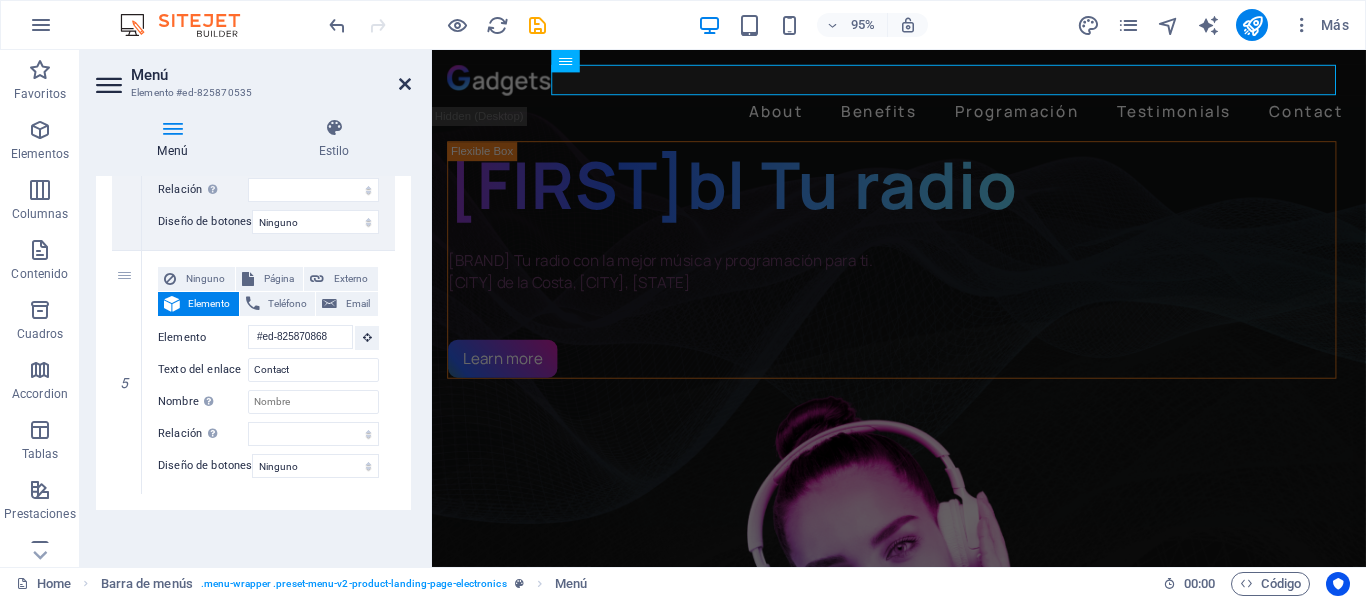 click at bounding box center (405, 84) 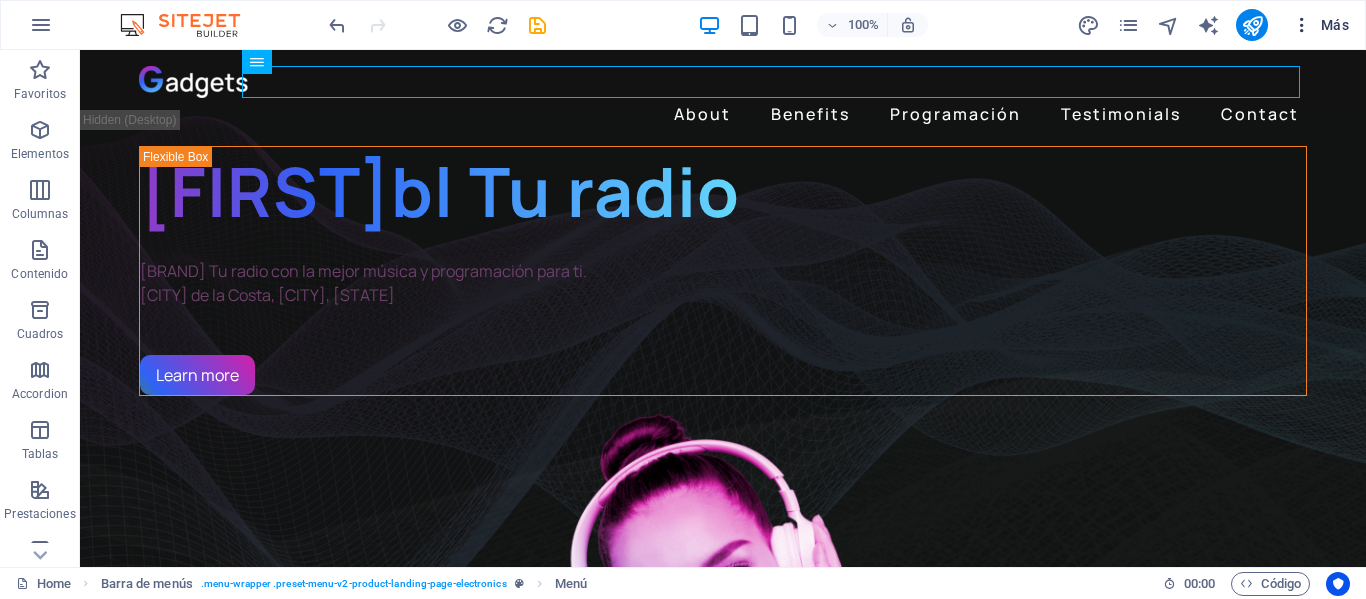 click on "Más" at bounding box center (1320, 25) 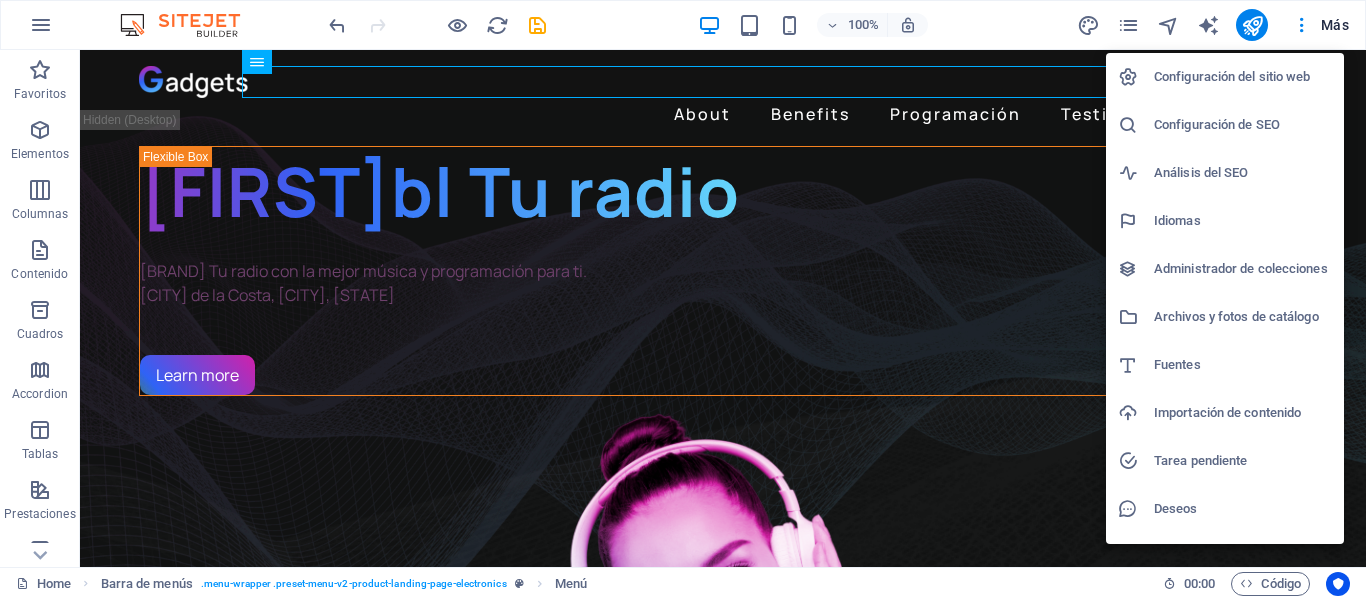 click at bounding box center [683, 299] 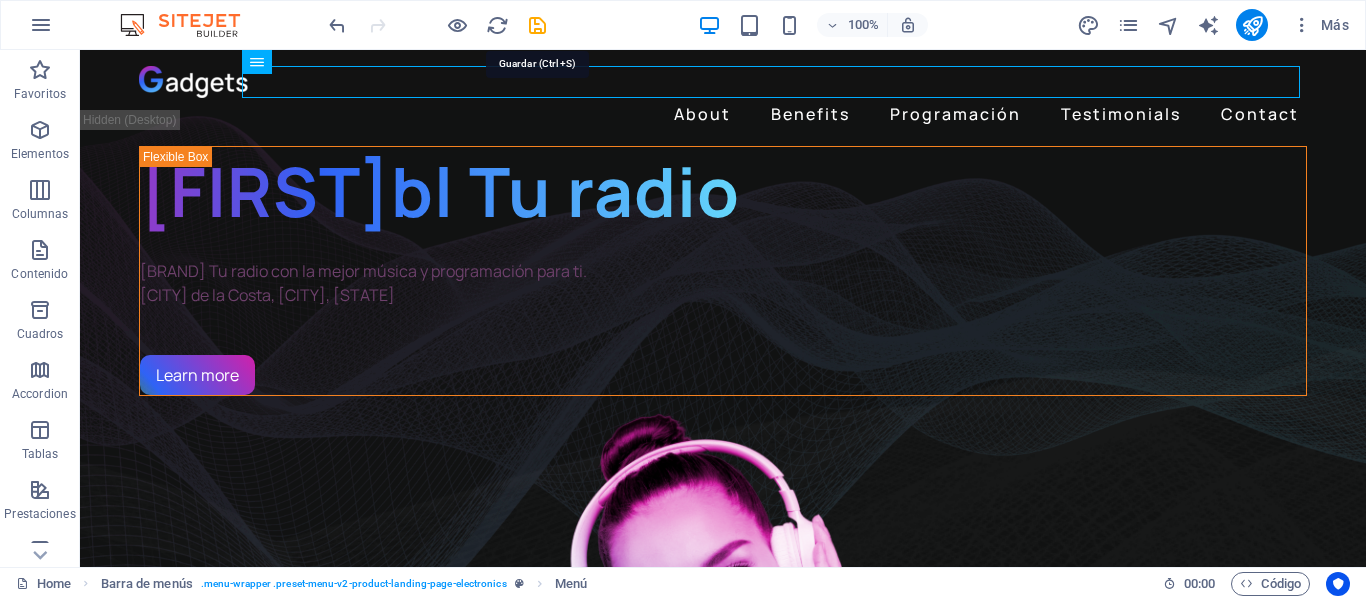 click at bounding box center (537, 25) 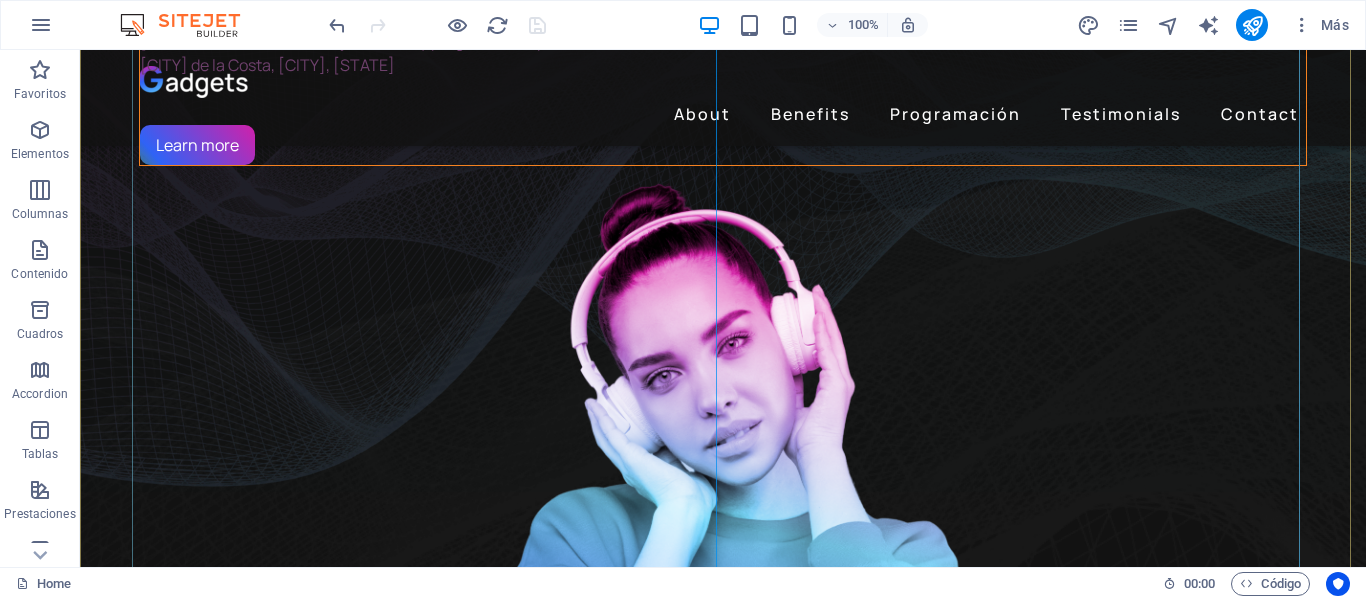scroll, scrollTop: 200, scrollLeft: 0, axis: vertical 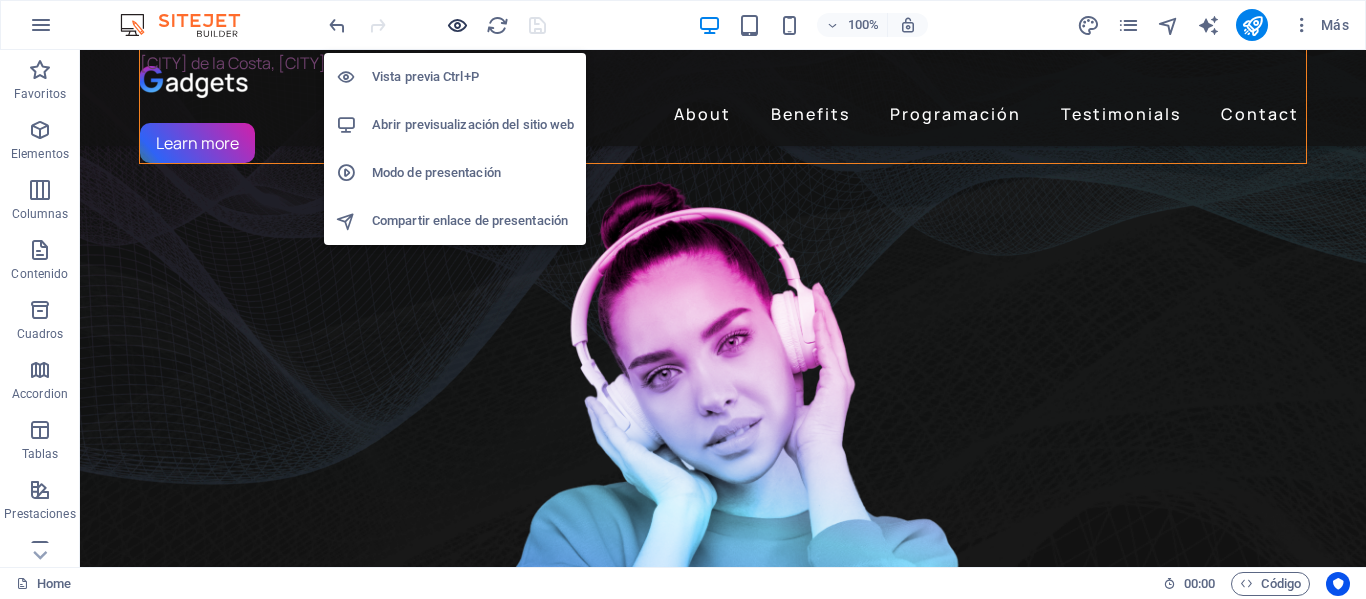 click at bounding box center (457, 25) 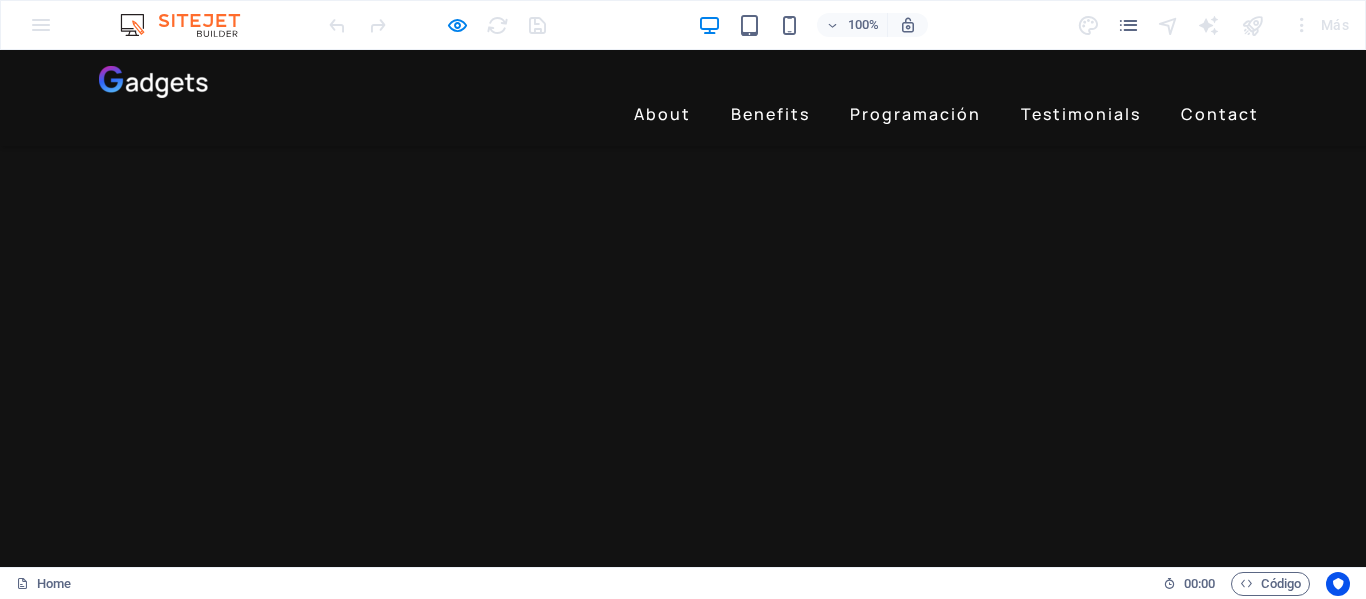 scroll, scrollTop: 1300, scrollLeft: 0, axis: vertical 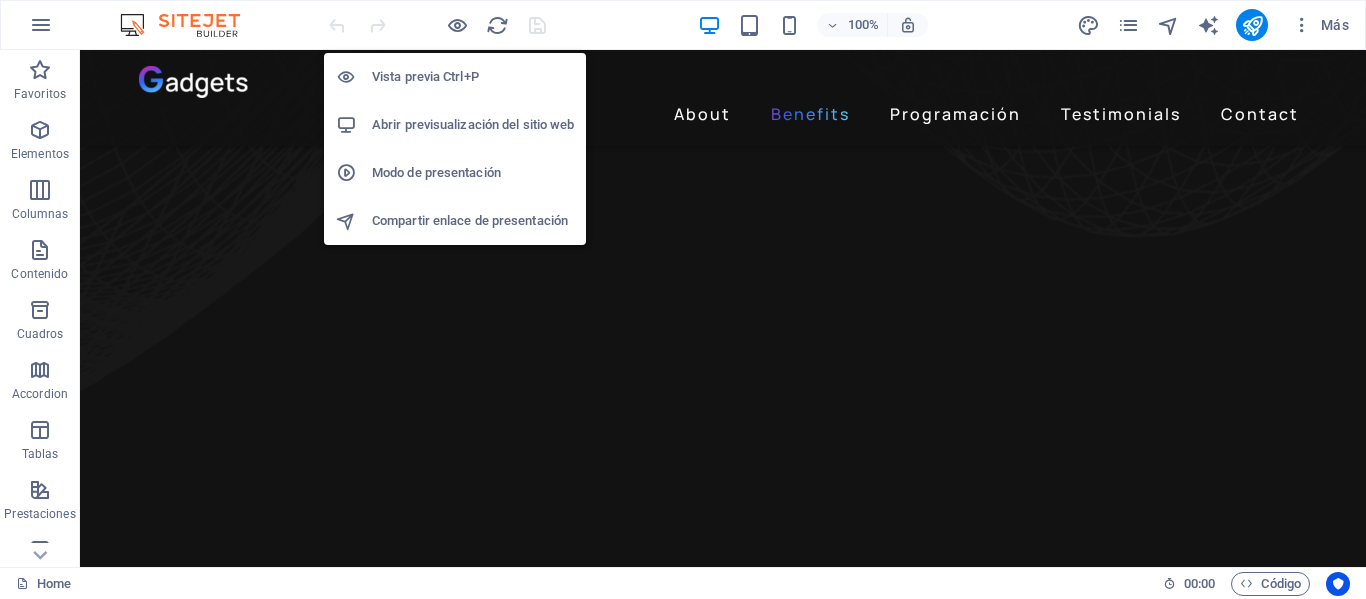click on "Abrir previsualización del sitio web" at bounding box center [473, 125] 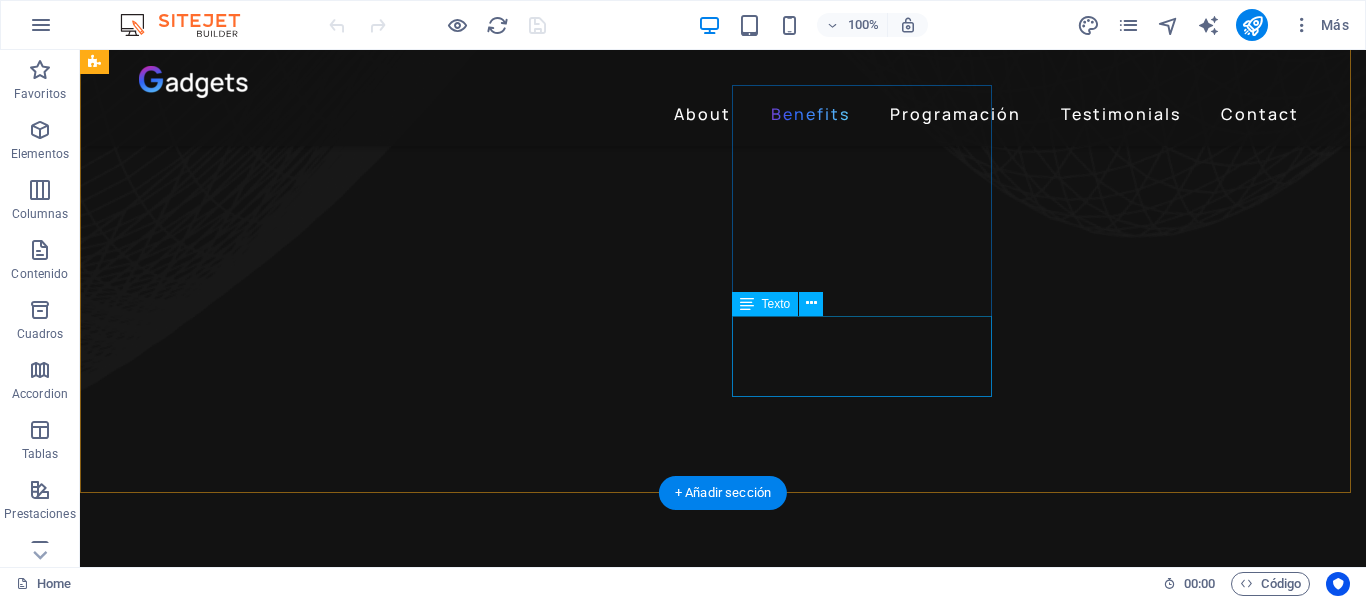 click on "[PERSON] conduce un magazine variado con temas de actualidad, invitados.." at bounding box center [242, 5771] 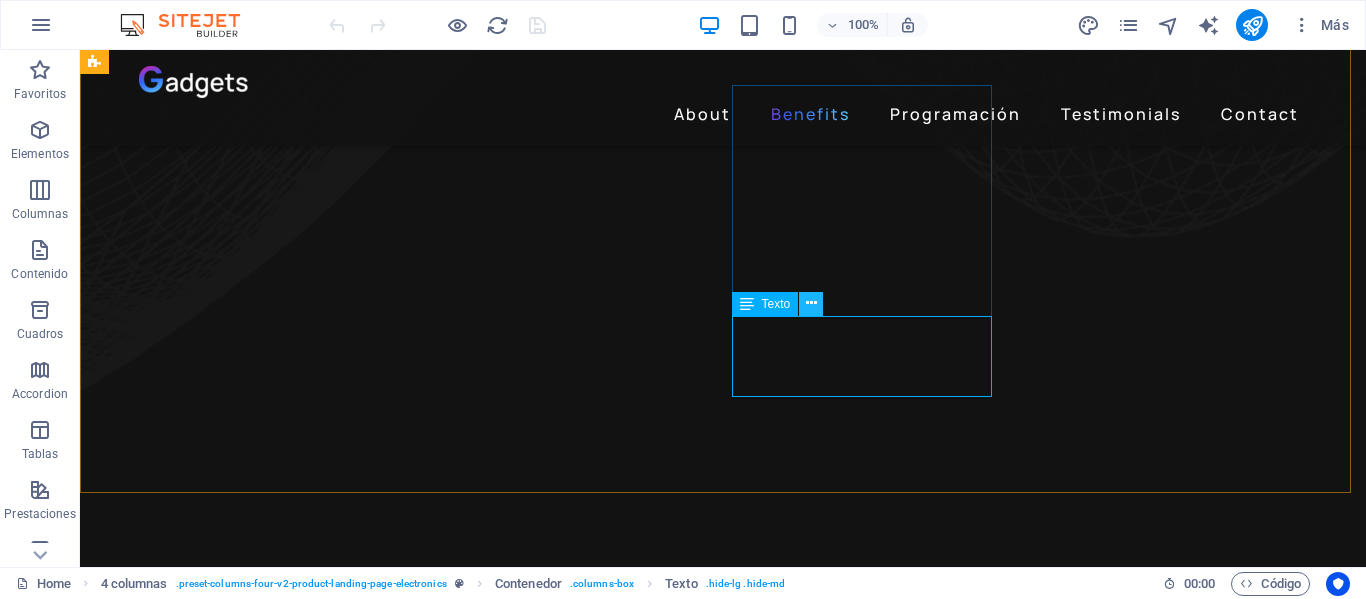 click at bounding box center (811, 303) 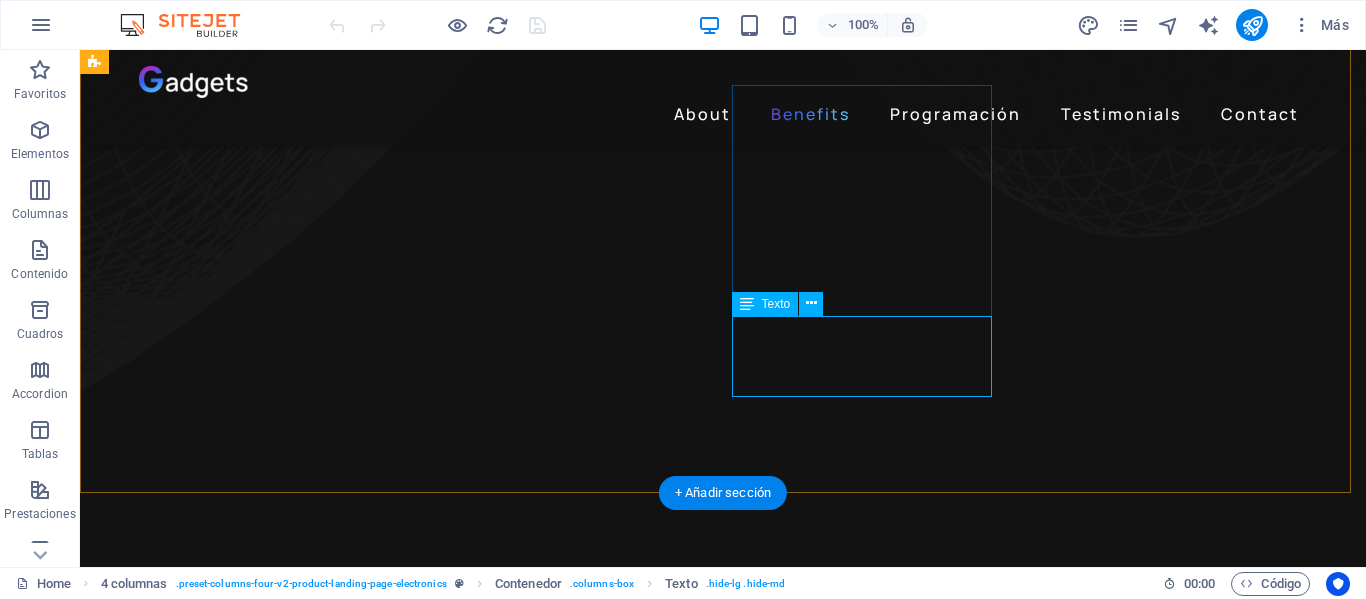 click on "[PERSON] conduce un magazine variado con temas de actualidad, invitados.." at bounding box center (242, 5771) 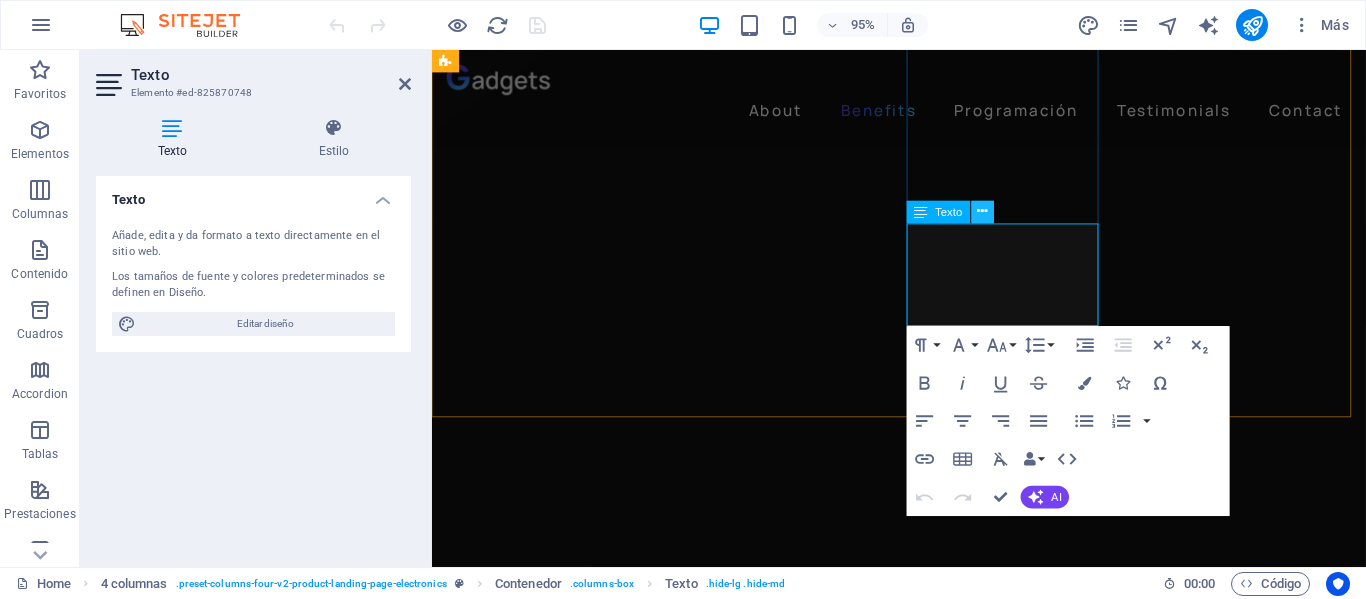 click at bounding box center (982, 212) 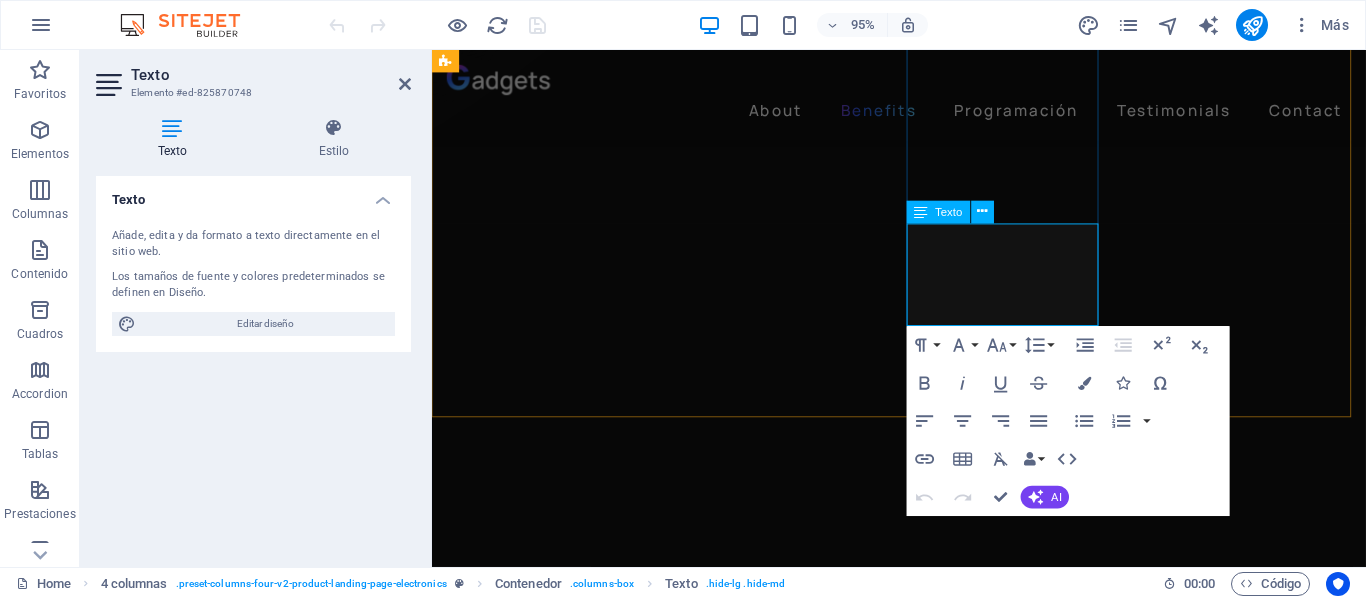 click on "[FIRST] [LAST] conduce un magazine variado con temas de actualidad, invitados.." at bounding box center (566, 5326) 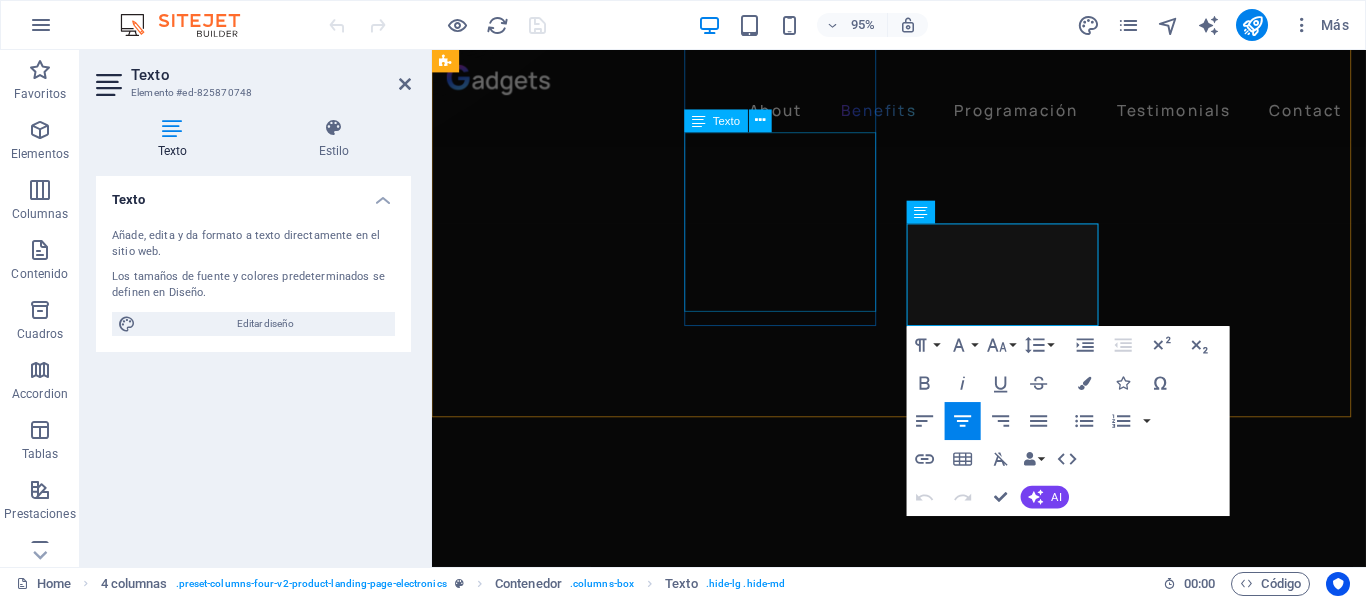 click on "Martes 00:00 hs. Un podcast de estilo intimista conducido por José Larrosa con noticias, entrevistas, esoterismo y mucho más.." at bounding box center (567, 4945) 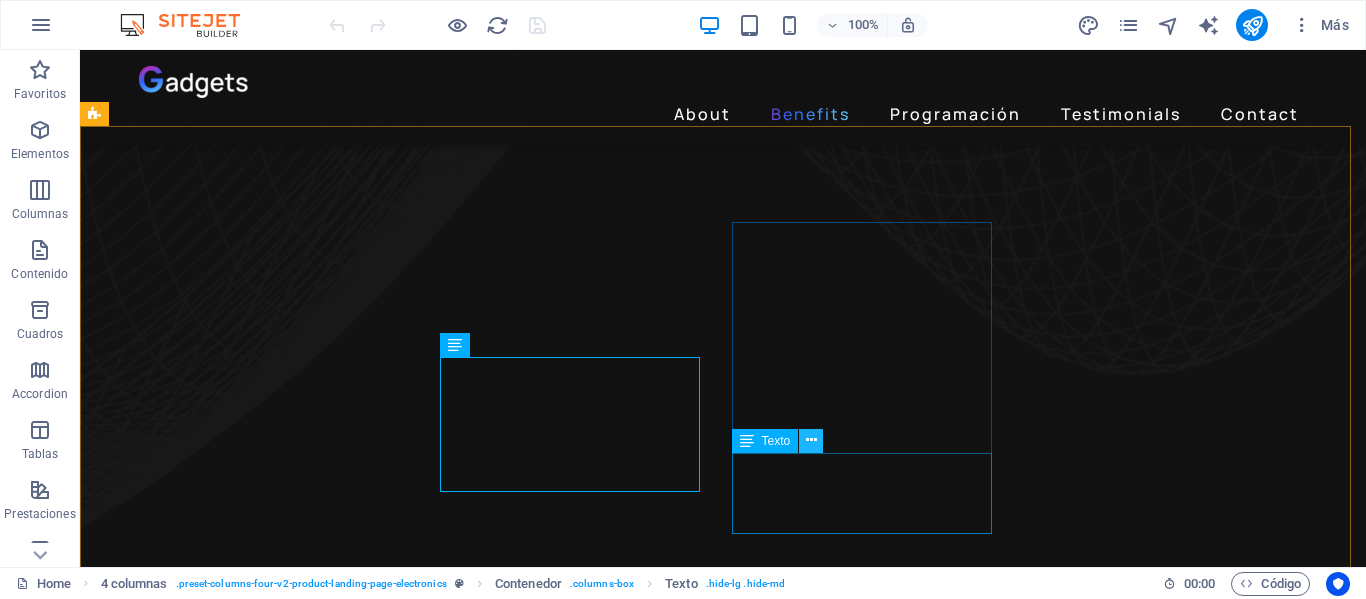 click at bounding box center [811, 440] 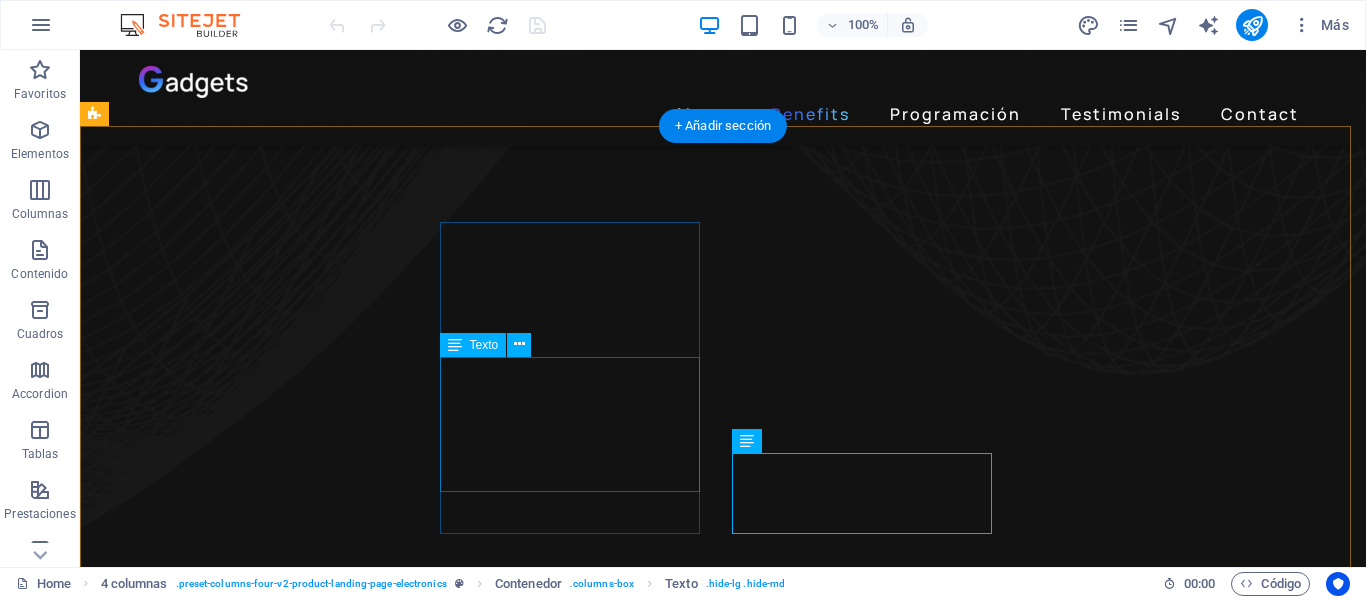 click on "Martes 00:00 hs. Un podcast de estilo intimista conducido por José Larrosa con noticias, entrevistas, esoterismo y mucho más.." at bounding box center [242, 5469] 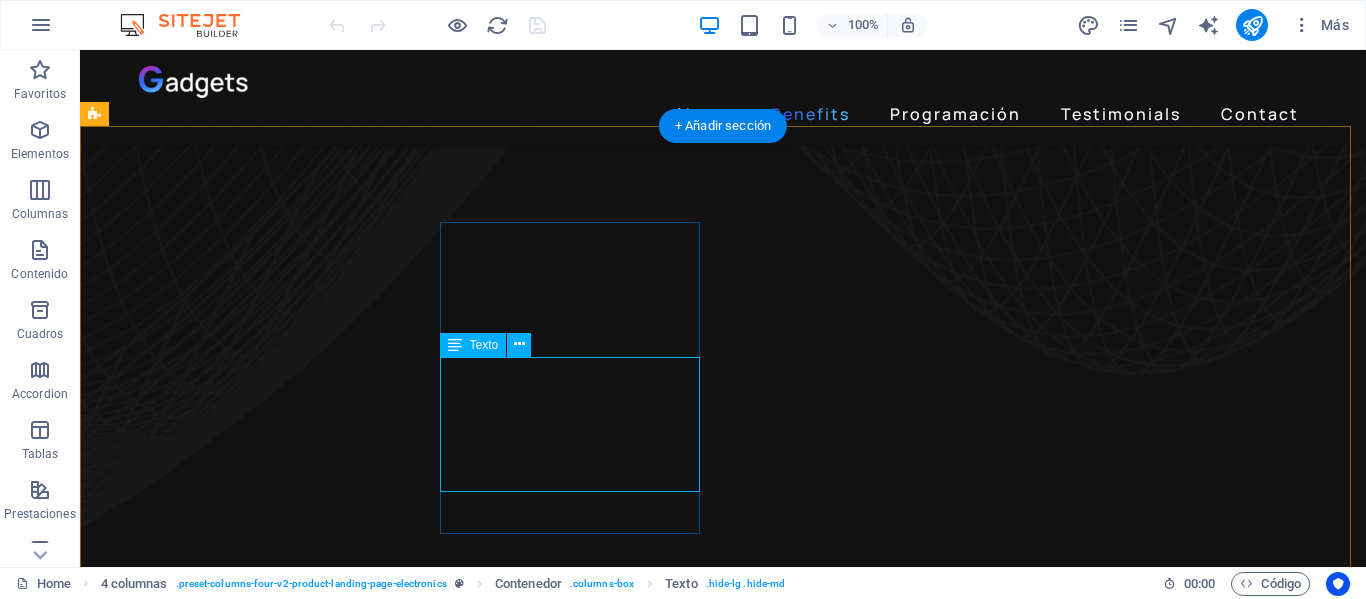 click on "Martes 00:00 hs. Un podcast de estilo intimista conducido por José Larrosa con noticias, entrevistas, esoterismo y mucho más.." at bounding box center (242, 5469) 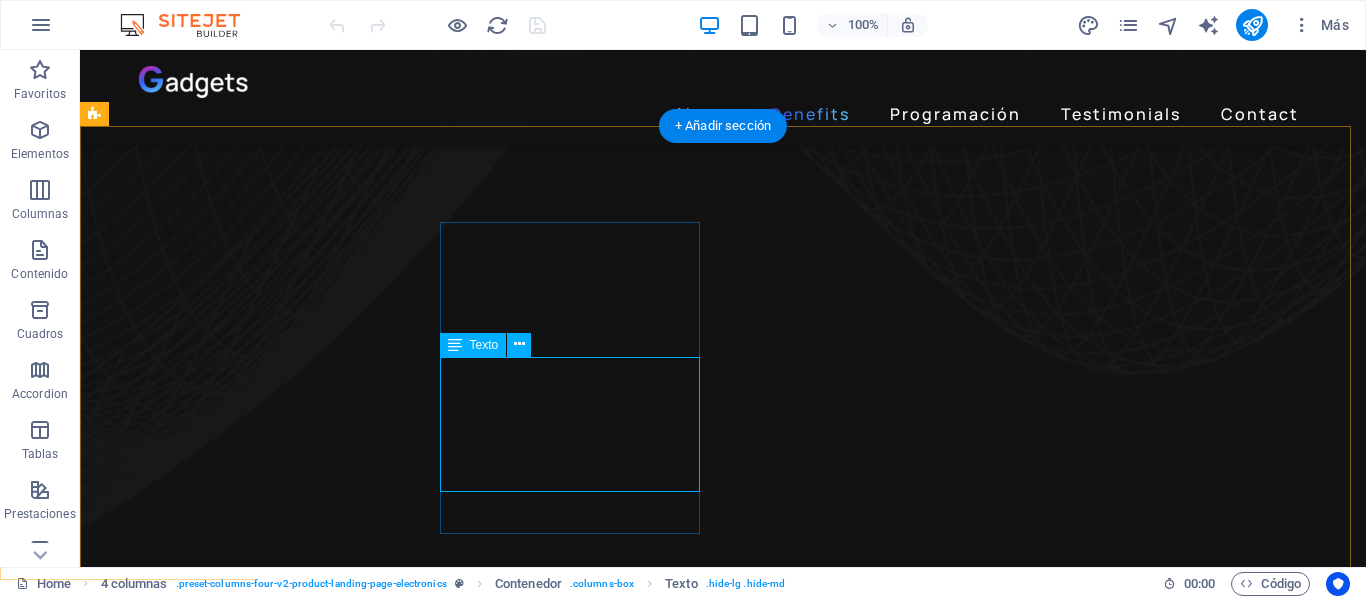 click on "Martes 00:00 hs. Un podcast de estilo intimista conducido por José Larrosa con noticias, entrevistas, esoterismo y mucho más.." at bounding box center (242, 5469) 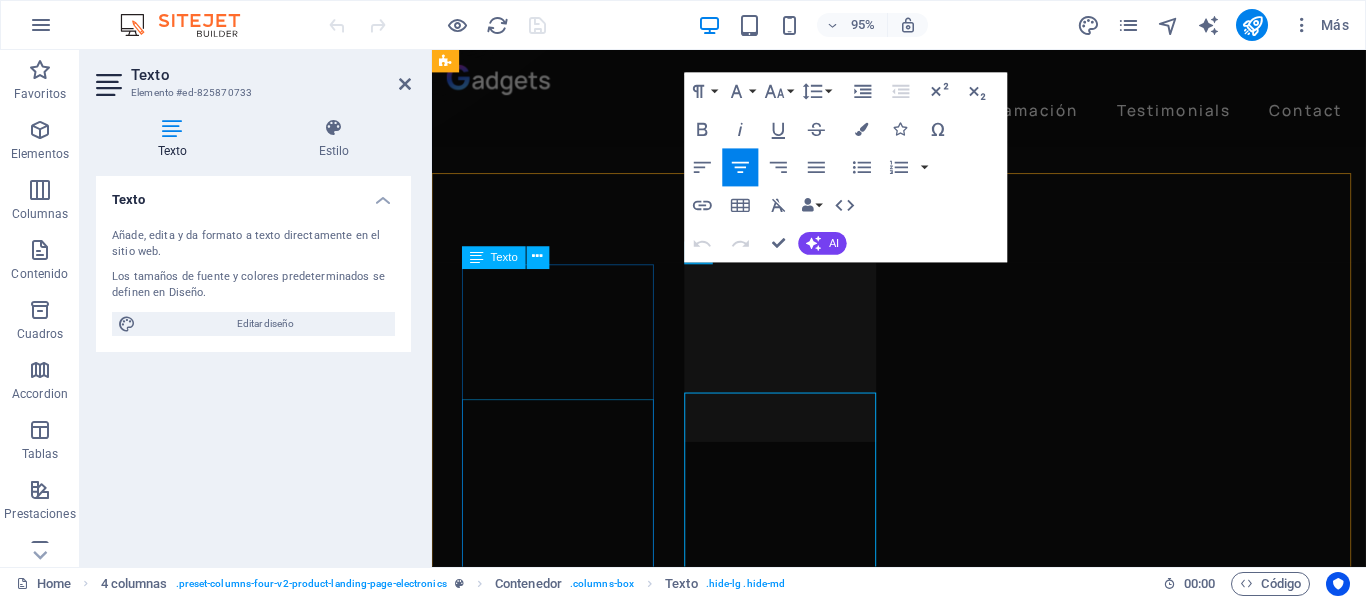 scroll, scrollTop: 1126, scrollLeft: 0, axis: vertical 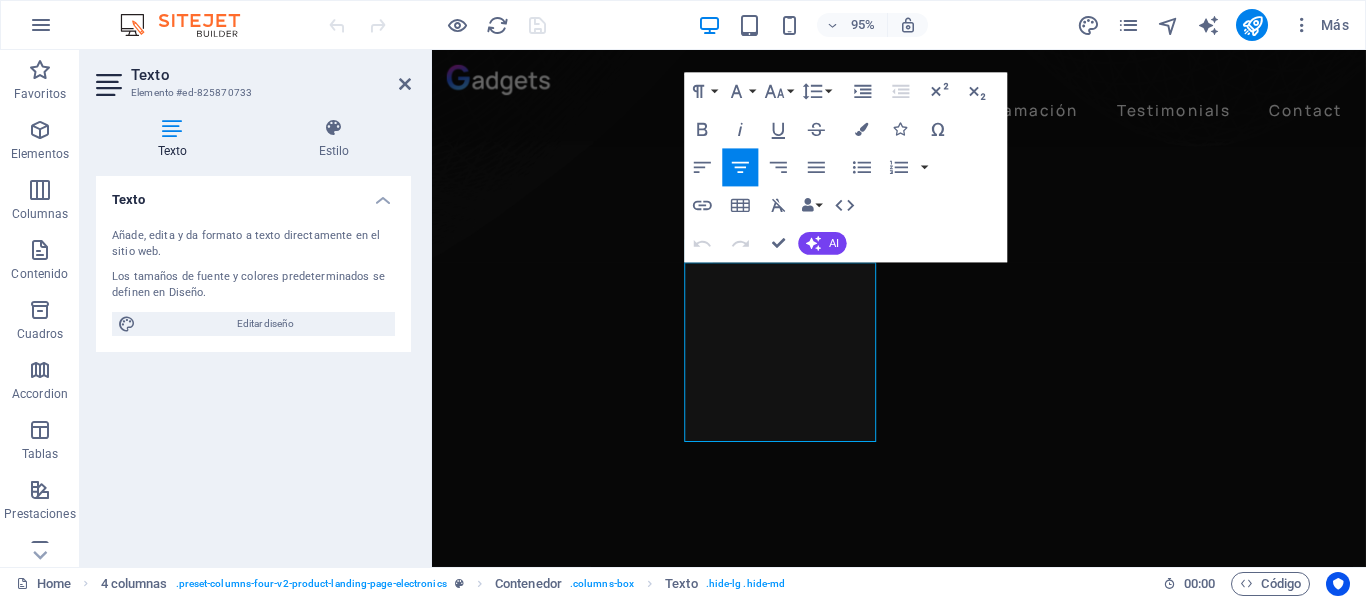 click on "Texto" at bounding box center [253, 194] 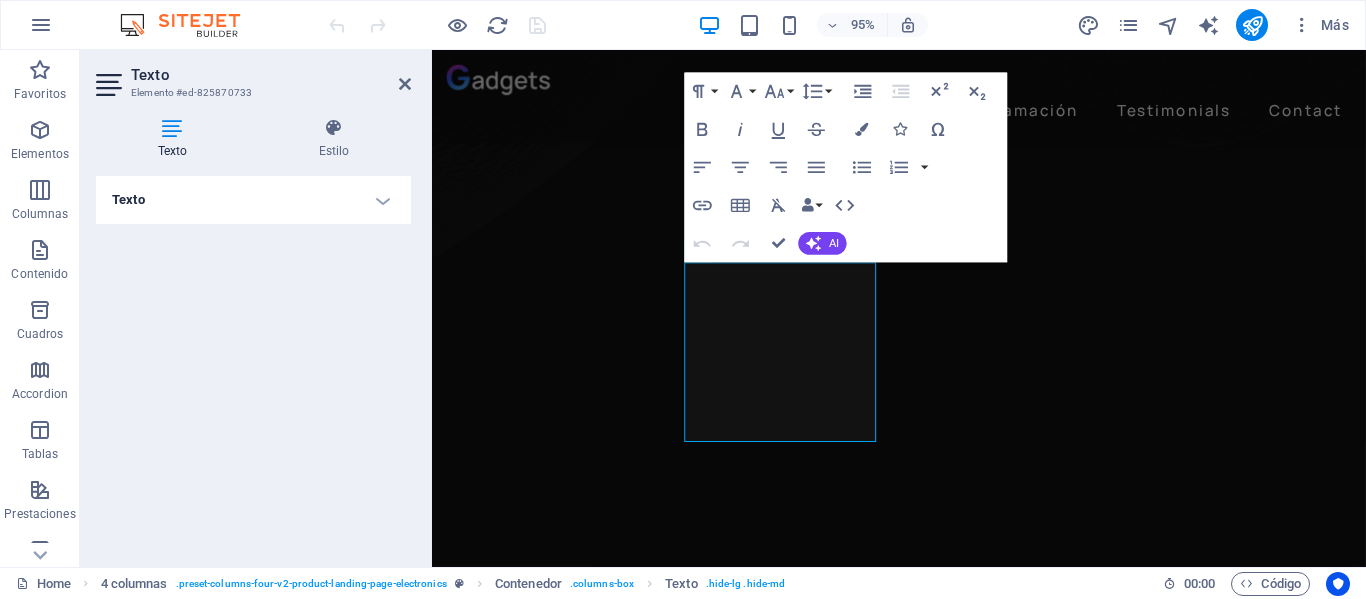 click on "Texto" at bounding box center [253, 200] 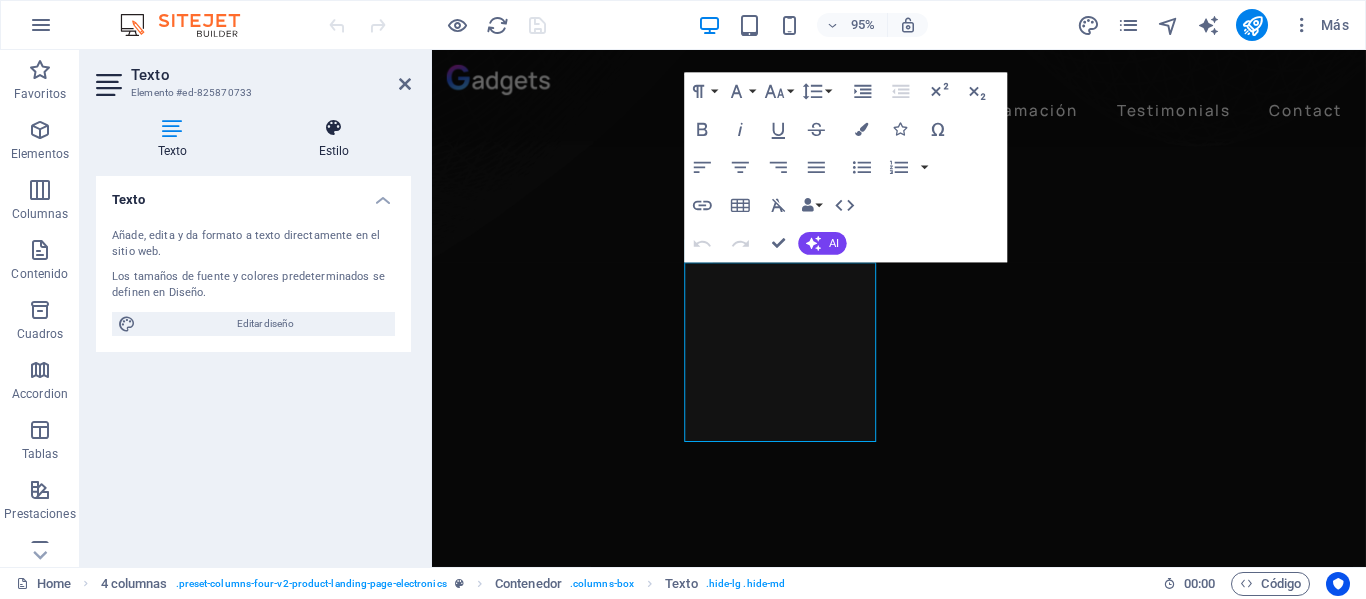 click at bounding box center (334, 128) 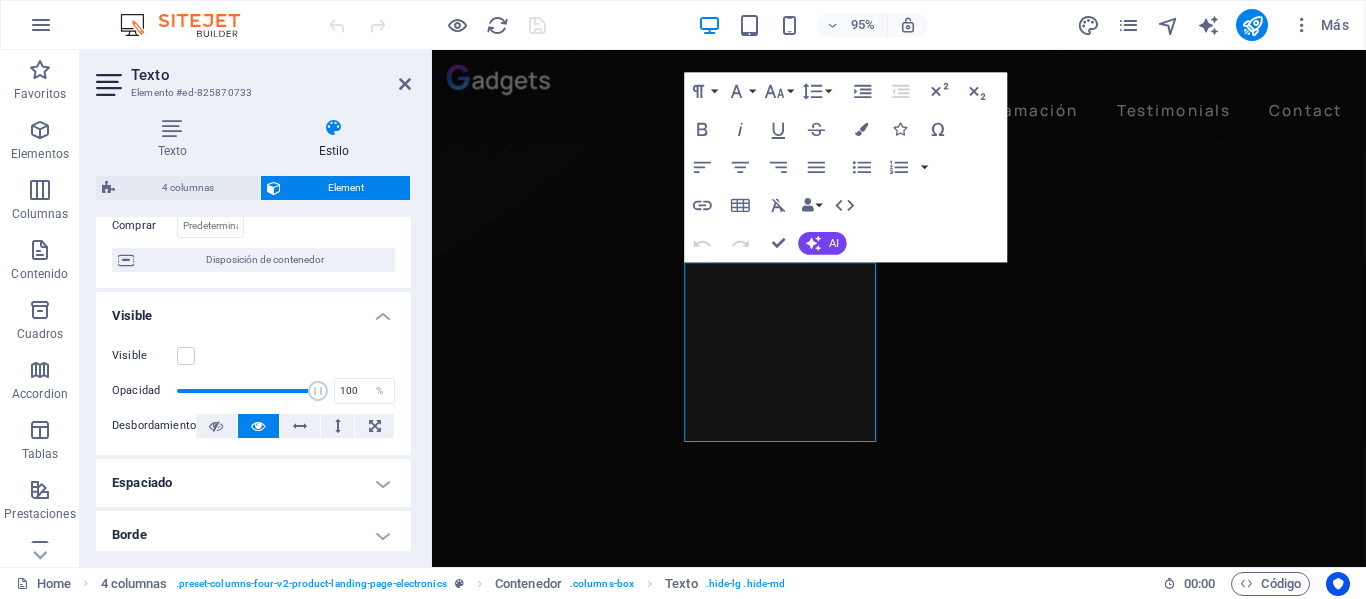 scroll, scrollTop: 200, scrollLeft: 0, axis: vertical 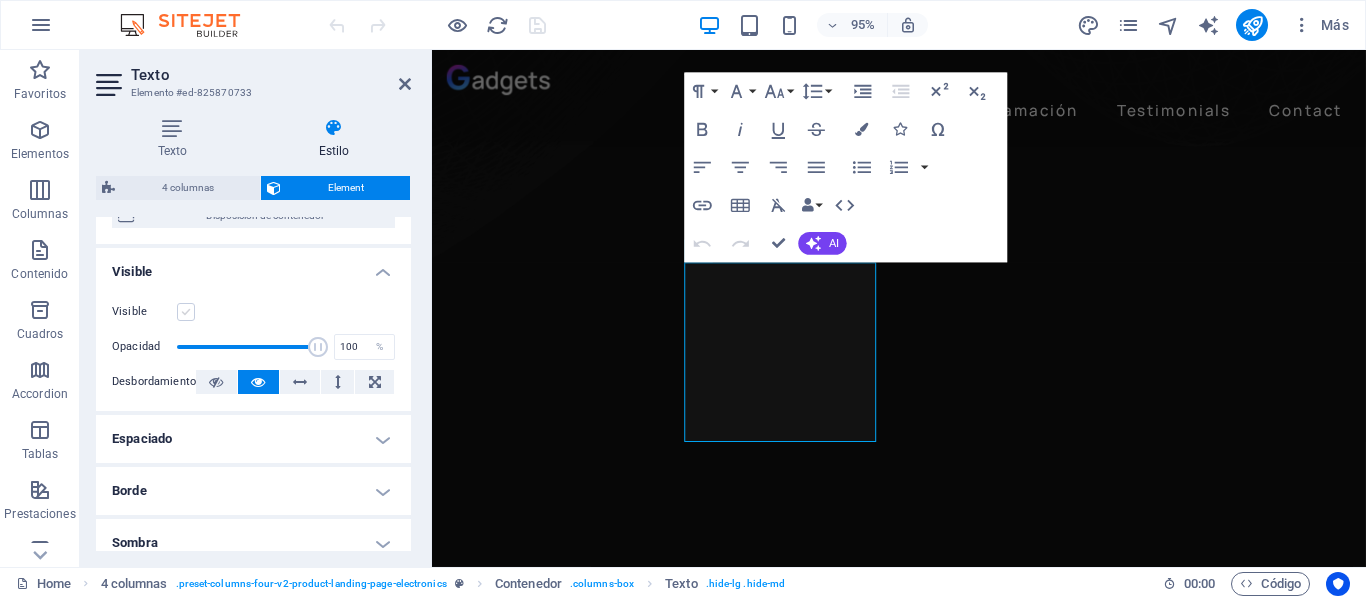 click at bounding box center [186, 312] 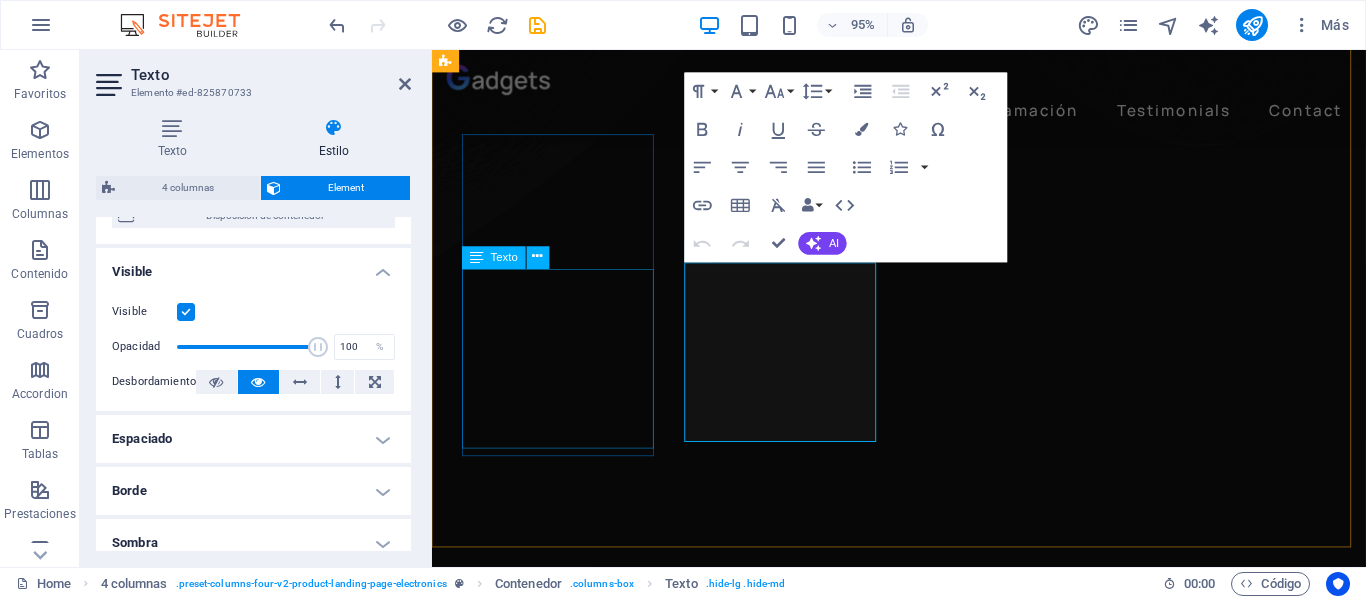 click on "Sabado 17 hs. Simón Gerlei y Nicolas balletto conducen un programa que nos lleva en un viaje en el tiemmpo por épocas pasadas y recuerdos." at bounding box center [567, 4566] 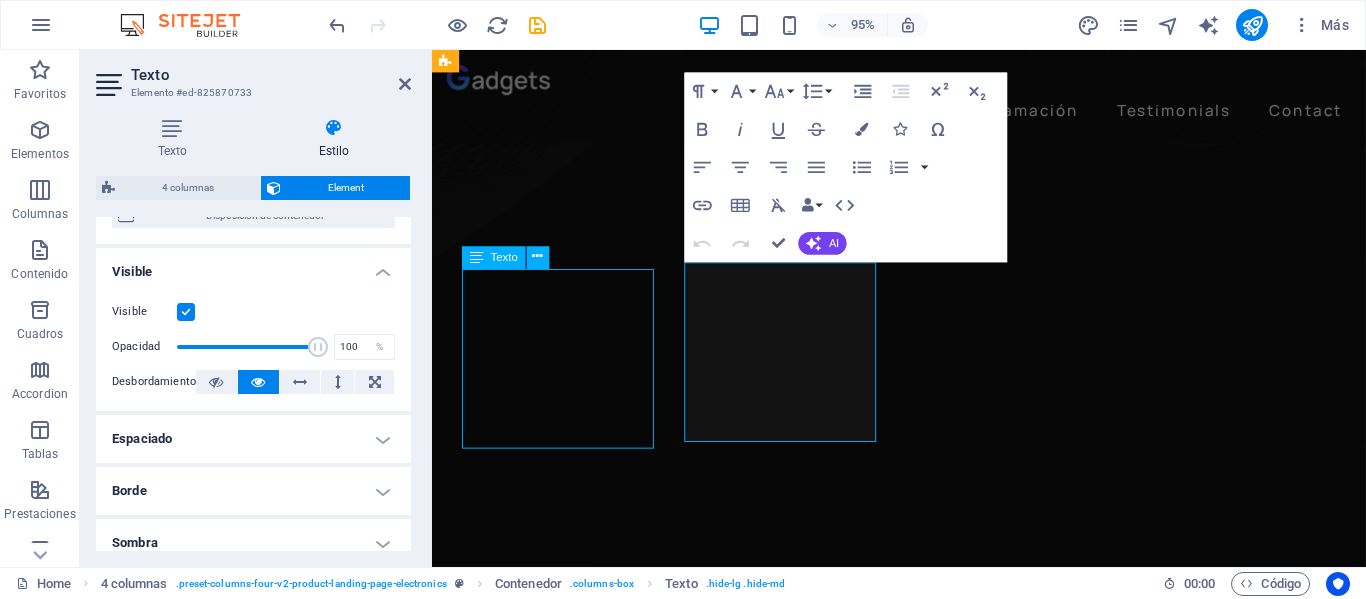 click on "Sabado 17 hs. Simón Gerlei y Nicolas balletto conducen un programa que nos lleva en un viaje en el tiemmpo por épocas pasadas y recuerdos." at bounding box center [567, 4566] 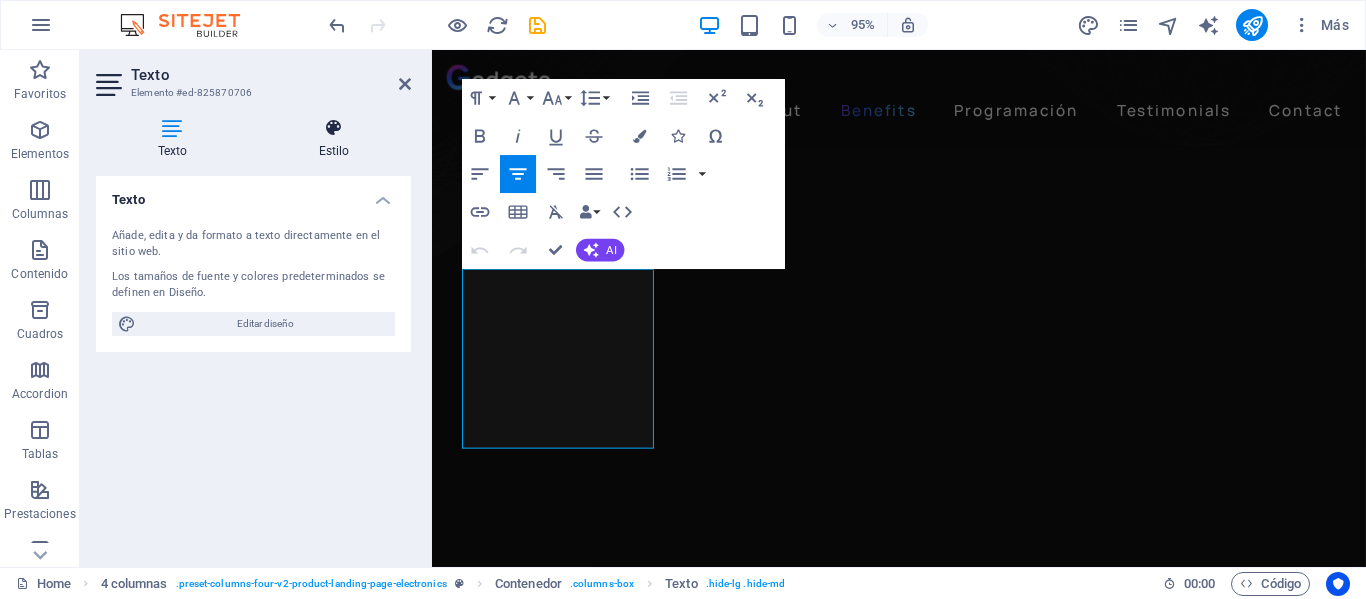 click on "Estilo" at bounding box center (334, 139) 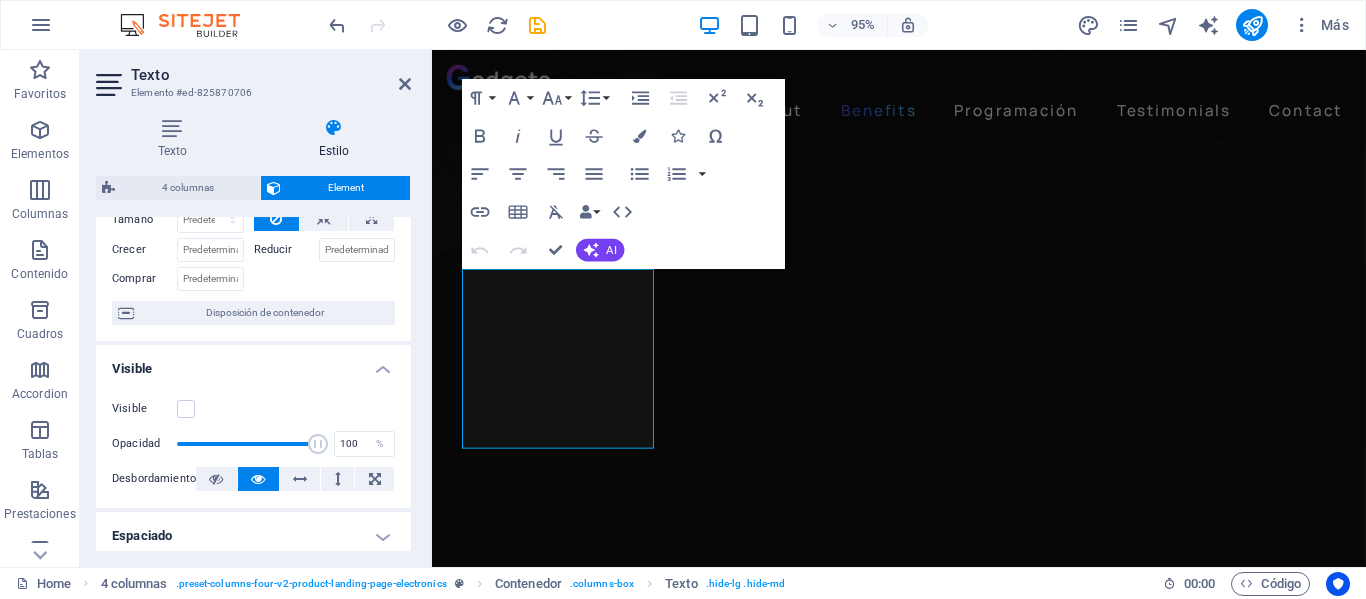 scroll, scrollTop: 200, scrollLeft: 0, axis: vertical 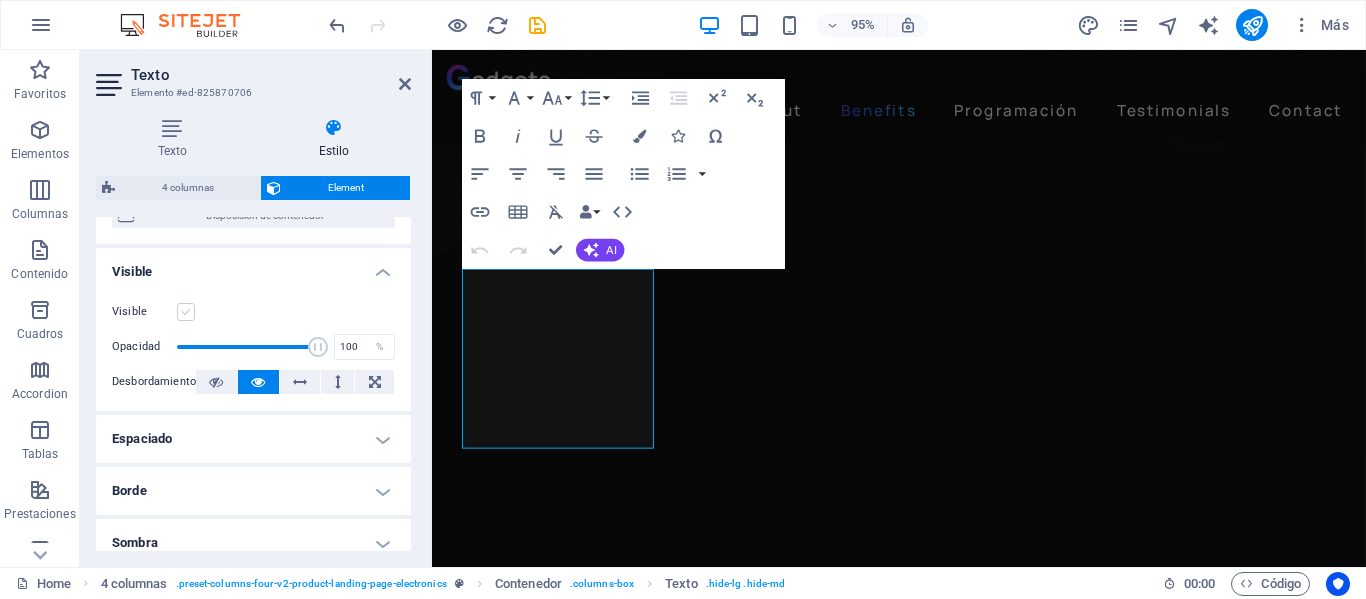 click at bounding box center [186, 312] 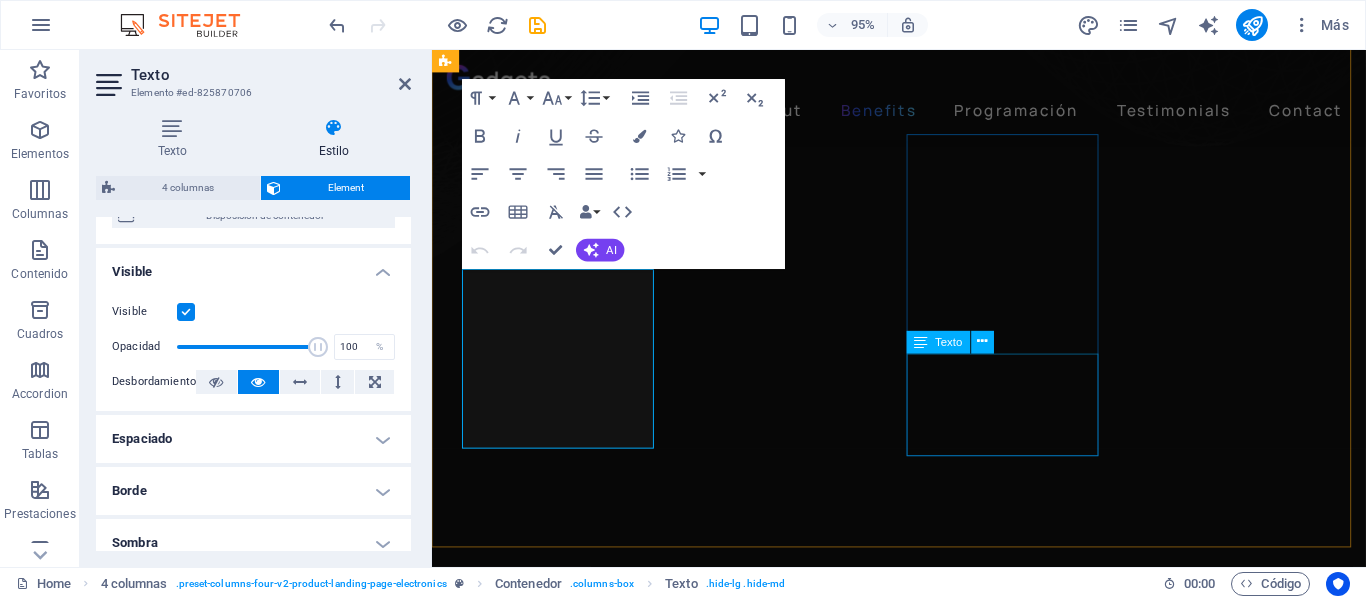 click on "[FIRST] [LAST] conduce un magazine variado con temas de actualidad, invitados.." at bounding box center (567, 5464) 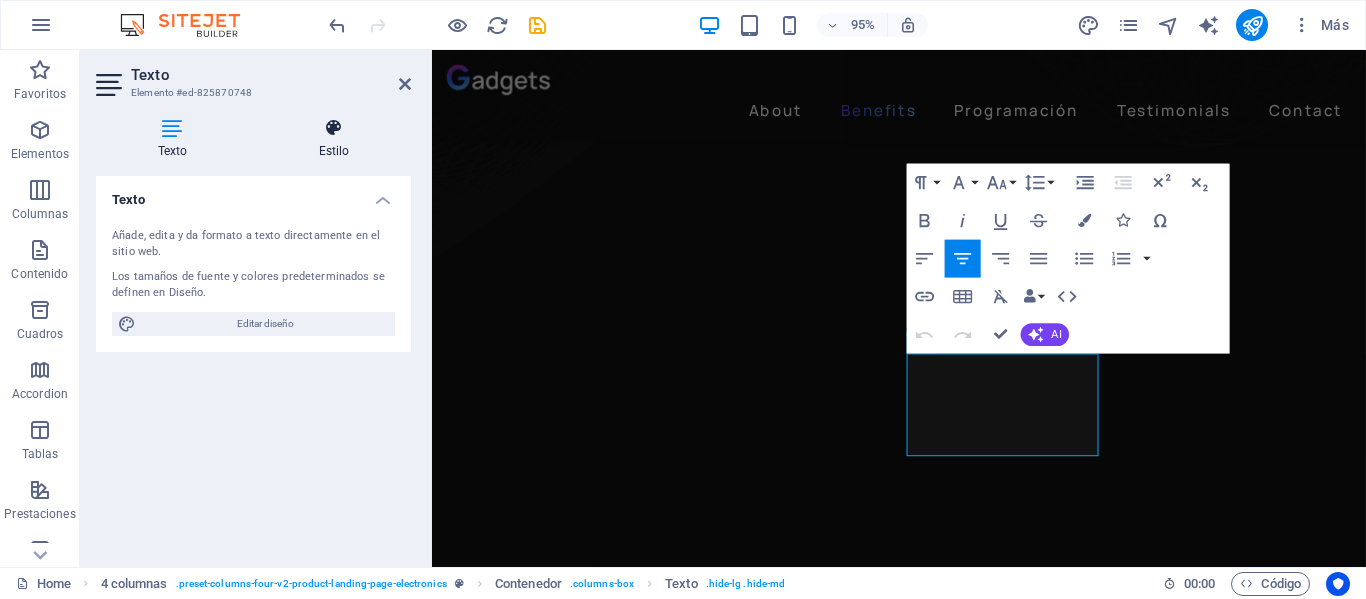click on "Estilo" at bounding box center [334, 139] 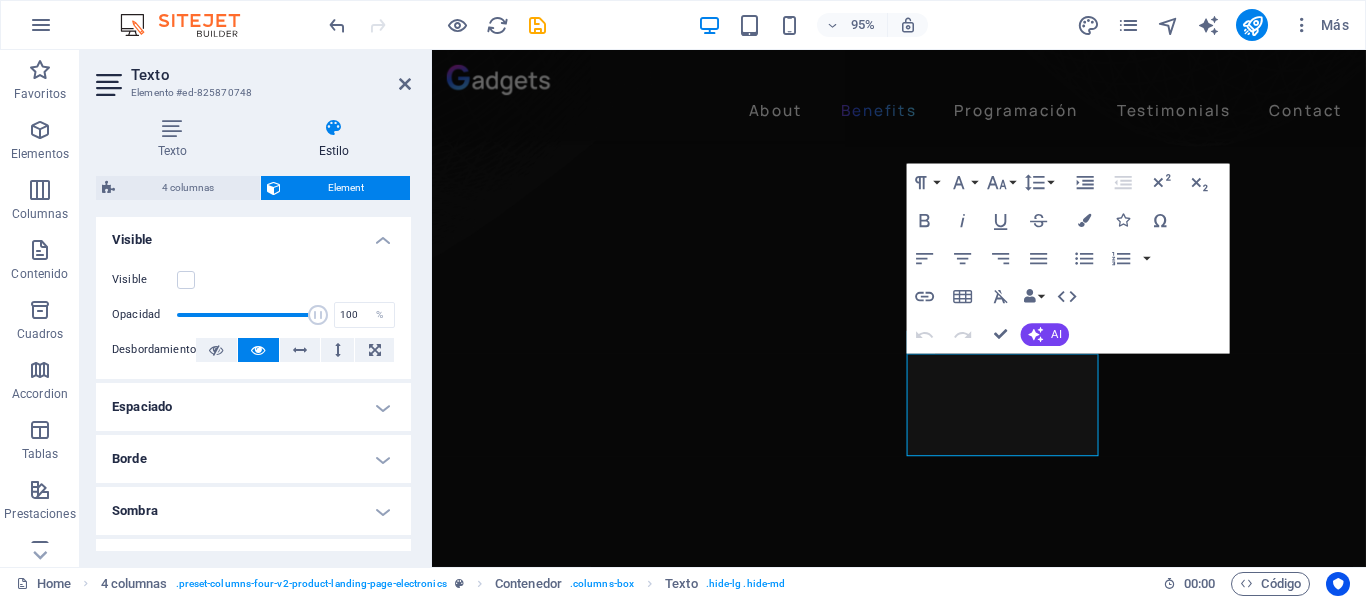 scroll, scrollTop: 200, scrollLeft: 0, axis: vertical 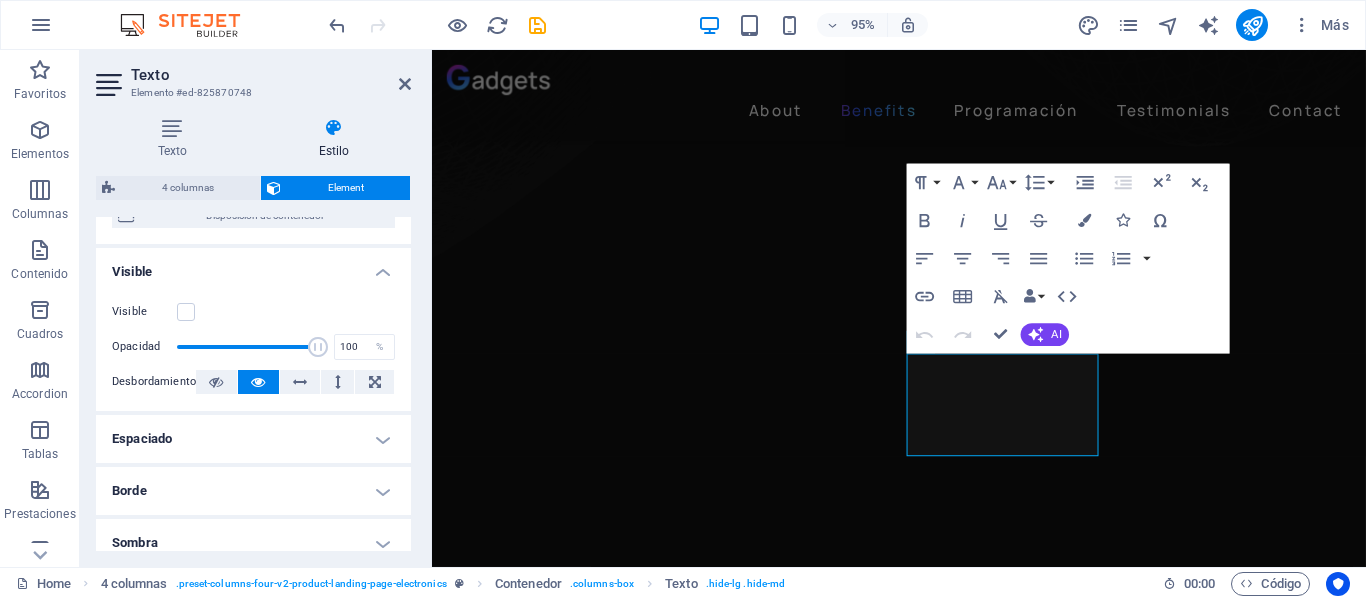 click on "Visible" at bounding box center [253, 266] 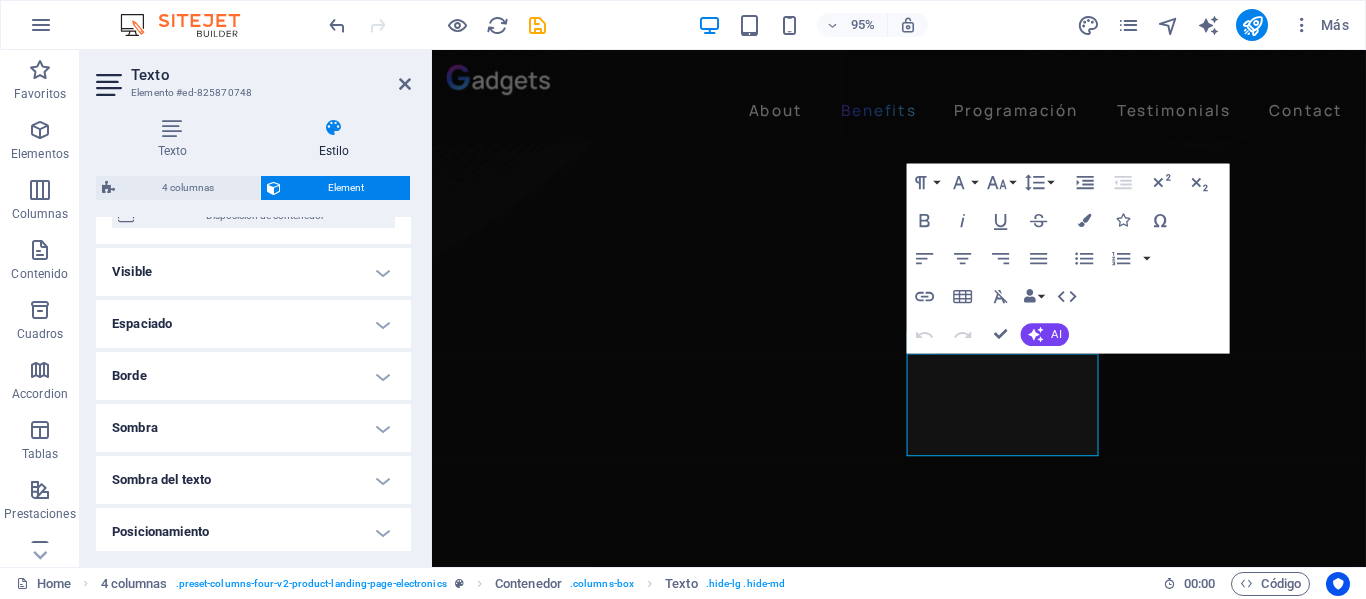 click on "Visible" at bounding box center (253, 272) 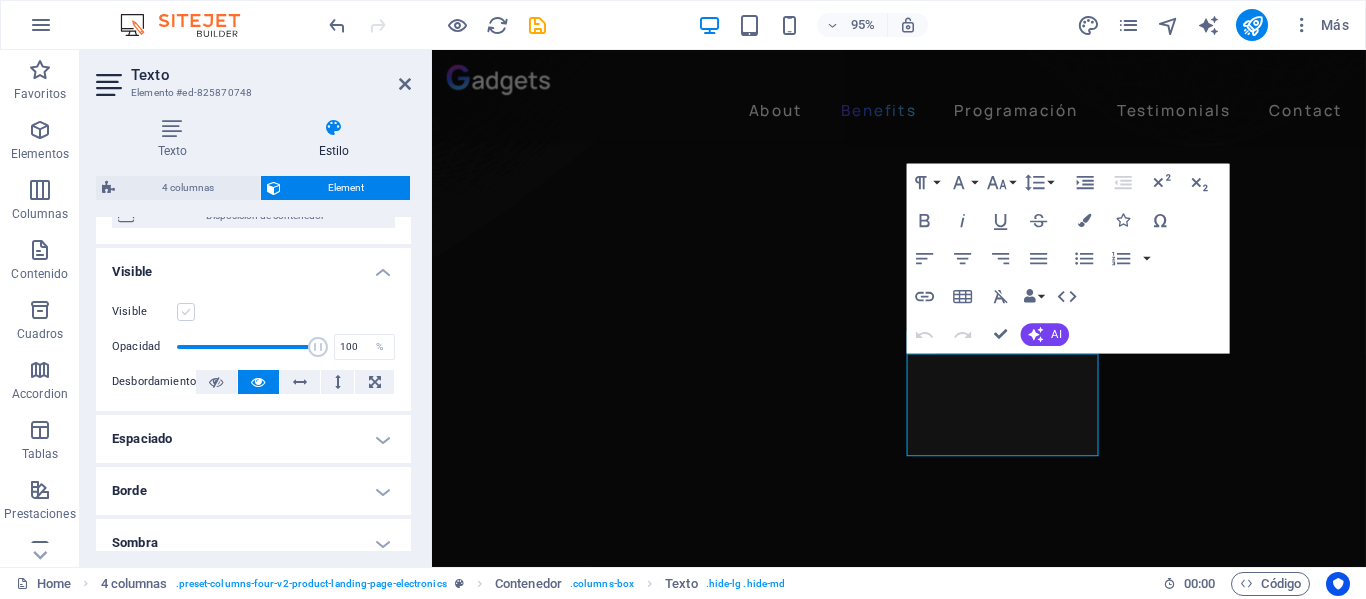 click at bounding box center [186, 312] 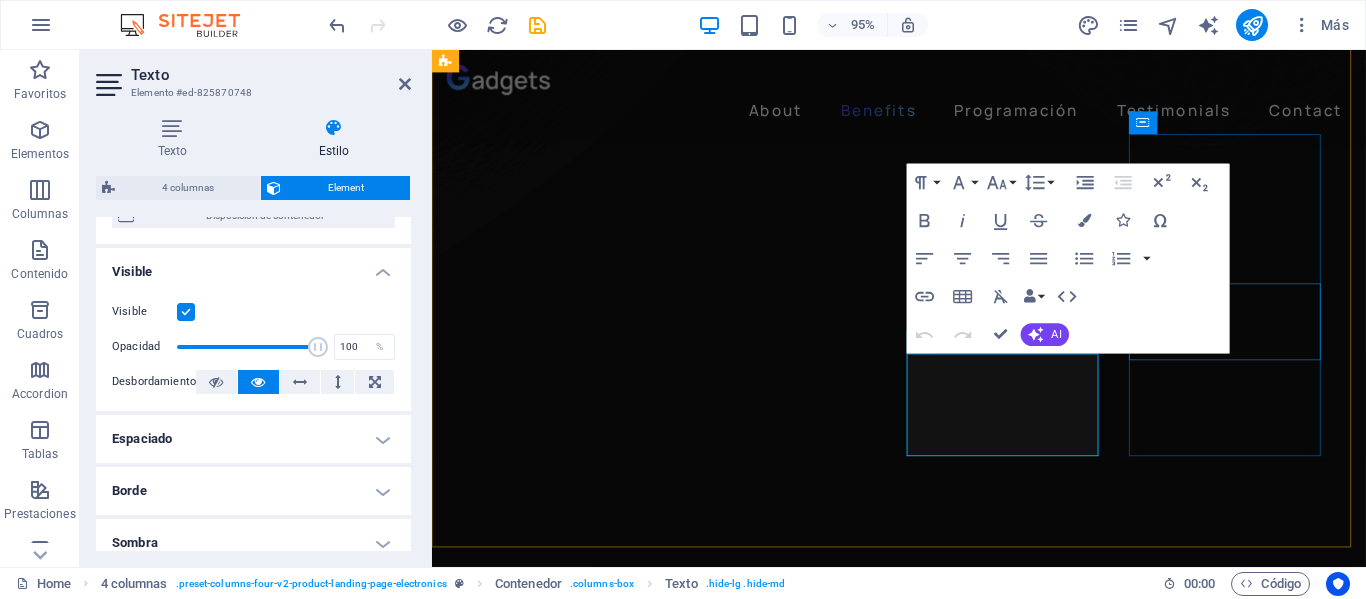 click on "Los clásicos de la música están en [FIRST] Radio" at bounding box center [567, 5731] 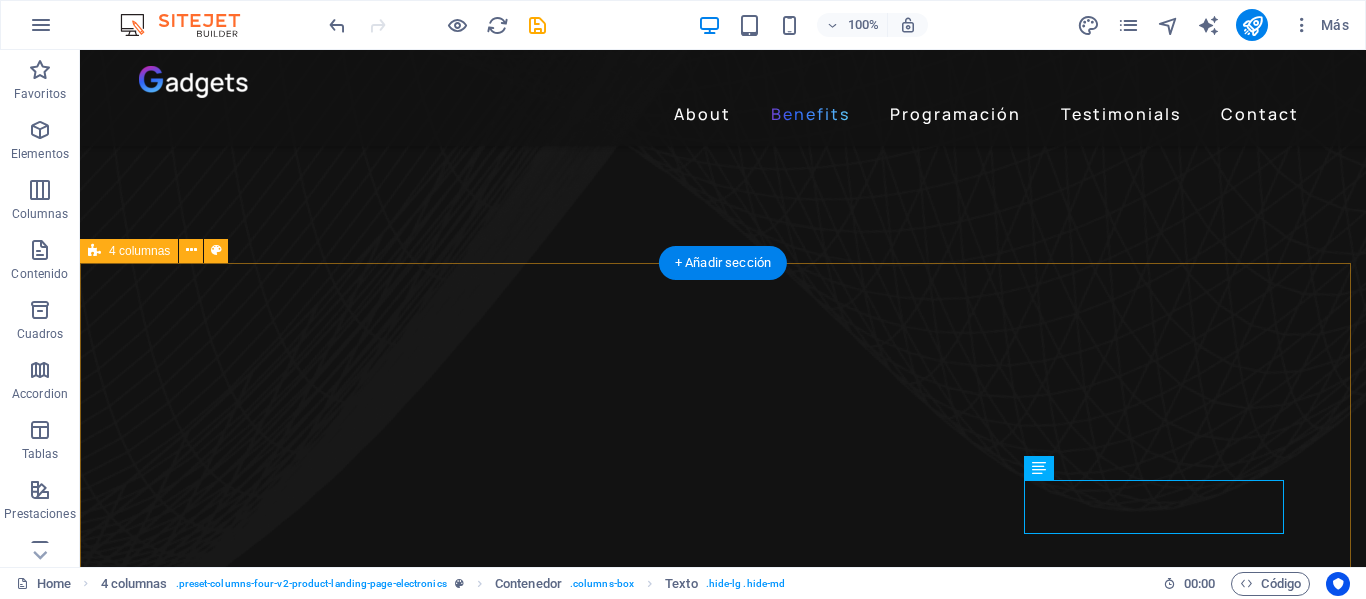 click on "Recarga Retro Sabado 17 hs. [FIRST] [LAST] y [LAST] [LAST] conducen un programa que nos lleva en un viaje en el tiemmpo por épocas pasadas y recuerdos. La noche Martes 00:00 hs. Un podcast de estilo intimista conducido por [FIRST] [LAST] con noticias, entrevistas, esoterismo y mucho más.. Sentido Común
[FIRST] [LAST] conduce un magazine variado con temas de actualidad, invitados..
Programación musical Los clásicos de la música están en [FIRST] Radio" at bounding box center [723, 5490] 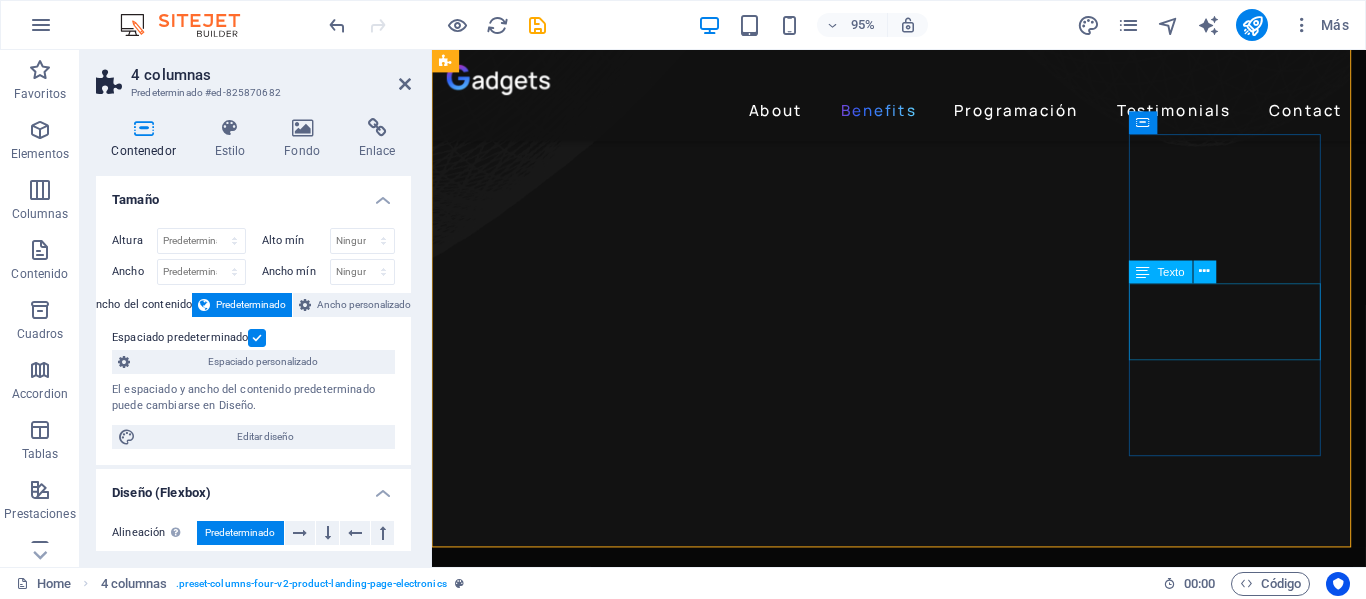 click on "Los clásicos de la música están en [FIRST] Radio" at bounding box center [567, 5731] 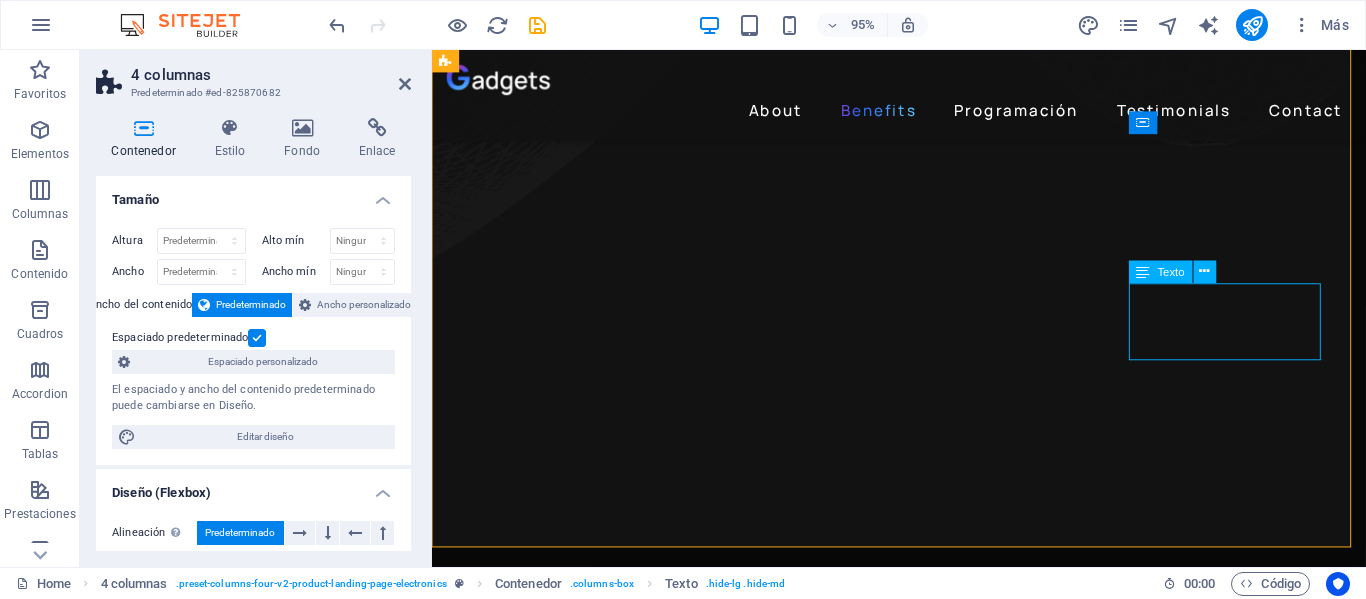 click on "Los clásicos de la música están en [FIRST] Radio" at bounding box center (567, 5731) 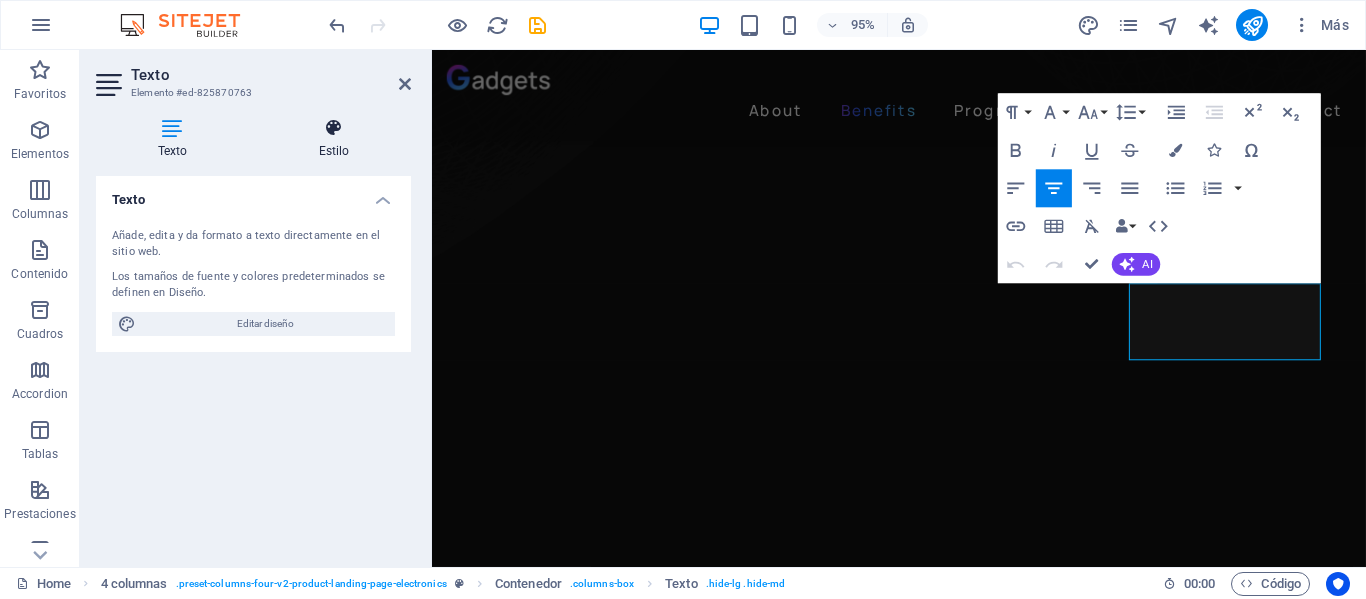 click at bounding box center (334, 128) 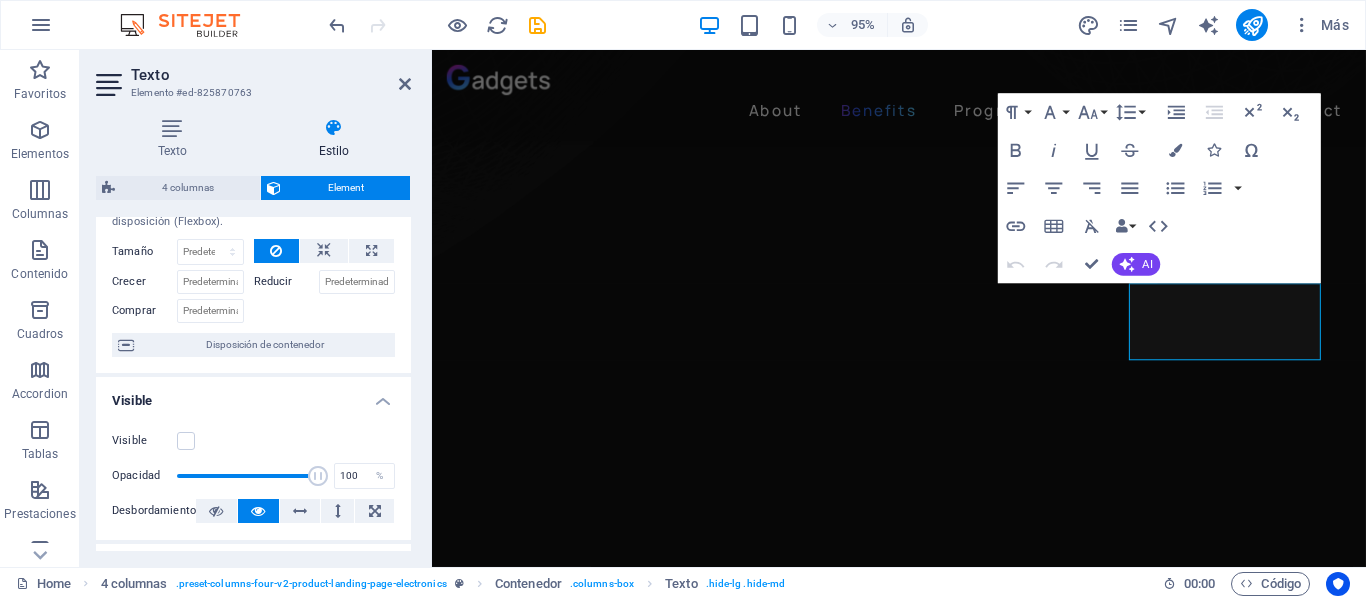 scroll, scrollTop: 100, scrollLeft: 0, axis: vertical 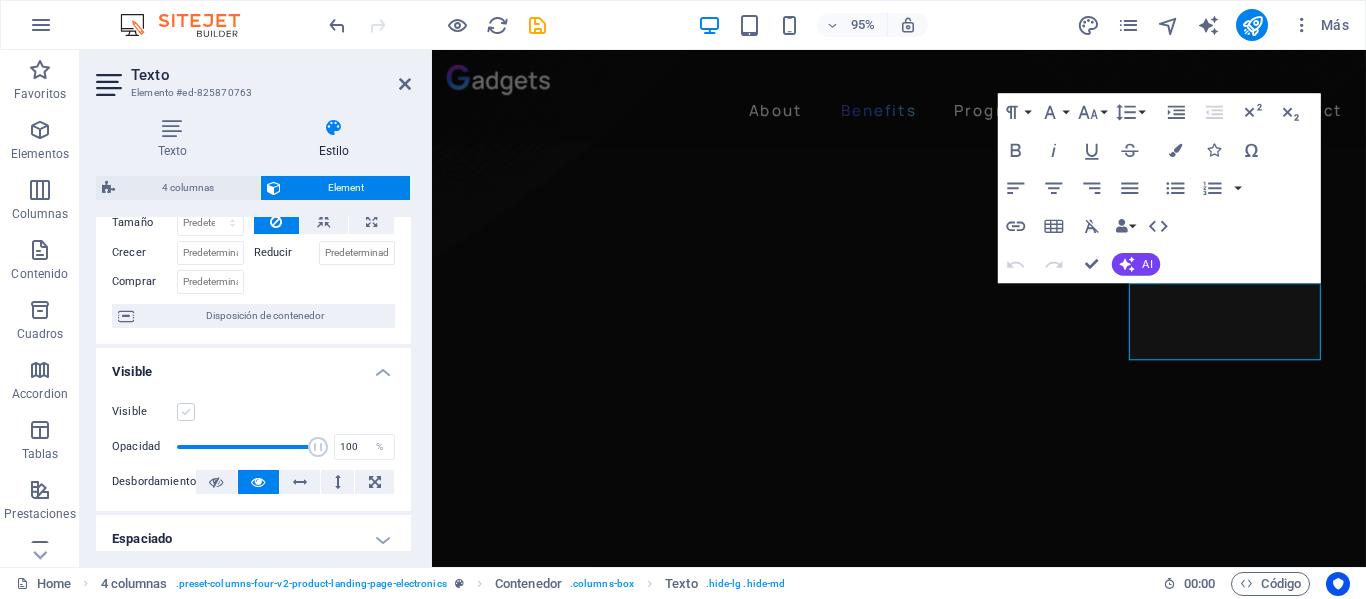 click at bounding box center (186, 412) 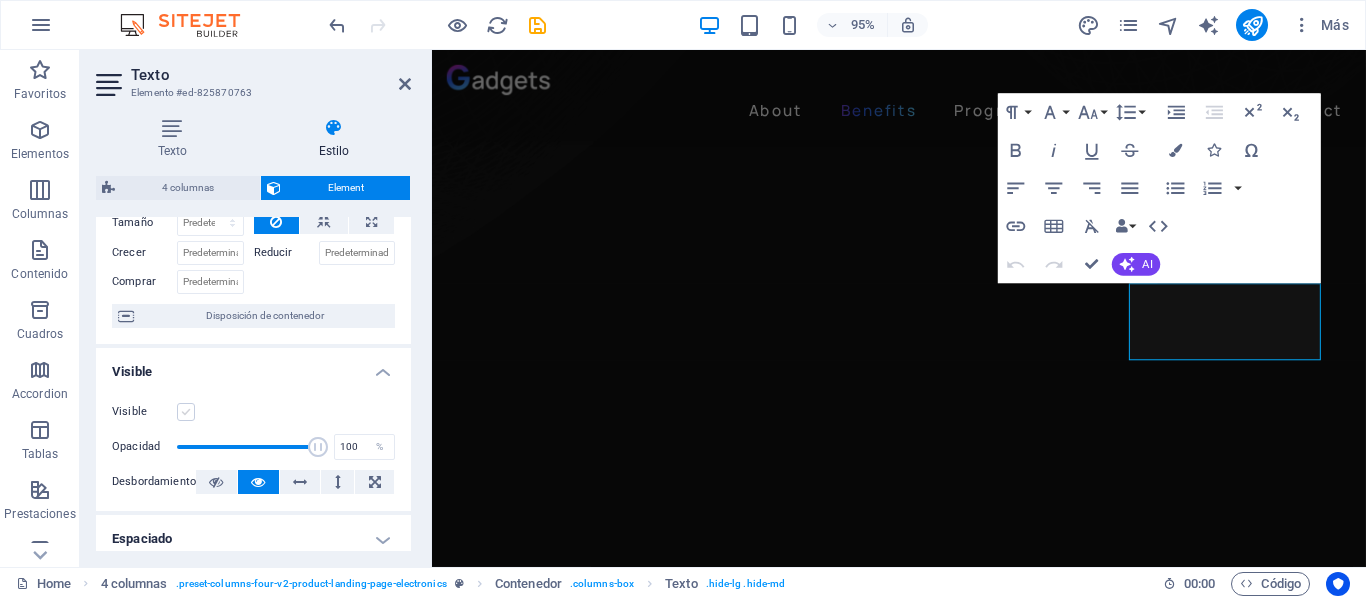 click on "Visible" at bounding box center [0, 0] 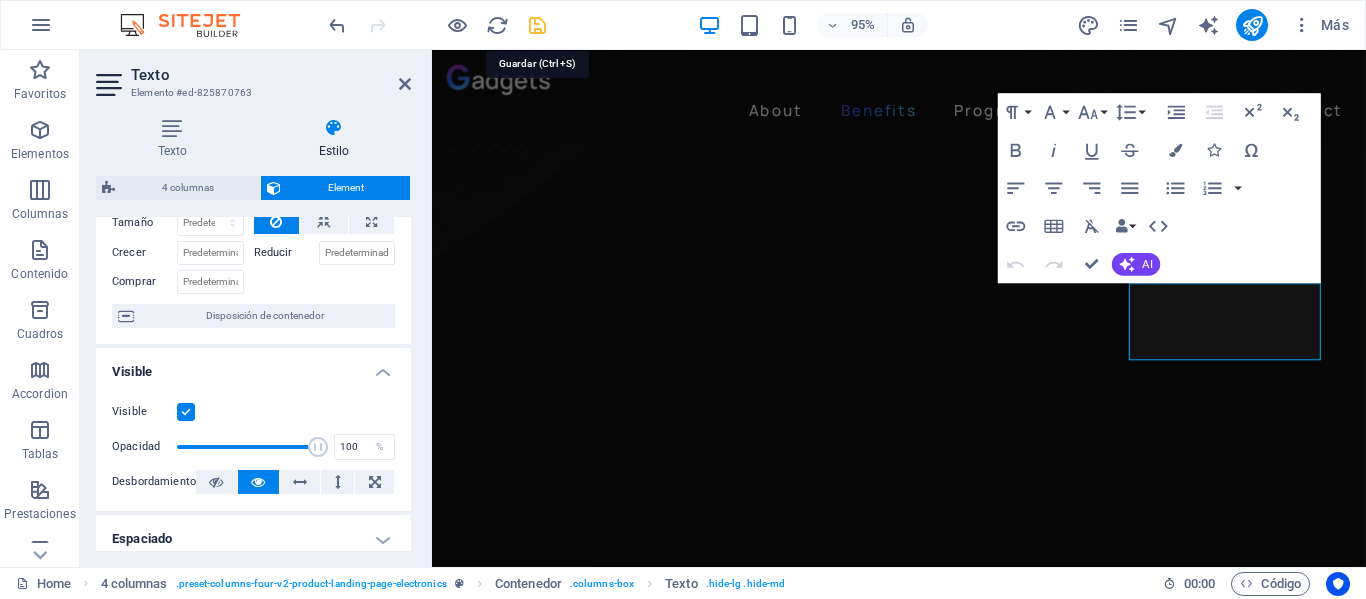 click at bounding box center [537, 25] 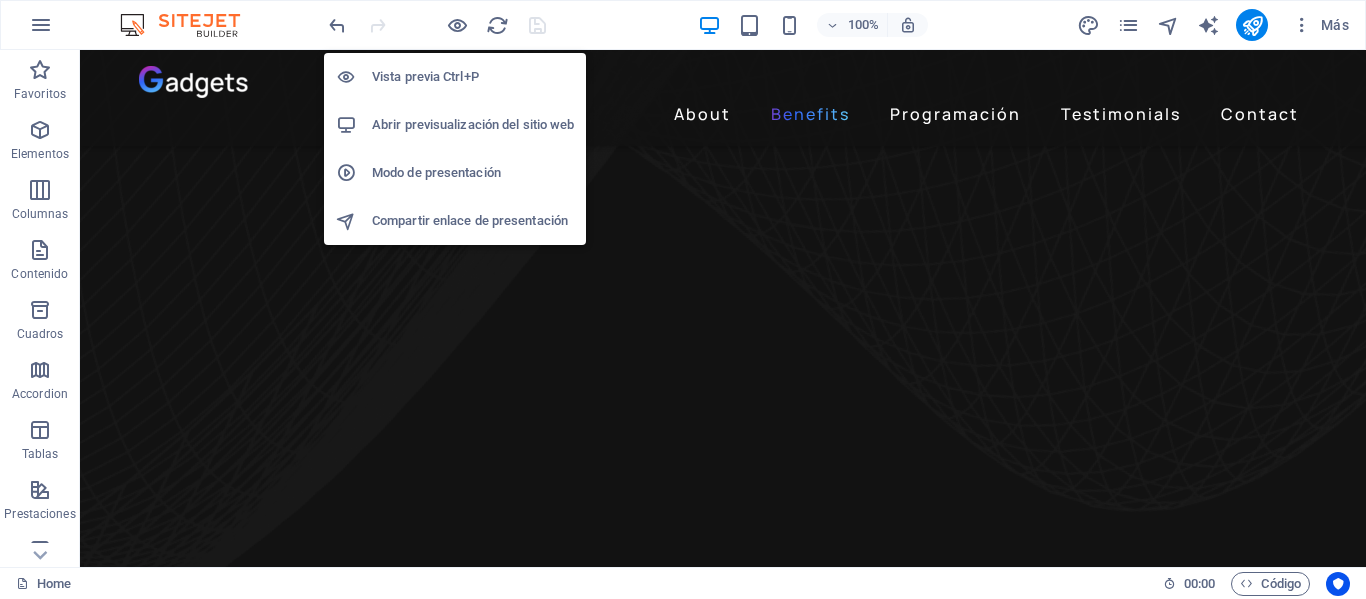click on "Abrir previsualización del sitio web" at bounding box center [473, 125] 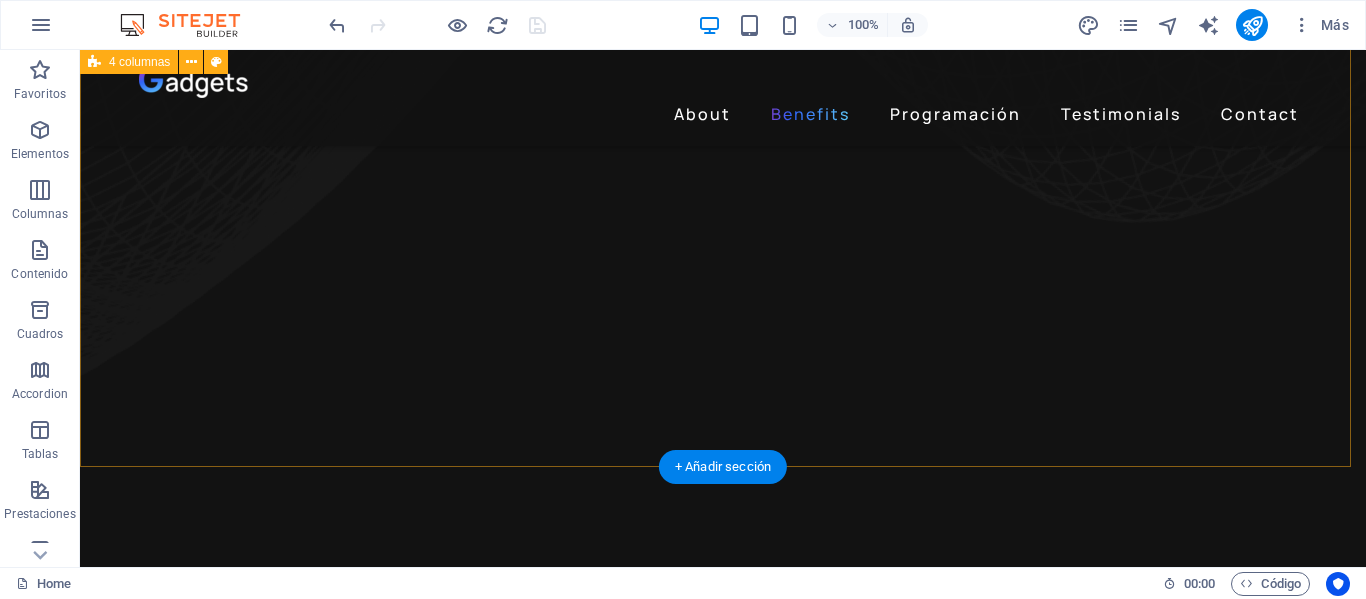 scroll, scrollTop: 1426, scrollLeft: 0, axis: vertical 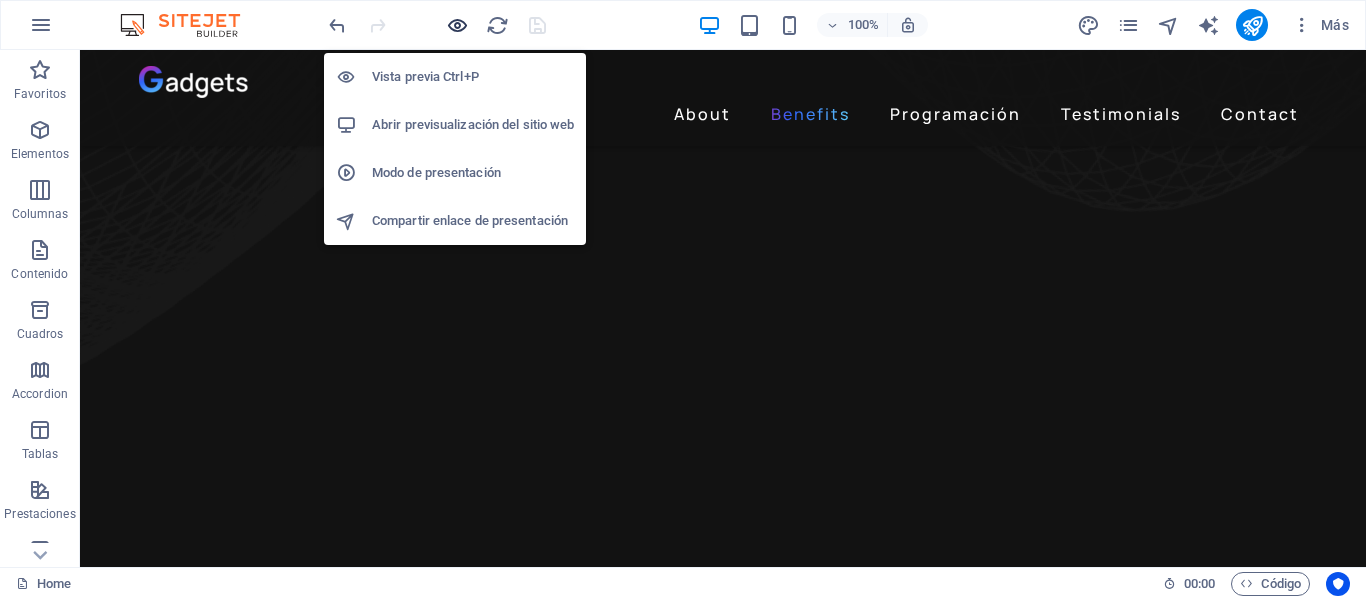 click at bounding box center (457, 25) 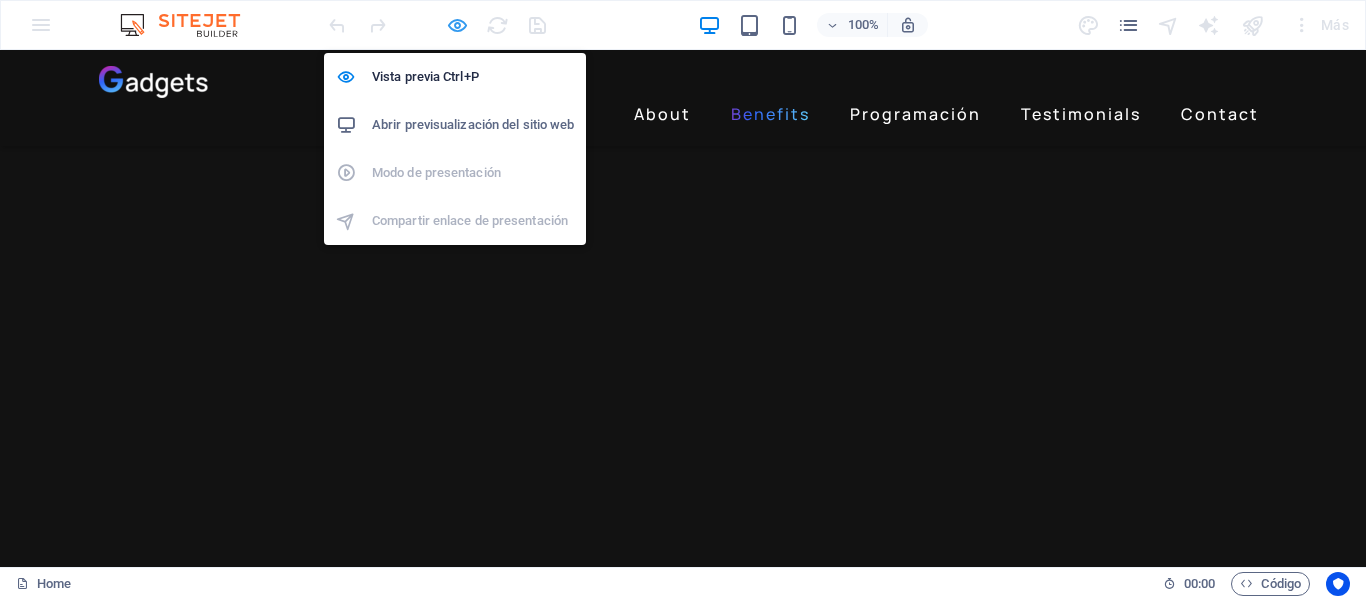 click at bounding box center [457, 25] 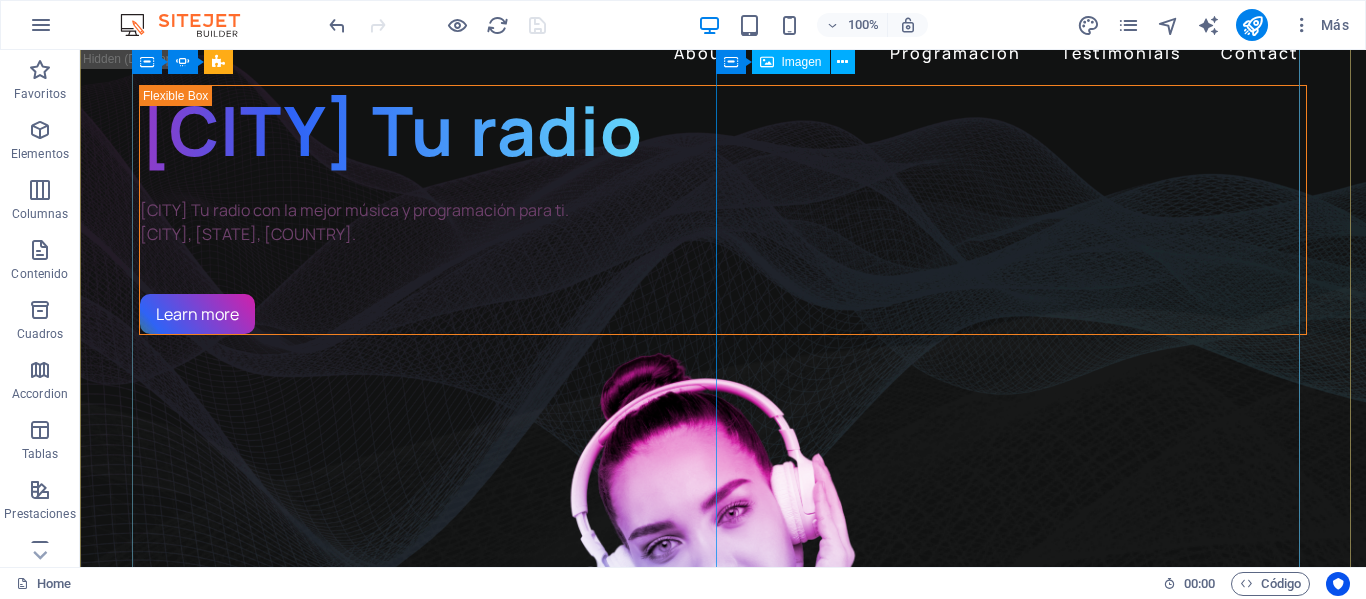 scroll, scrollTop: 0, scrollLeft: 0, axis: both 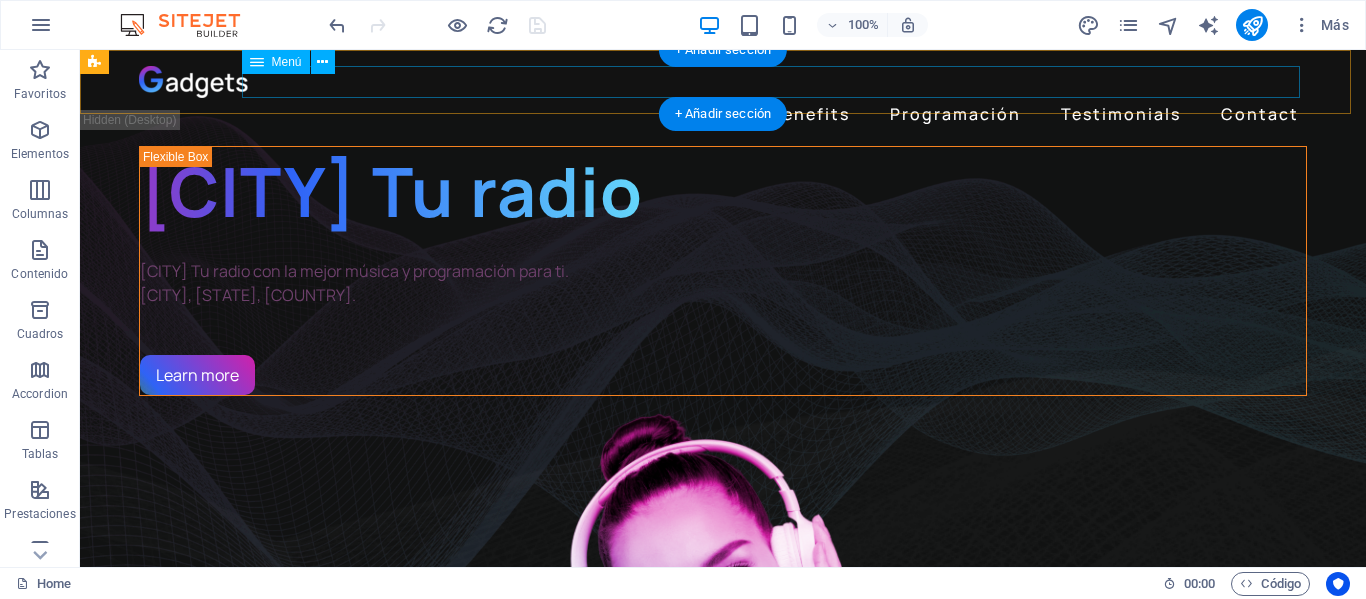 click on "About Benefits Programación Testimonials Contact" at bounding box center [723, 114] 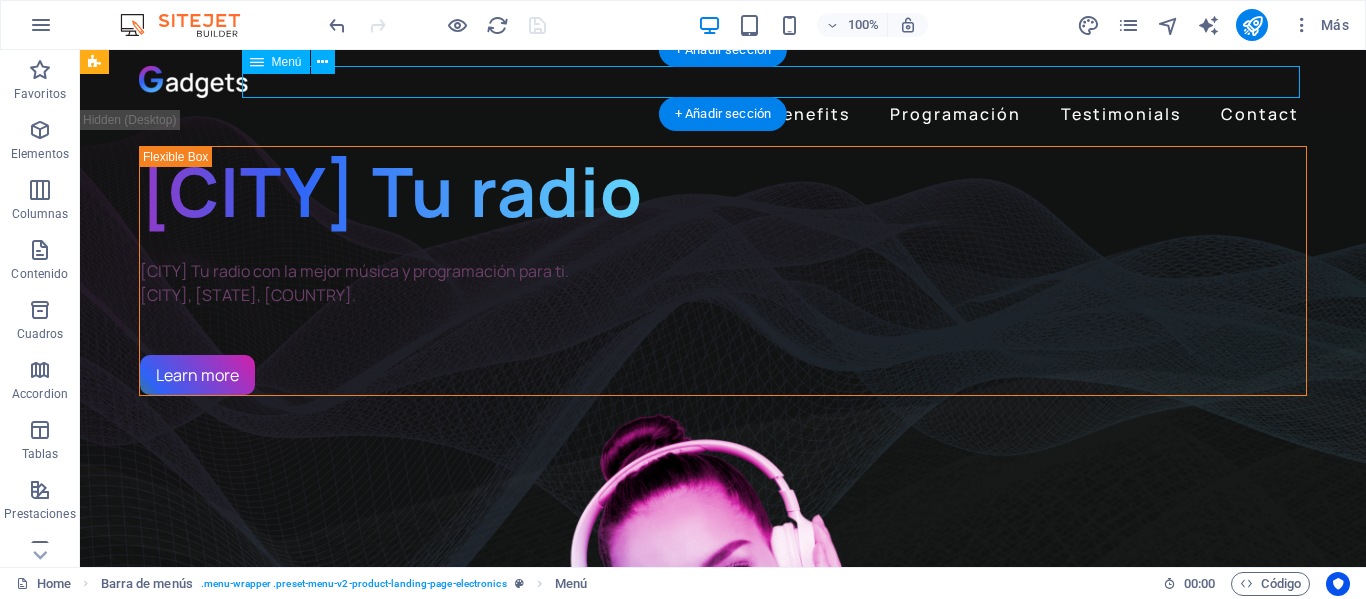 click on "About Benefits Programación Testimonials Contact" at bounding box center (723, 114) 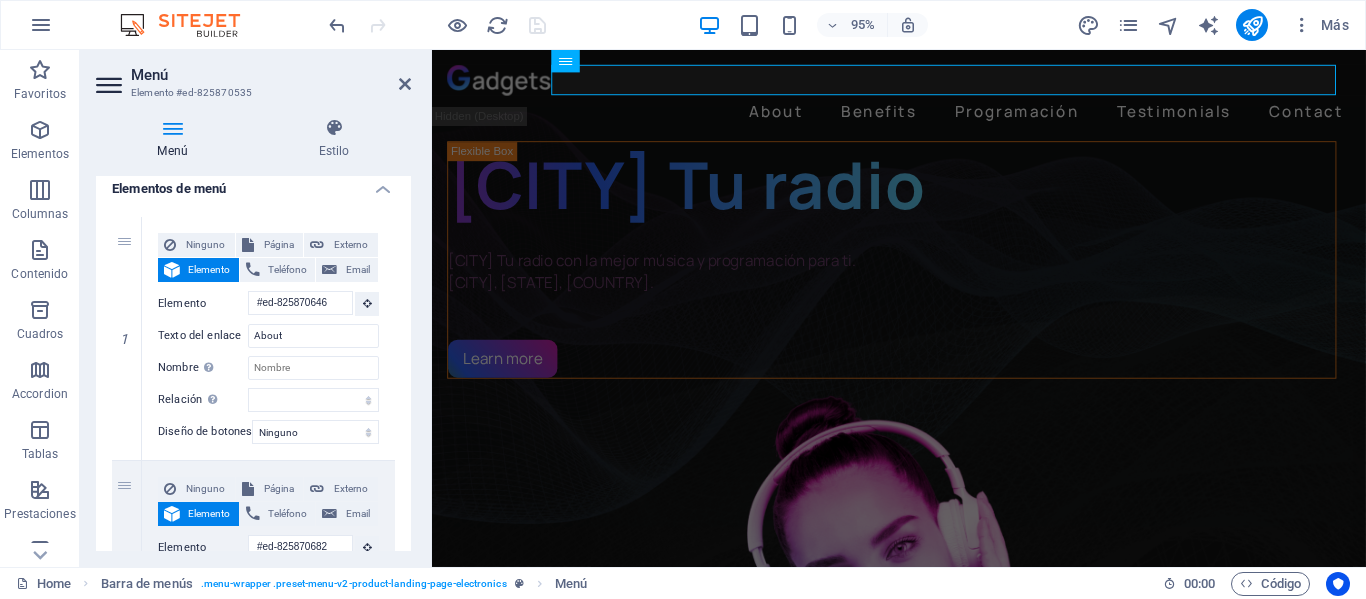scroll, scrollTop: 200, scrollLeft: 0, axis: vertical 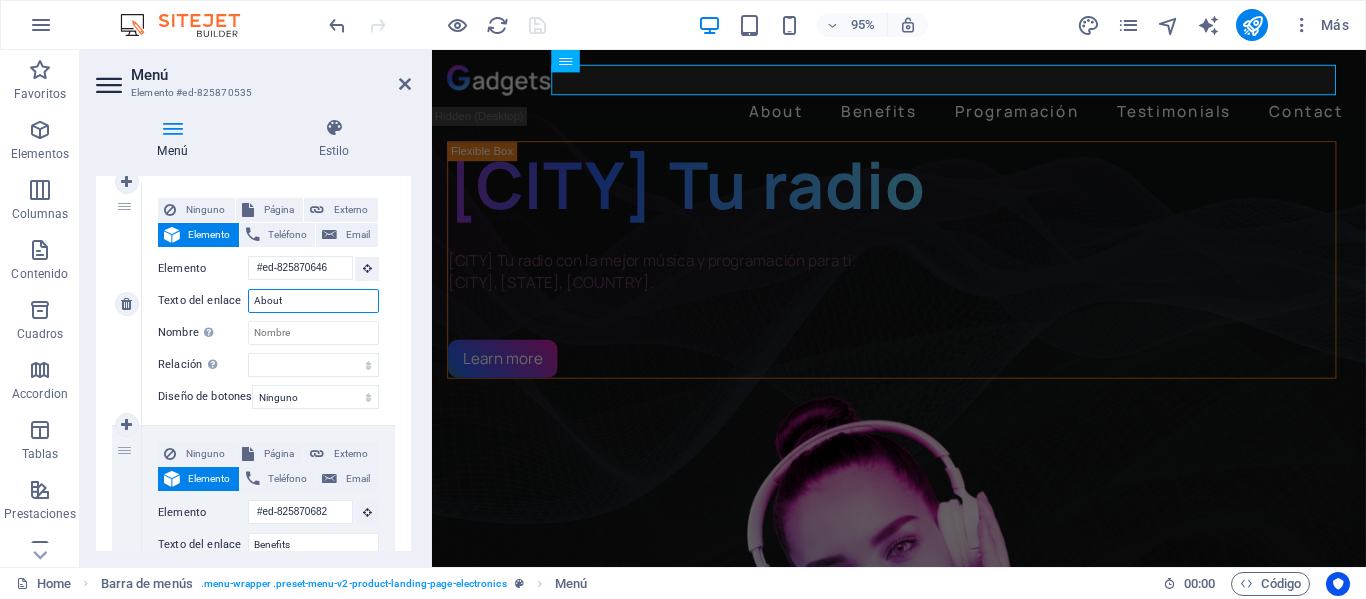 click on "About" at bounding box center [313, 301] 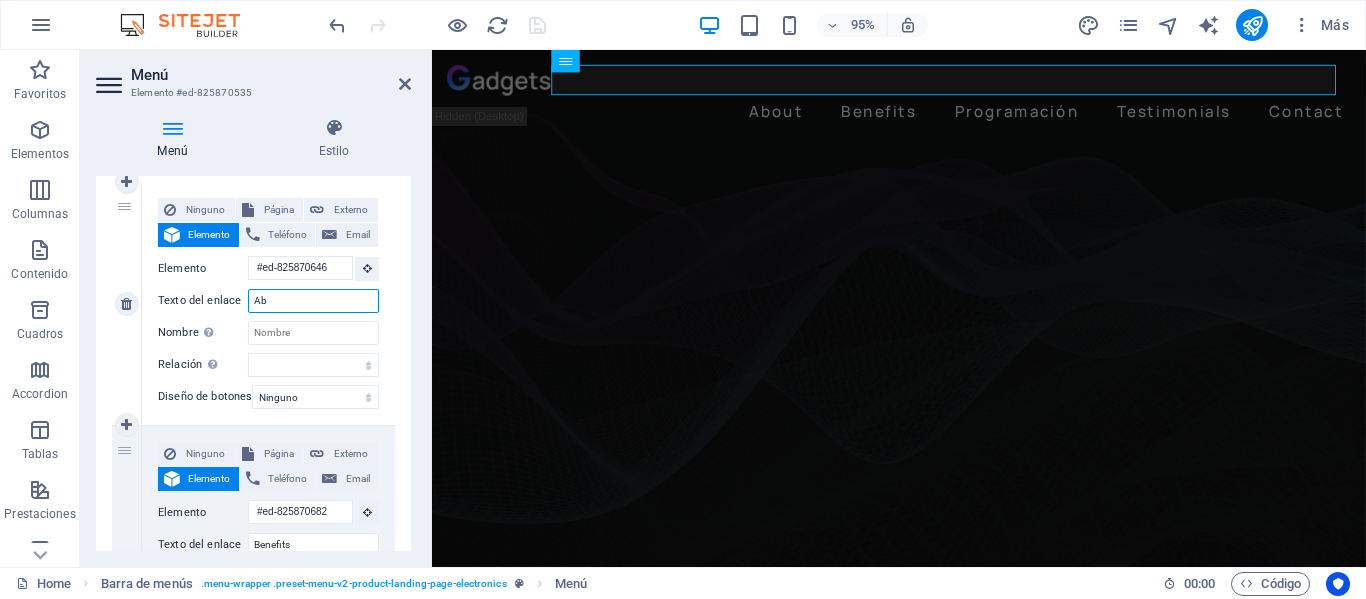 type on "A" 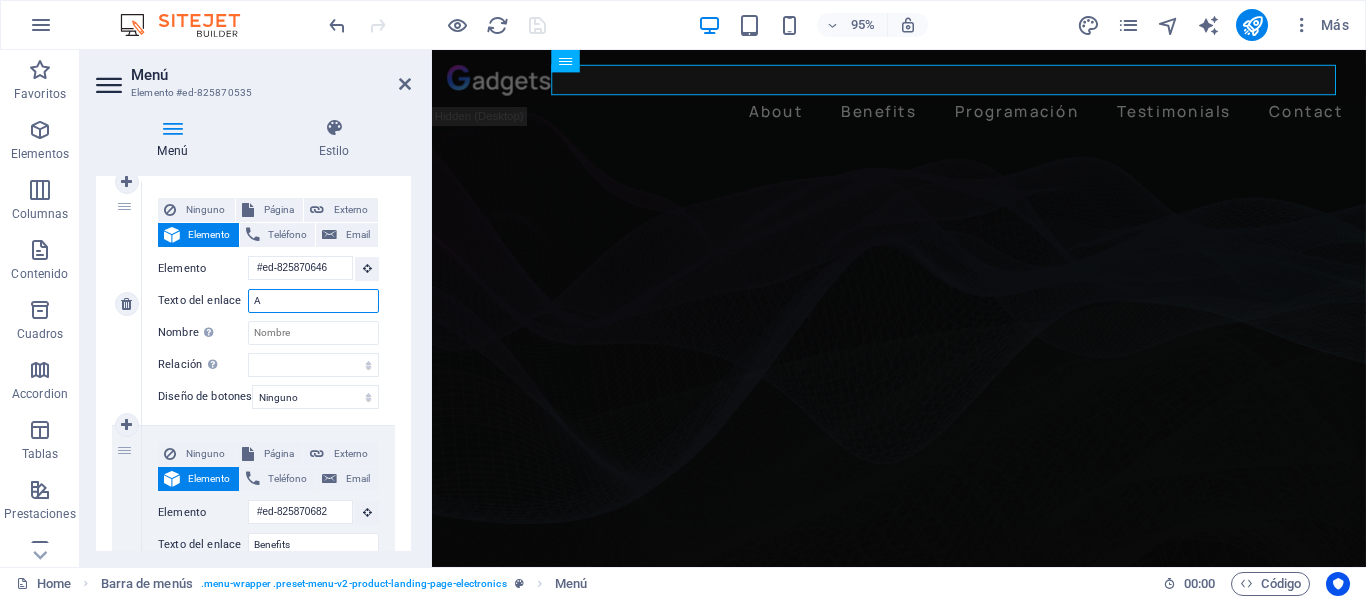 type 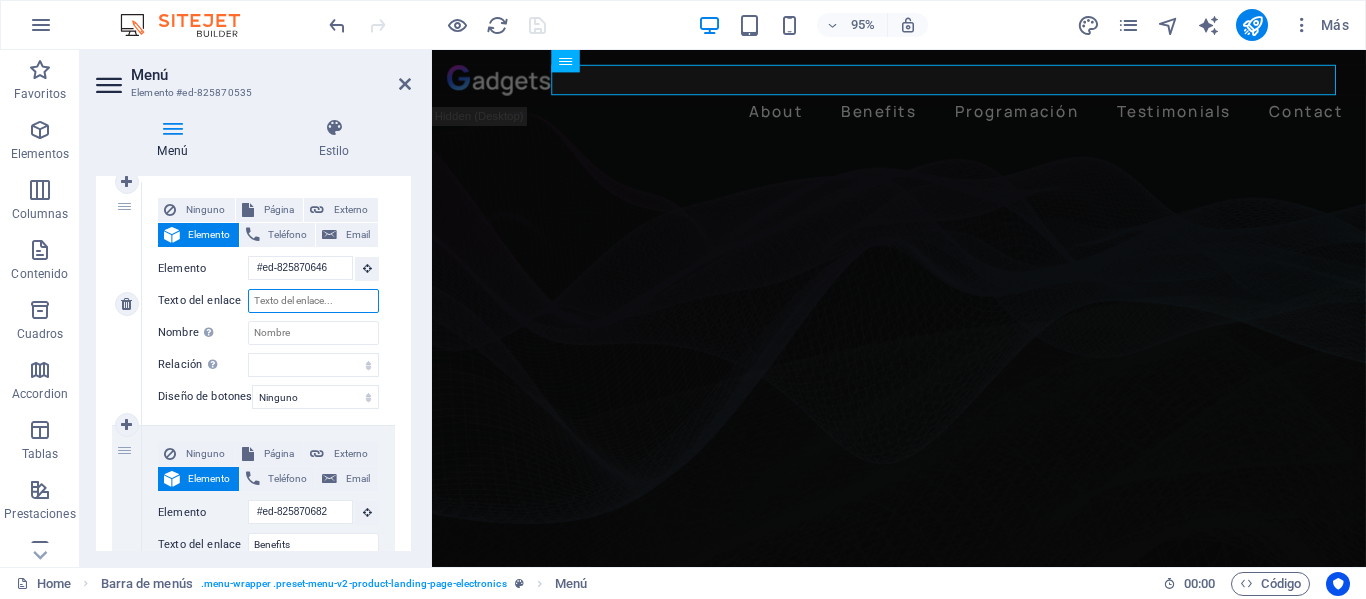 select 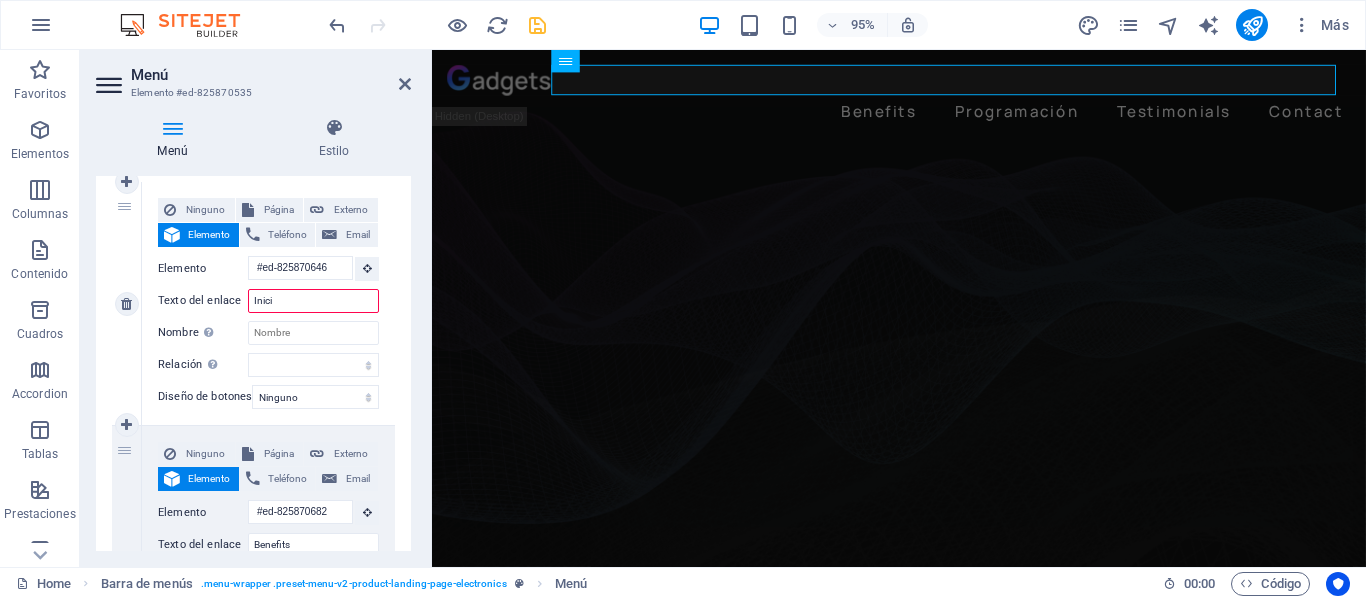 type on "Inicio" 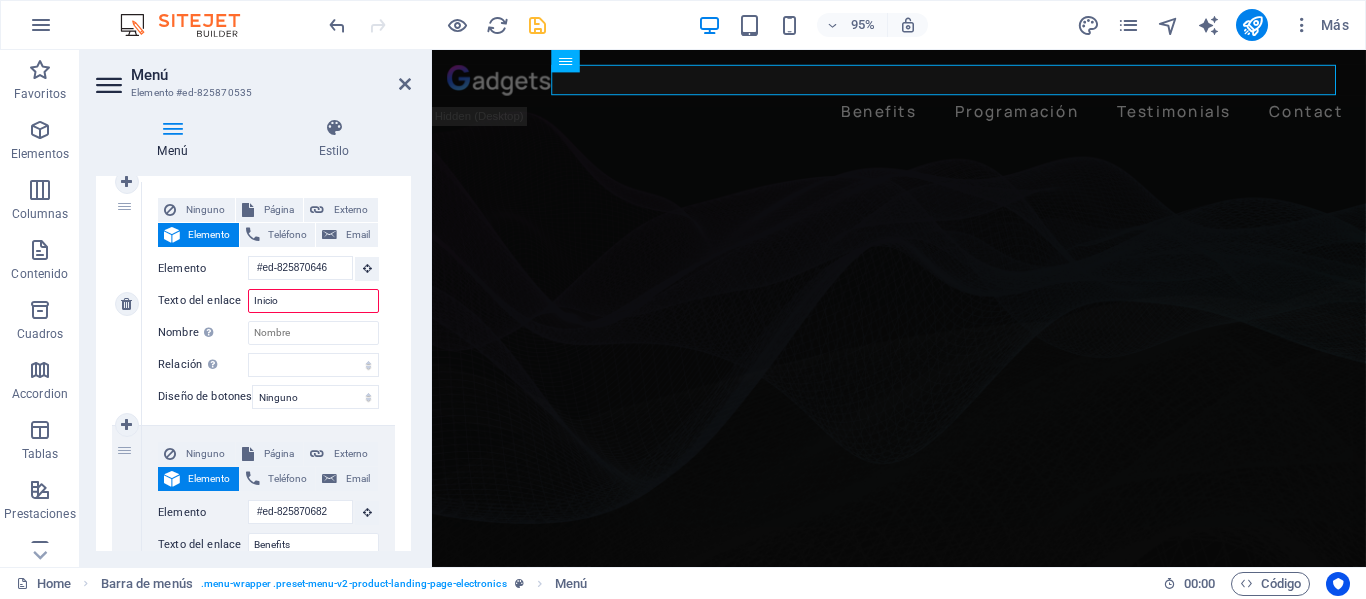 select 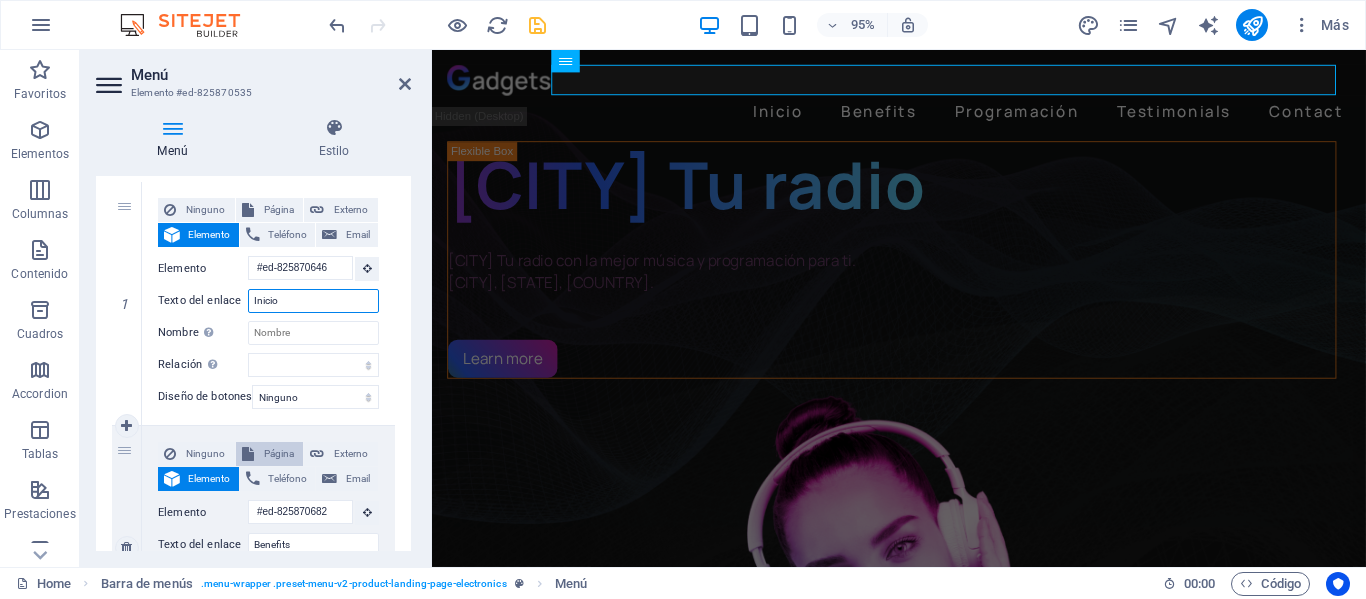 type on "Inicio" 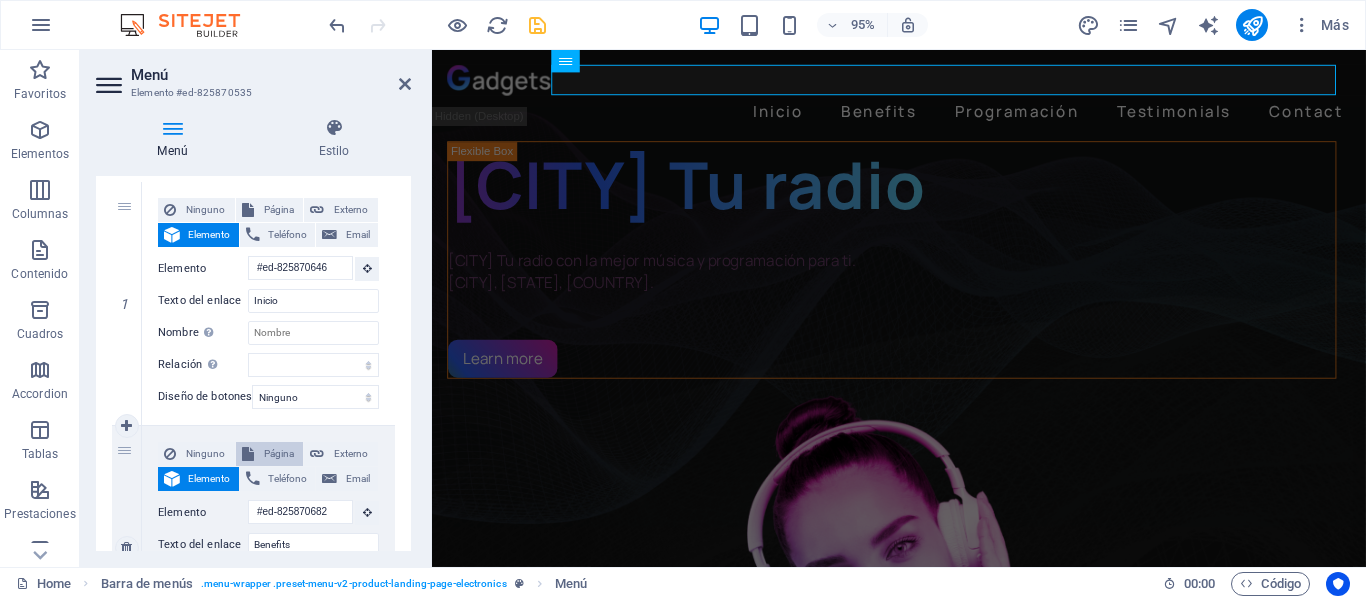 click on "Página" at bounding box center [279, 454] 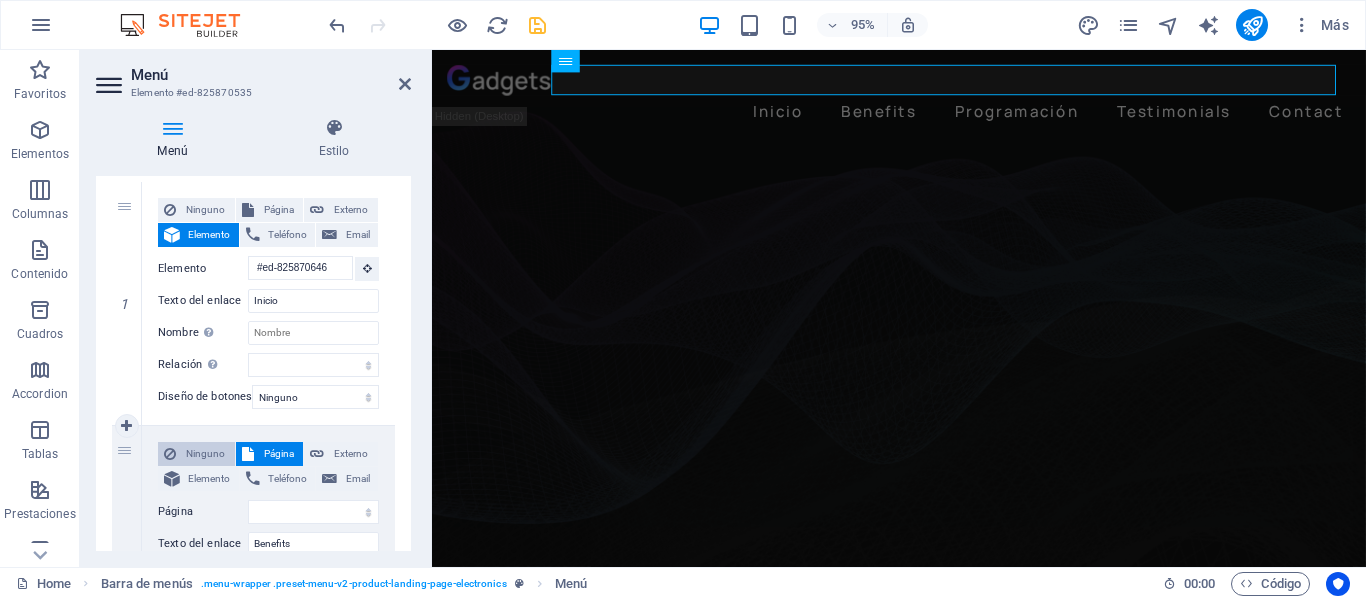 click on "Ninguno" at bounding box center (205, 454) 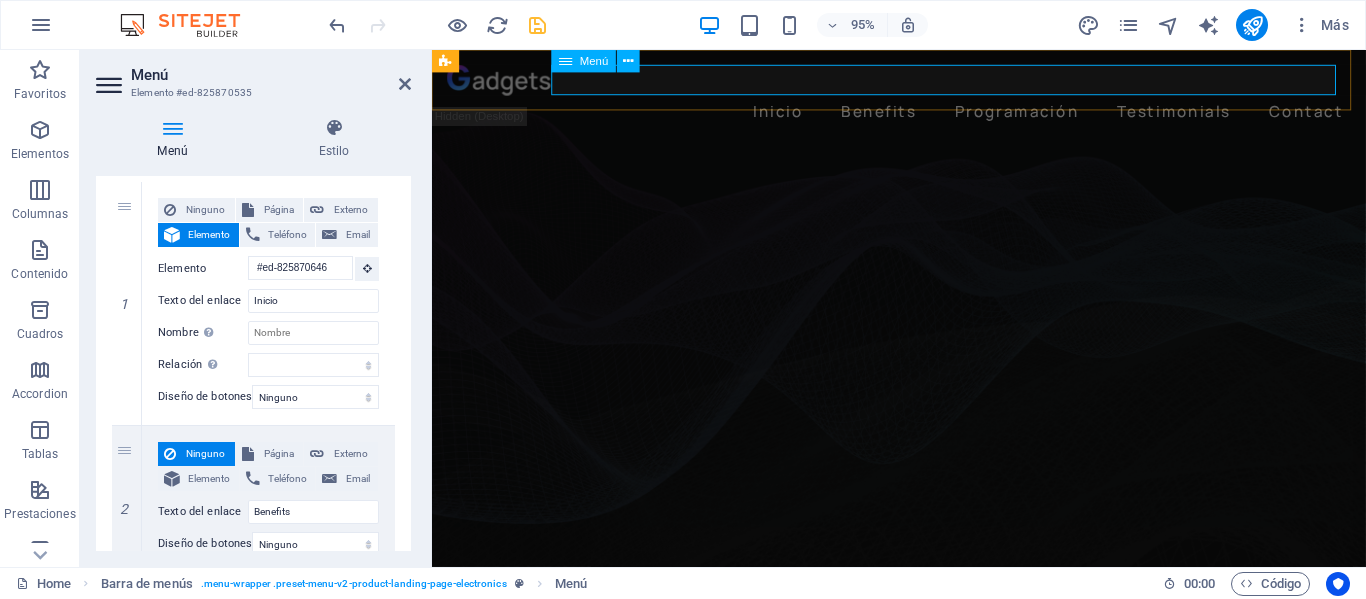click on "Inicio Benefits Programación Testimonials Contact" at bounding box center [923, 114] 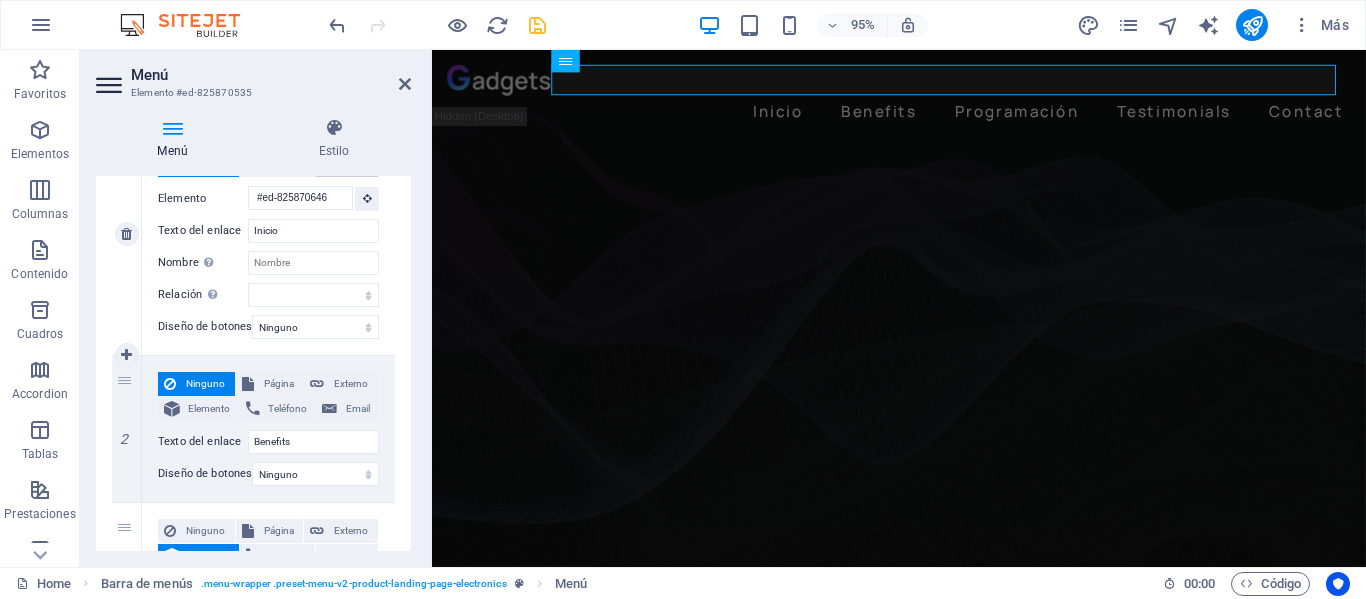 scroll, scrollTop: 300, scrollLeft: 0, axis: vertical 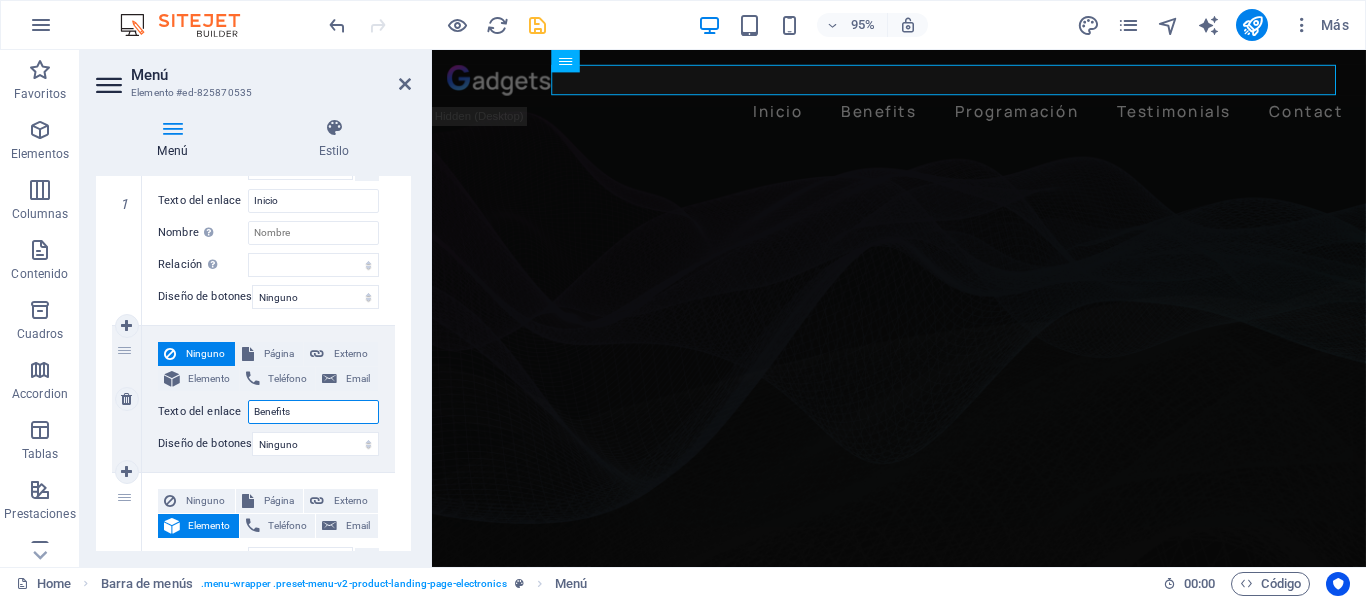 click on "Benefits" at bounding box center (313, 412) 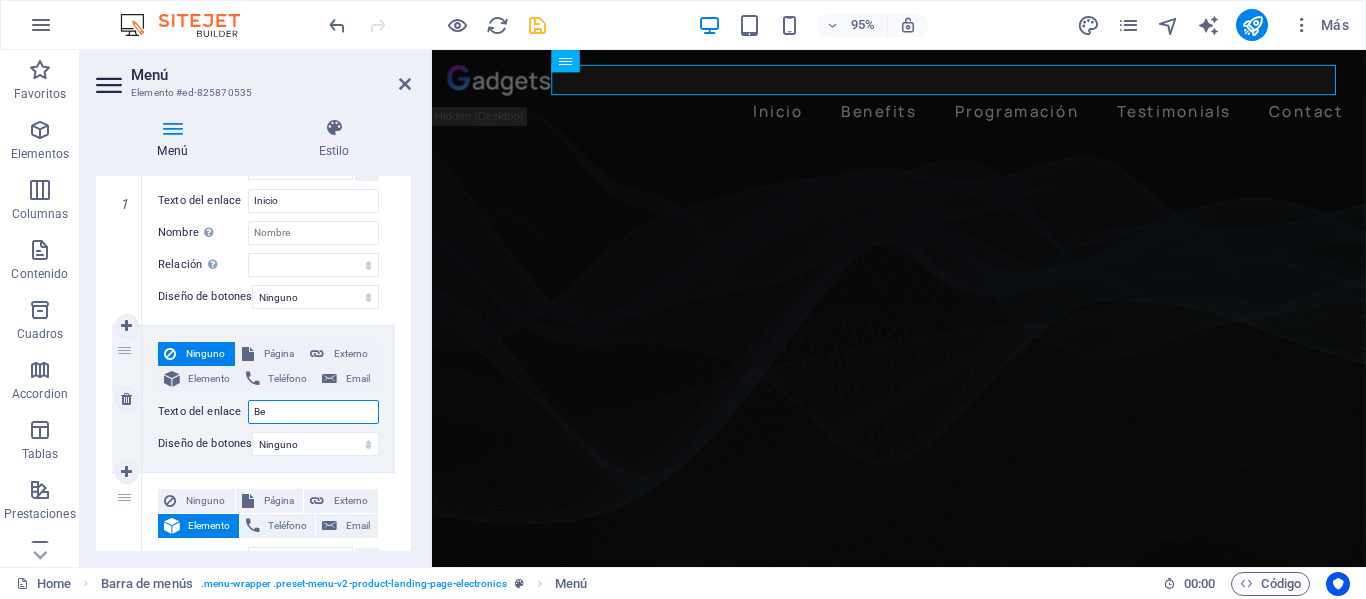 type on "B" 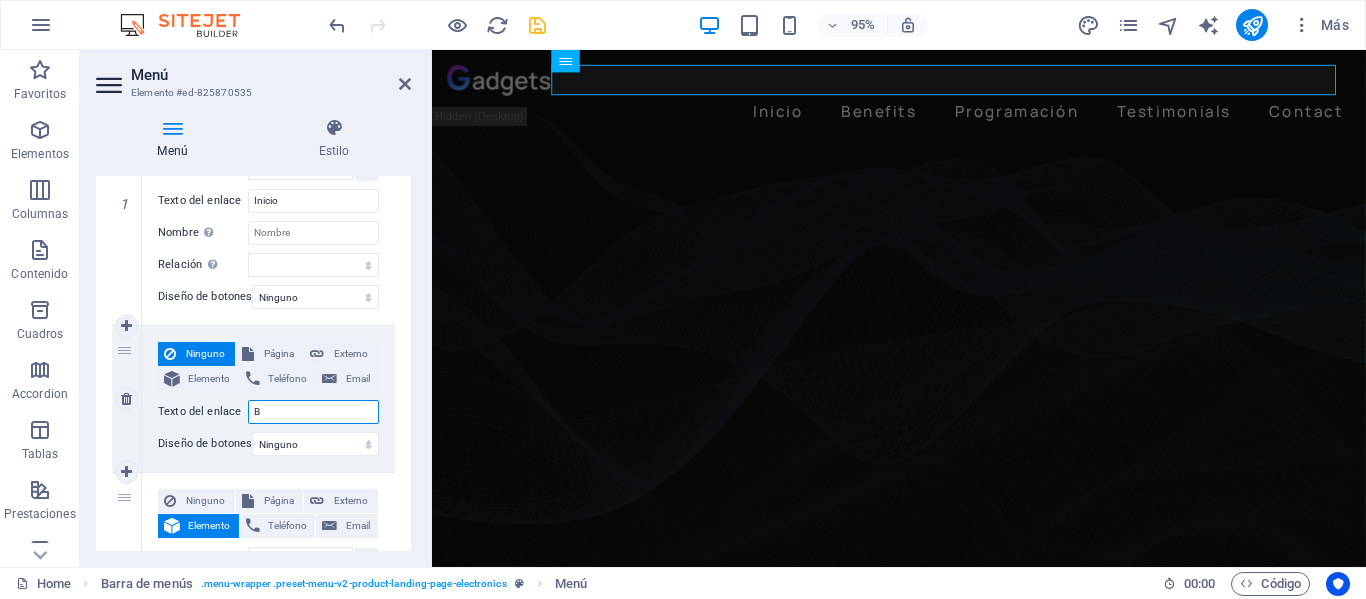 type 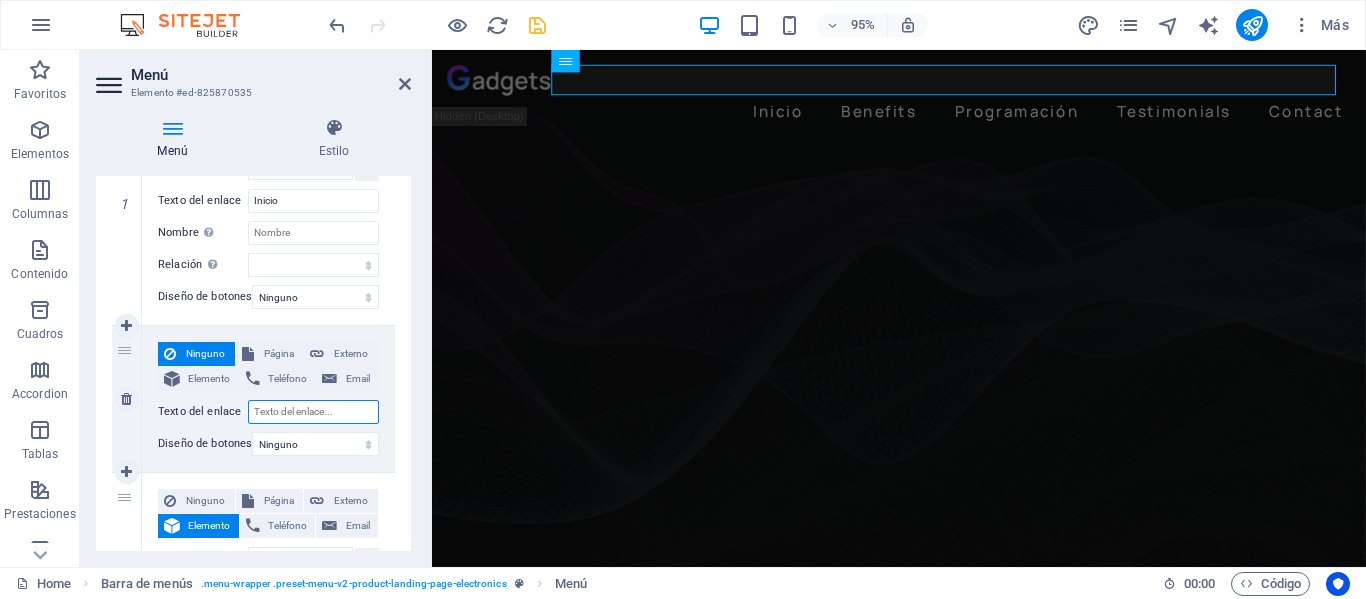 select 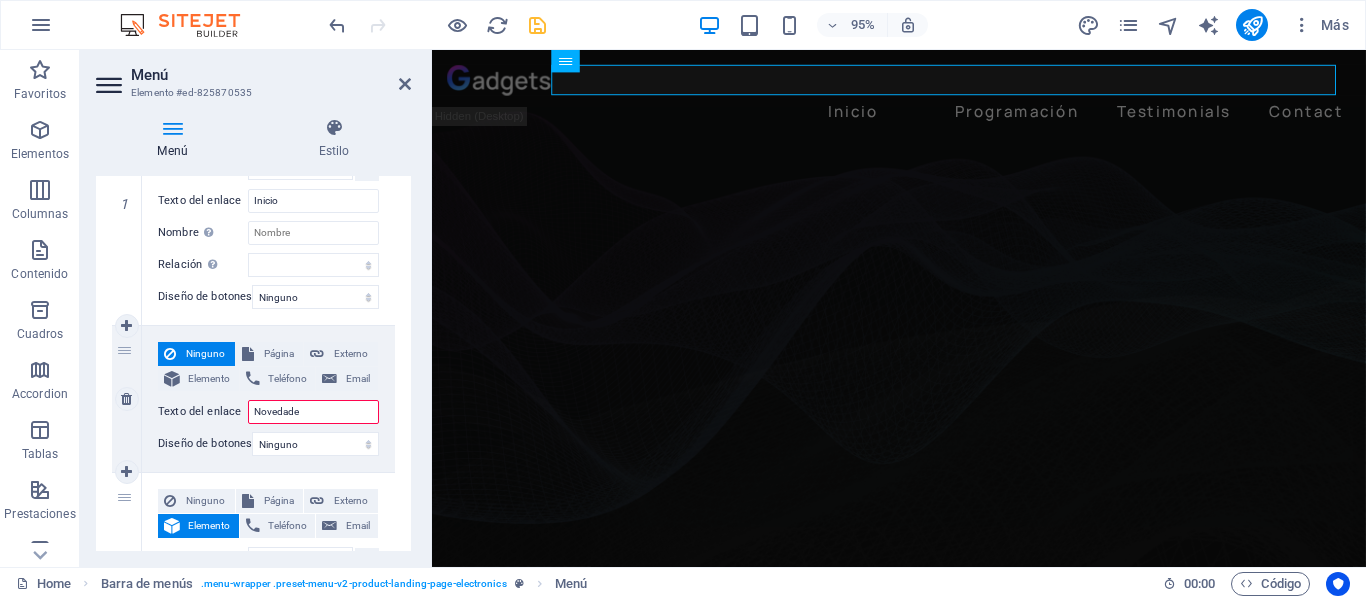 type on "Novedades" 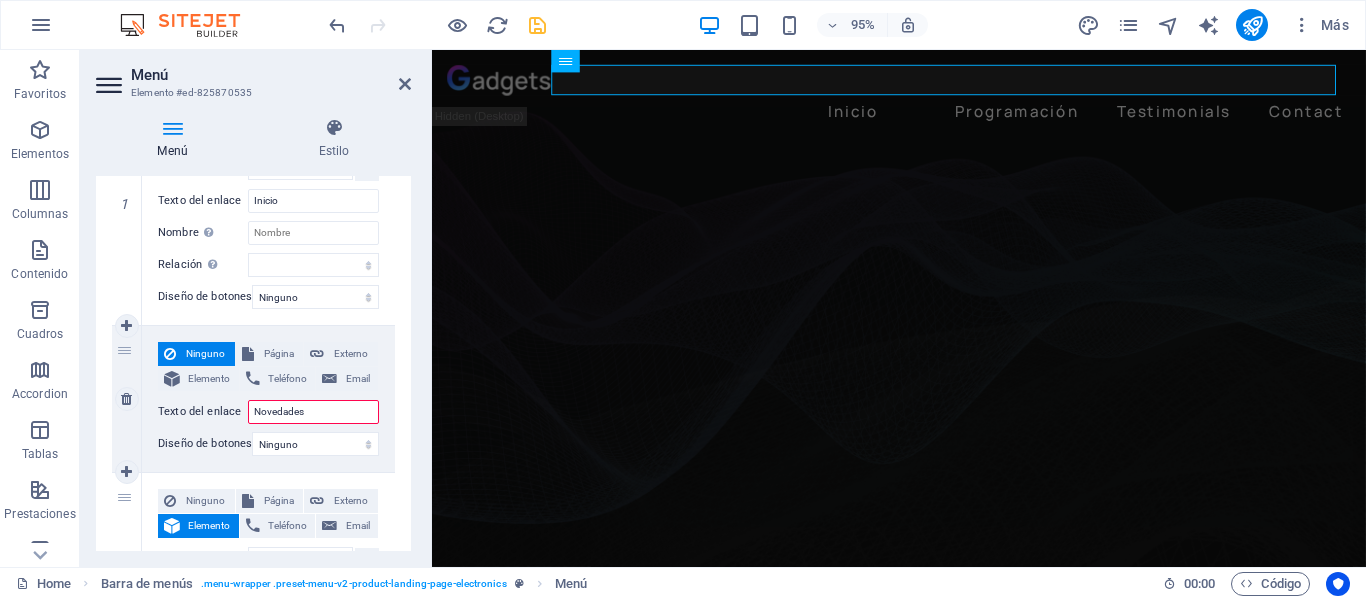select 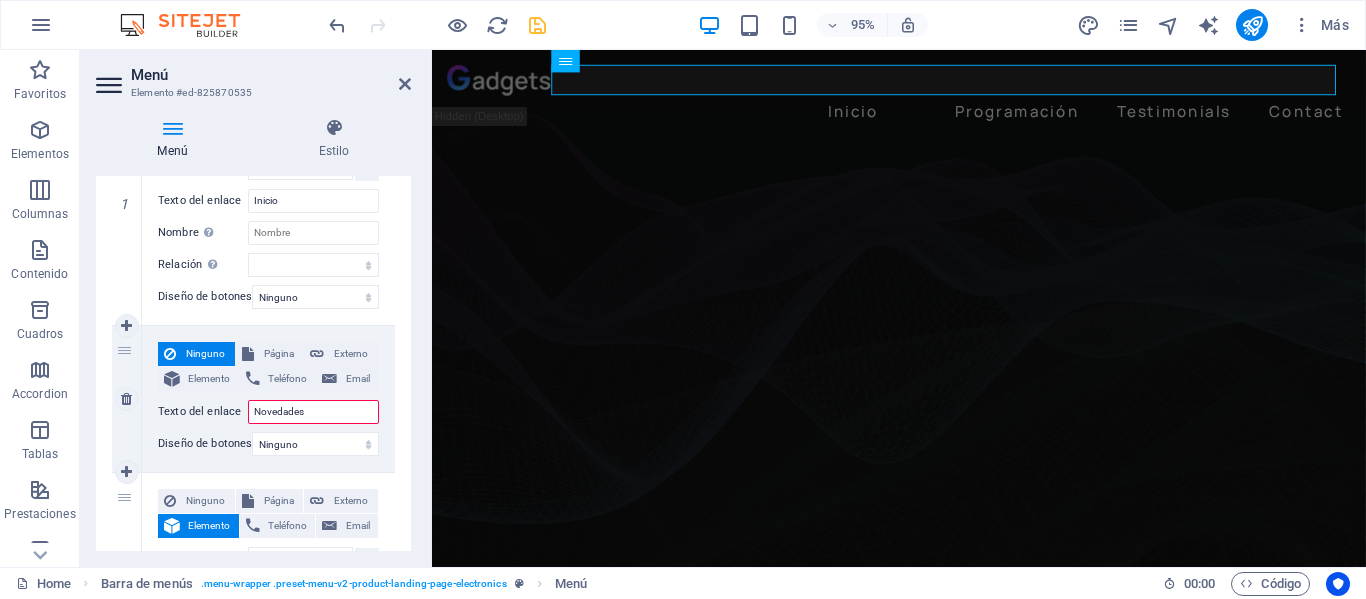 select 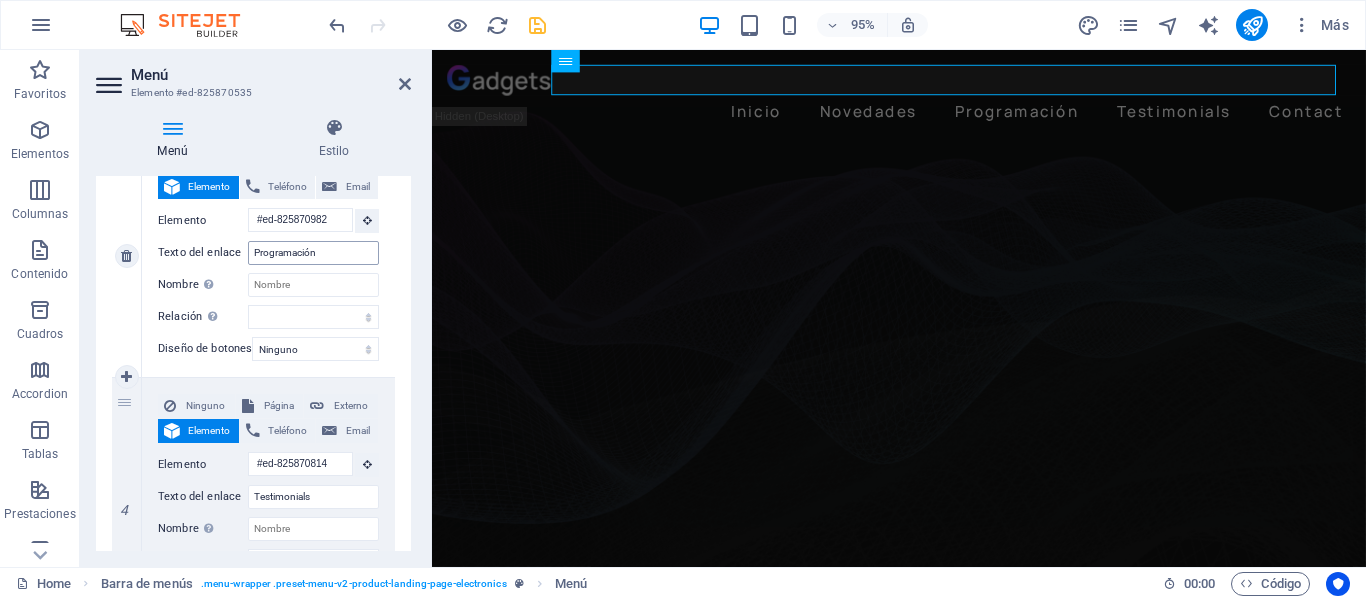 scroll, scrollTop: 700, scrollLeft: 0, axis: vertical 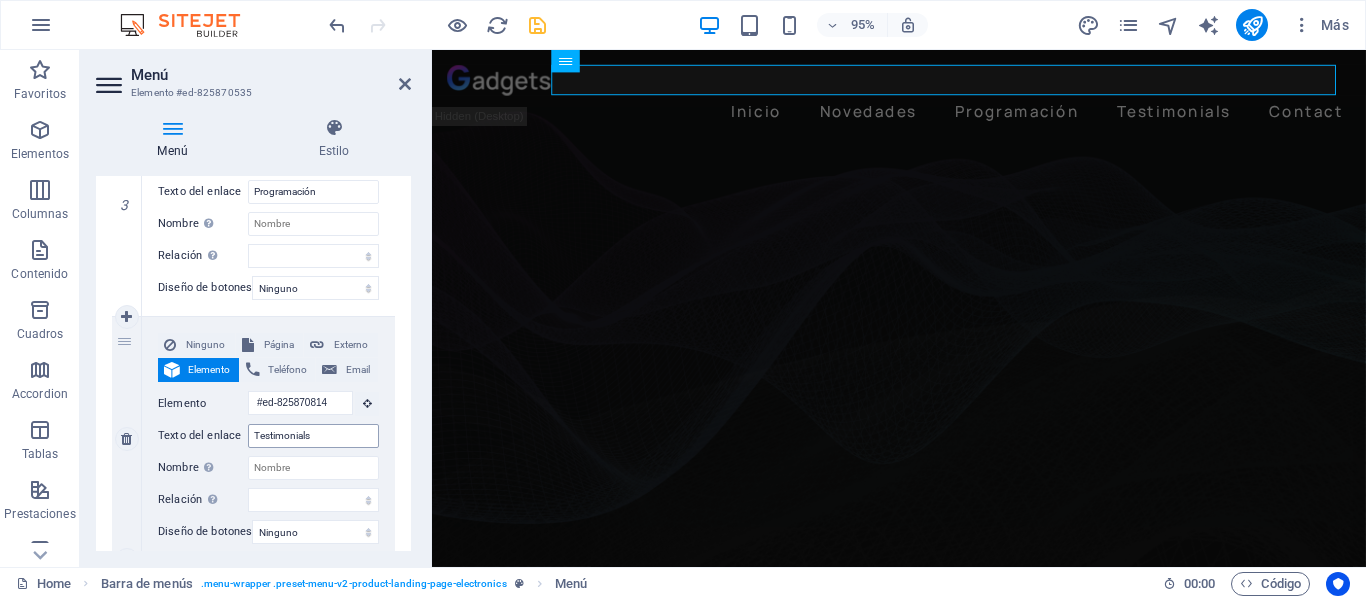 type on "Novedades" 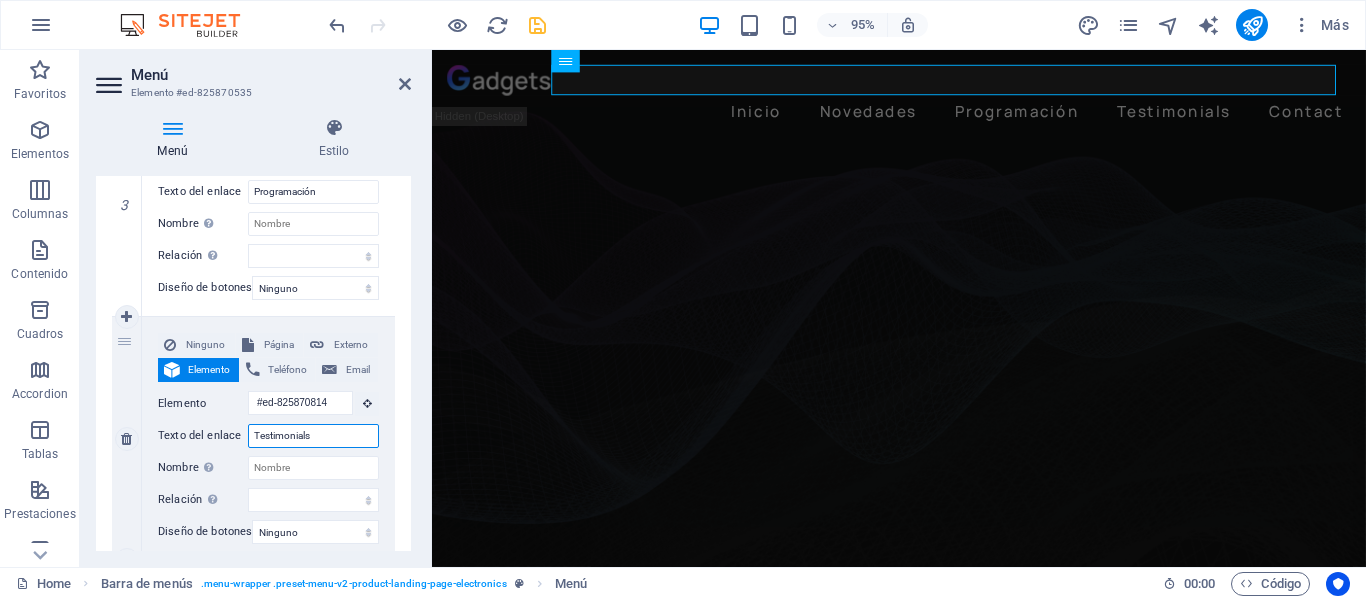 click on "Testimonials" at bounding box center (313, 436) 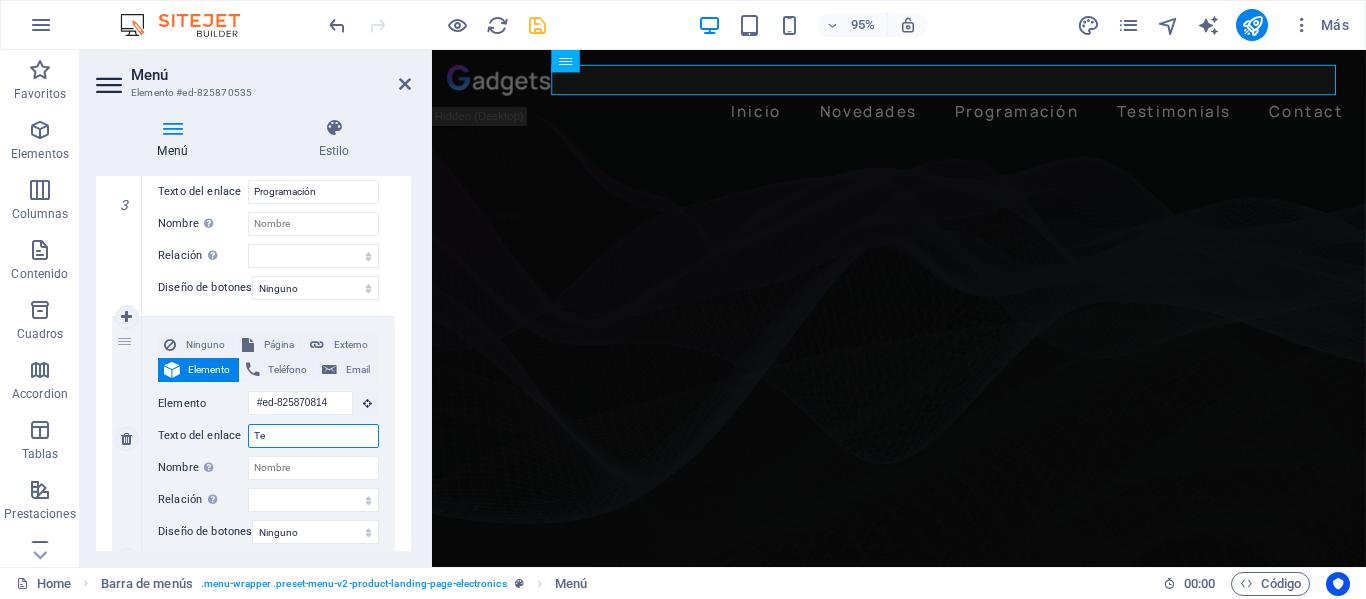 type on "T" 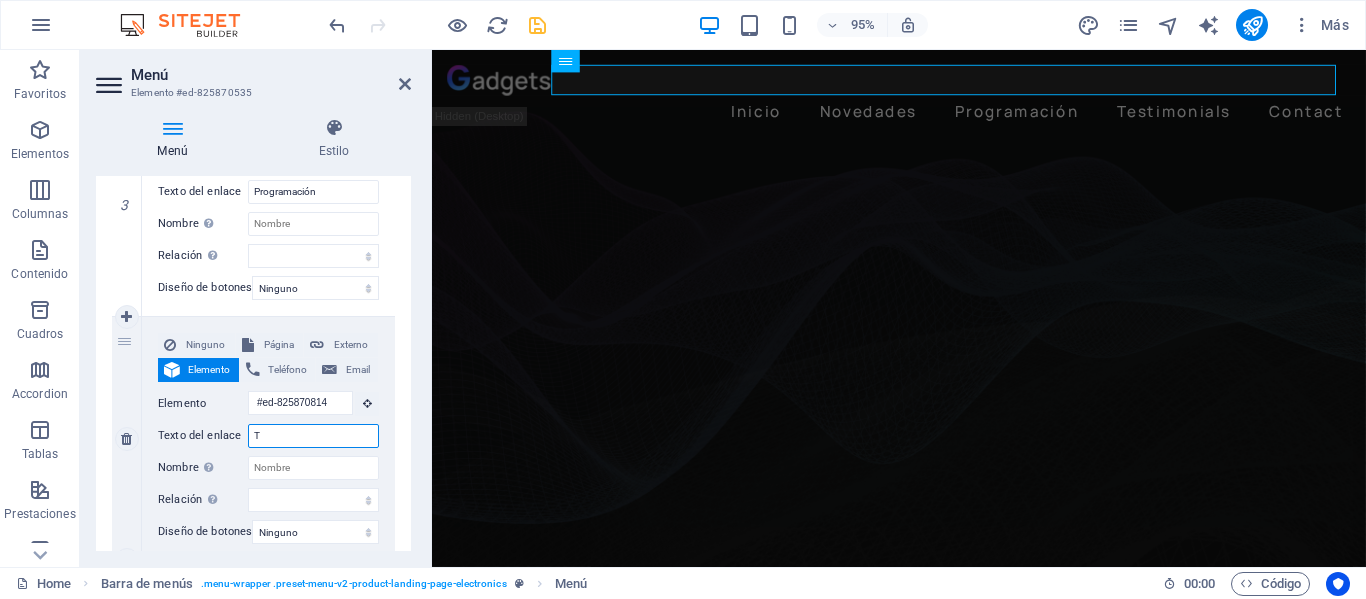type 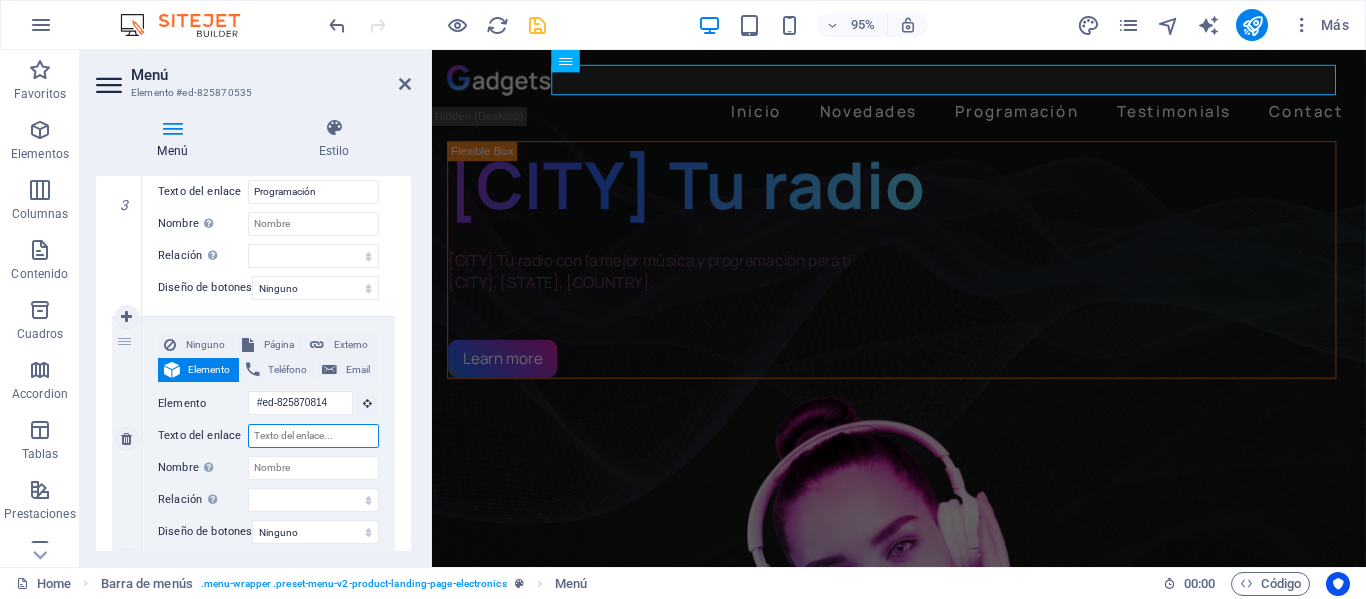 select 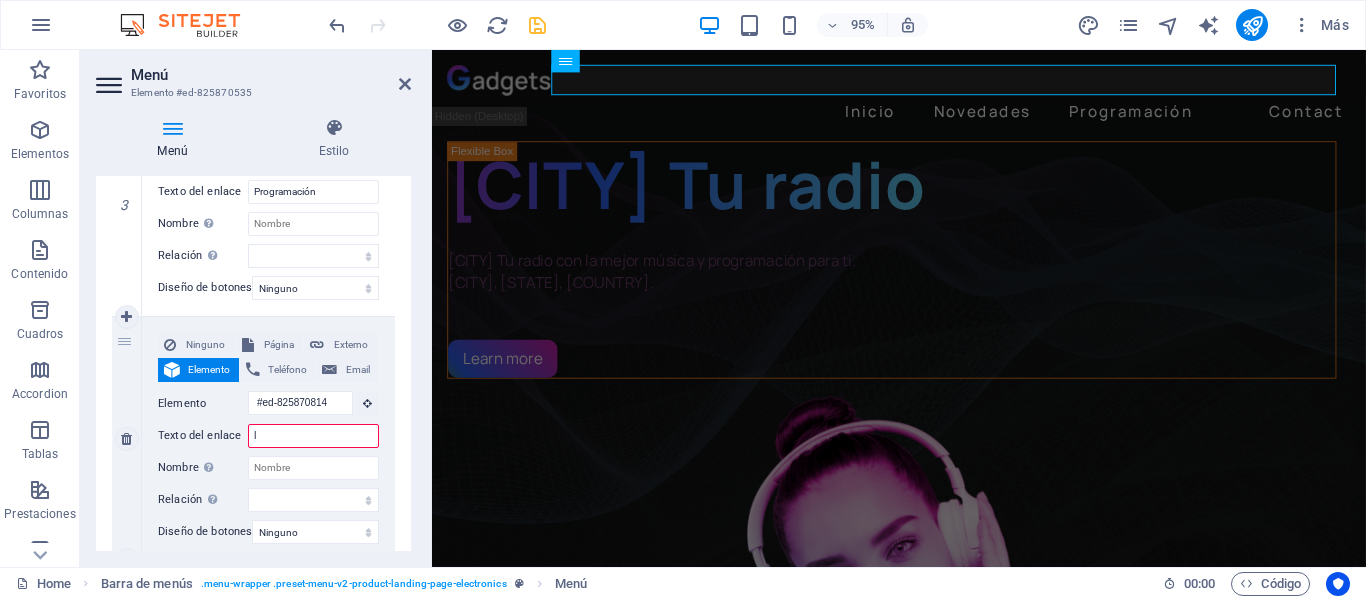 type on "la" 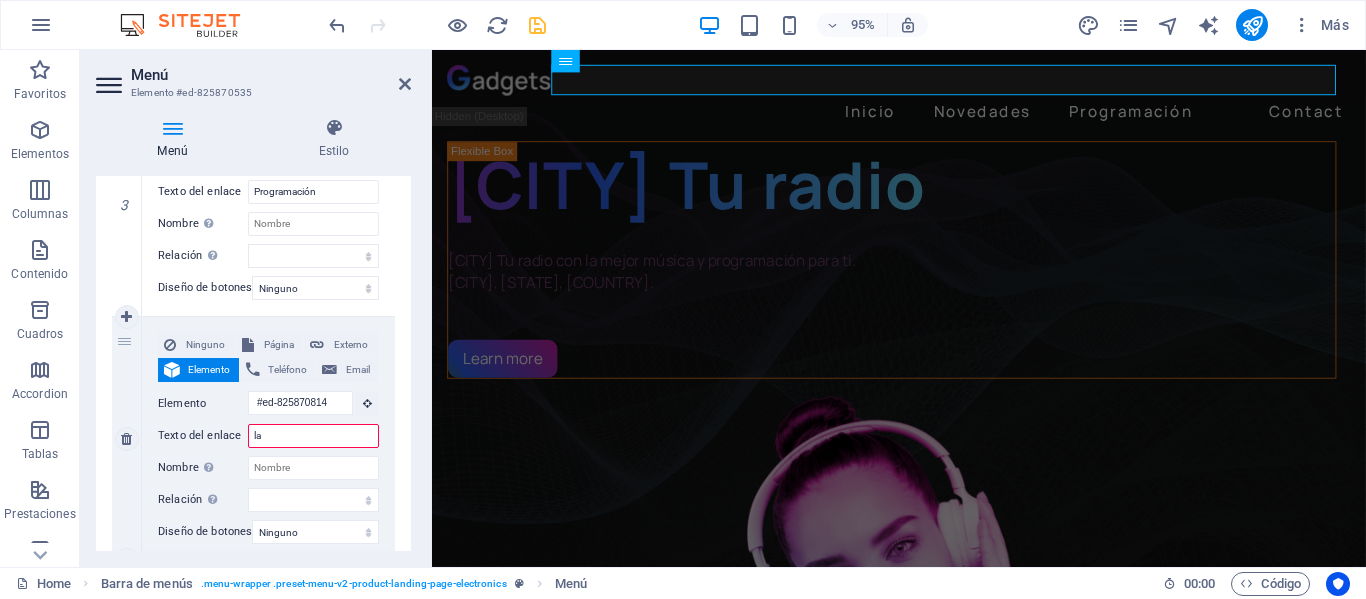 select 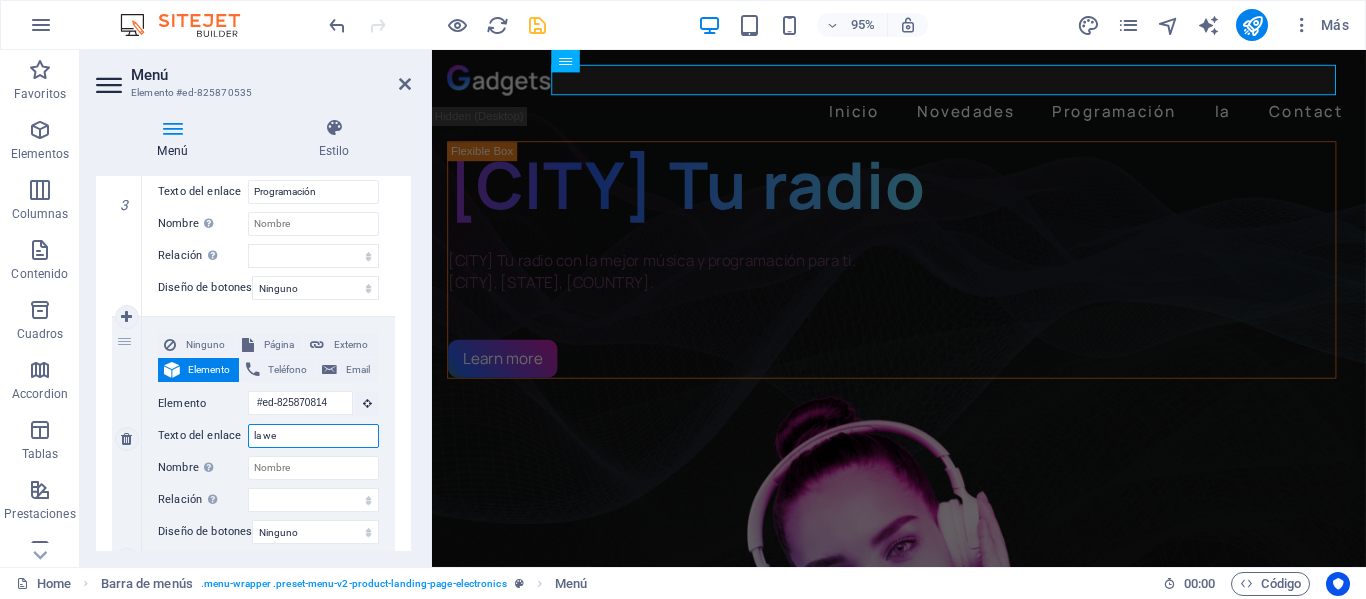 type on "la web" 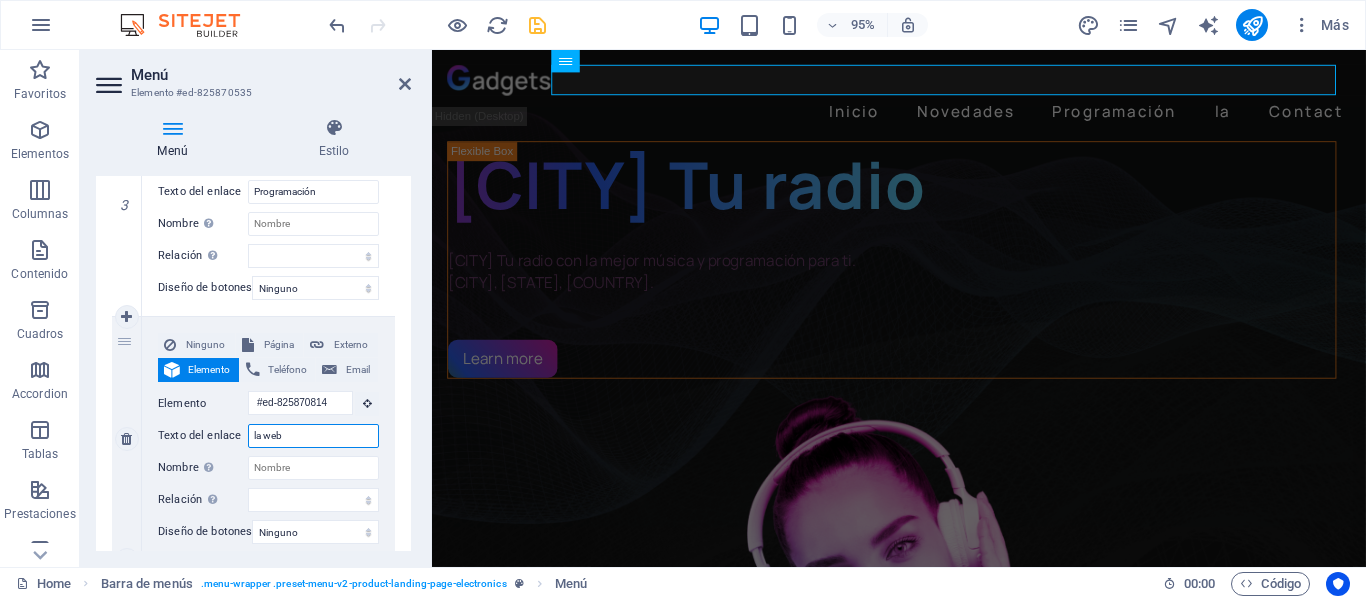 select 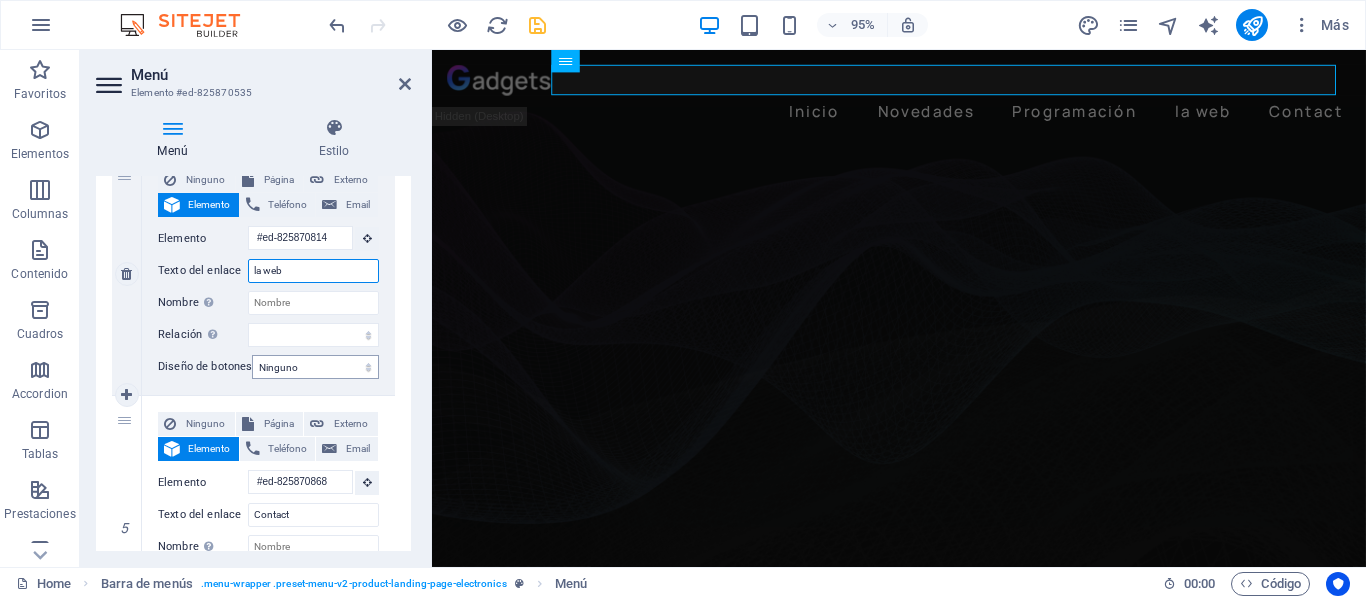 scroll, scrollTop: 900, scrollLeft: 0, axis: vertical 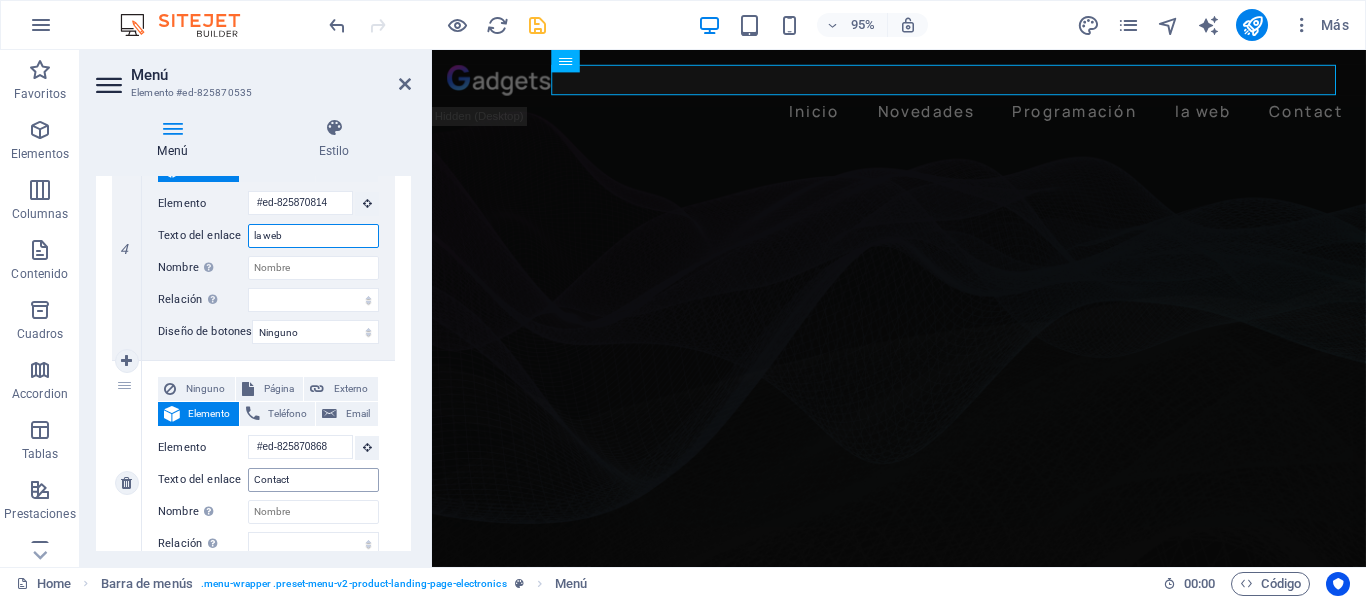 type on "la web" 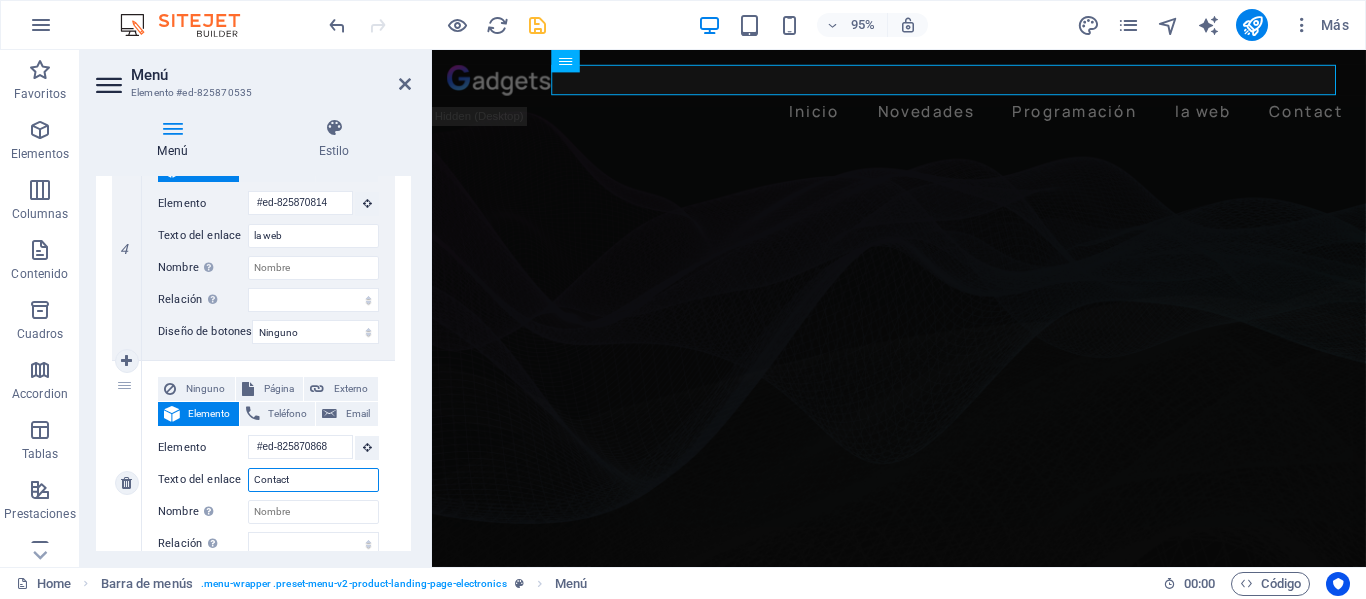 click on "Contact" at bounding box center [313, 480] 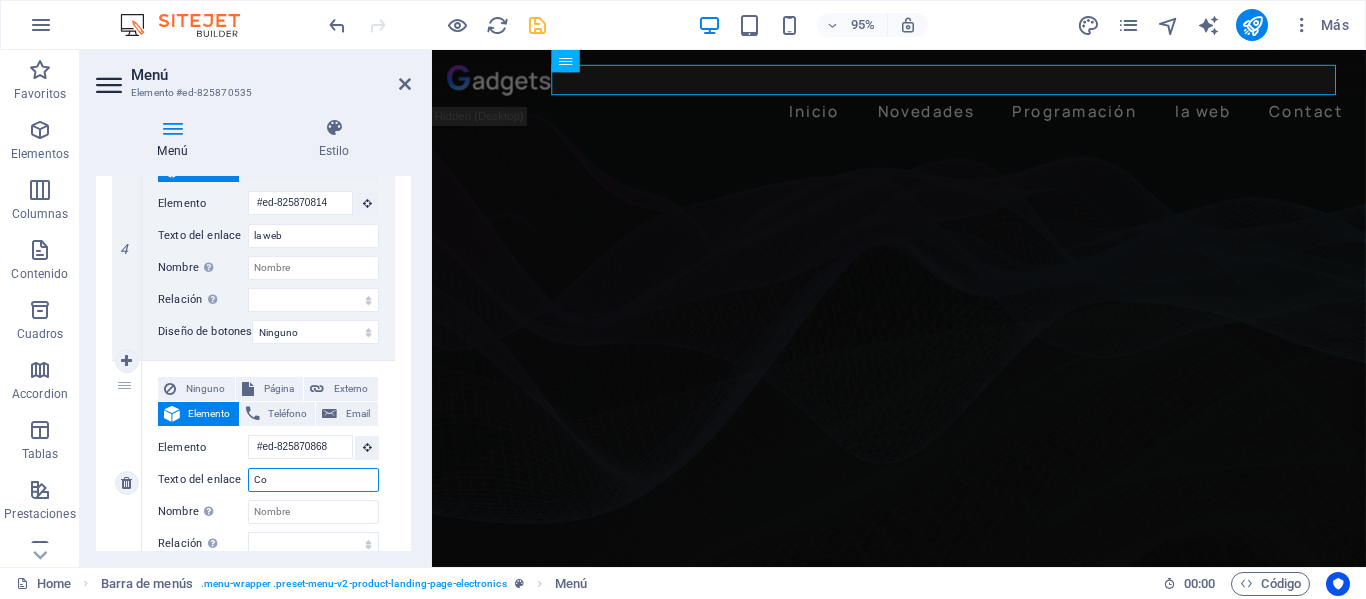 type on "C" 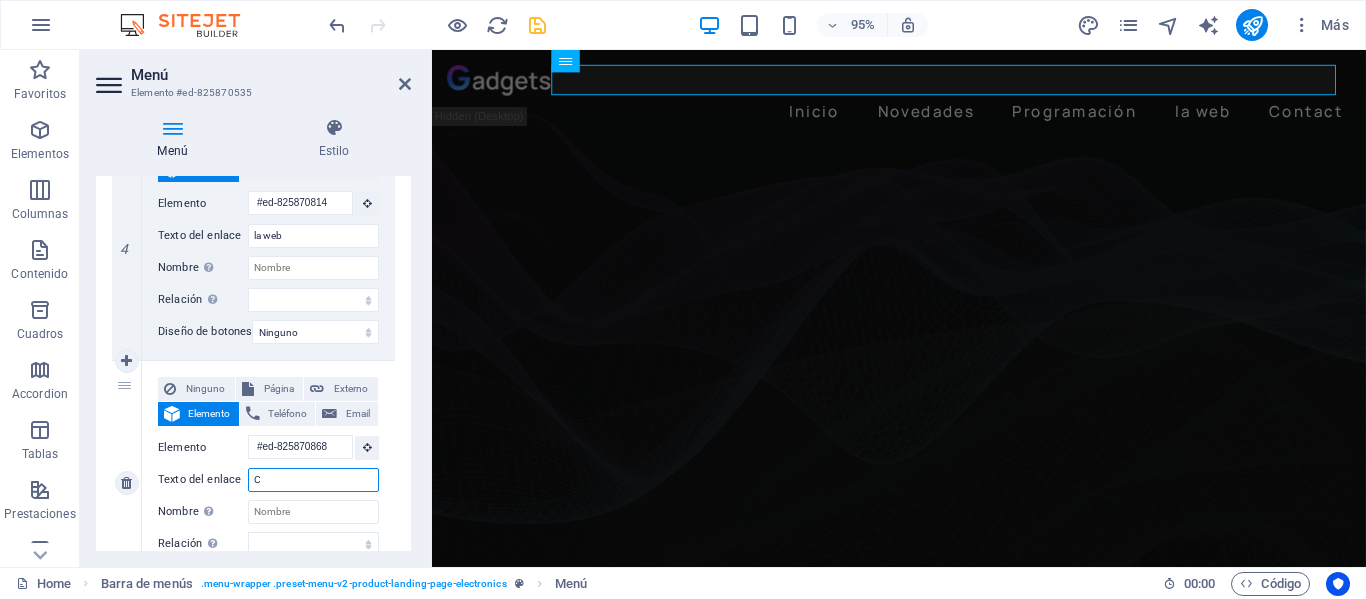 type 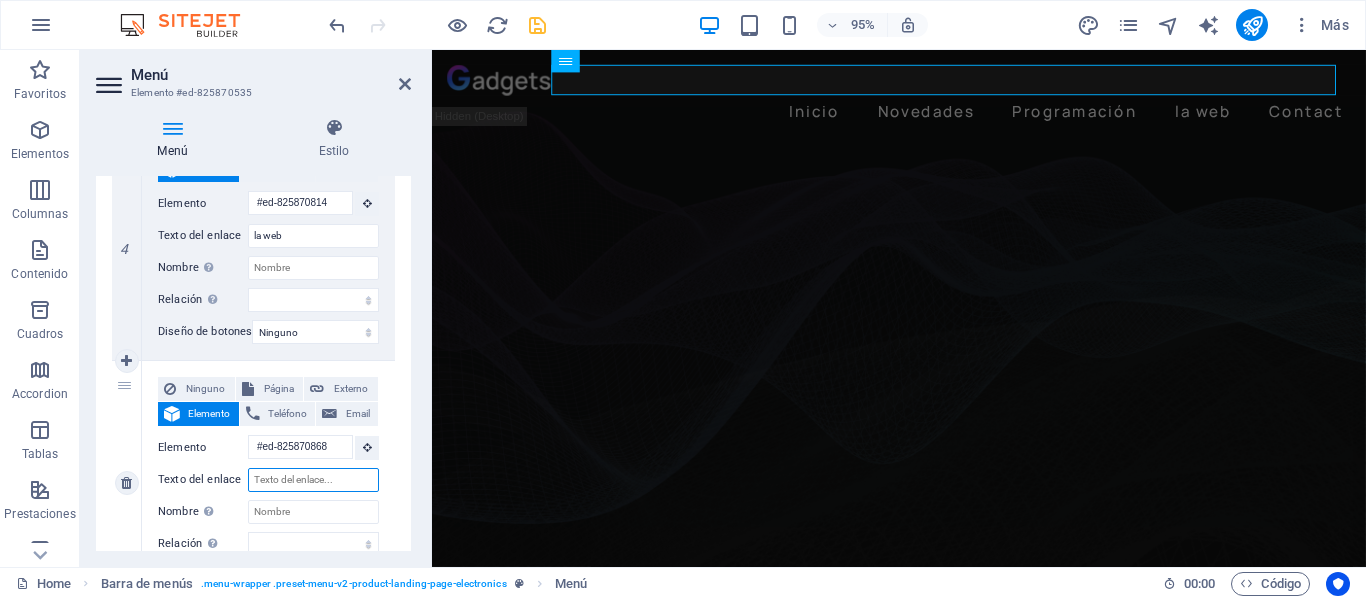 select 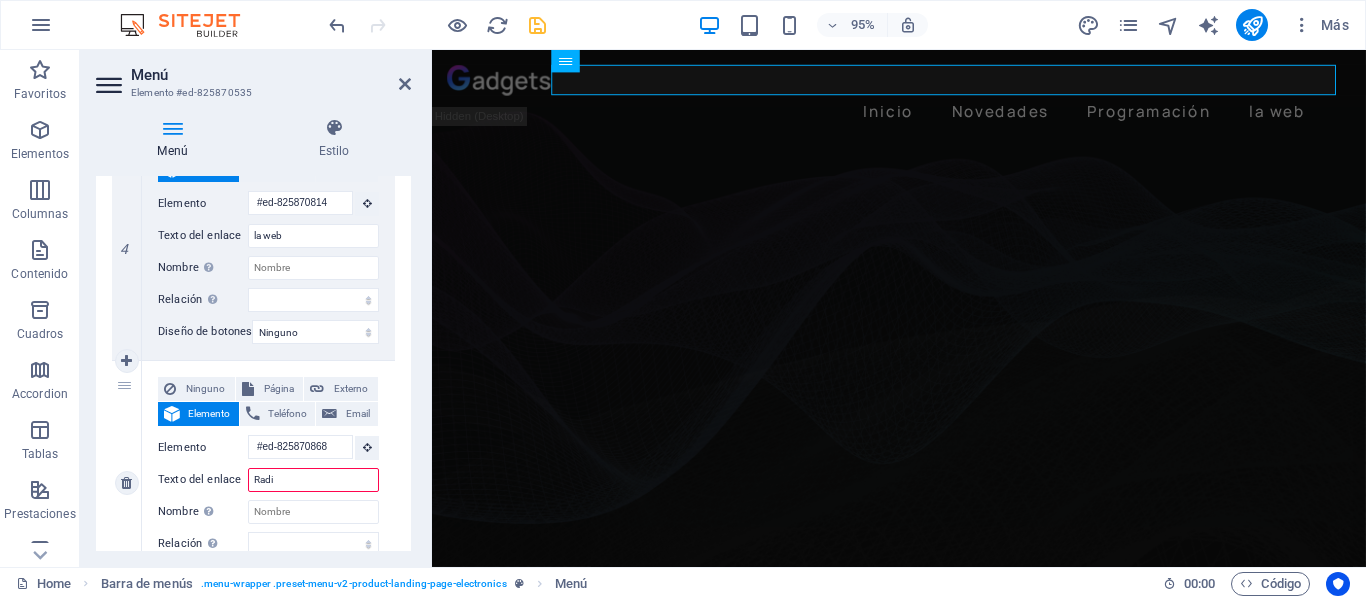 type on "Radio" 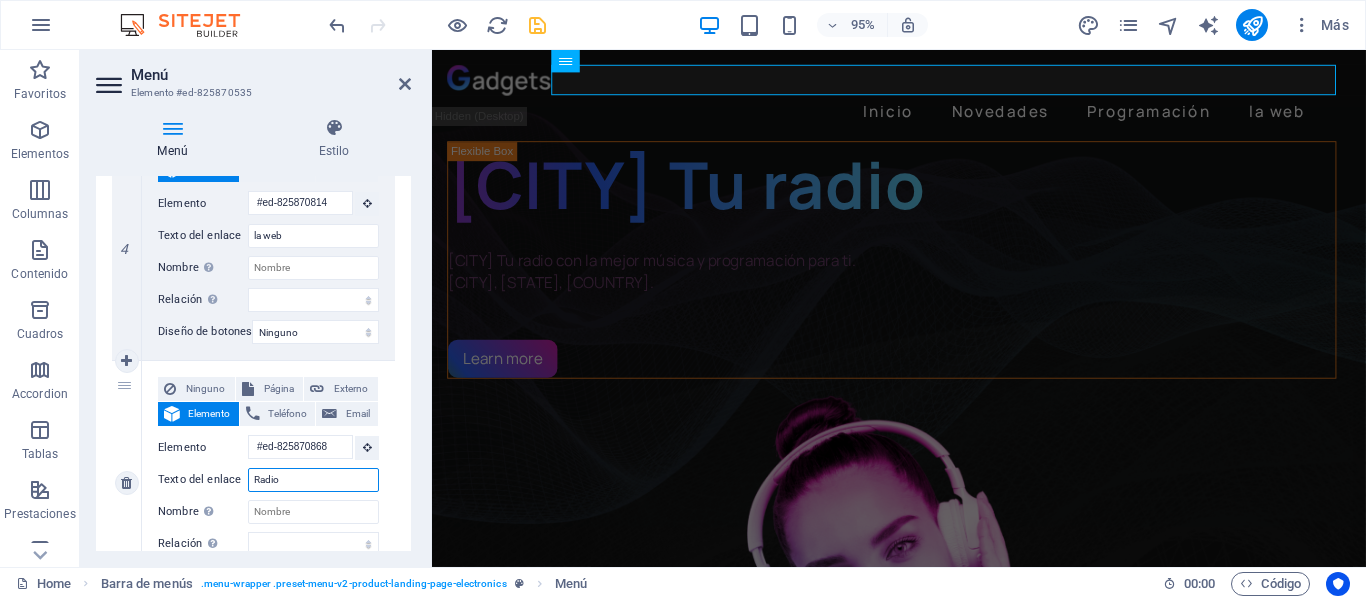 select 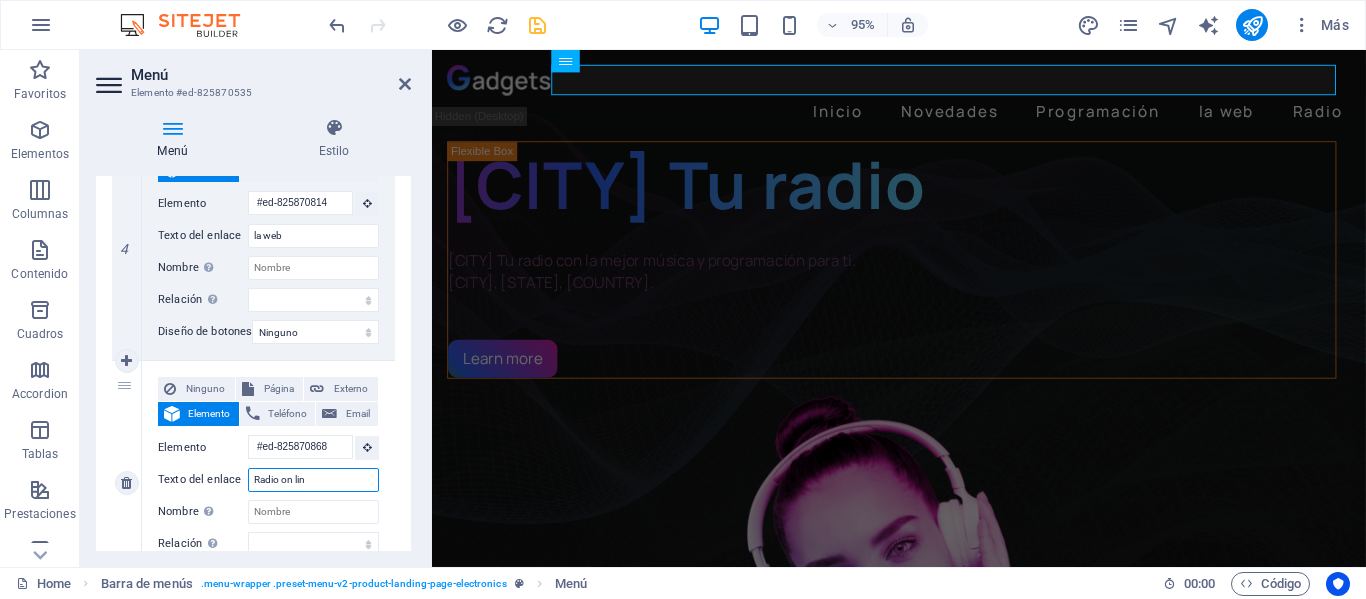 type on "Radio on line" 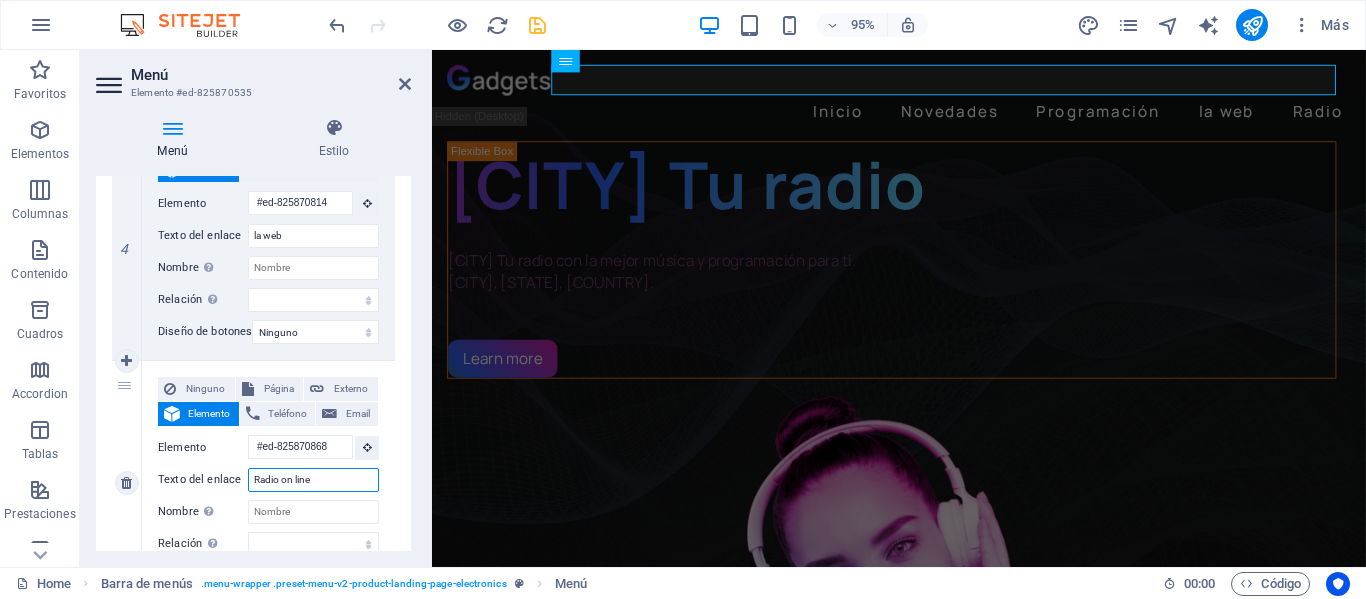 select 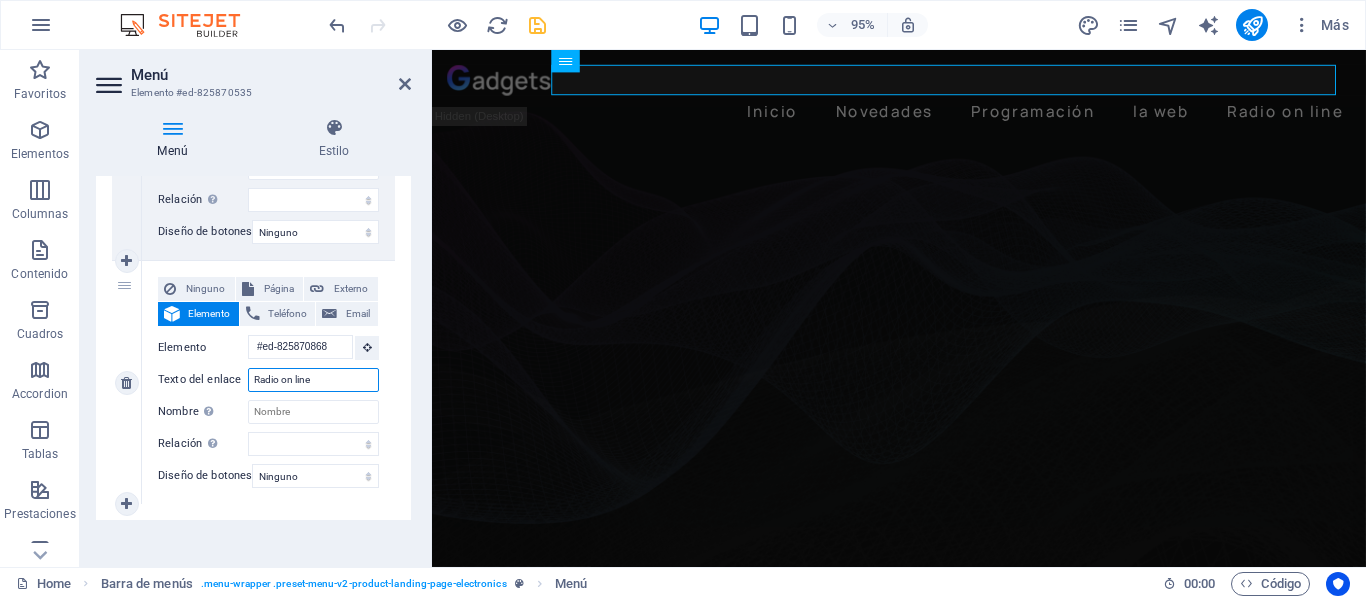 scroll, scrollTop: 1022, scrollLeft: 0, axis: vertical 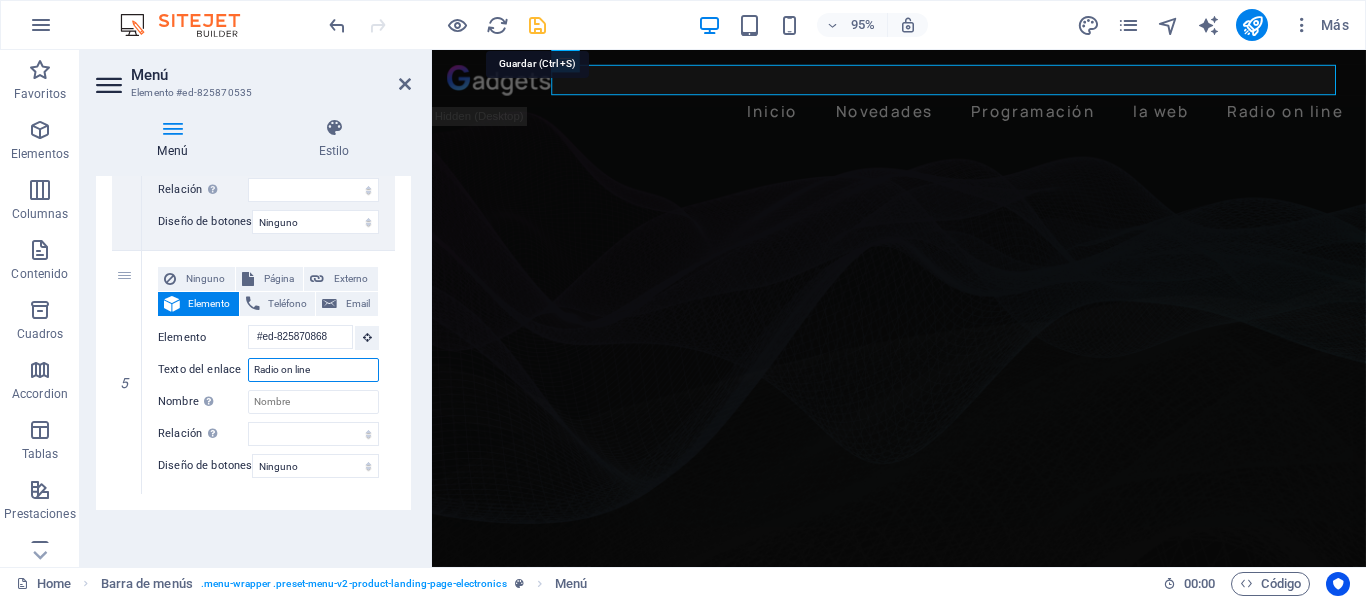 type on "Radio on line" 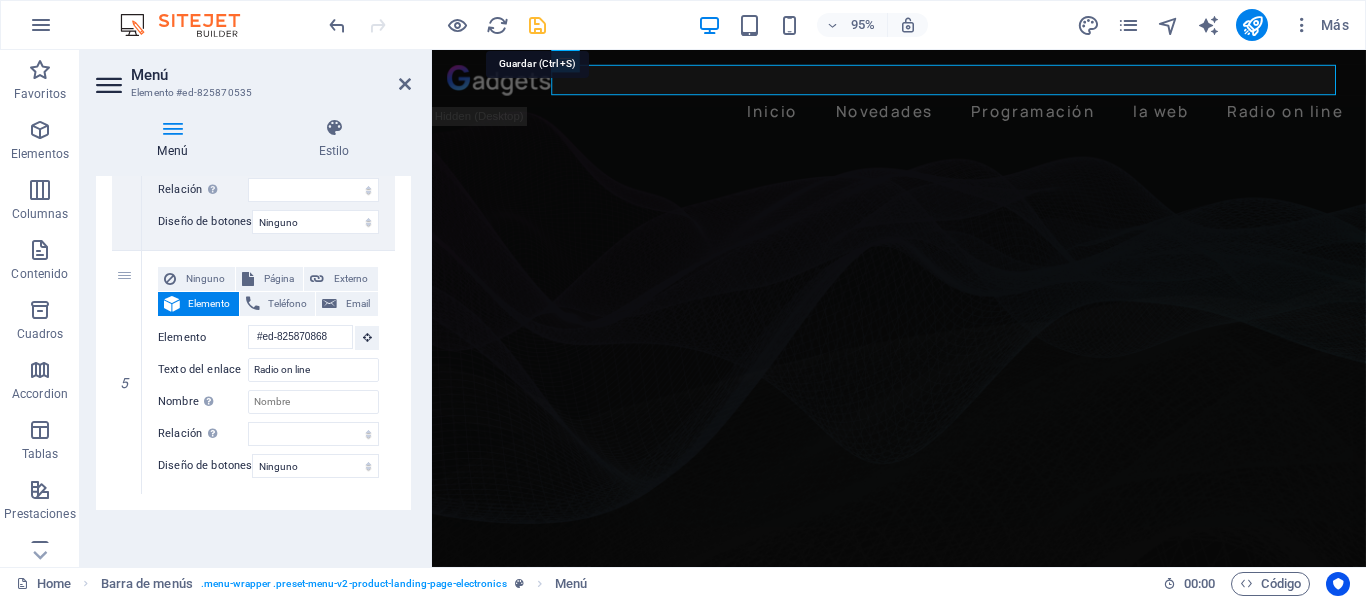click at bounding box center [537, 25] 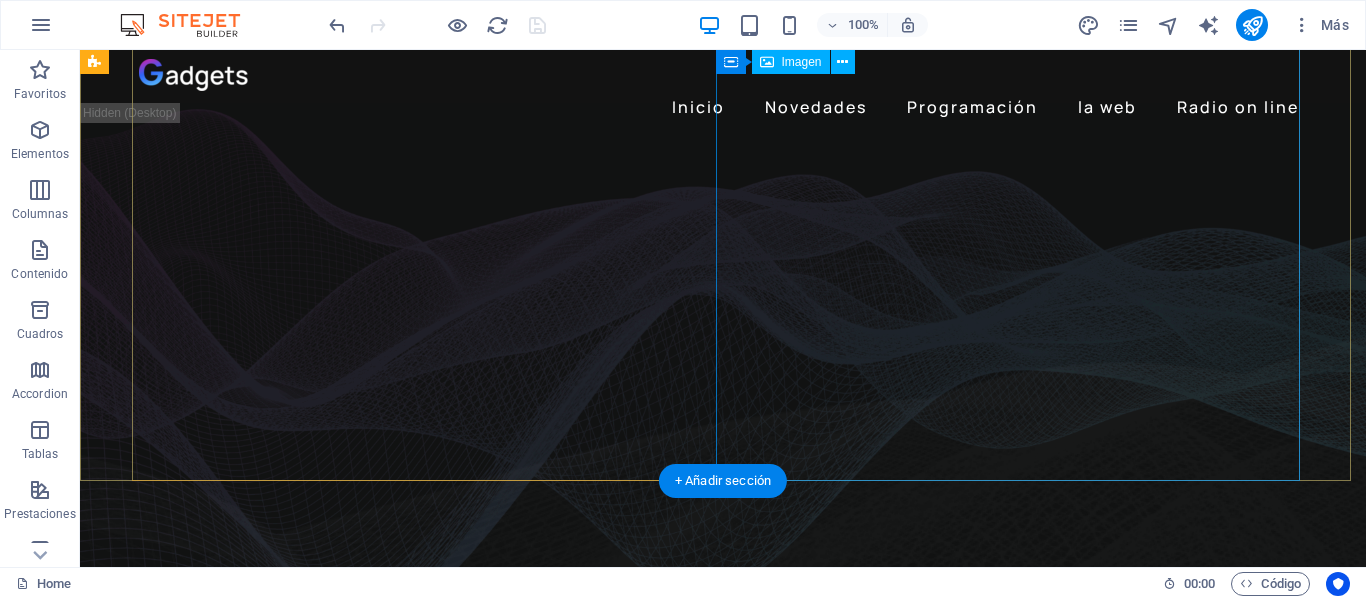 scroll, scrollTop: 0, scrollLeft: 0, axis: both 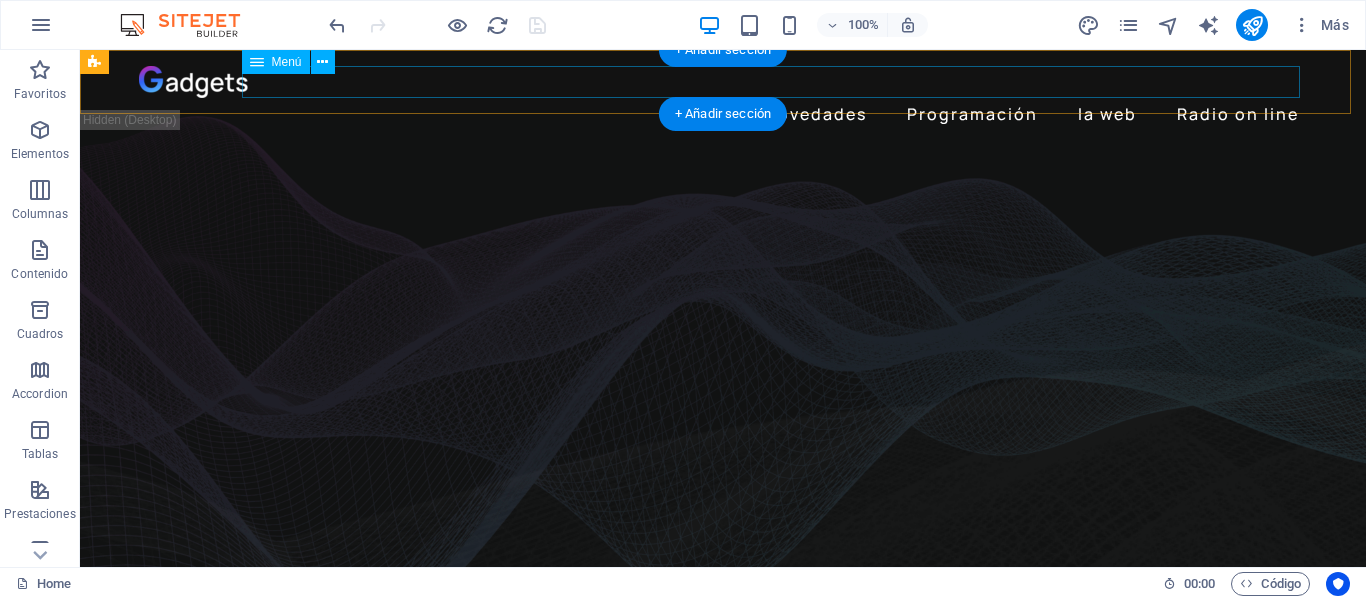 click on "Inicio Novedades Programación la web Radio on line" at bounding box center [723, 114] 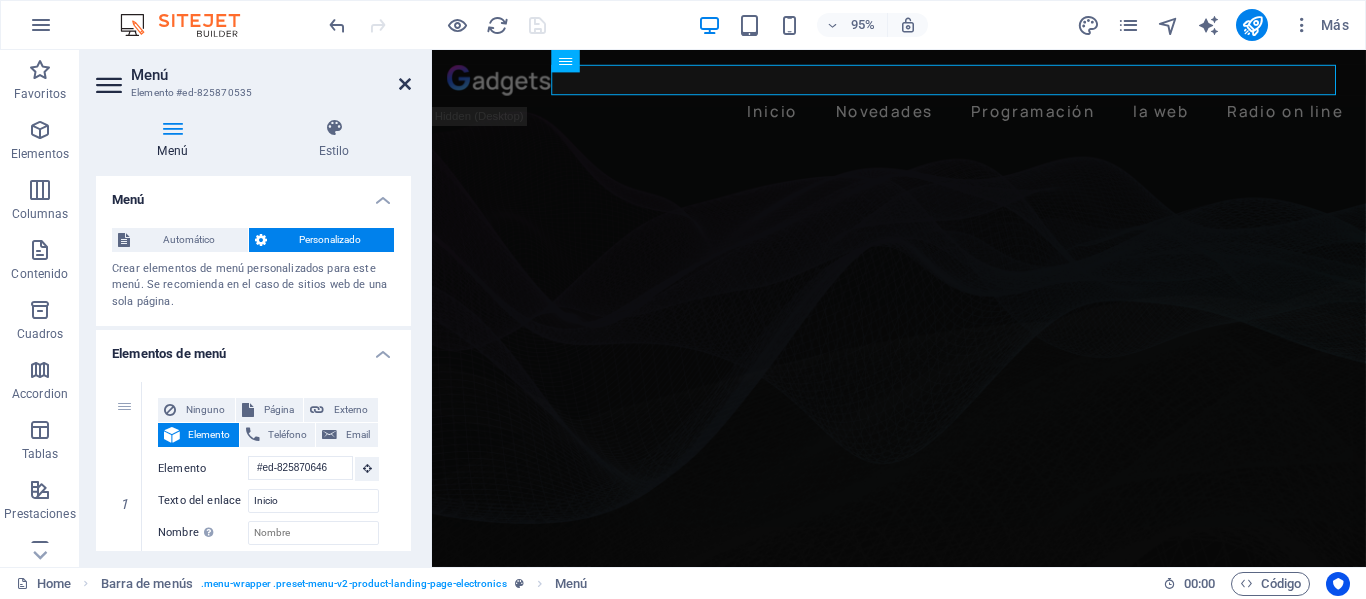 click at bounding box center (405, 84) 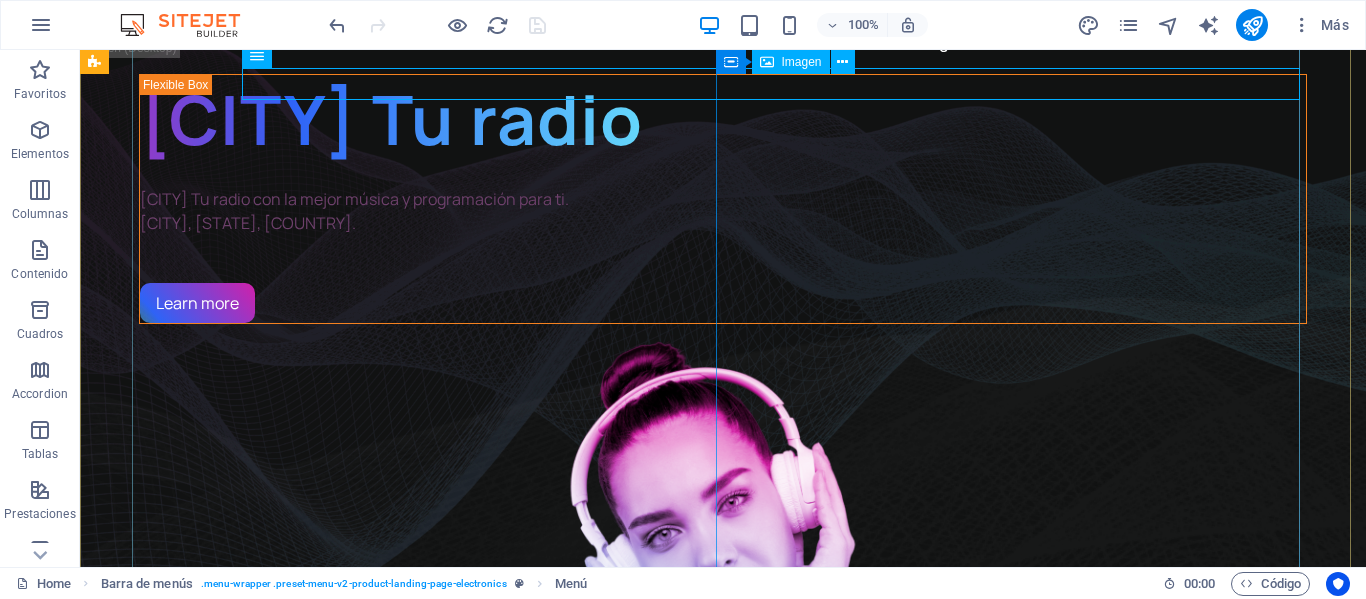 scroll, scrollTop: 0, scrollLeft: 0, axis: both 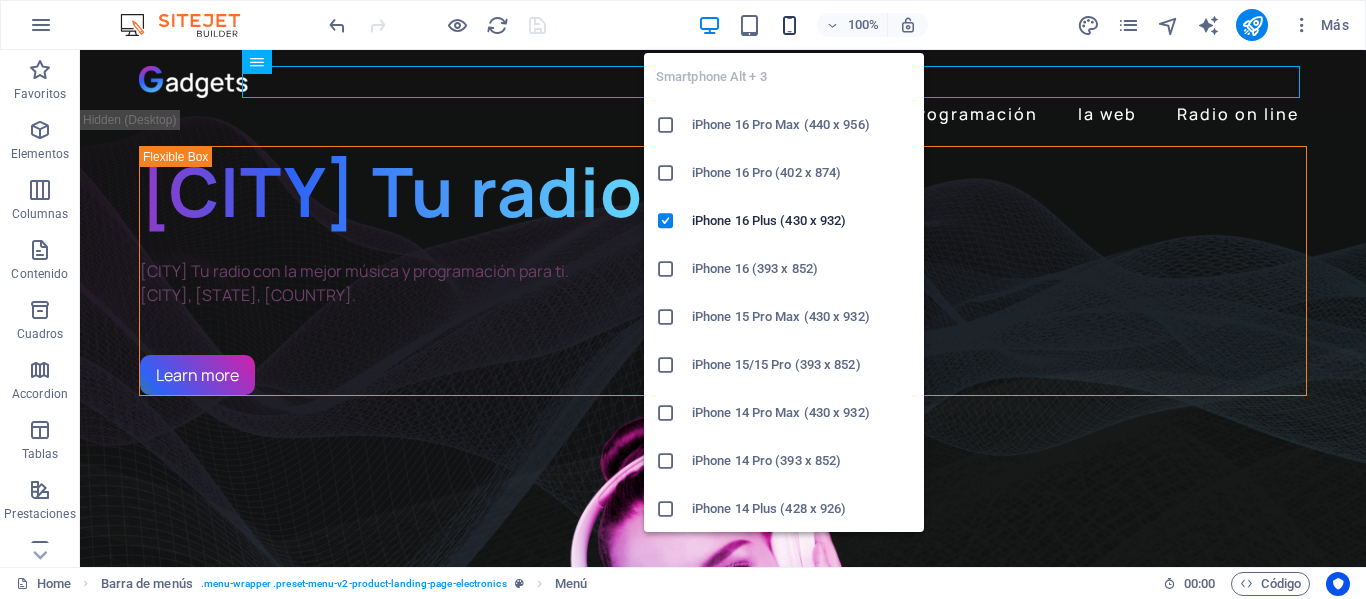click at bounding box center [789, 25] 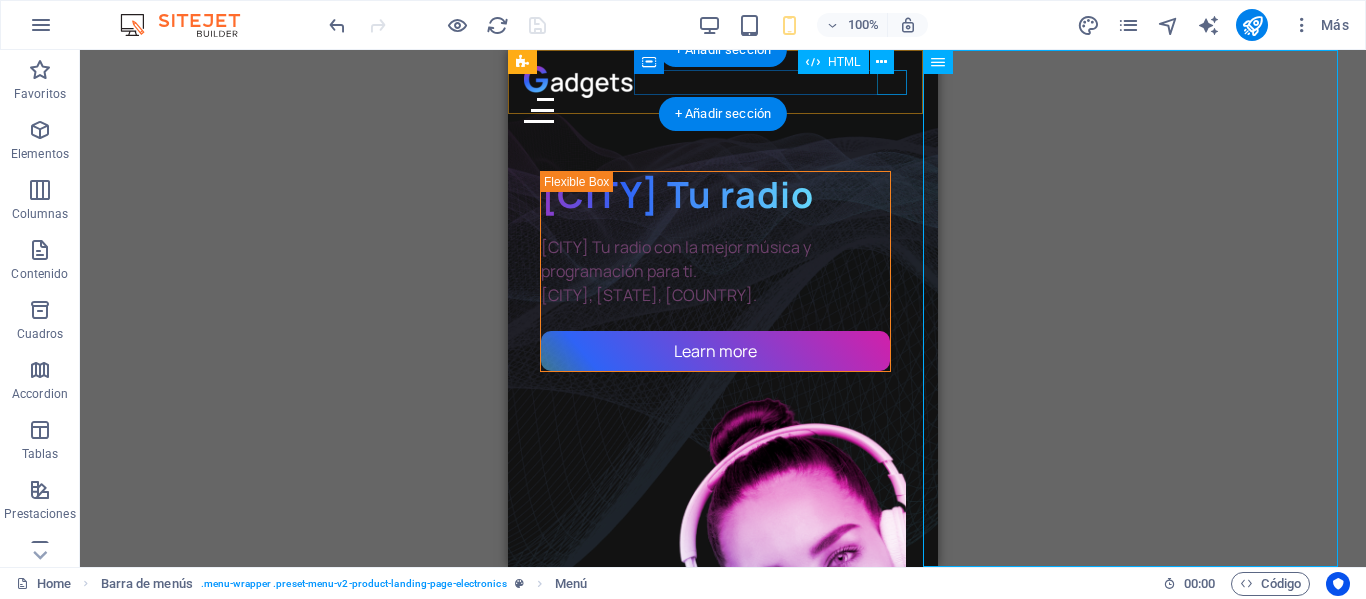 click at bounding box center (723, 110) 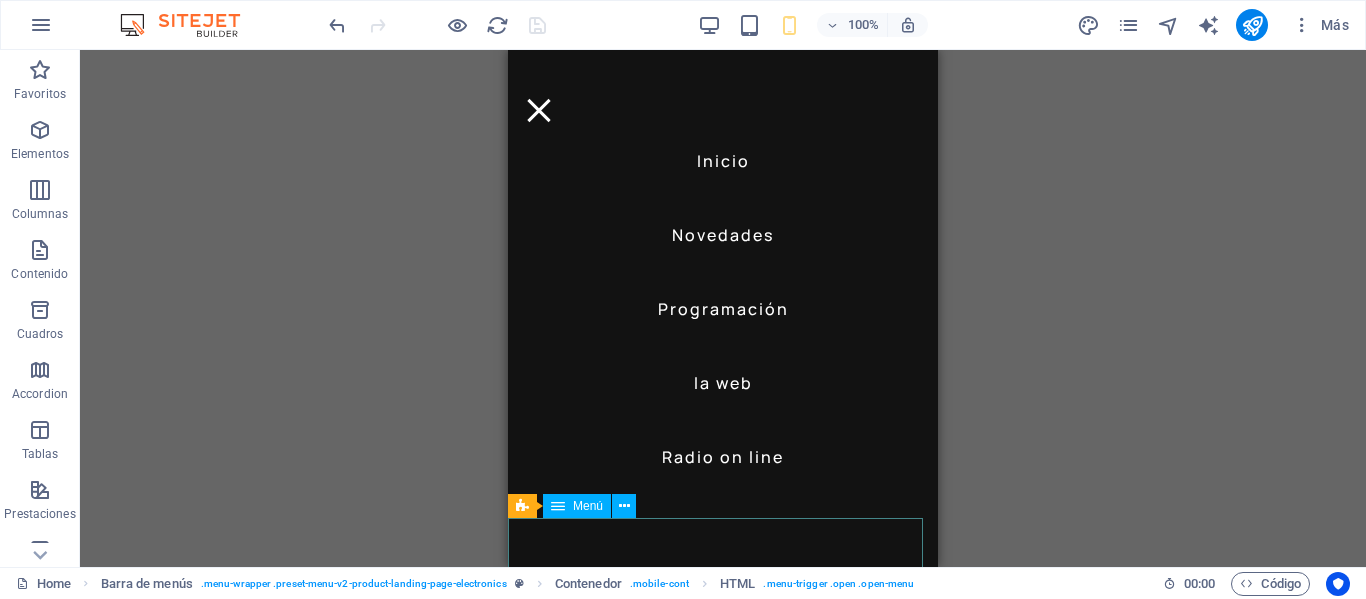 scroll, scrollTop: 100, scrollLeft: 0, axis: vertical 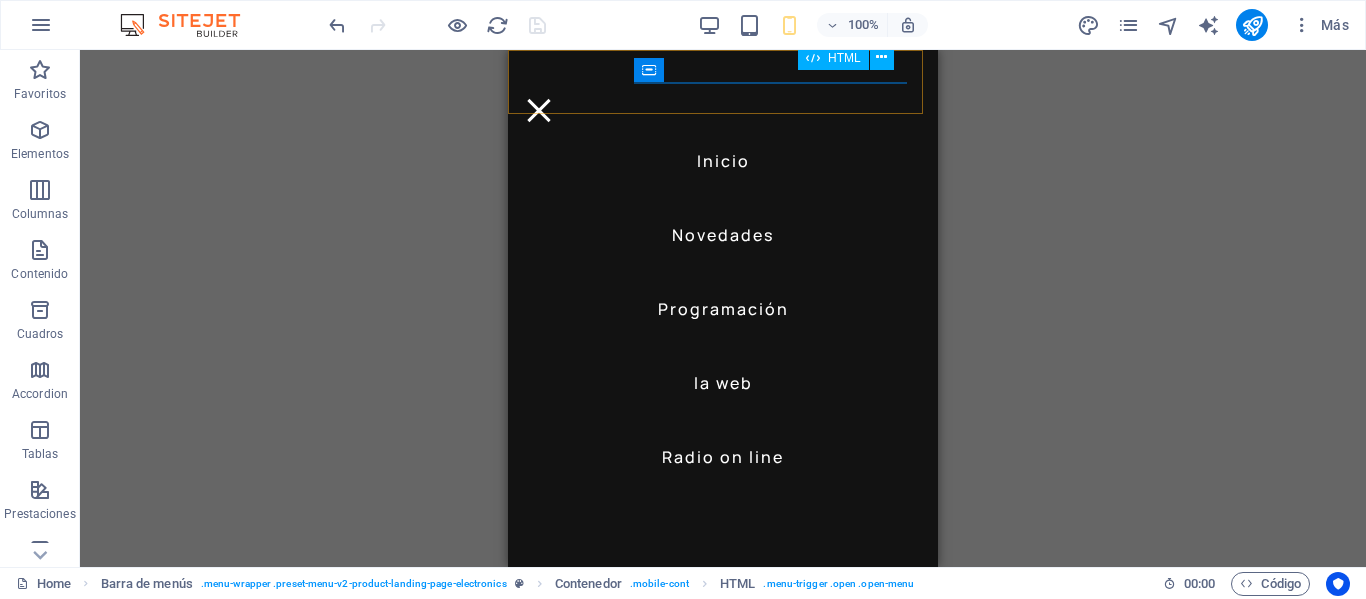 click at bounding box center [539, 110] 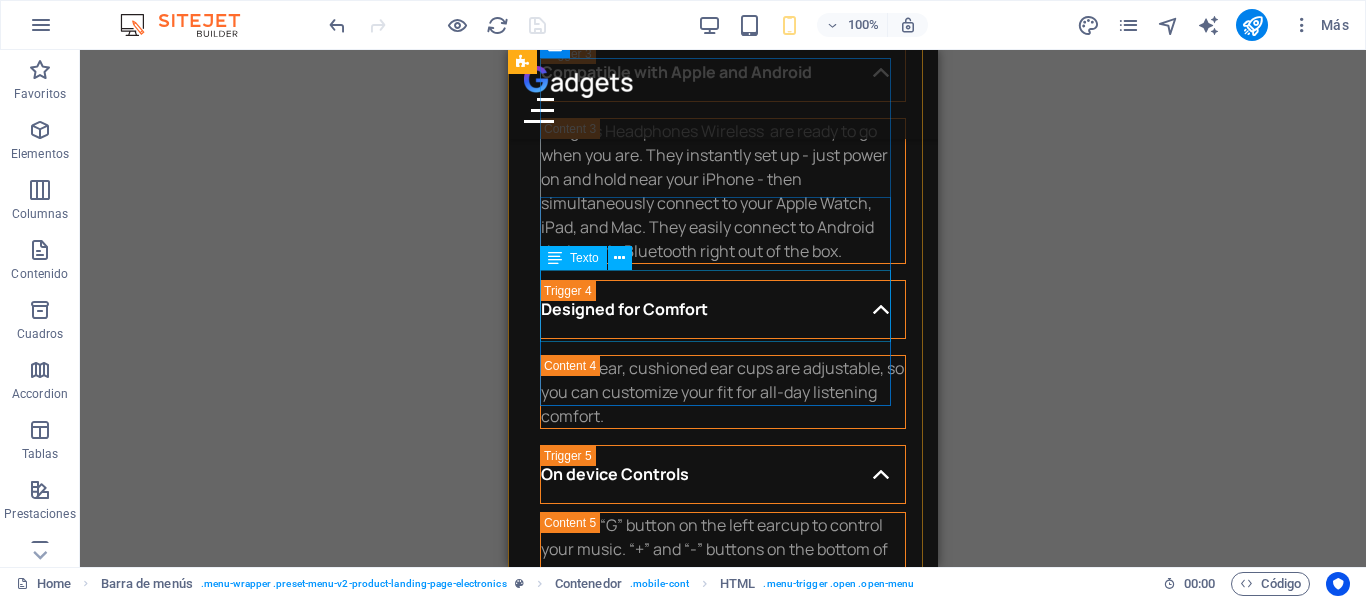scroll, scrollTop: 7295, scrollLeft: 0, axis: vertical 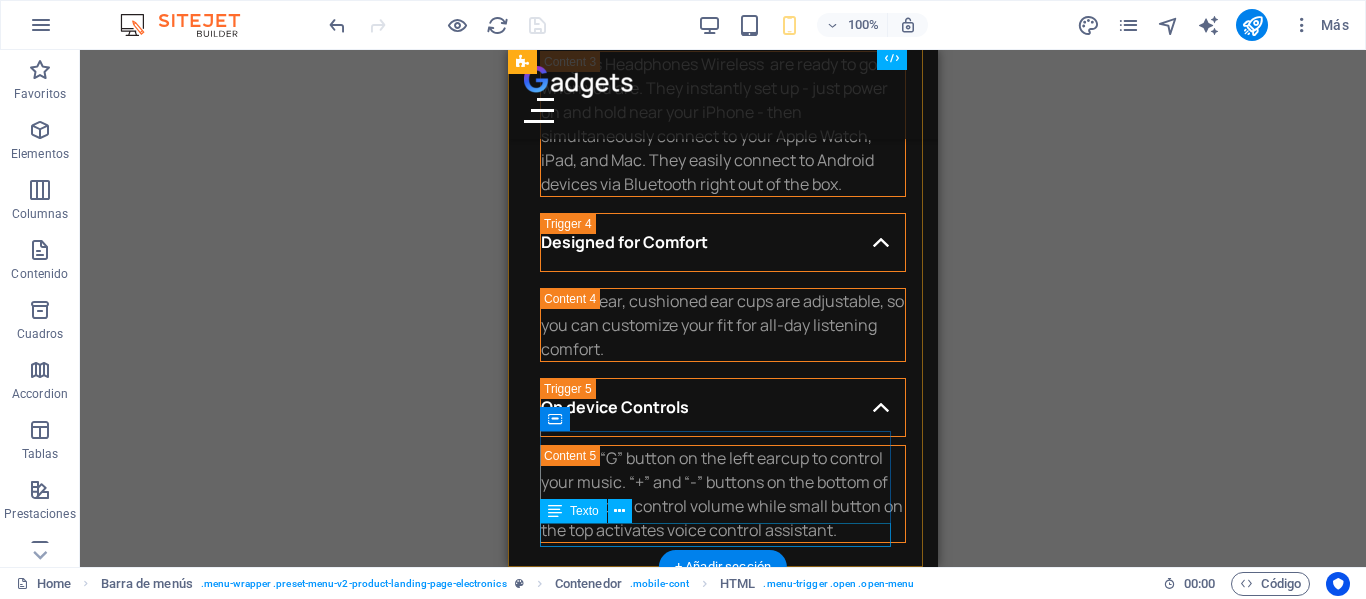click on "2022 Gadgets. All rights reserved" at bounding box center (723, 6412) 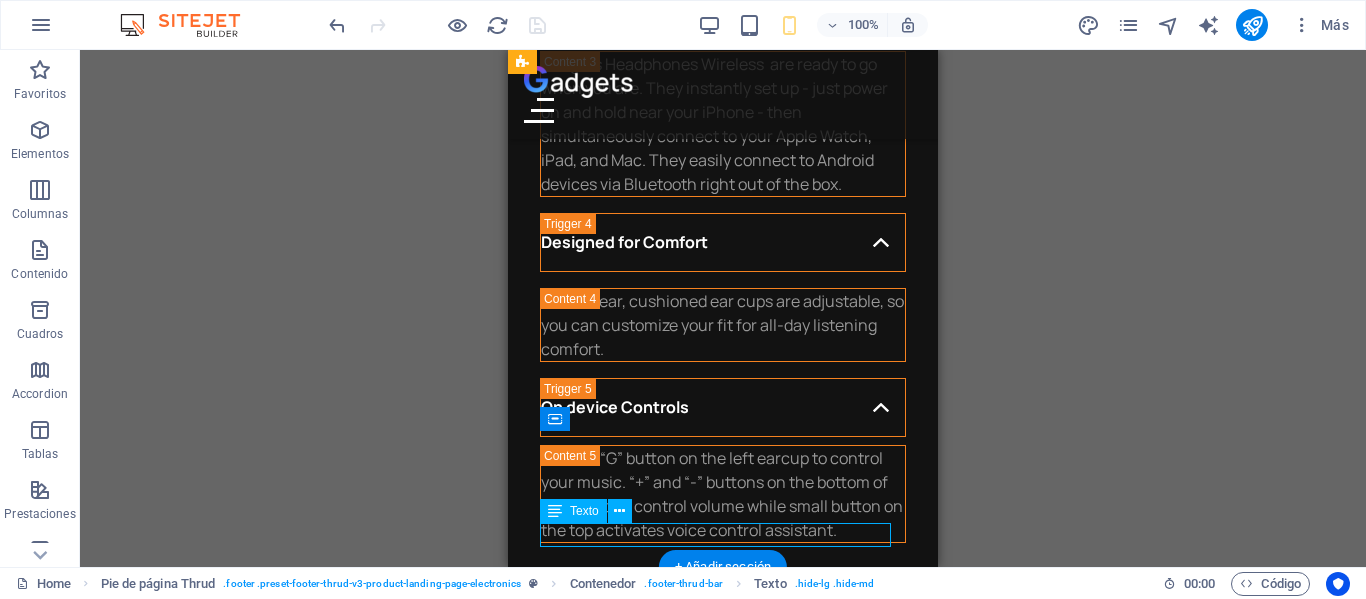 click on "2022 Gadgets. All rights reserved" at bounding box center (723, 6412) 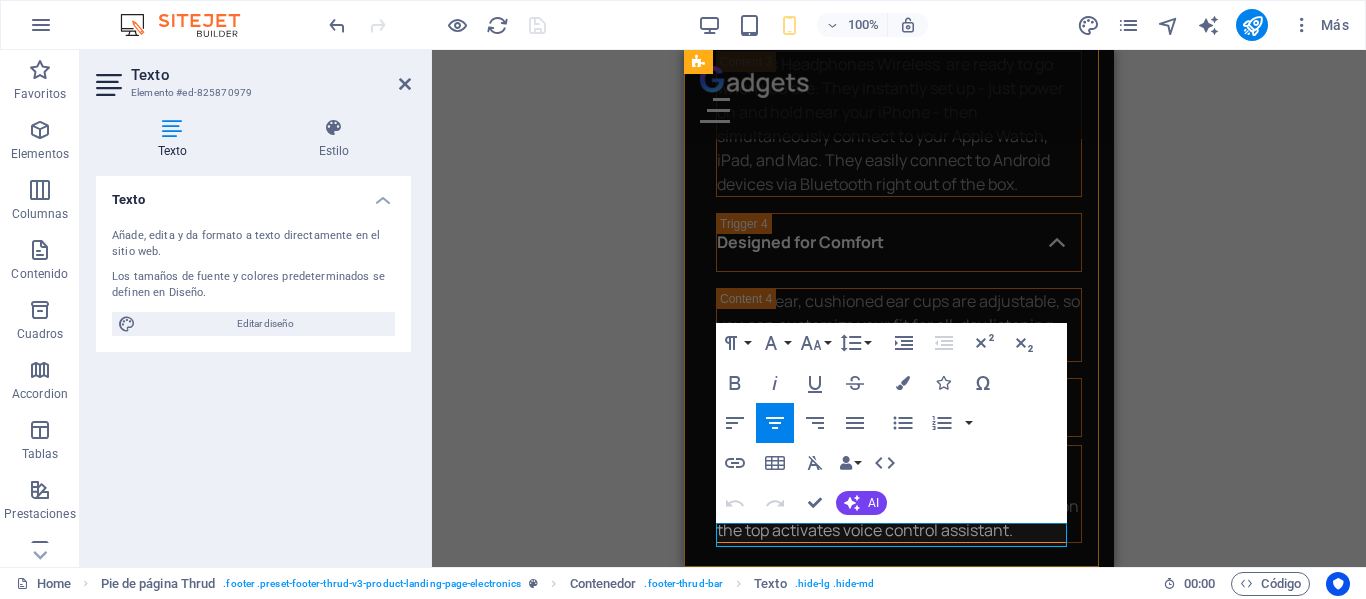 click on "2022 Gadgets. All rights reserved" at bounding box center [899, 6412] 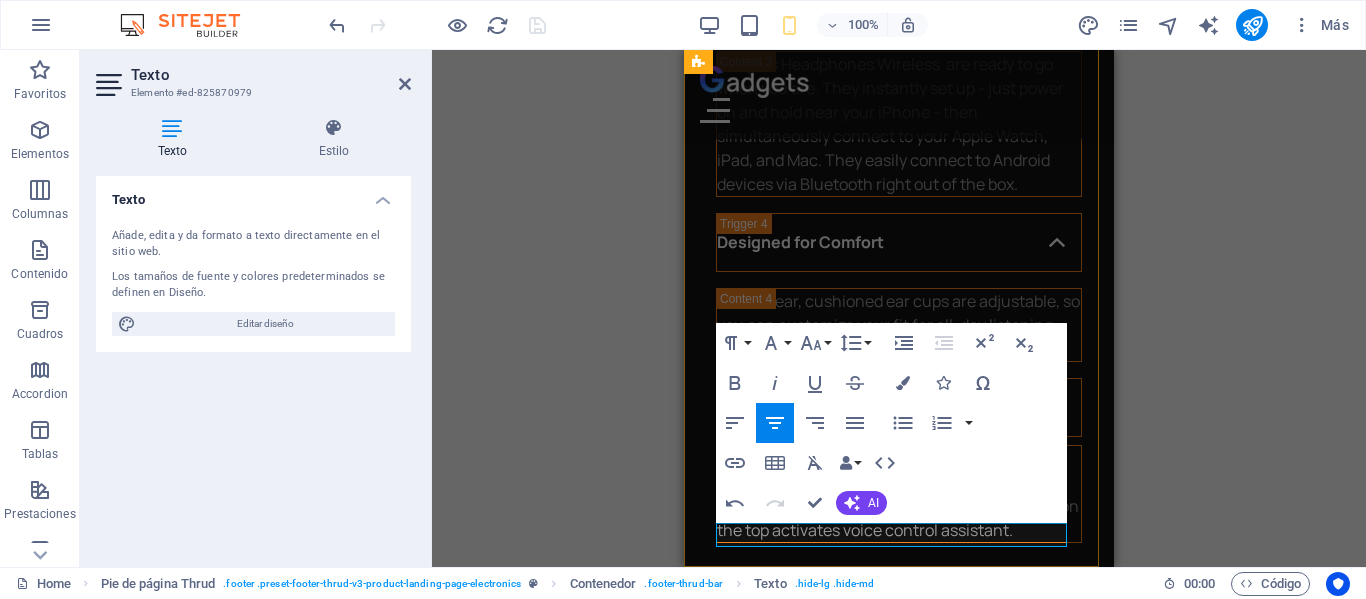 type 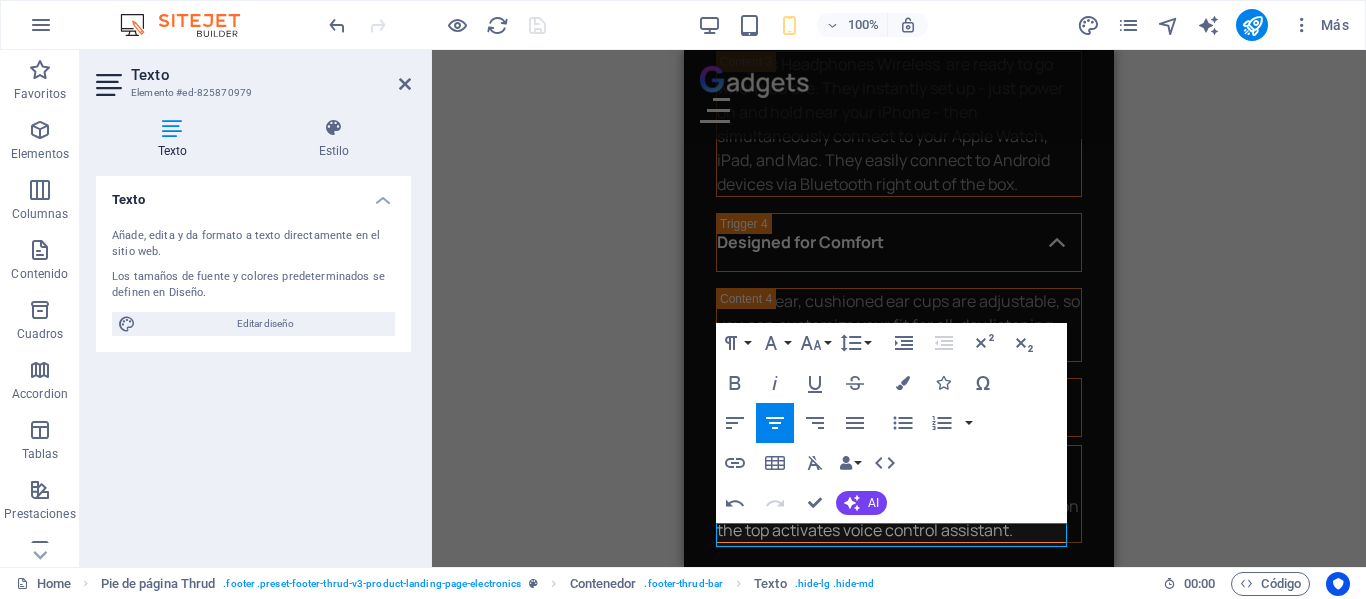 click on "H1   Banner   Banner   Contenedor   Contenedor   Banner   Control deslizante   Contenedor   Control deslizante   Columnas desiguales   Contenedor   Control deslizante   Columnas desiguales   Contenedor   Columnas desiguales   Contenedor   Control deslizante   Imagen   Contenedor   Contenedor   Columnas desiguales   Contenedor   H2   Separador   Texto   4 columnas   Contenedor   Imagen   Contenedor   Separador   Texto   Contenedor   Imagen   Contenedor   Barra de menús   Menú   Contenedor   Texto   Columnas desiguales   Texto   Contenedor   Texto   Texto   Texto   Separador   Imagen   Separador   Texto   Texto   Separador   Contenedor   Imagen   Contenedor   Imagen   Contenedor   H1   Contenedor   Control deslizante   Banner   Columnas desiguales   Control deslizante   Columnas desiguales   Banner   Contenedor   Logo   Contenedor   Control deslizante   Columnas desiguales   Contenedor   Banner   Imagen   Contenedor   Control deslizante   Banner   Contenedor   Contenedor   Imagen" at bounding box center [899, 308] 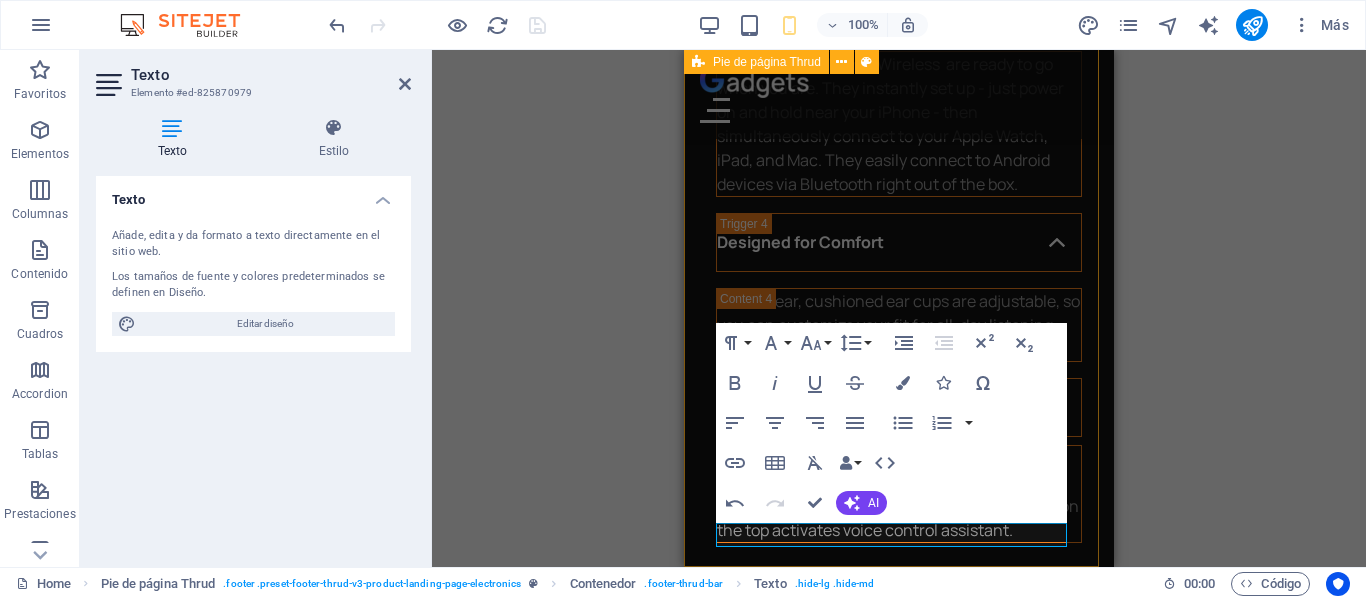 click on "Lorem ipsum dolor sit amet, consectetur adipiscing elit. Eu felis gravida a, gravida tortor sit venenatis. About Benefit Characteristics Testimonials Contact Mail Us:  102e5619d6c95b4abbf2428a9662b1@cpanel.local Call Us:  0123 - 456789 Street ,  Berlin ,   12345
2022 Gadgets. All rights reserved  2025 Peoplebla. todos los derechos reservados" at bounding box center (899, 6044) 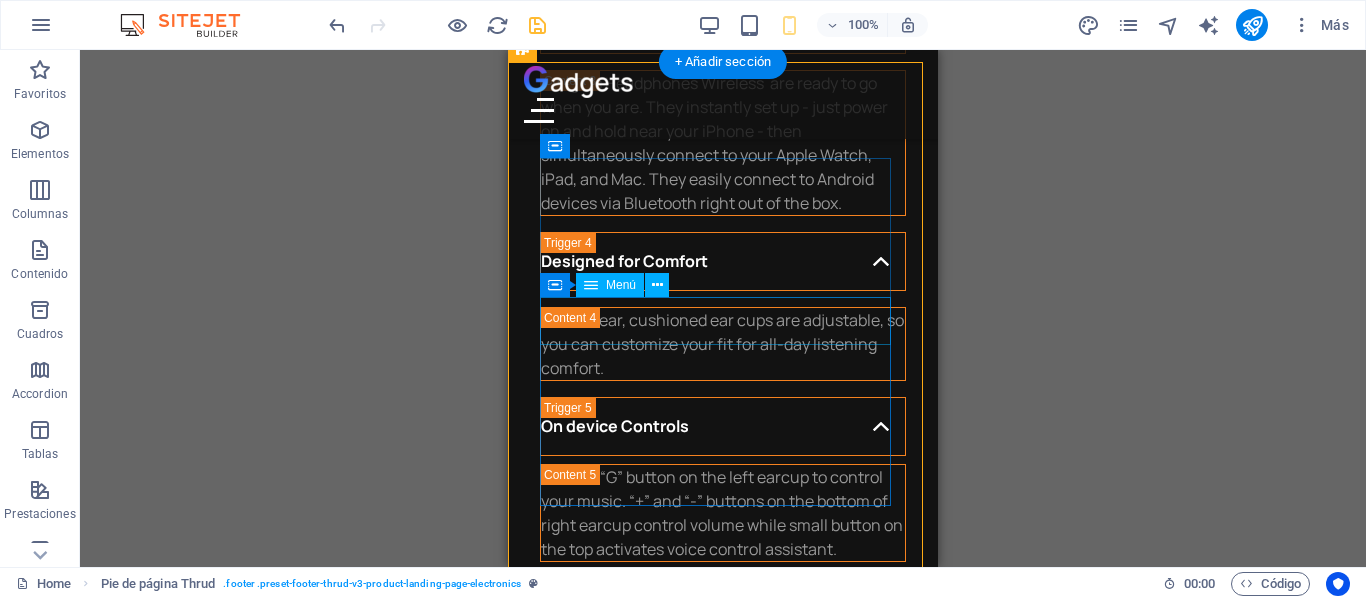 scroll, scrollTop: 7295, scrollLeft: 0, axis: vertical 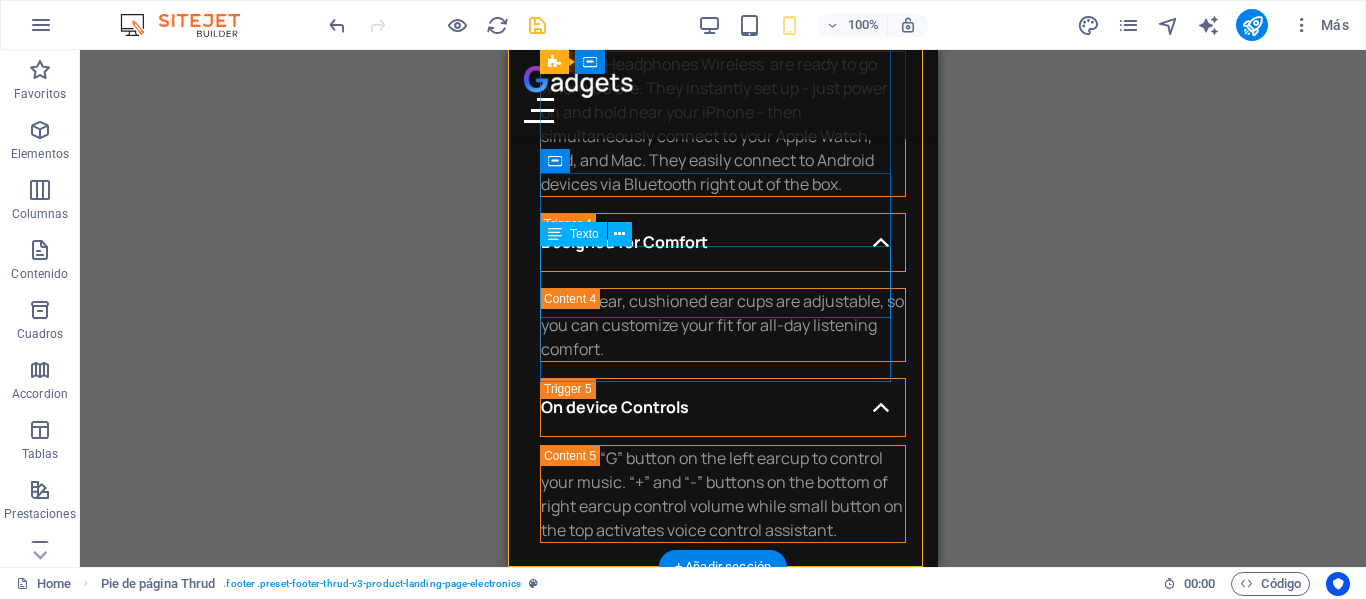 click on "0123 - 456789" at bounding box center (646, 5991) 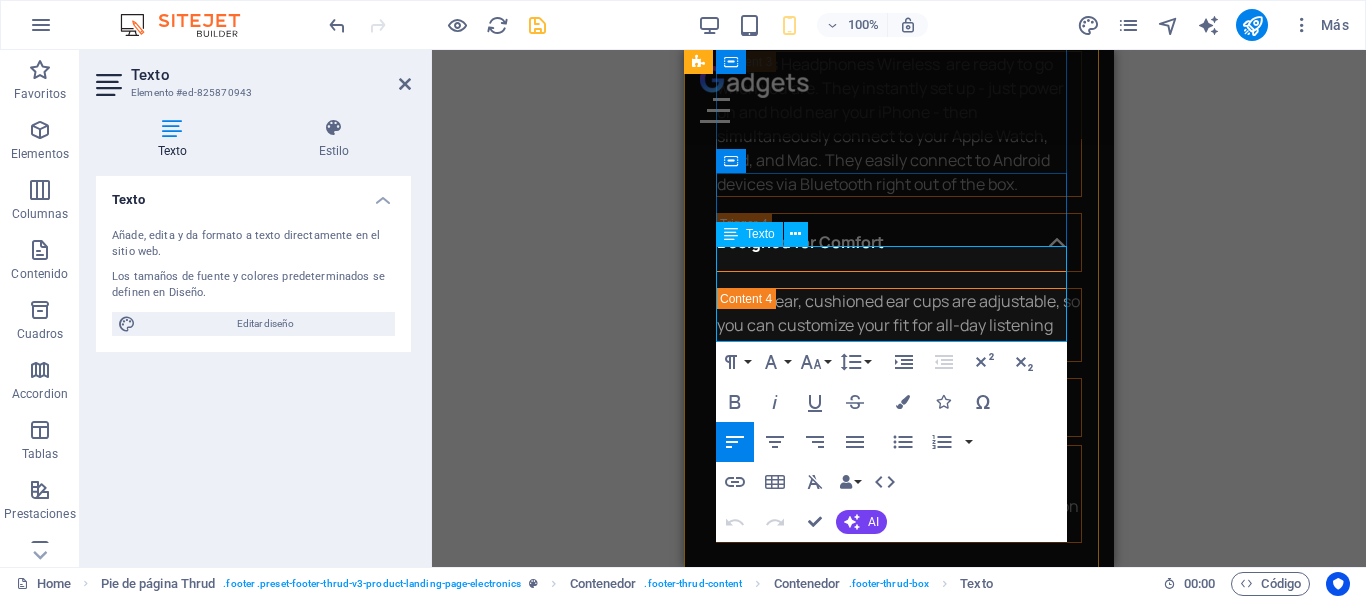 drag, startPoint x: 885, startPoint y: 326, endPoint x: 810, endPoint y: 282, distance: 86.95401 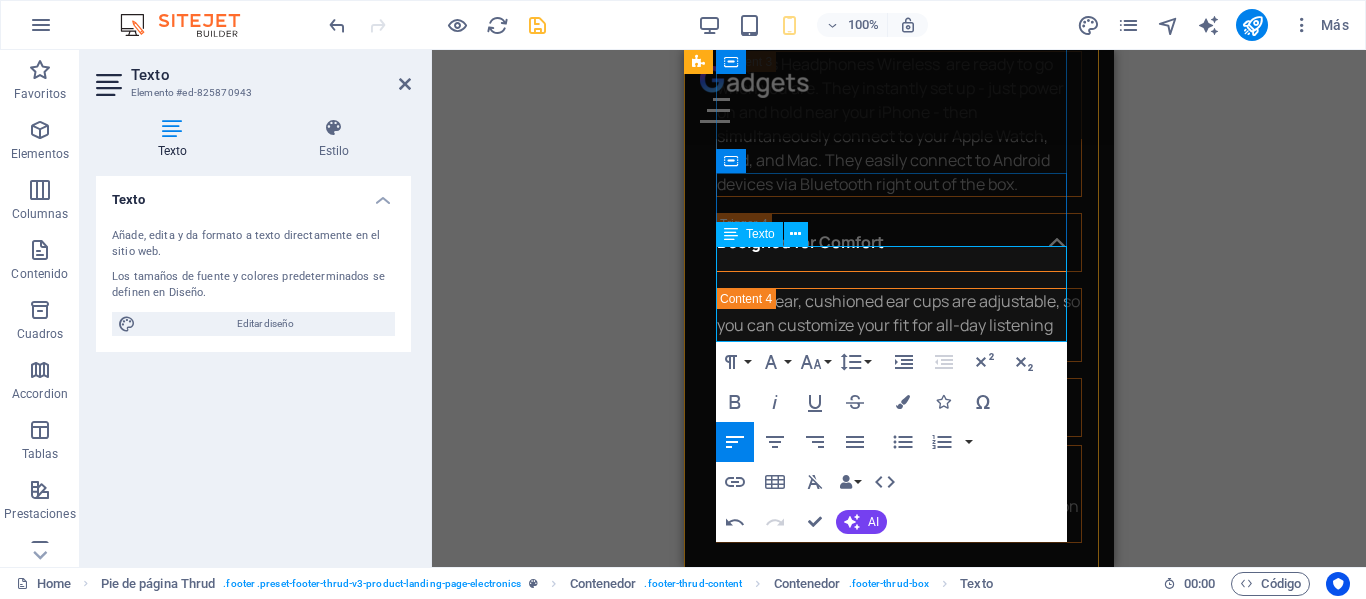 type 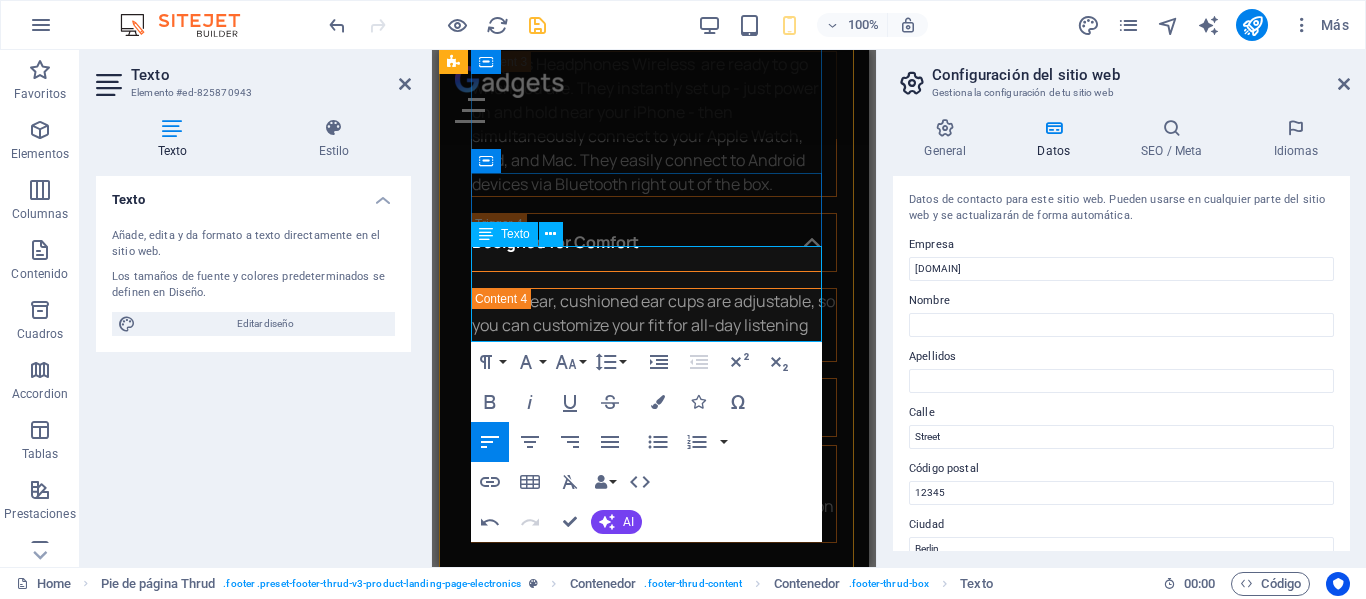 click on "0123 - 456789" at bounding box center [553, 6015] 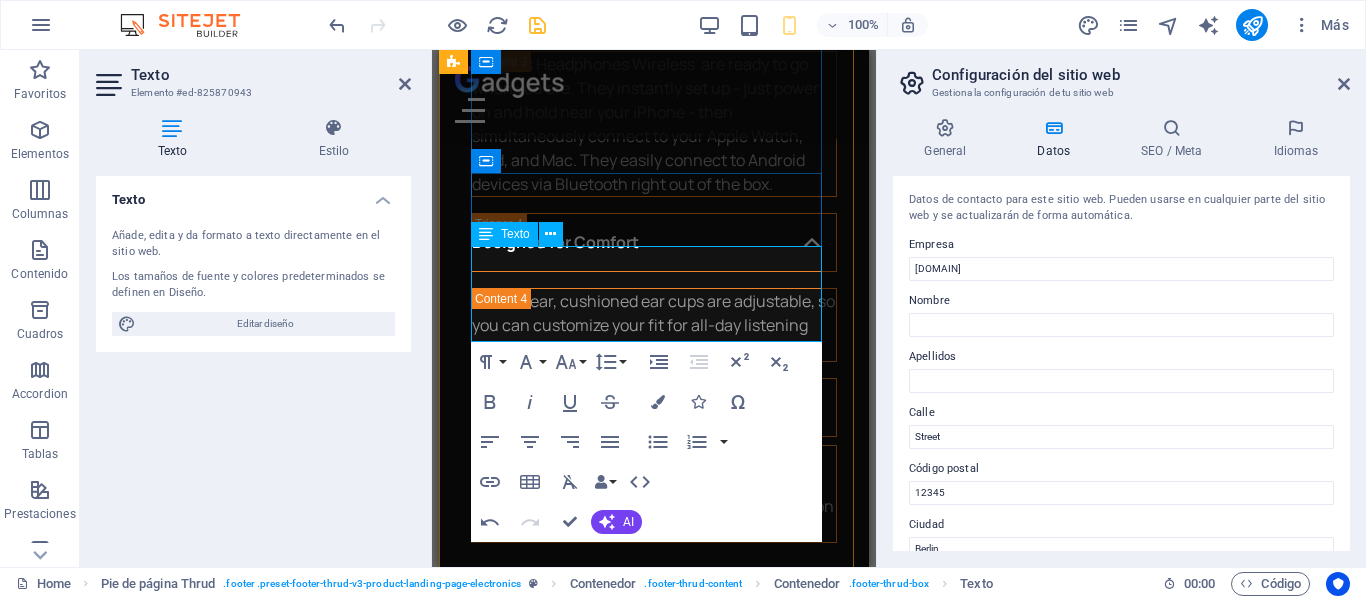 click on "0123 - 456789" at bounding box center [553, 6015] 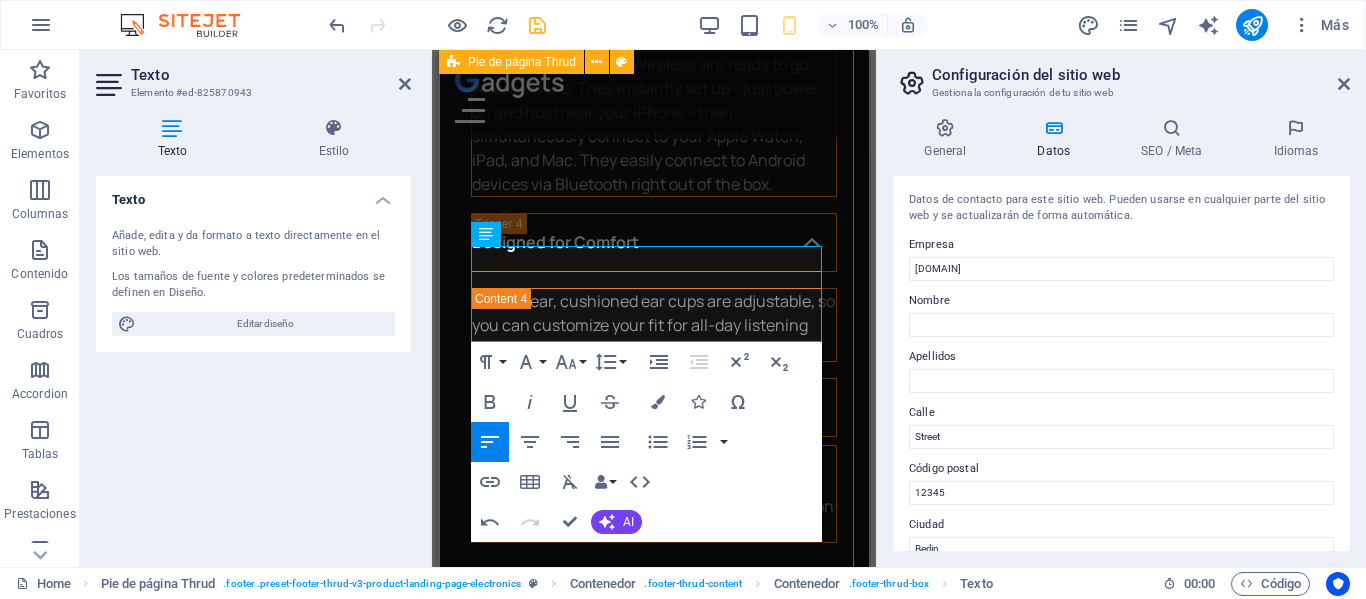 click on "Lorem ipsum dolor sit amet, consectetur adipiscing elit. Eu felis gravida a, gravida tortor sit venenatis. About Benefit Characteristics Testimonials Contact Mail Us:  102e5619d6c95b4abbf2428a9662b1@cpanel.local Tel.:  0123 - 456789 Street ,  Berlin ,   12345
2022 Gadgets. All rights reserved  2025 Peoplebla. todos los derechos reservados" at bounding box center [654, 6056] 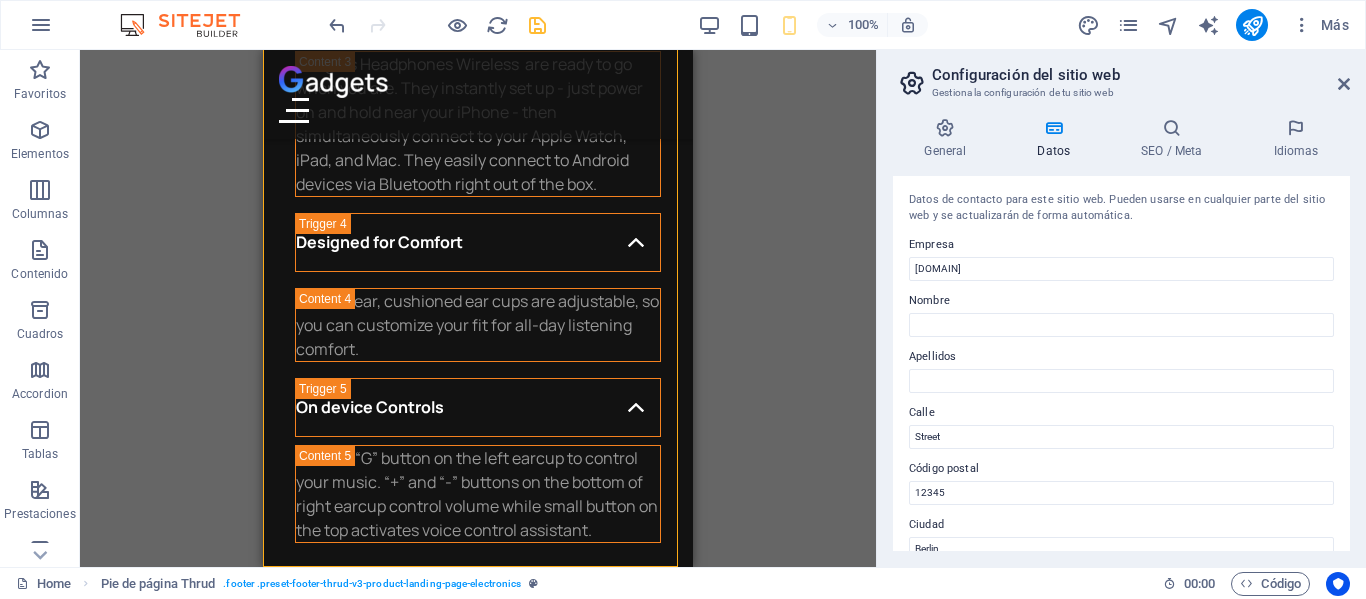 click at bounding box center [537, 25] 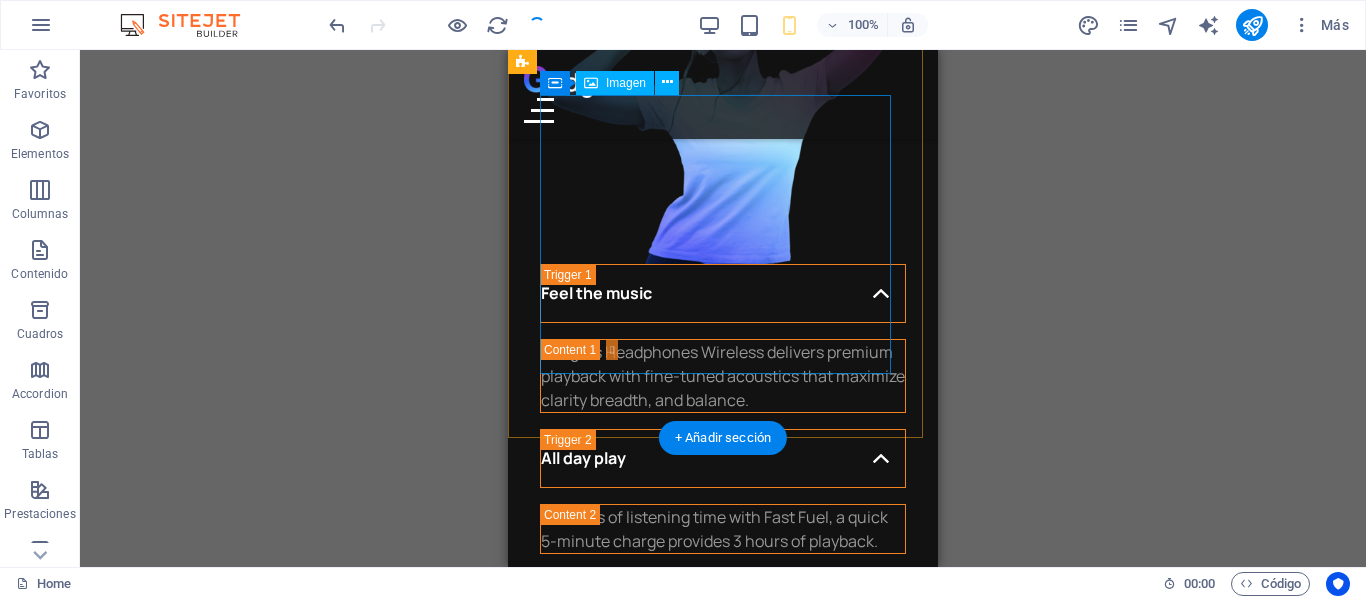 scroll, scrollTop: 6495, scrollLeft: 0, axis: vertical 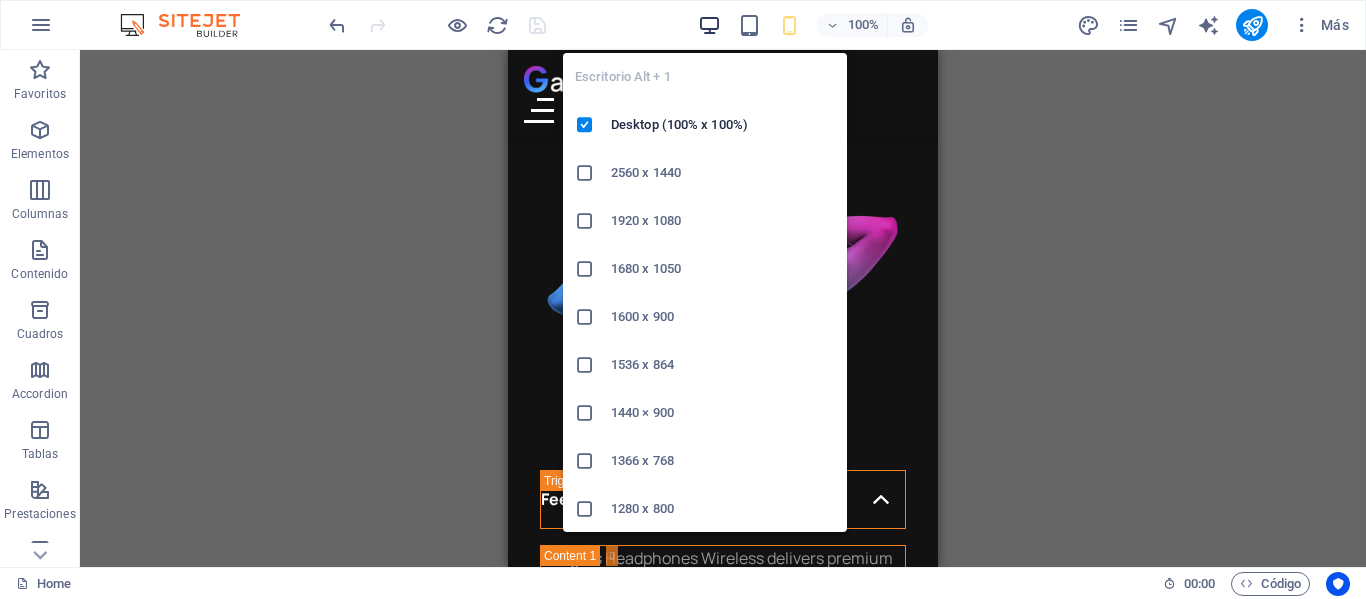click at bounding box center (709, 25) 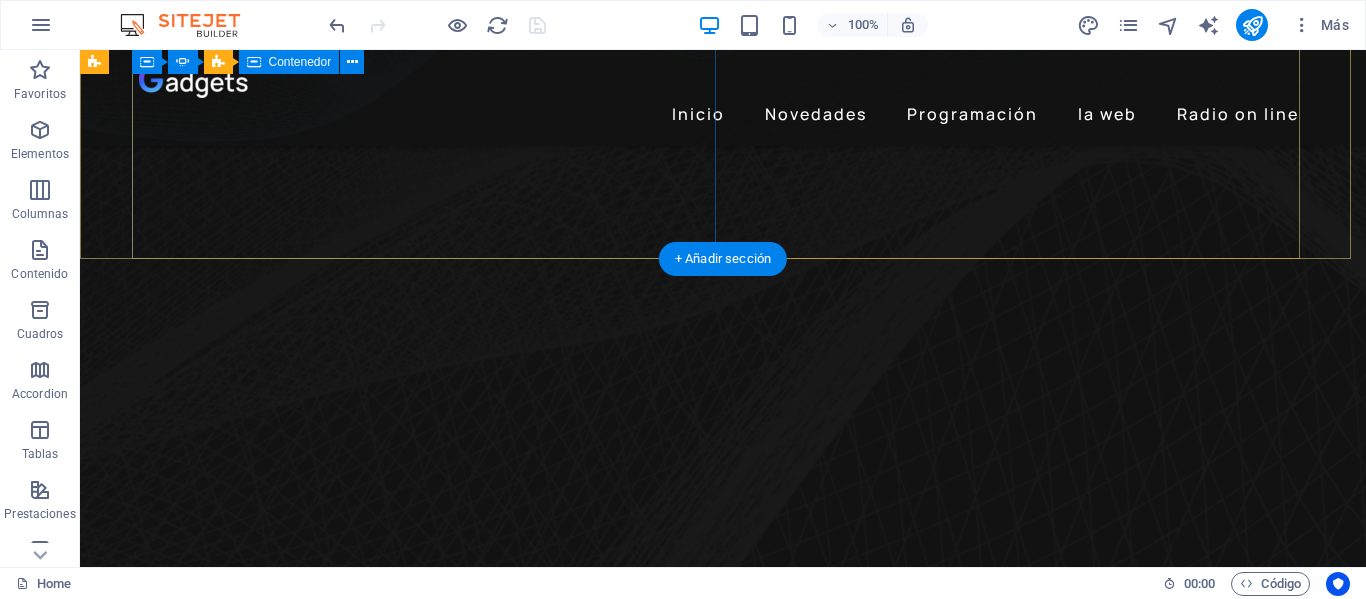 scroll, scrollTop: 0, scrollLeft: 0, axis: both 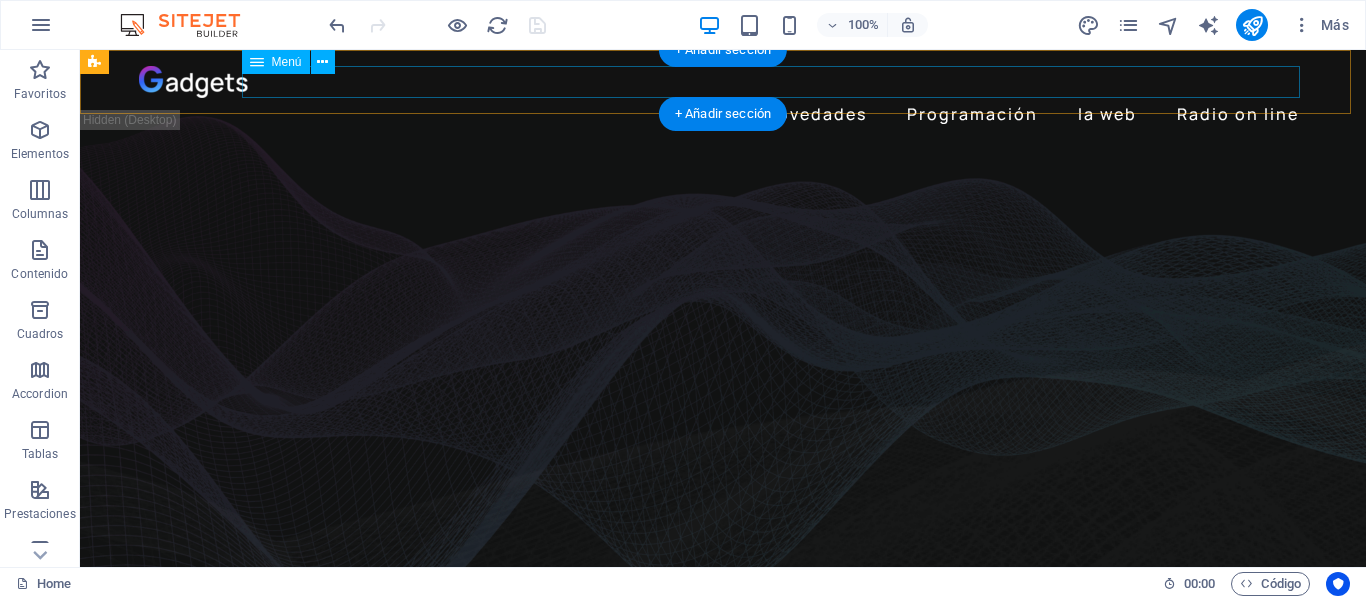 click on "Inicio Novedades Programación la web Radio on line" at bounding box center (723, 114) 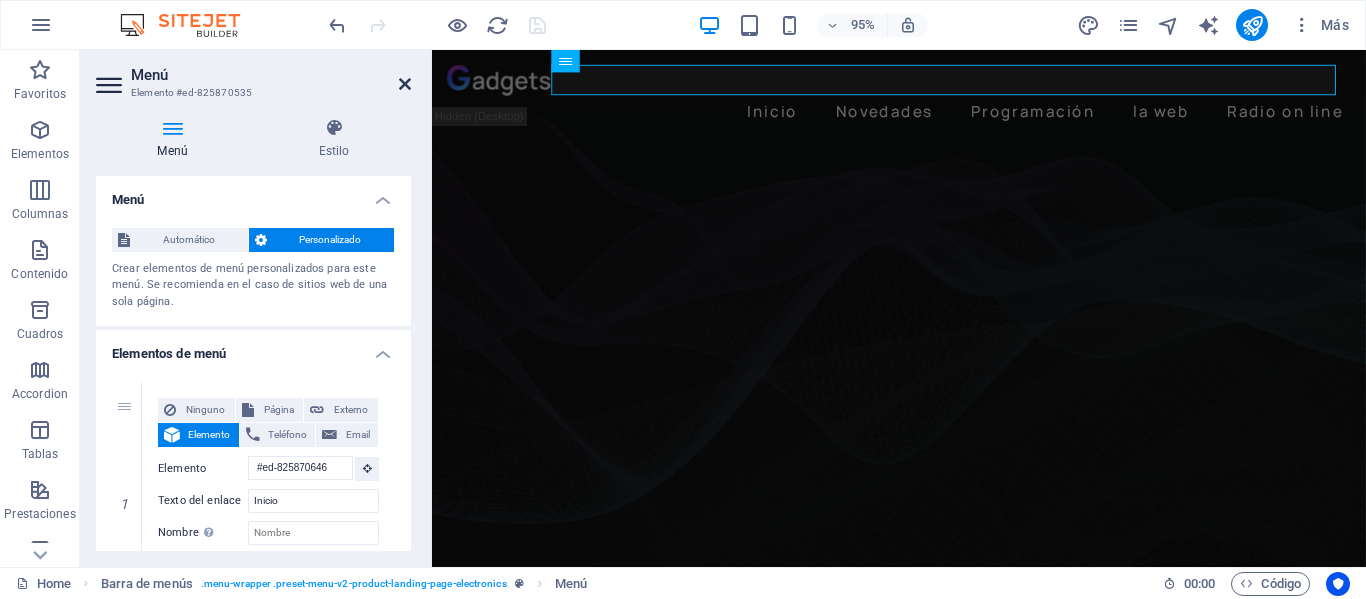 click at bounding box center (405, 84) 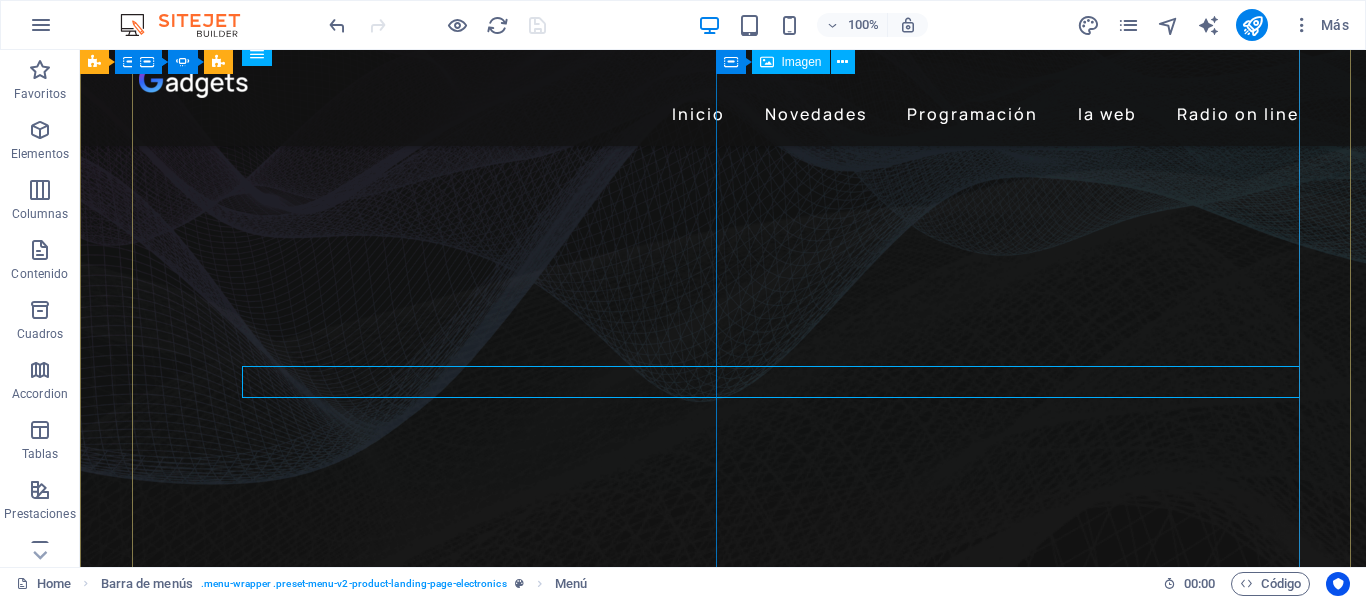 scroll, scrollTop: 0, scrollLeft: 0, axis: both 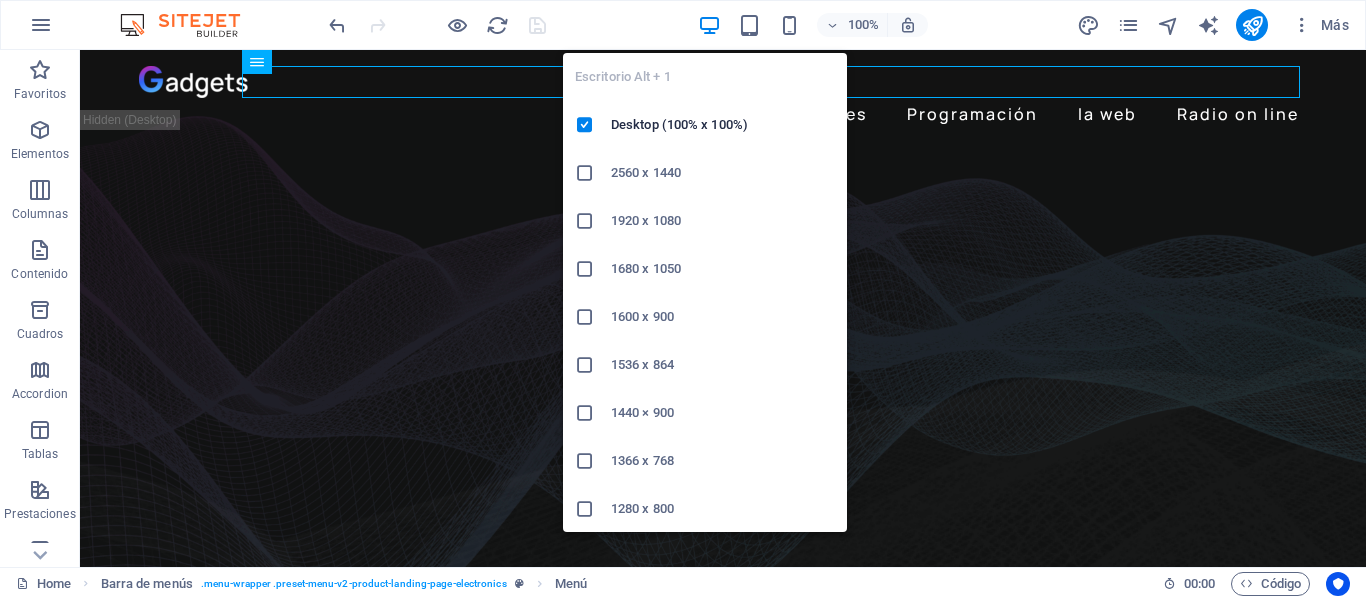 click at bounding box center (709, 25) 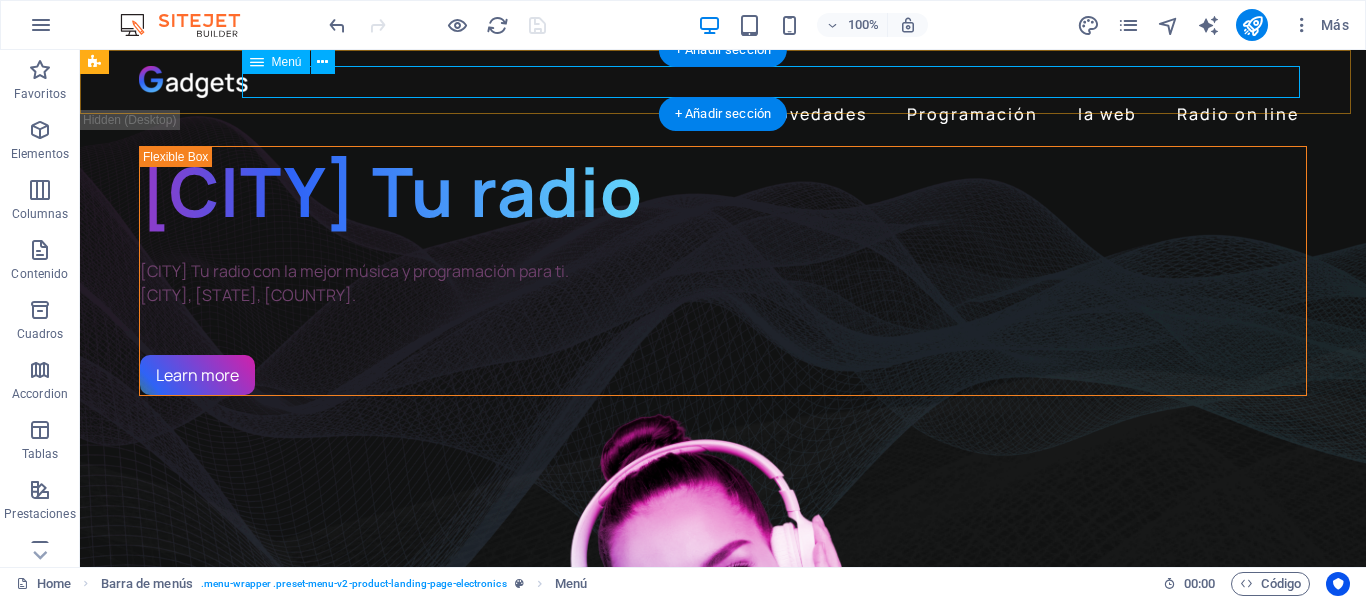 click on "Inicio Novedades Programación la web Radio on line" at bounding box center (723, 114) 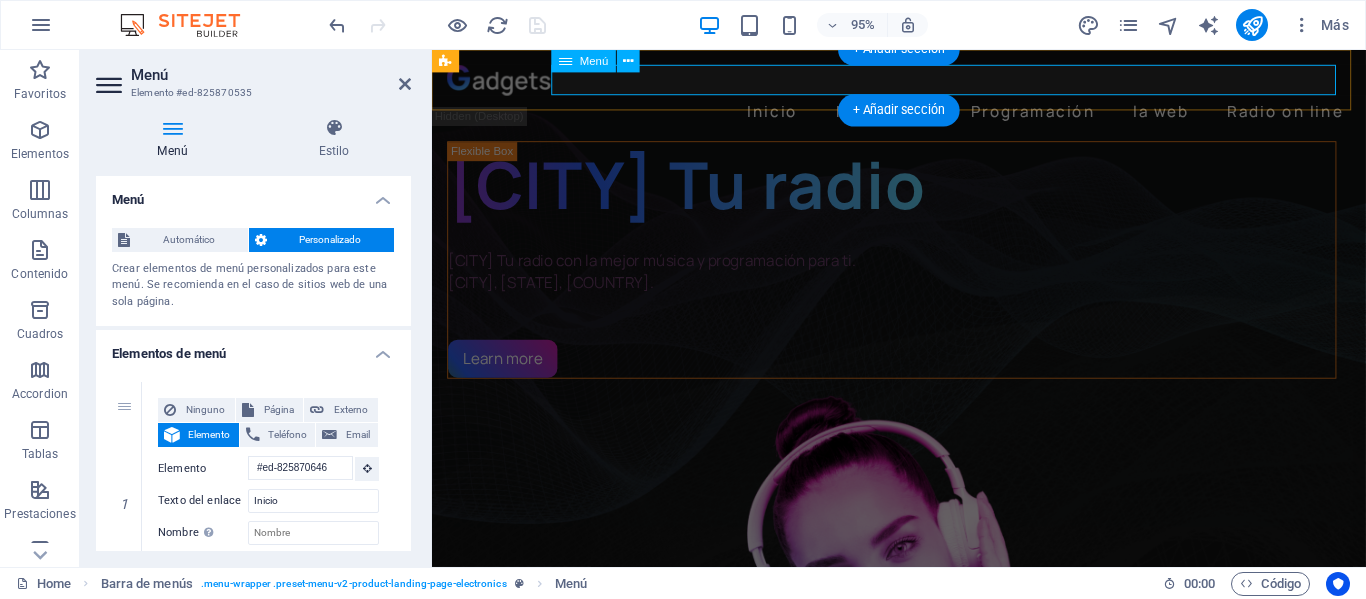 click on "Inicio Novedades Programación la web Radio on line" at bounding box center [923, 114] 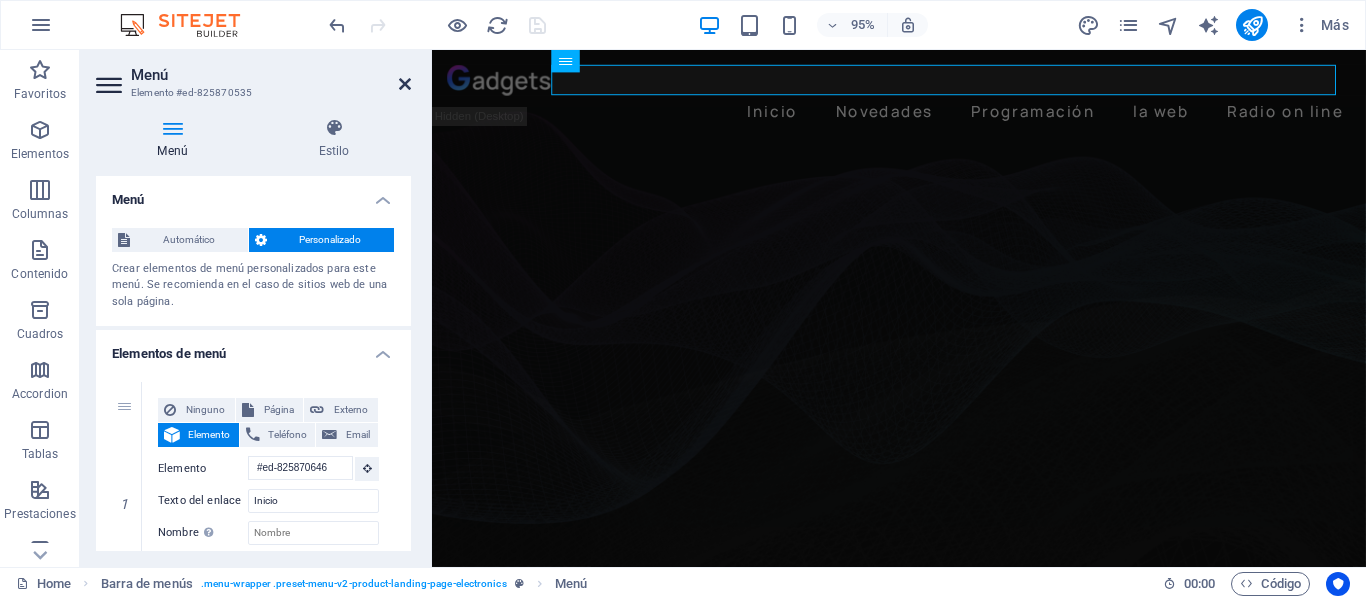 click at bounding box center (405, 84) 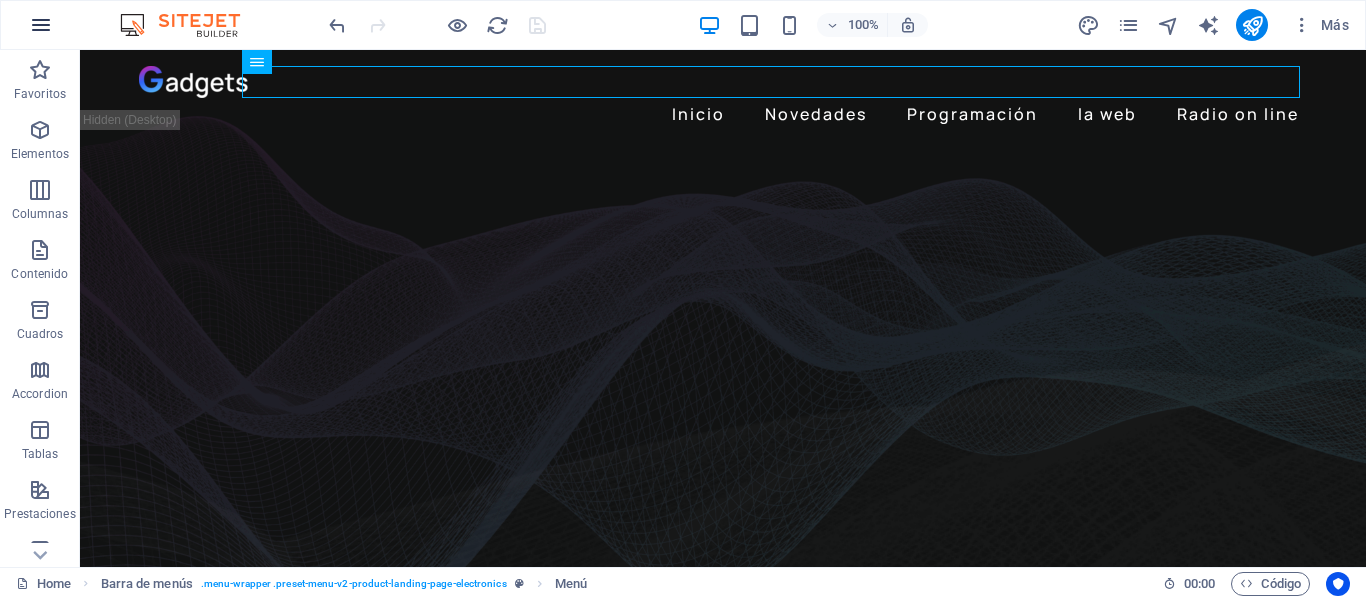 click at bounding box center [41, 25] 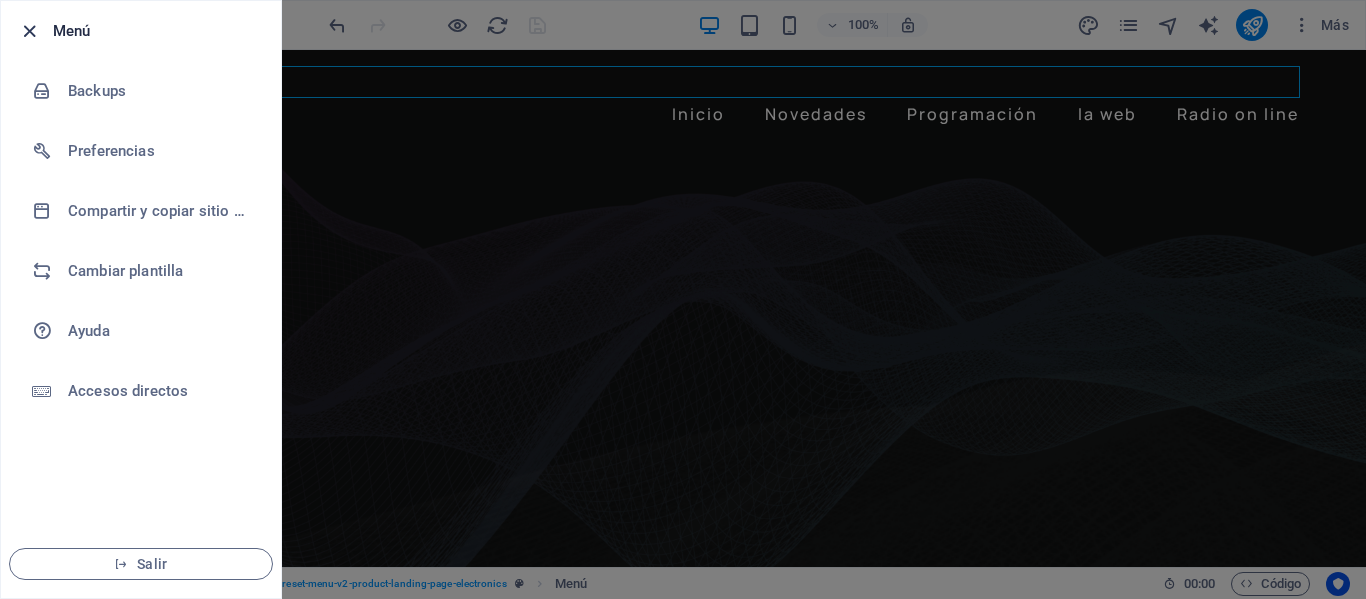 click at bounding box center (29, 31) 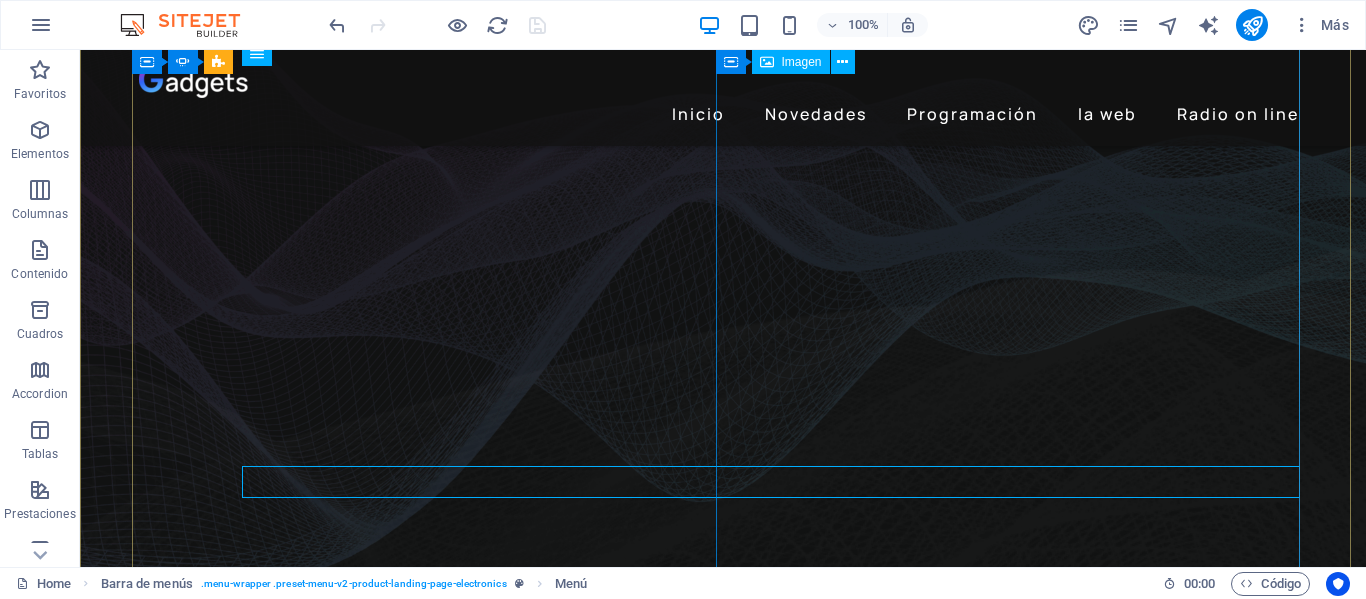 scroll, scrollTop: 0, scrollLeft: 0, axis: both 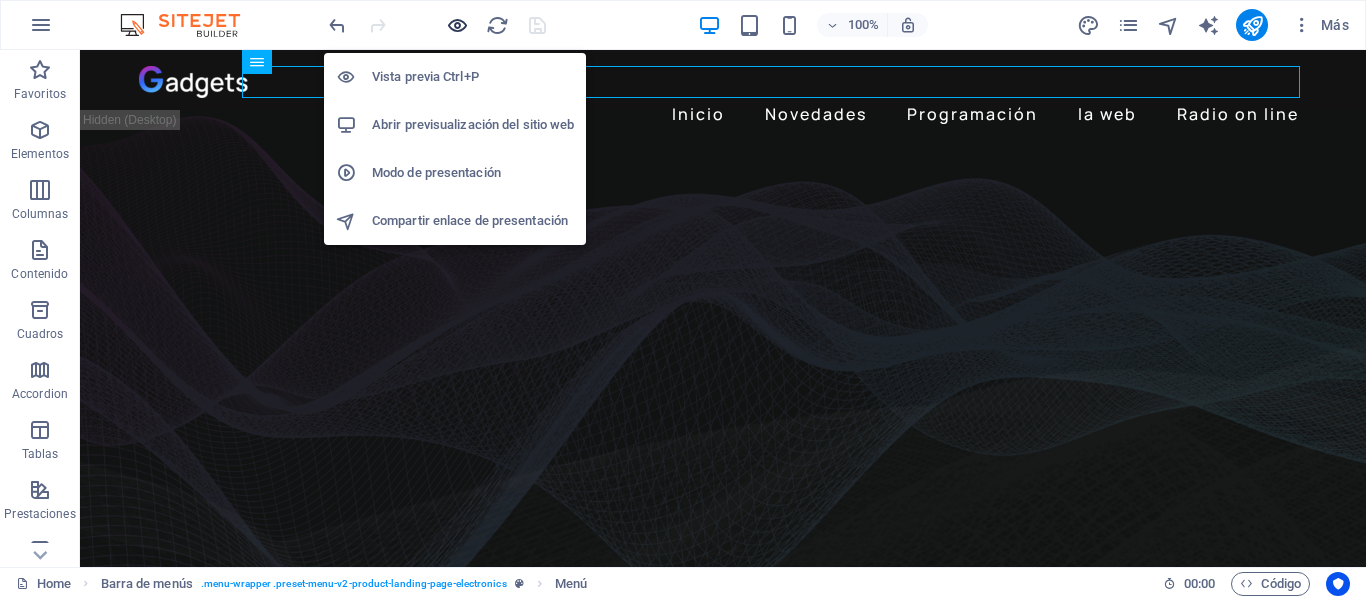 click at bounding box center [457, 25] 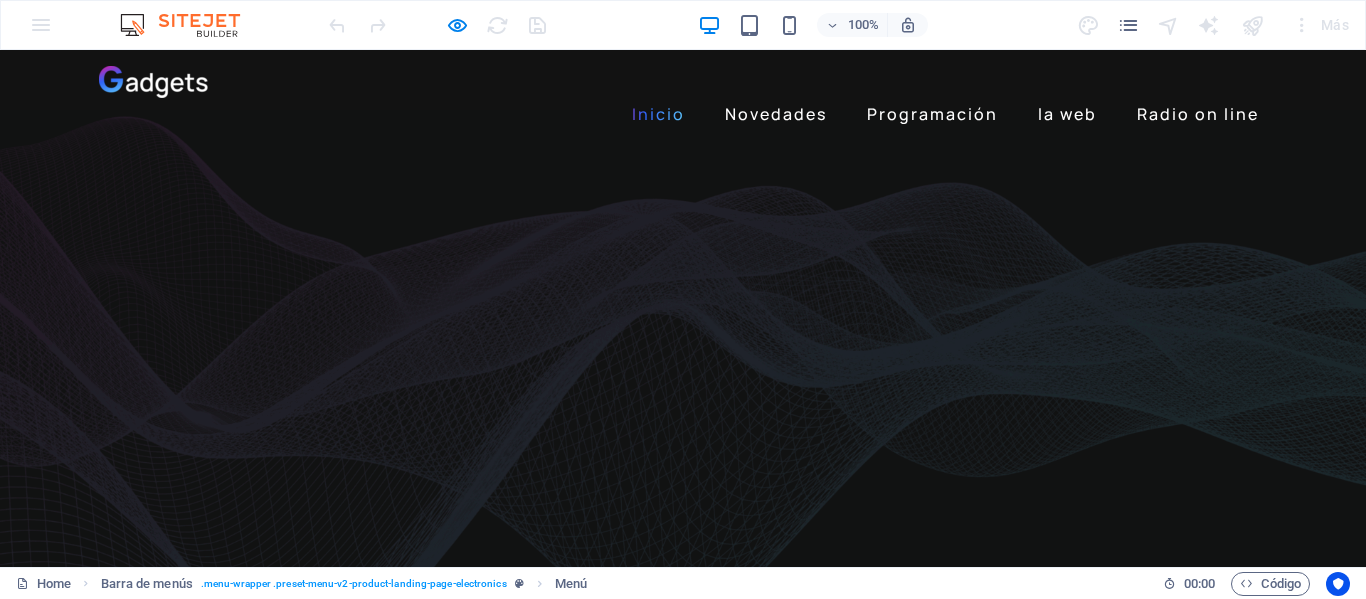 click on "Inicio" at bounding box center [658, 114] 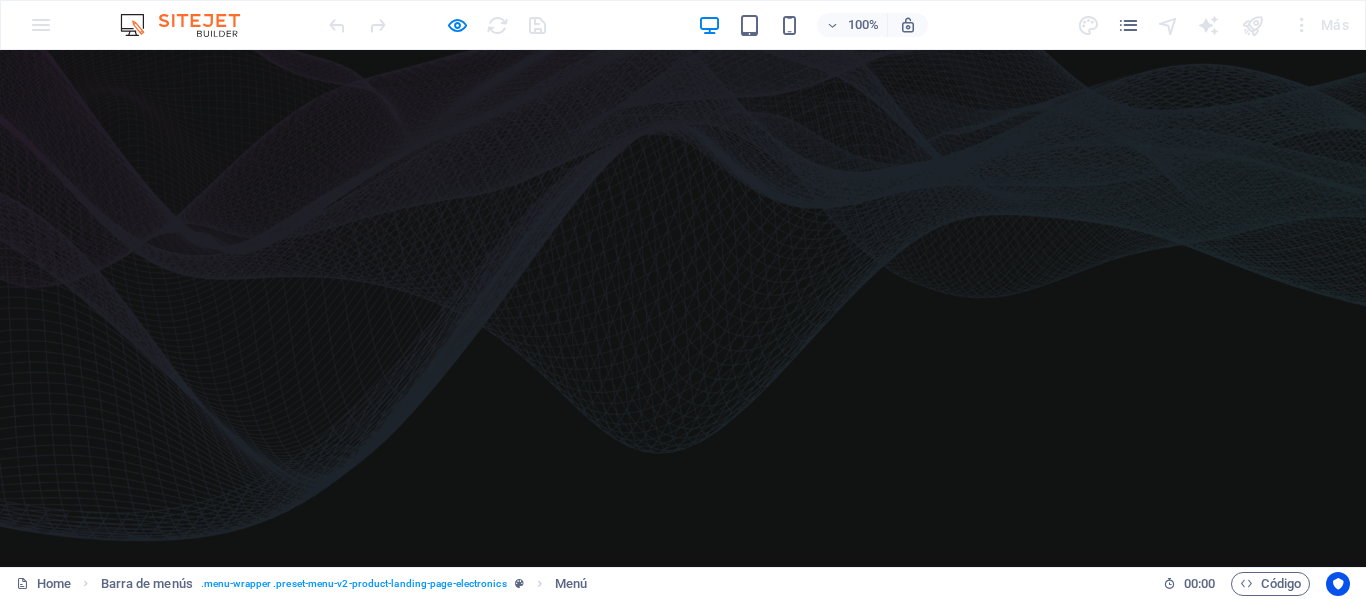 scroll, scrollTop: 0, scrollLeft: 0, axis: both 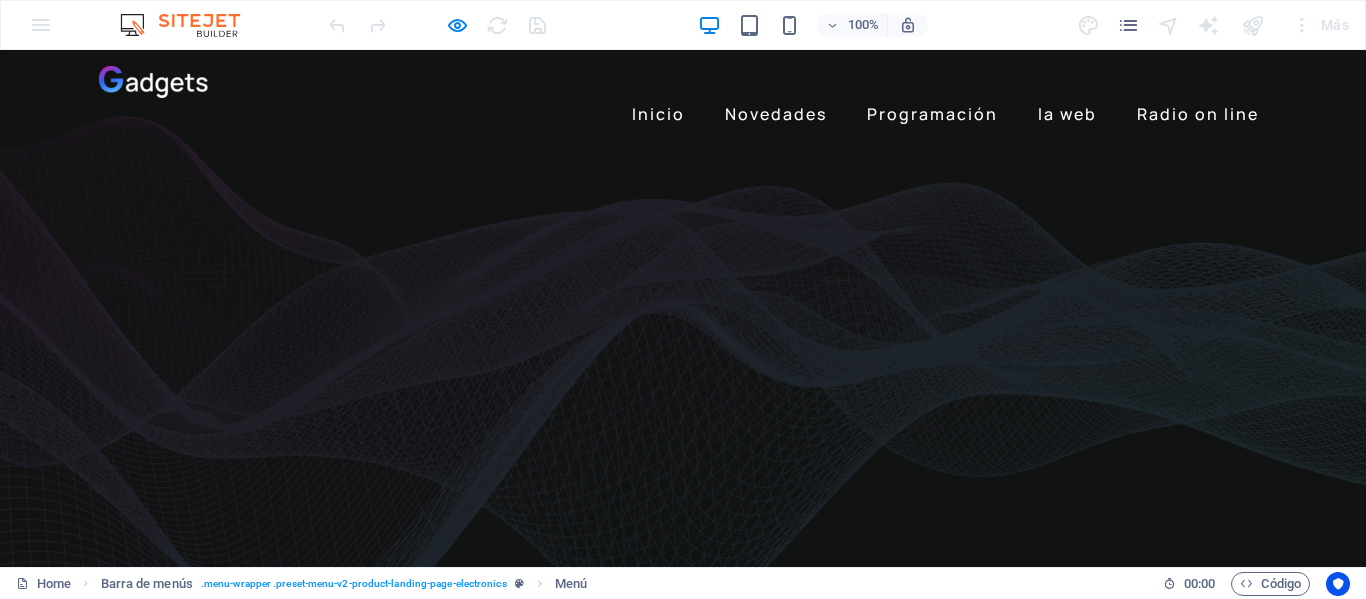 click at bounding box center (154, 82) 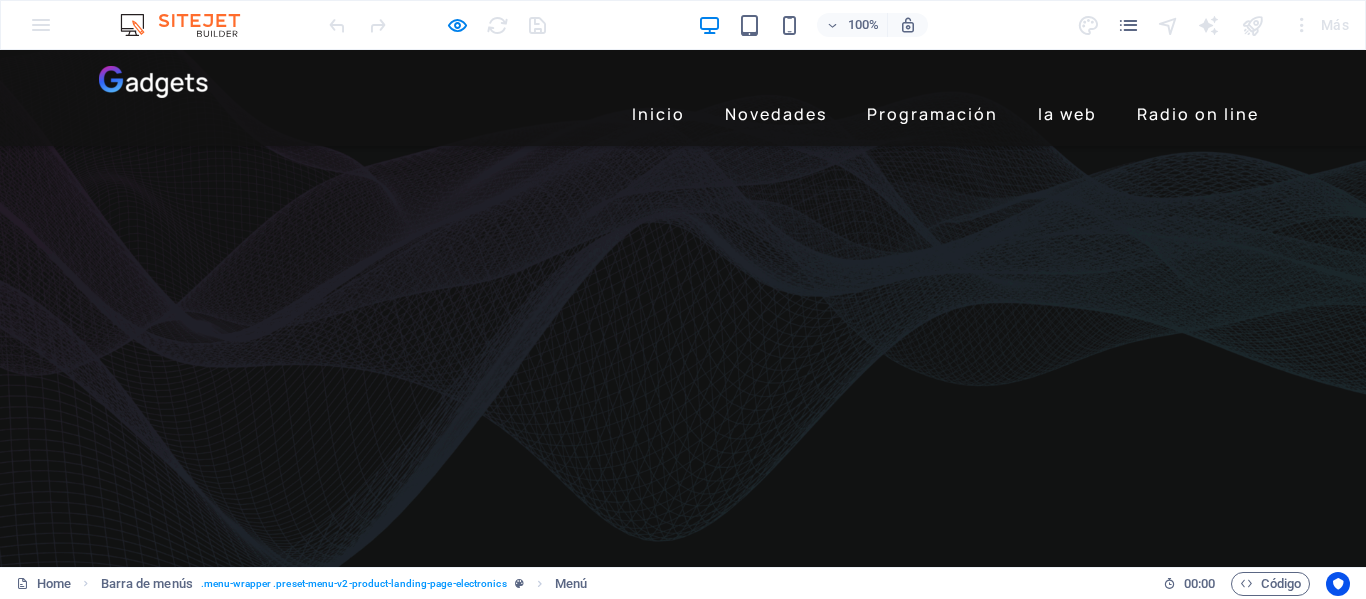 scroll, scrollTop: 0, scrollLeft: 0, axis: both 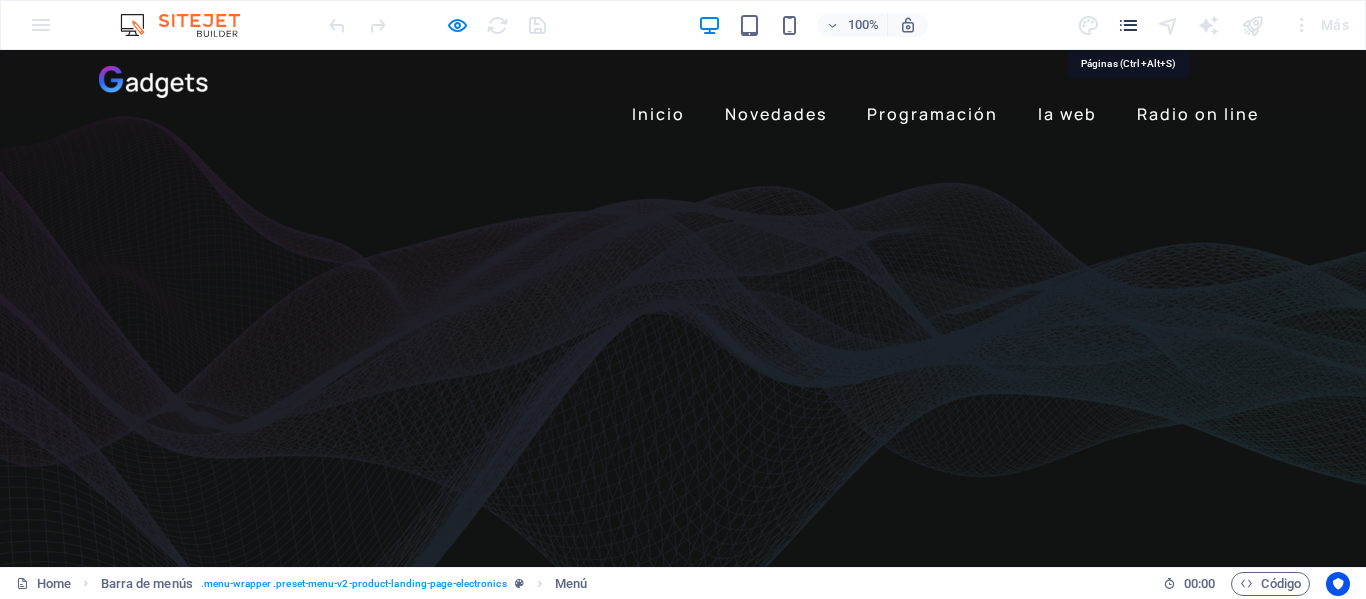 click at bounding box center (1128, 25) 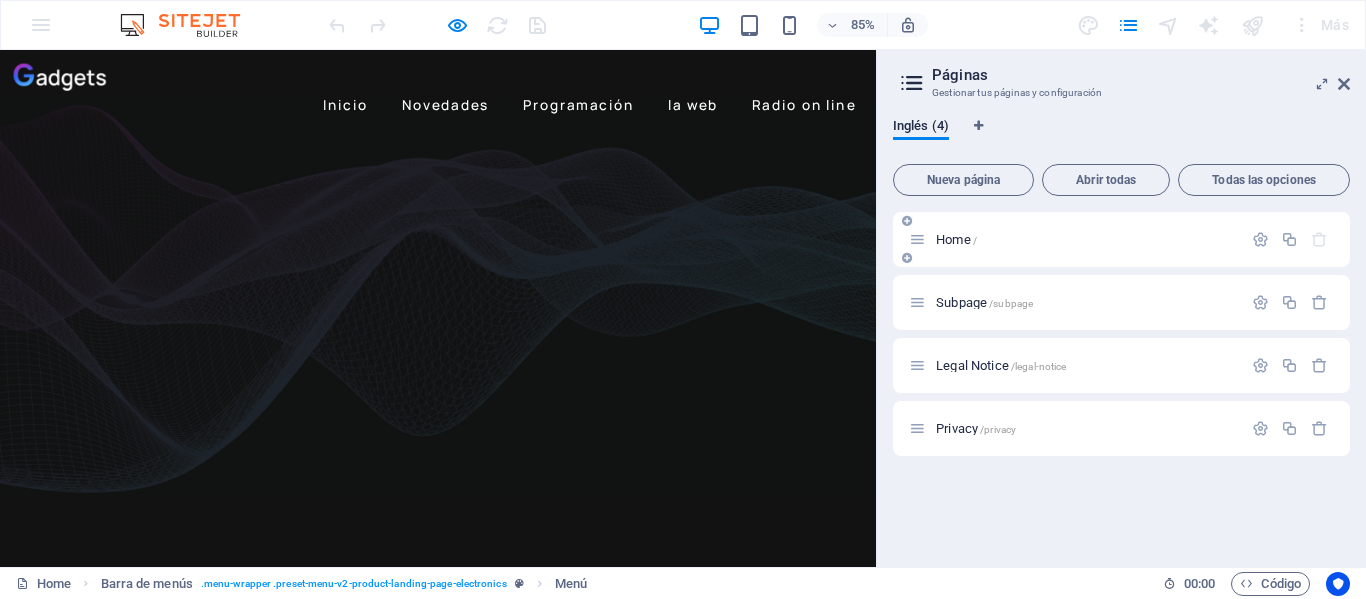 click on "Home /" at bounding box center (956, 239) 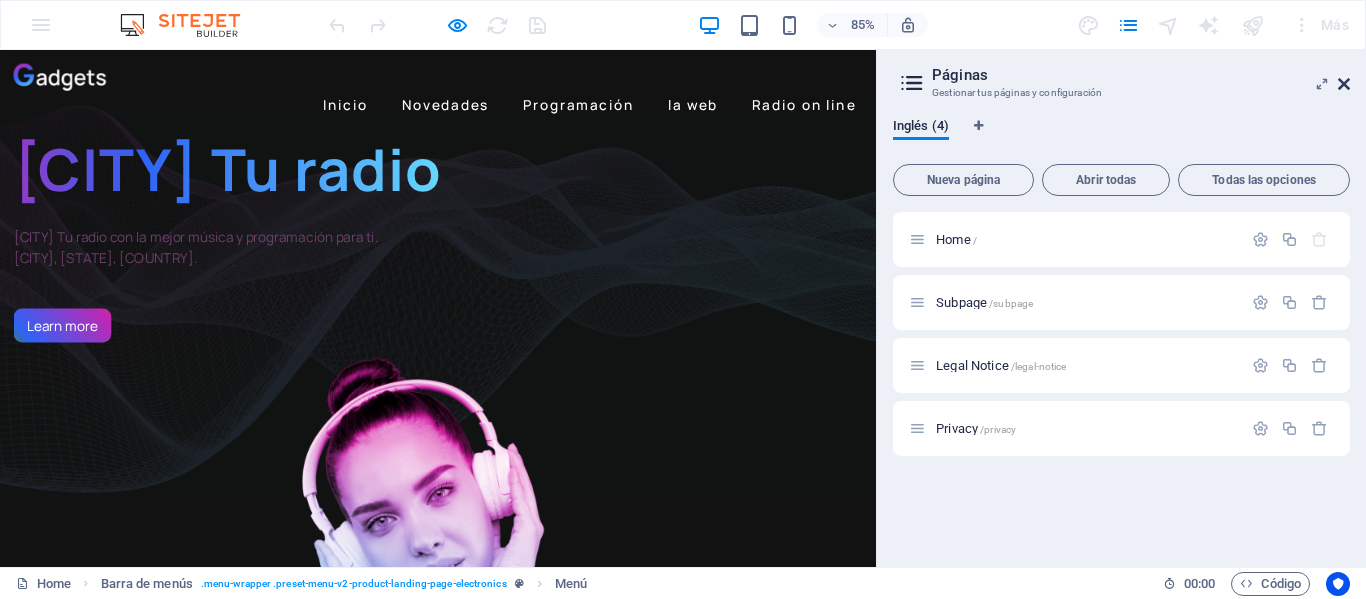 click at bounding box center [1344, 84] 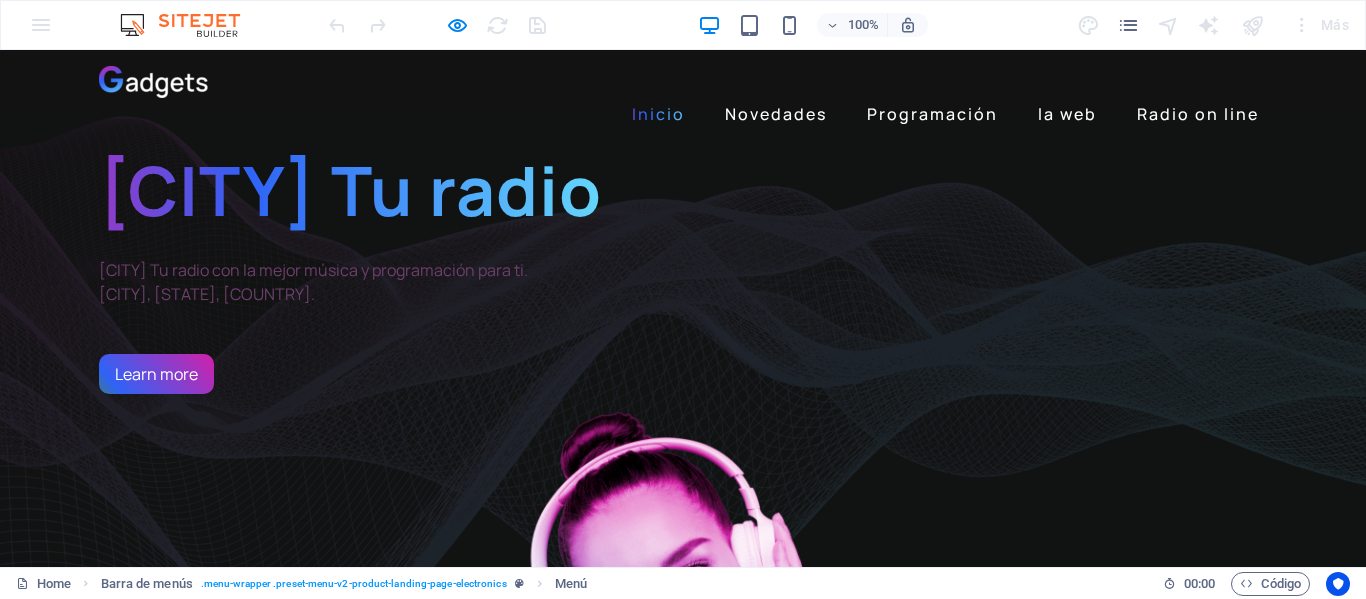 click on "Inicio" at bounding box center [658, 114] 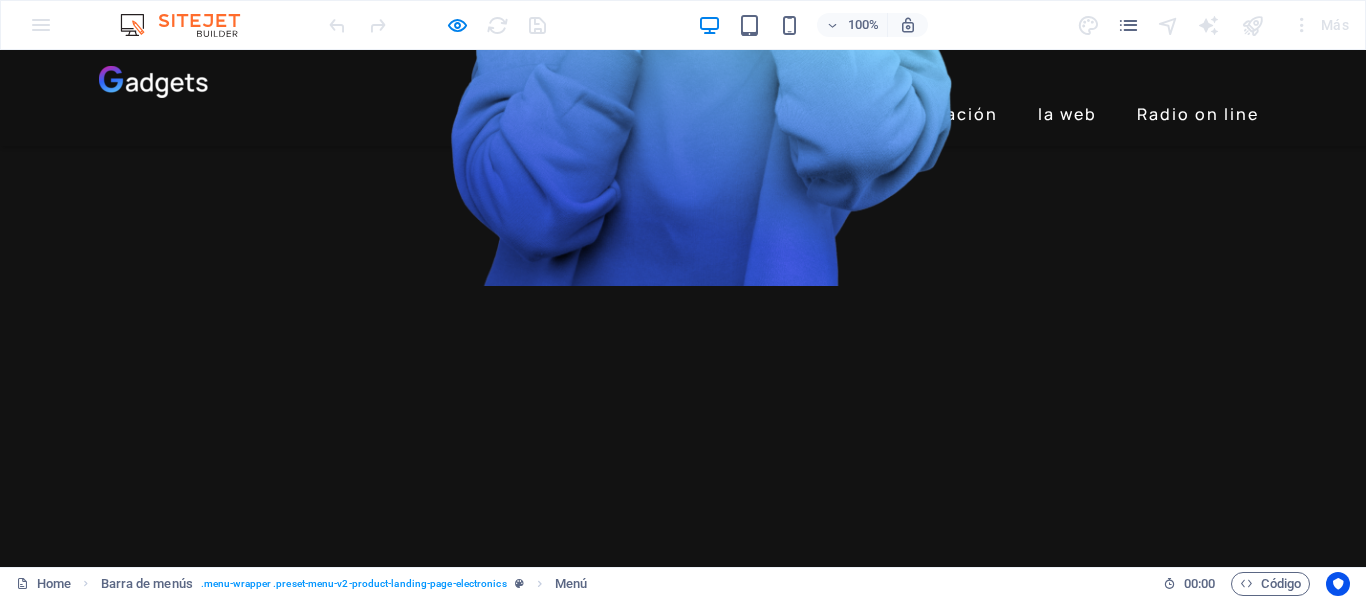 scroll, scrollTop: 688, scrollLeft: 0, axis: vertical 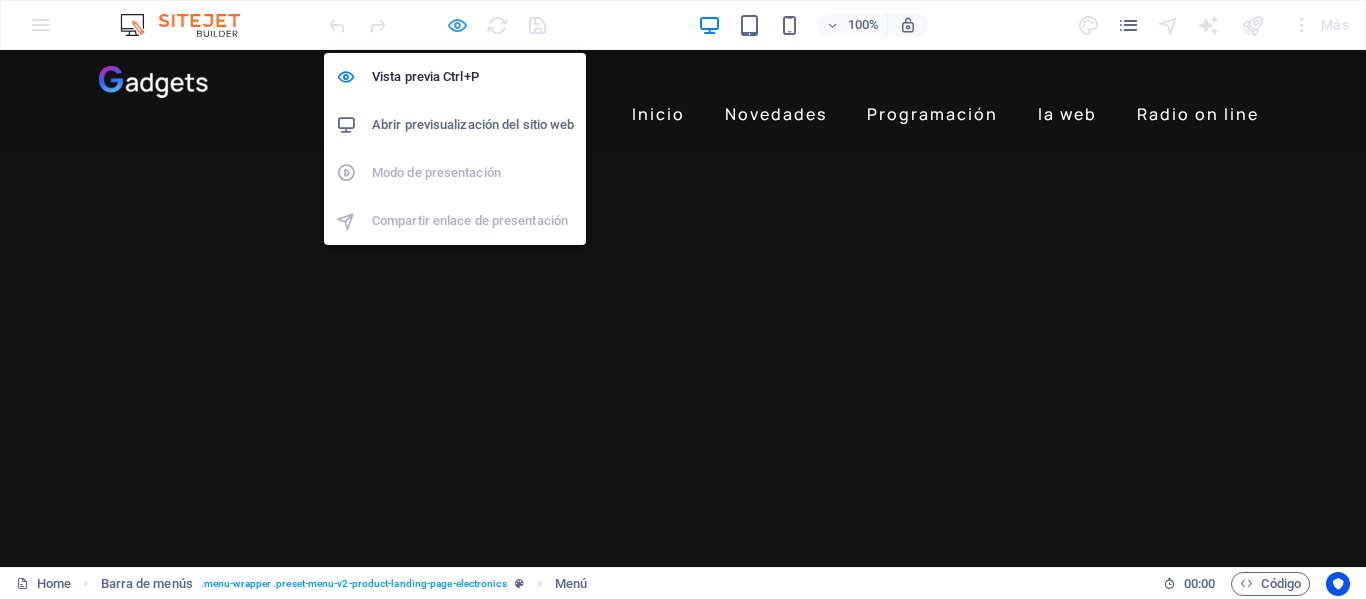 click at bounding box center (457, 25) 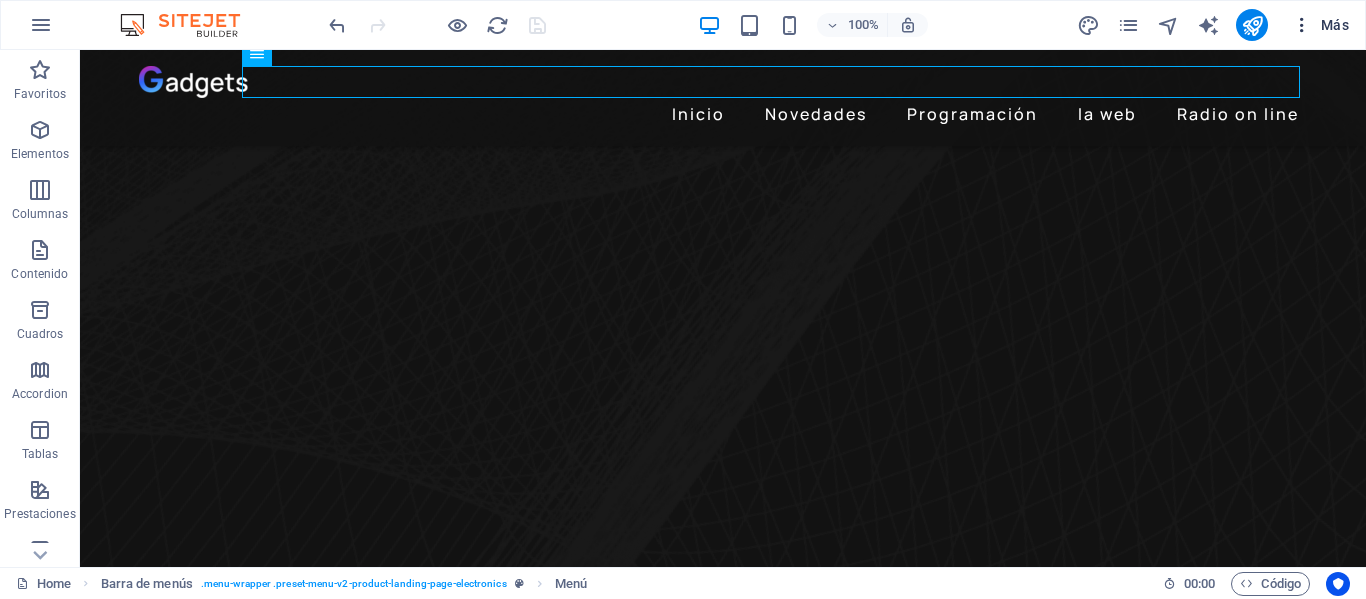 click on "Más" at bounding box center (1320, 25) 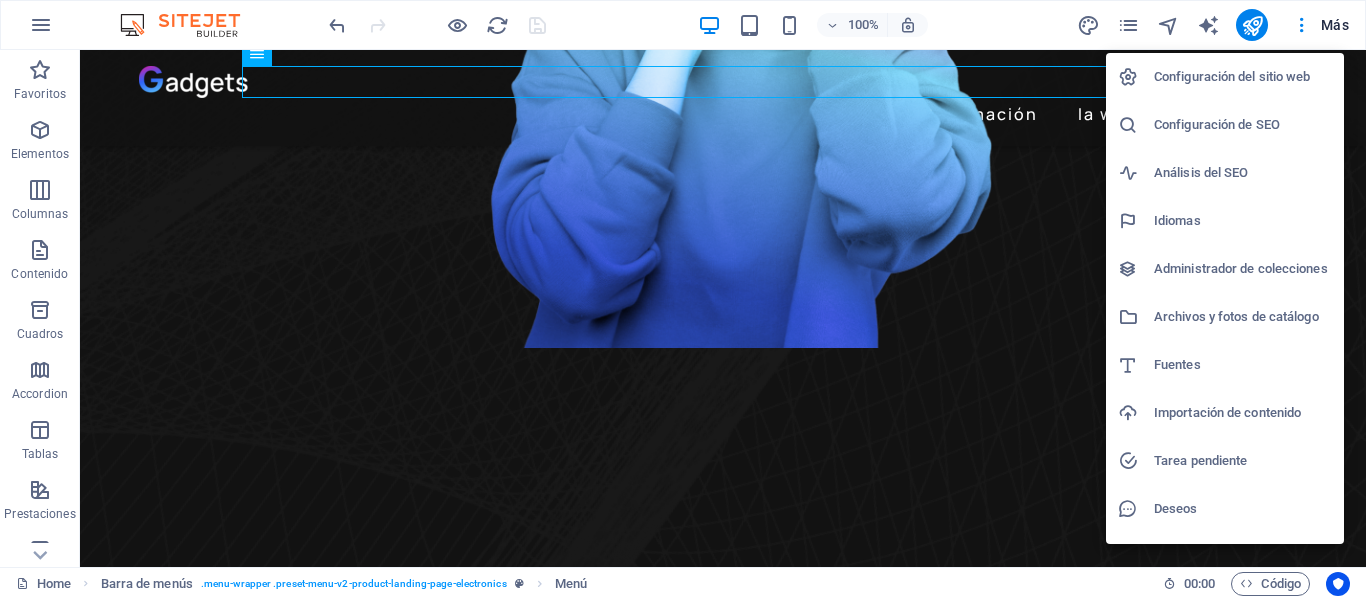 click at bounding box center (683, 299) 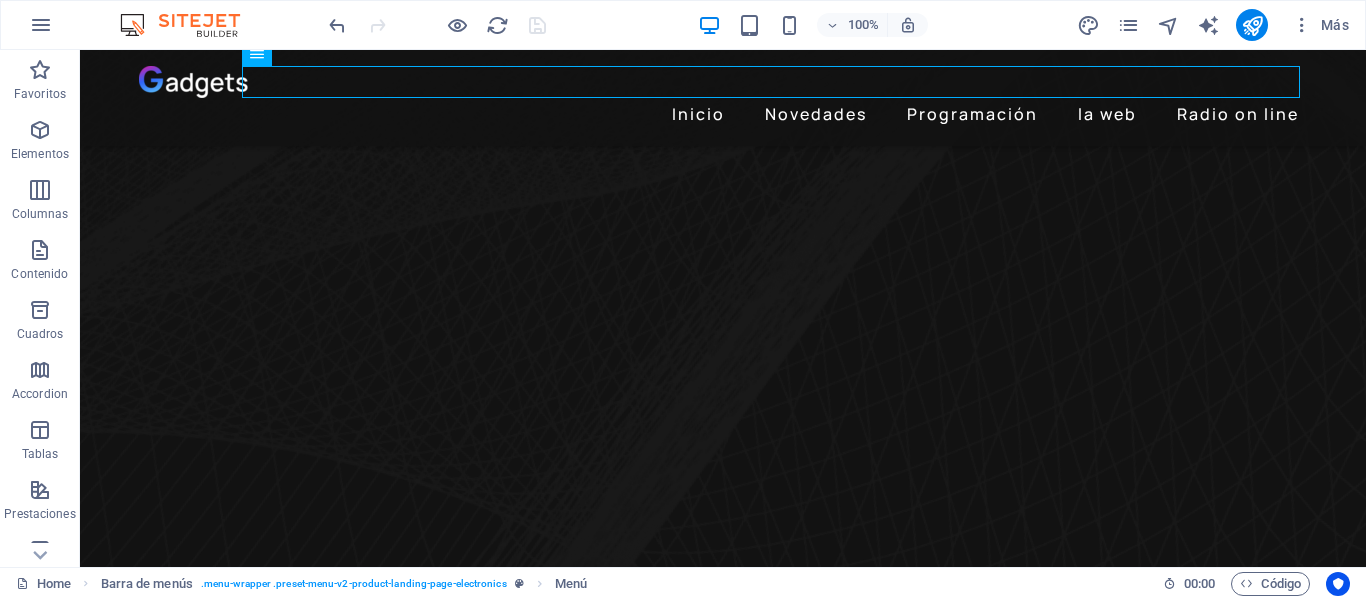 click on "Configuración del sitio web Configuración de SEO Análisis del SEO Idiomas Administrador de colecciones Archivos y fotos de catálogo Fuentes Importación de contenido Tarea pendiente Deseos Datos" at bounding box center (683, 305) 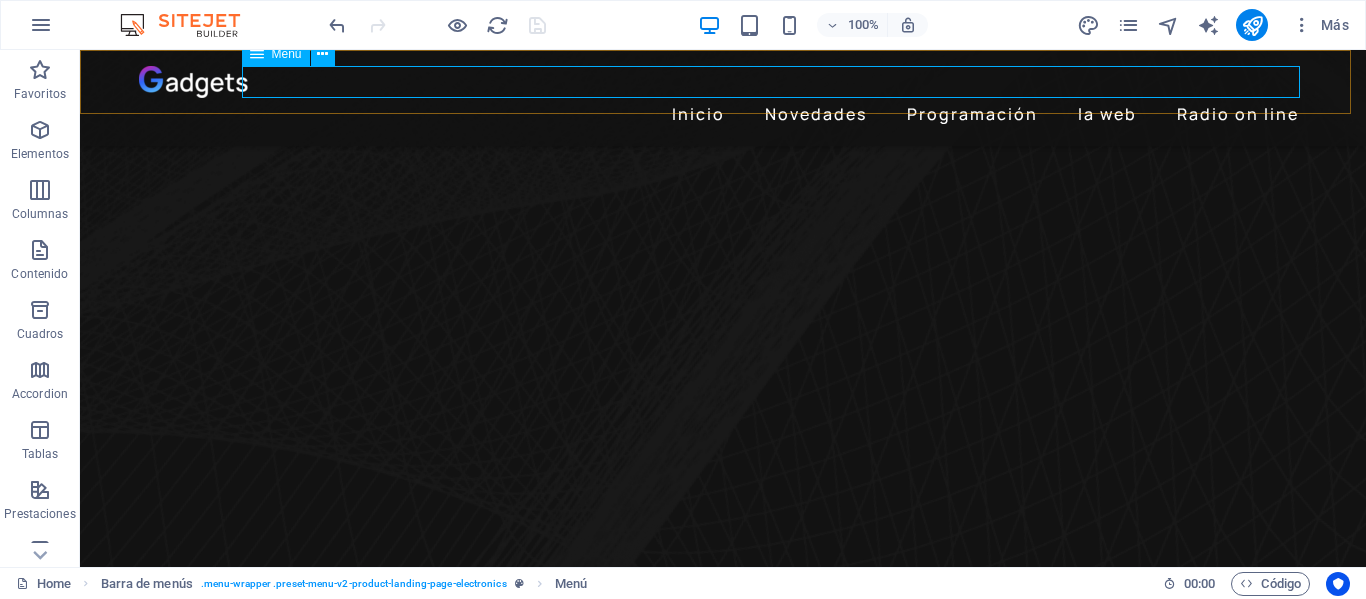 click on "Inicio Novedades Programación la web Radio on line" at bounding box center (723, 114) 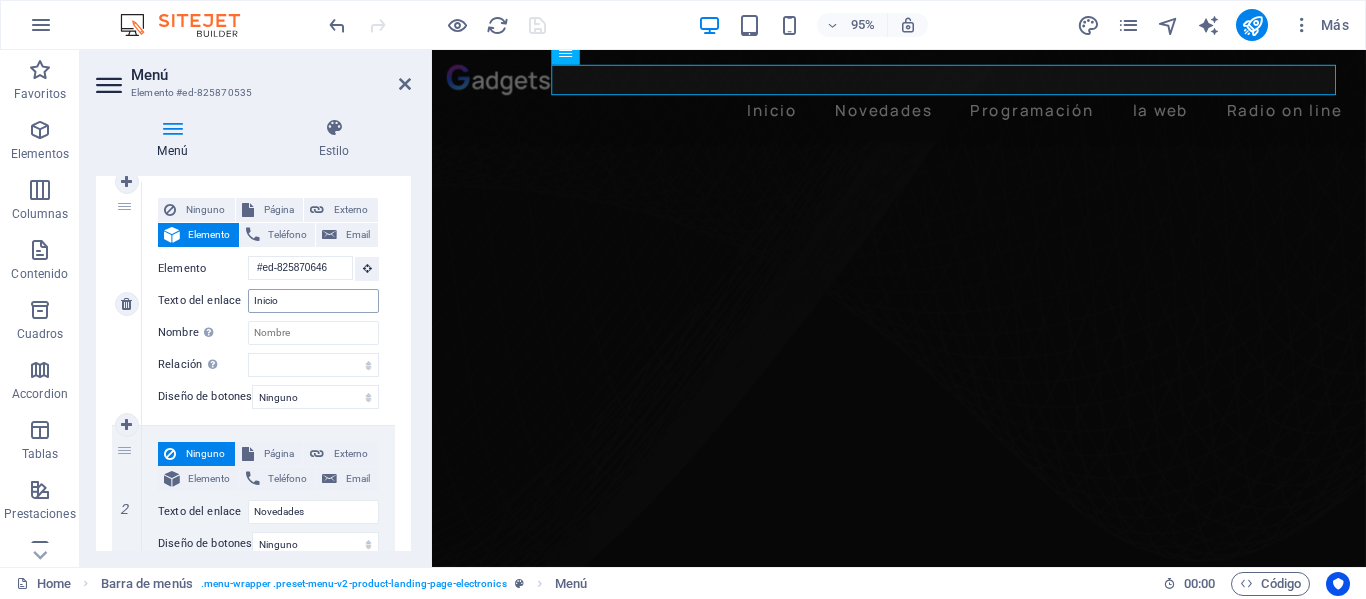 scroll, scrollTop: 100, scrollLeft: 0, axis: vertical 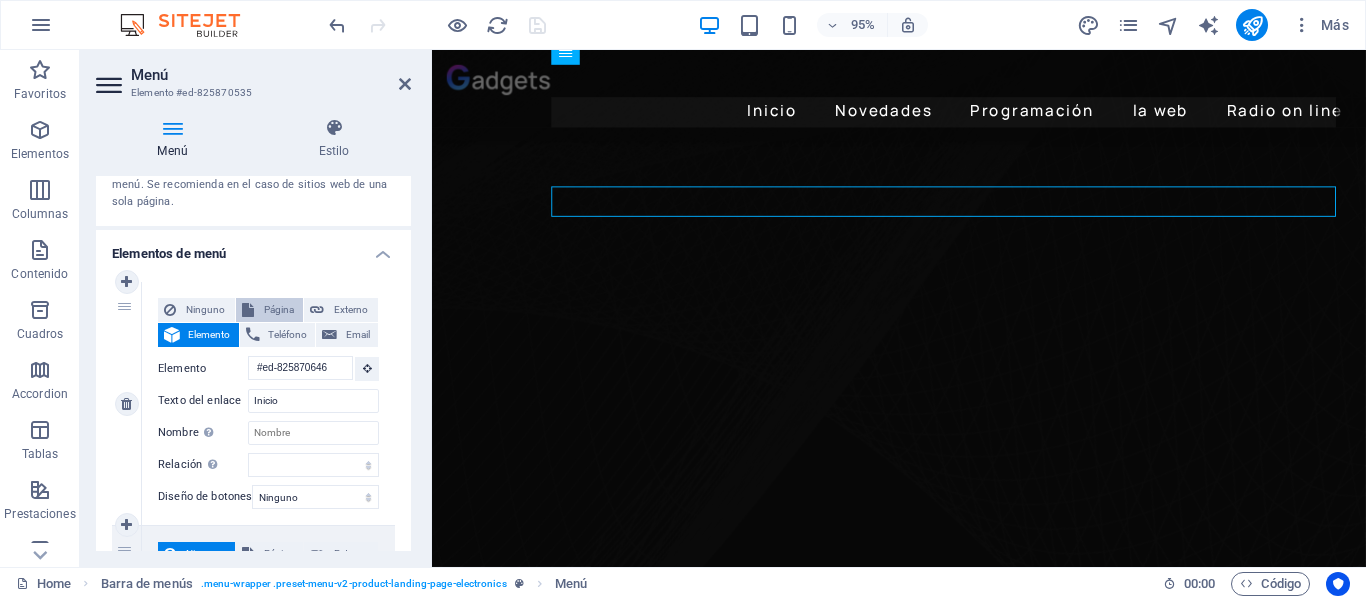 click on "Página" at bounding box center [279, 310] 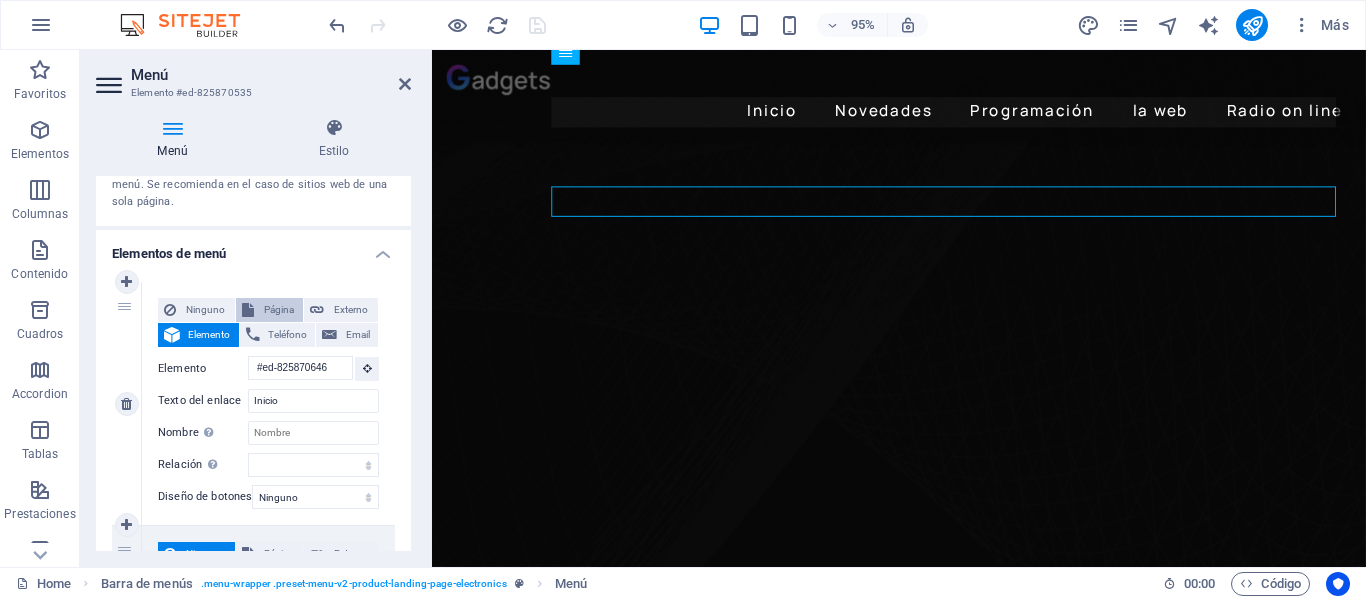 select 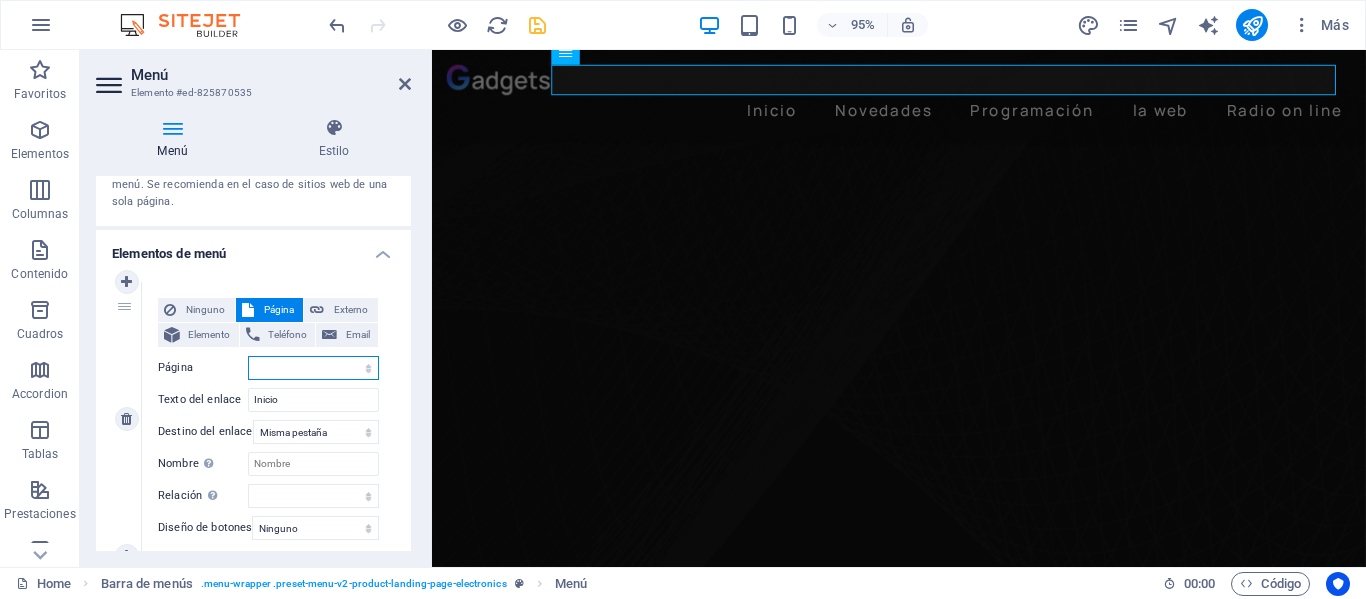 click on "Home Subpage Legal Notice Privacy" at bounding box center (313, 368) 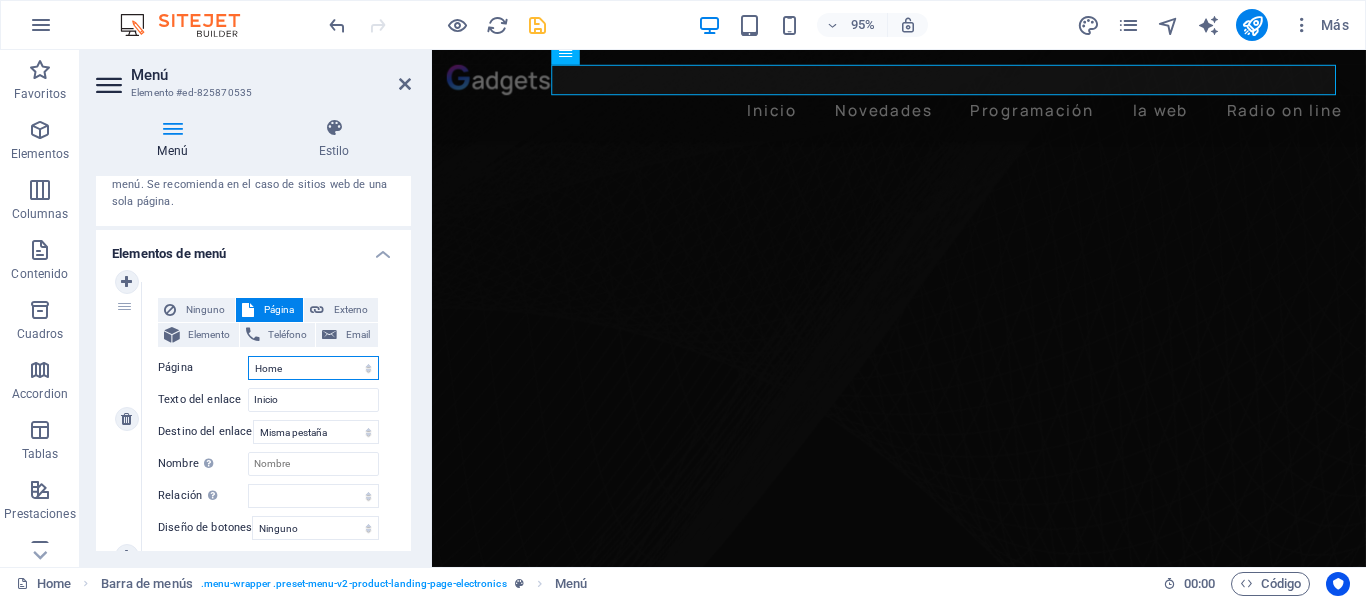 click on "Home Subpage Legal Notice Privacy" at bounding box center [313, 368] 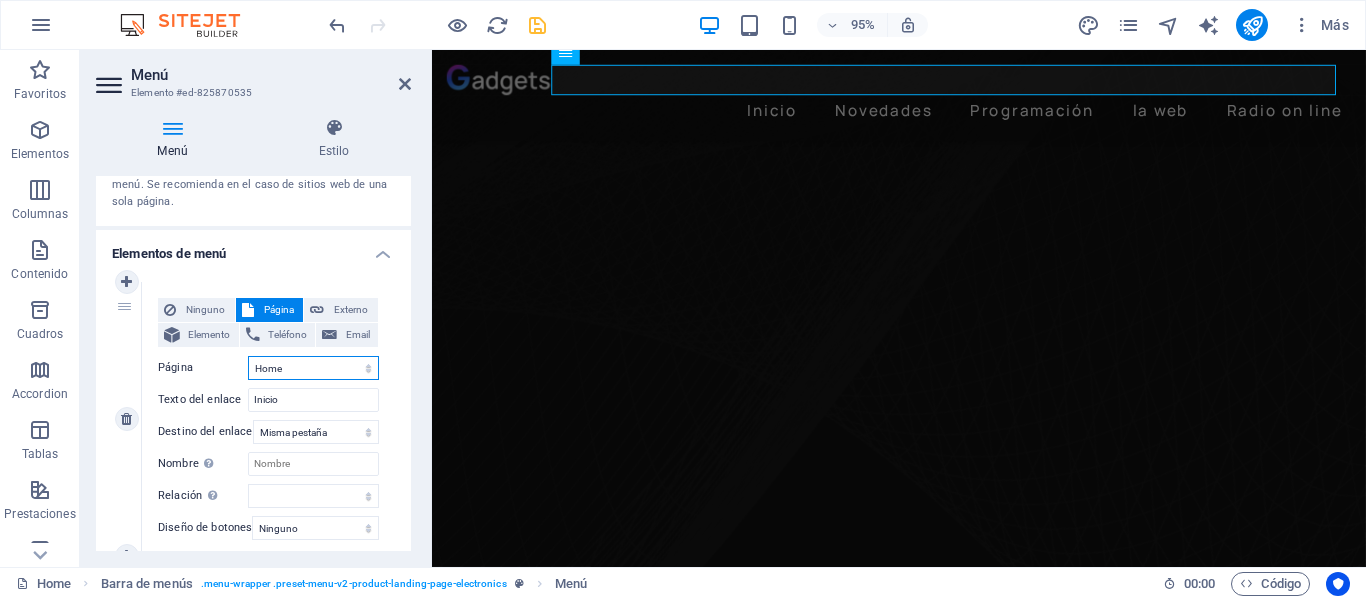 select 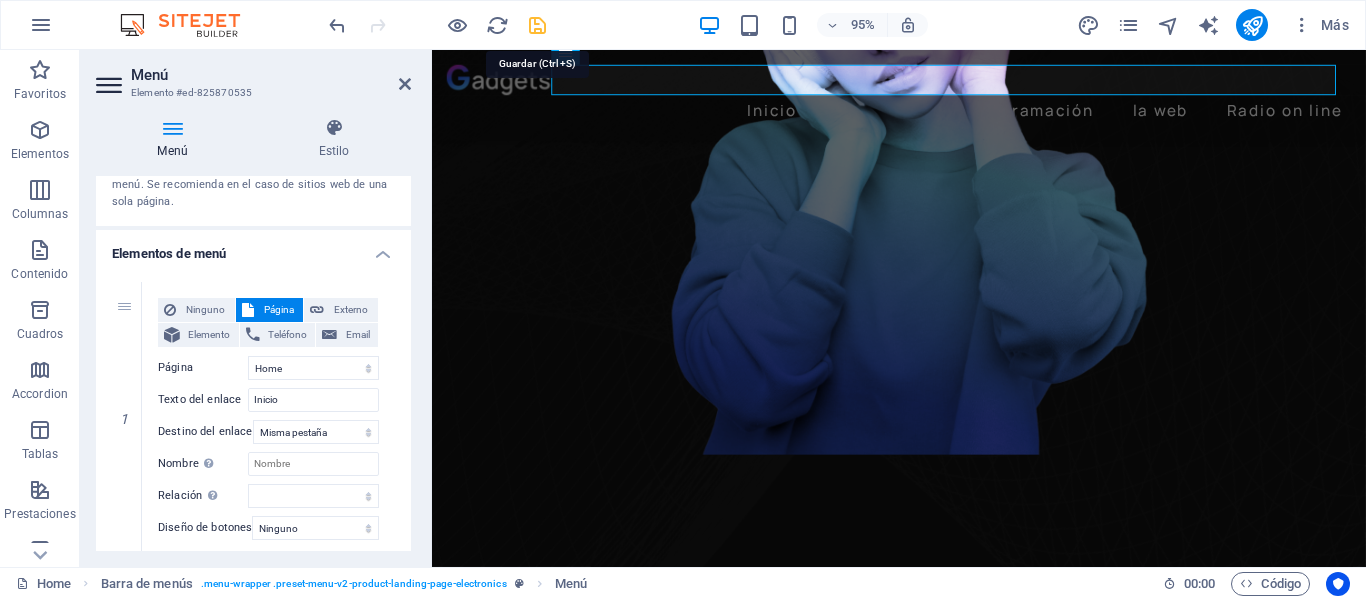 click at bounding box center [537, 25] 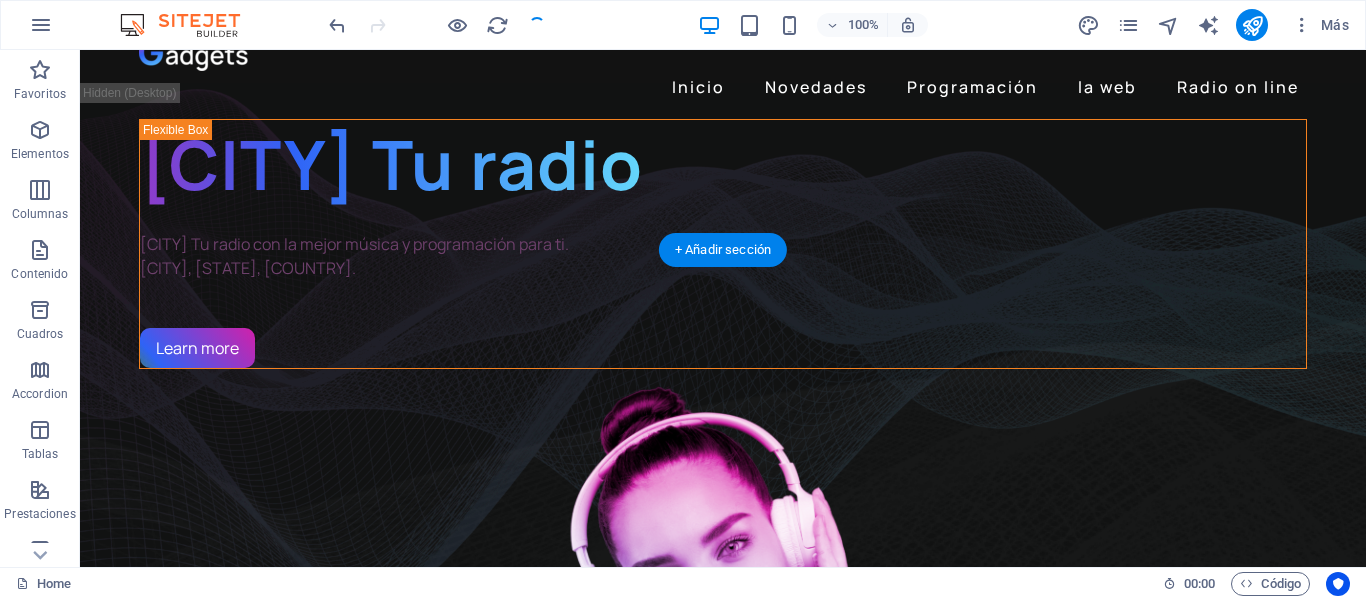 scroll, scrollTop: 0, scrollLeft: 0, axis: both 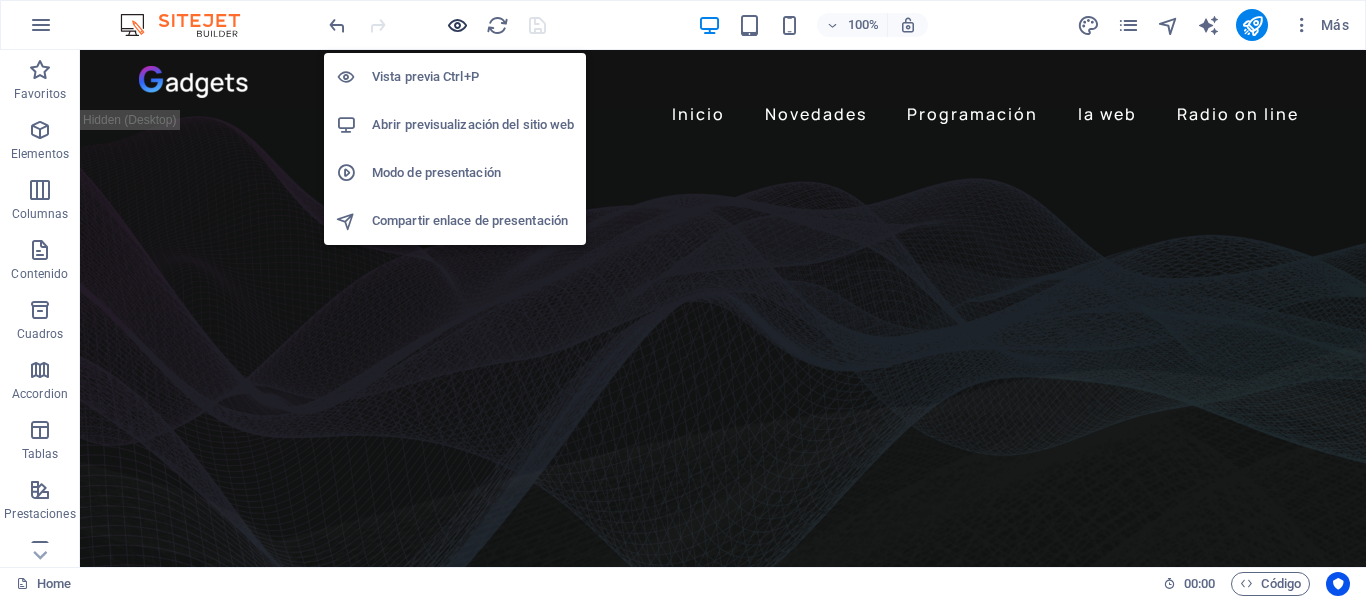 click at bounding box center [457, 25] 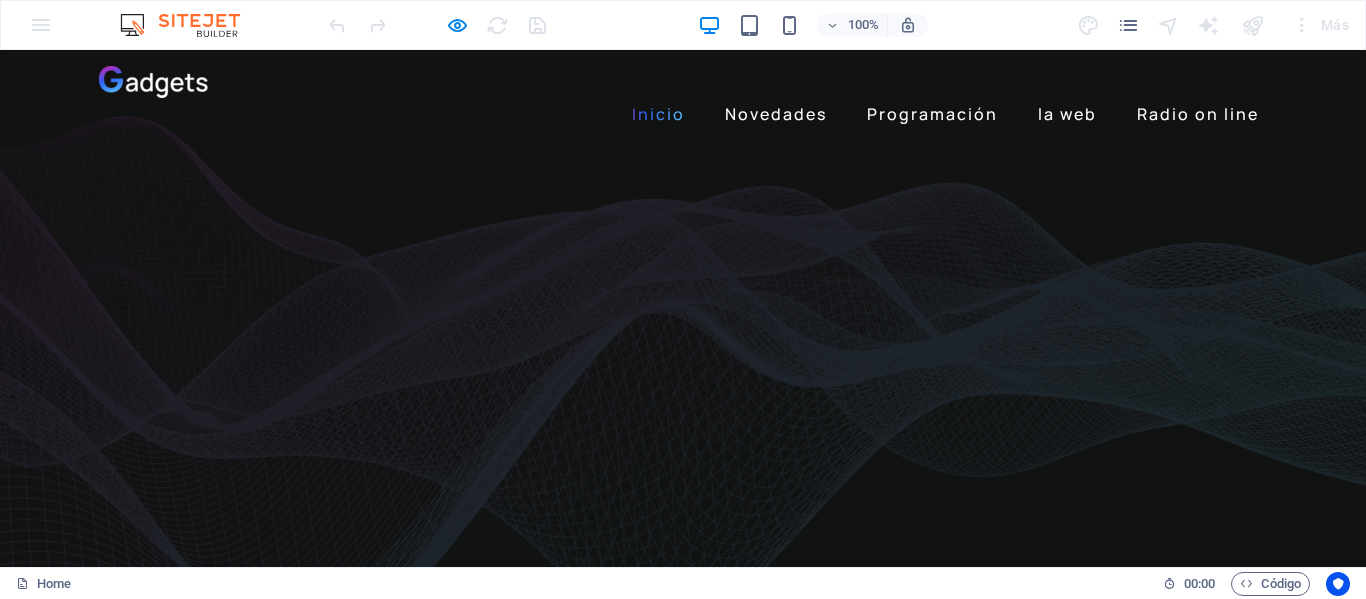 click on "Inicio" at bounding box center [658, 114] 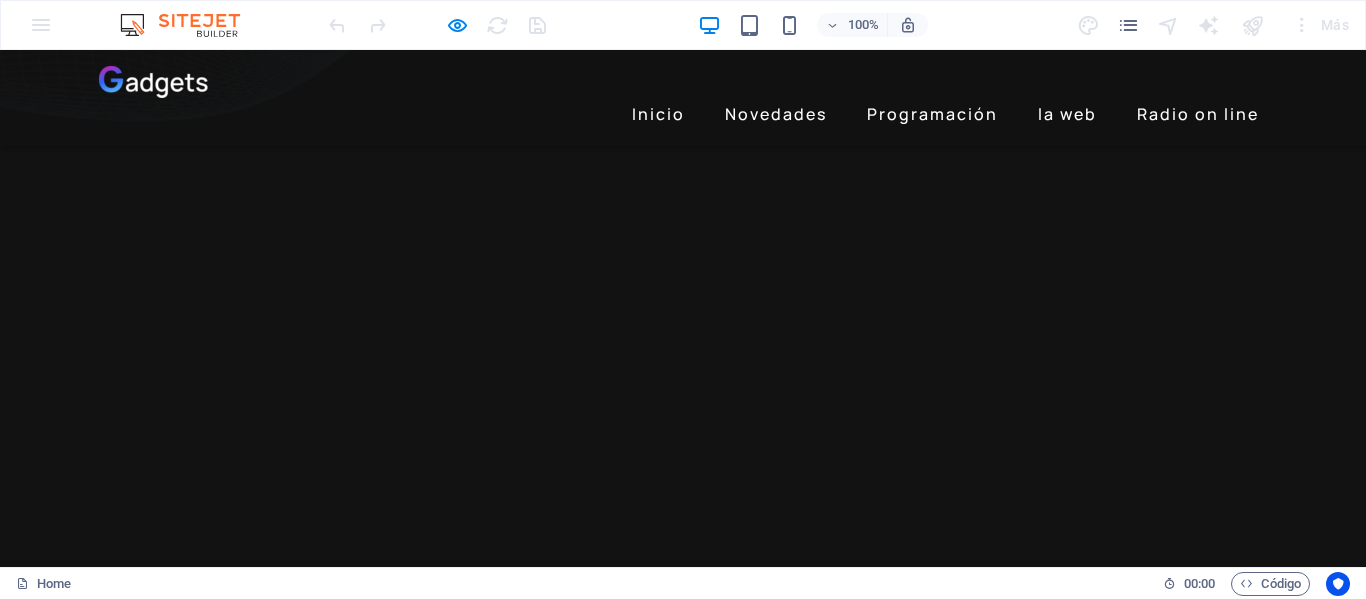 scroll, scrollTop: 0, scrollLeft: 0, axis: both 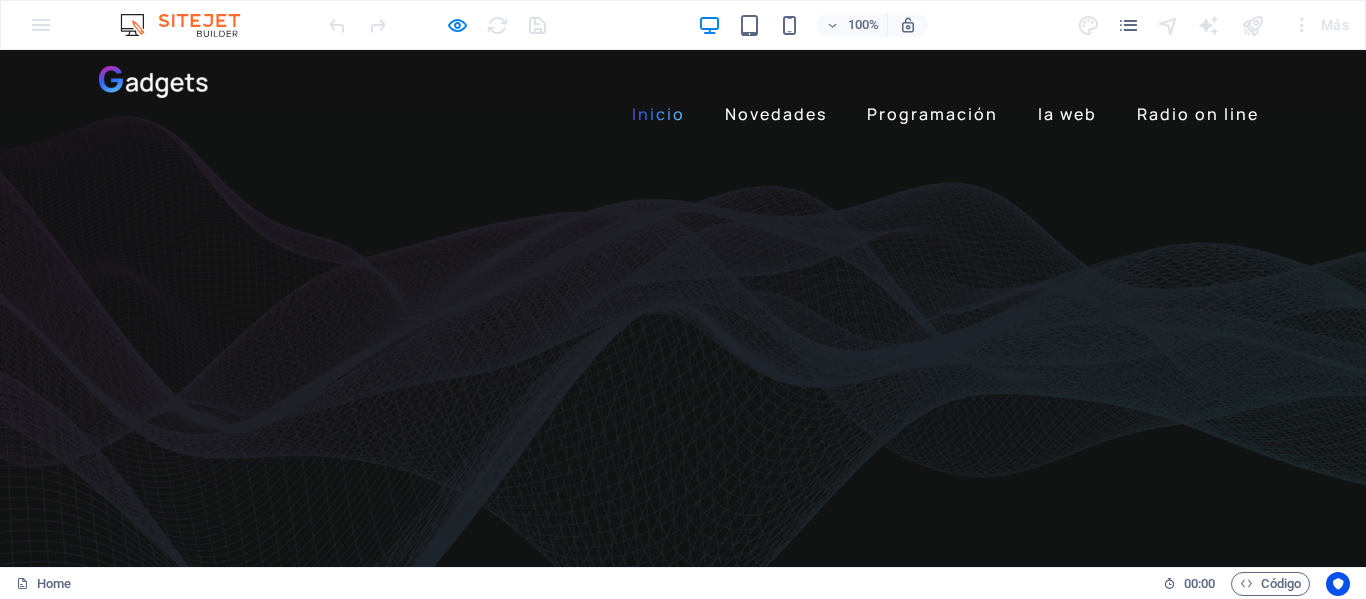 click on "Inicio" at bounding box center [658, 114] 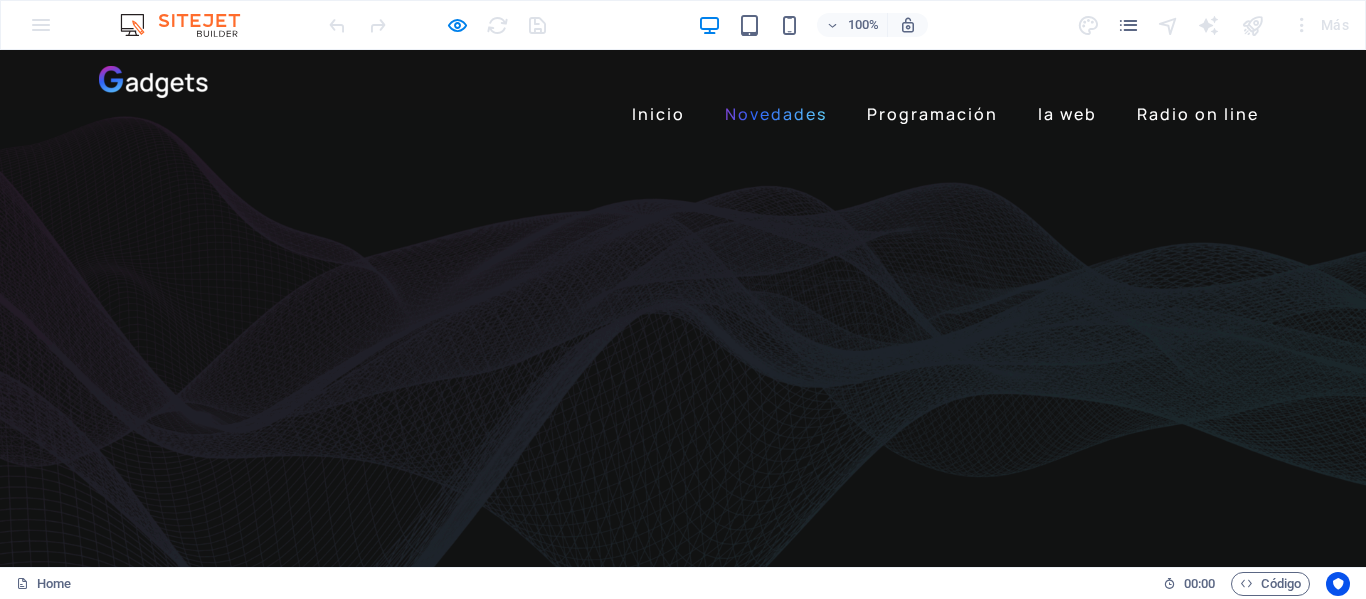 click on "Novedades" at bounding box center [776, 114] 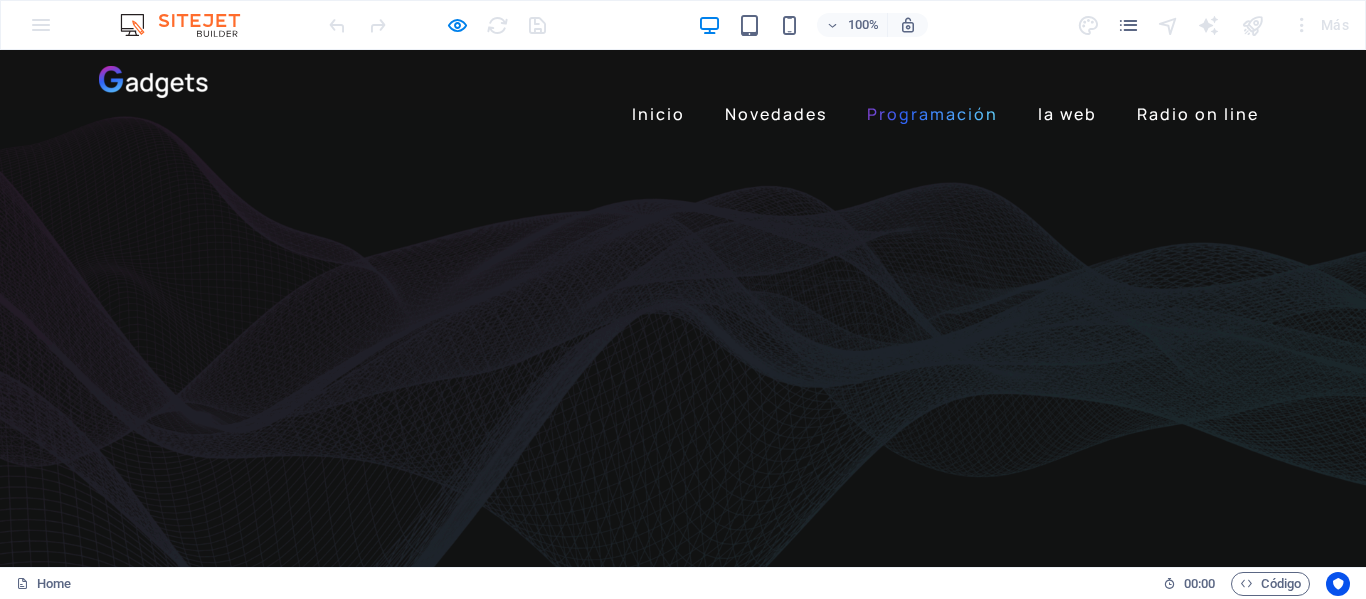 click on "Programación" at bounding box center (932, 114) 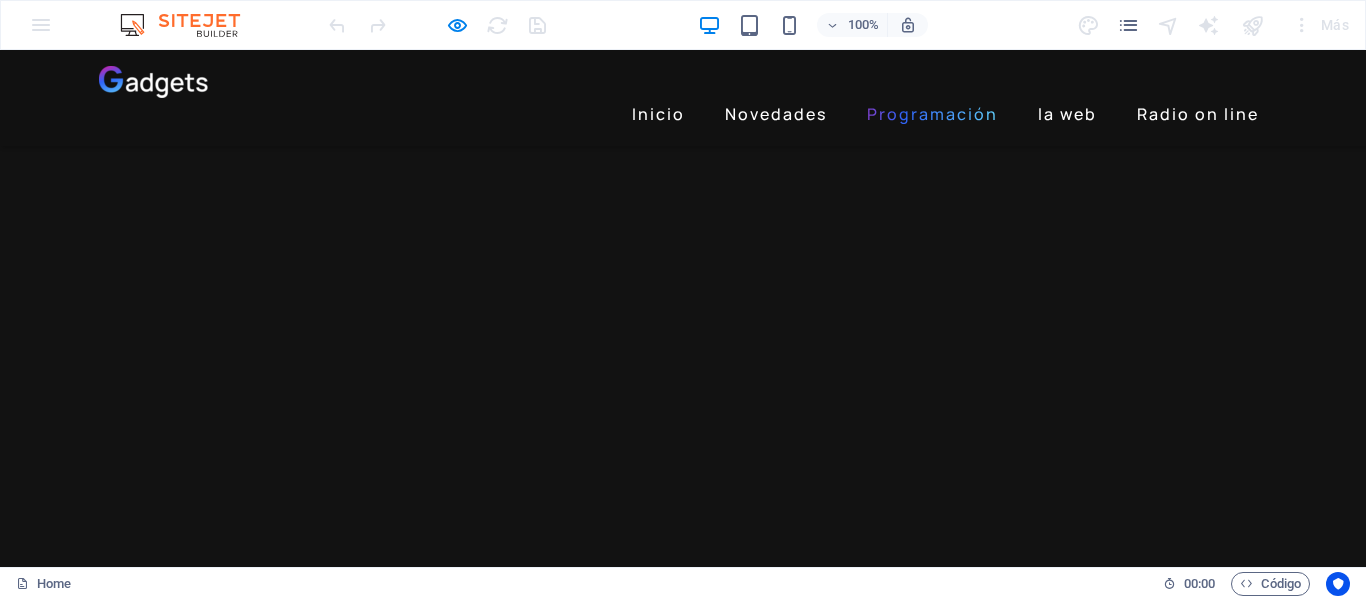 scroll, scrollTop: 2494, scrollLeft: 0, axis: vertical 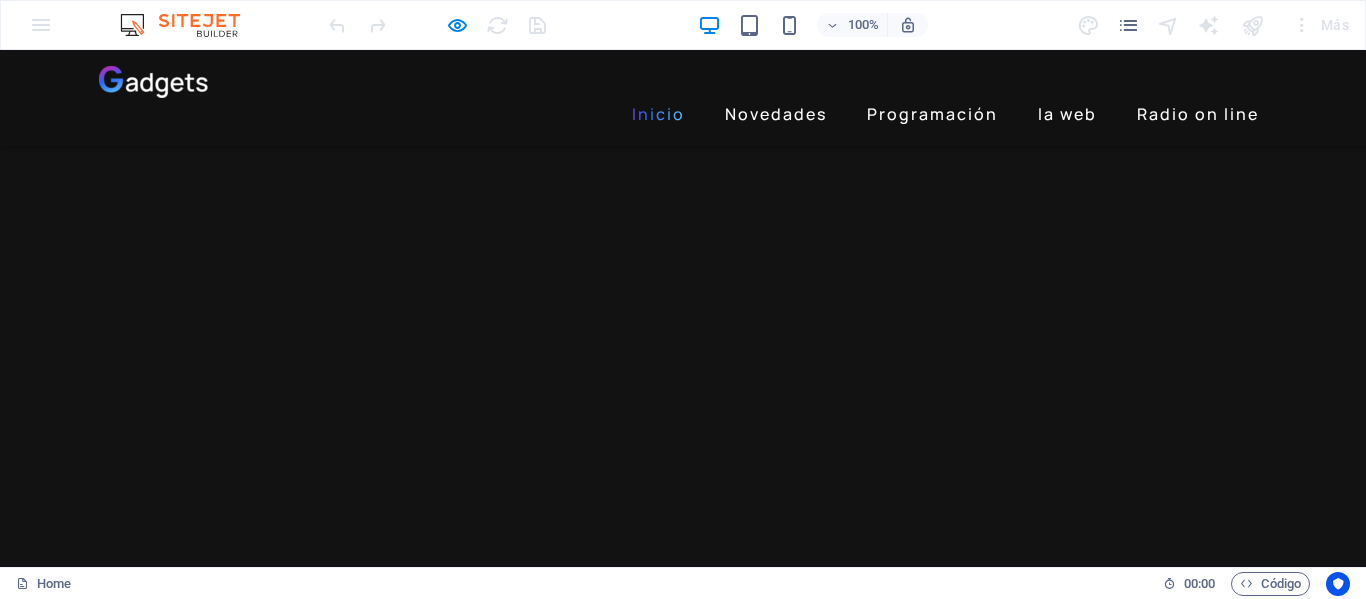 click on "Inicio" at bounding box center [658, 114] 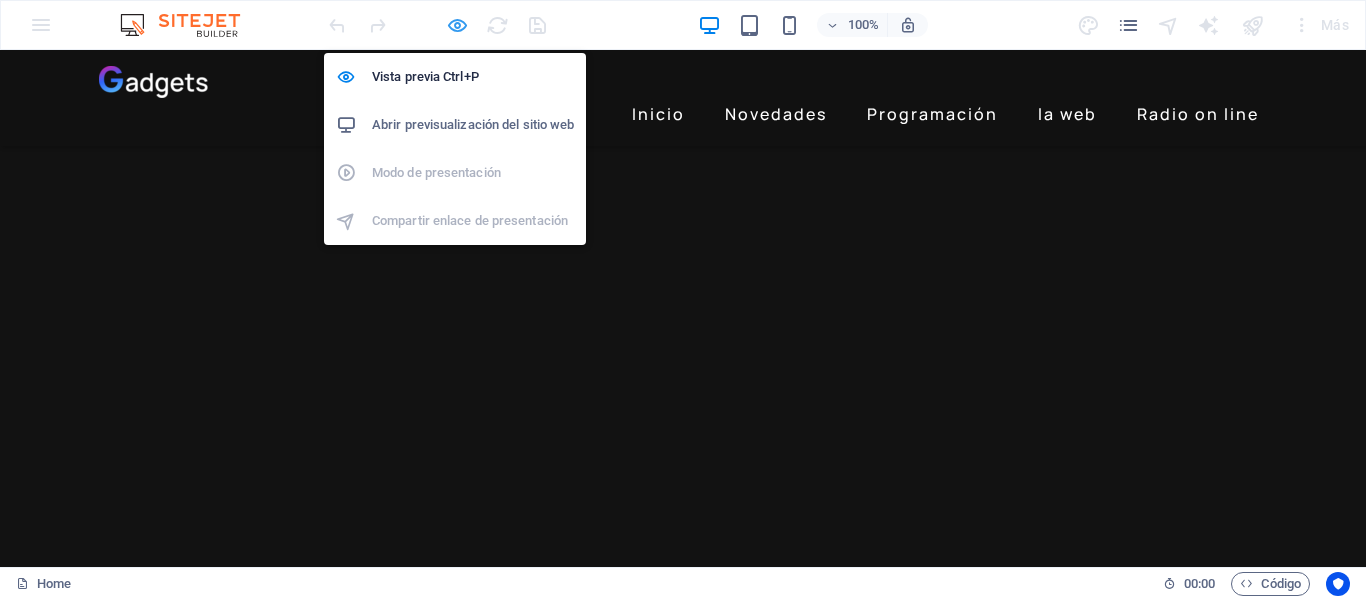click at bounding box center (457, 25) 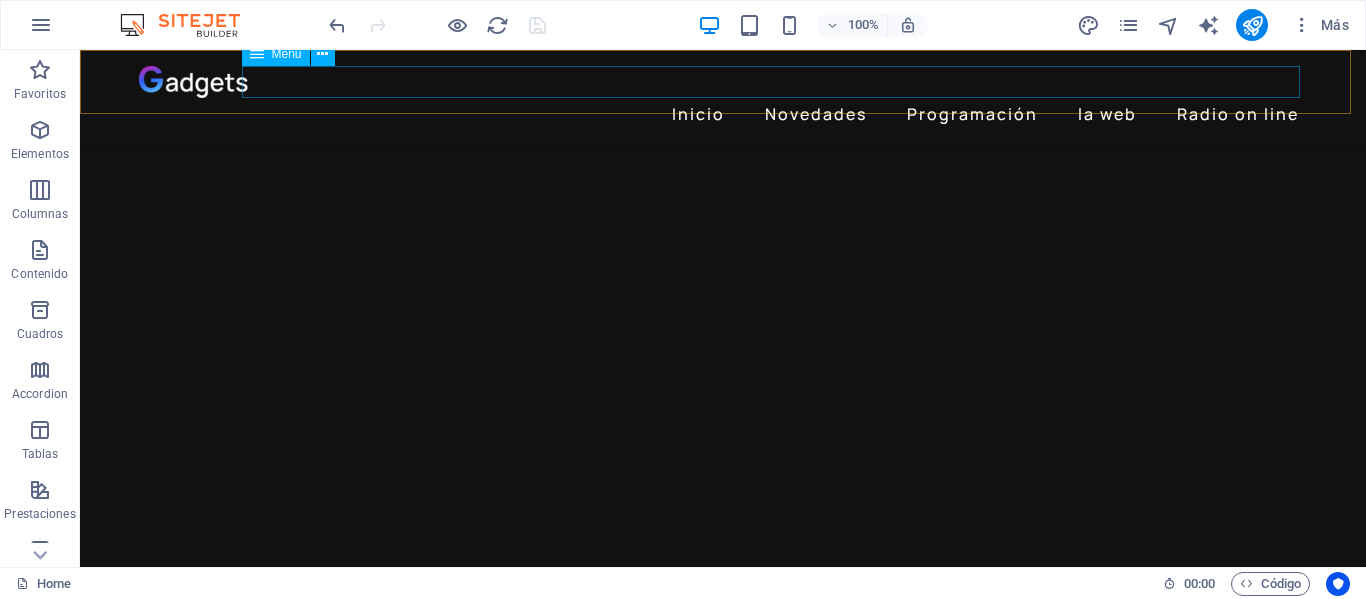 click on "Inicio Novedades Programación la web Radio on line" at bounding box center [723, 114] 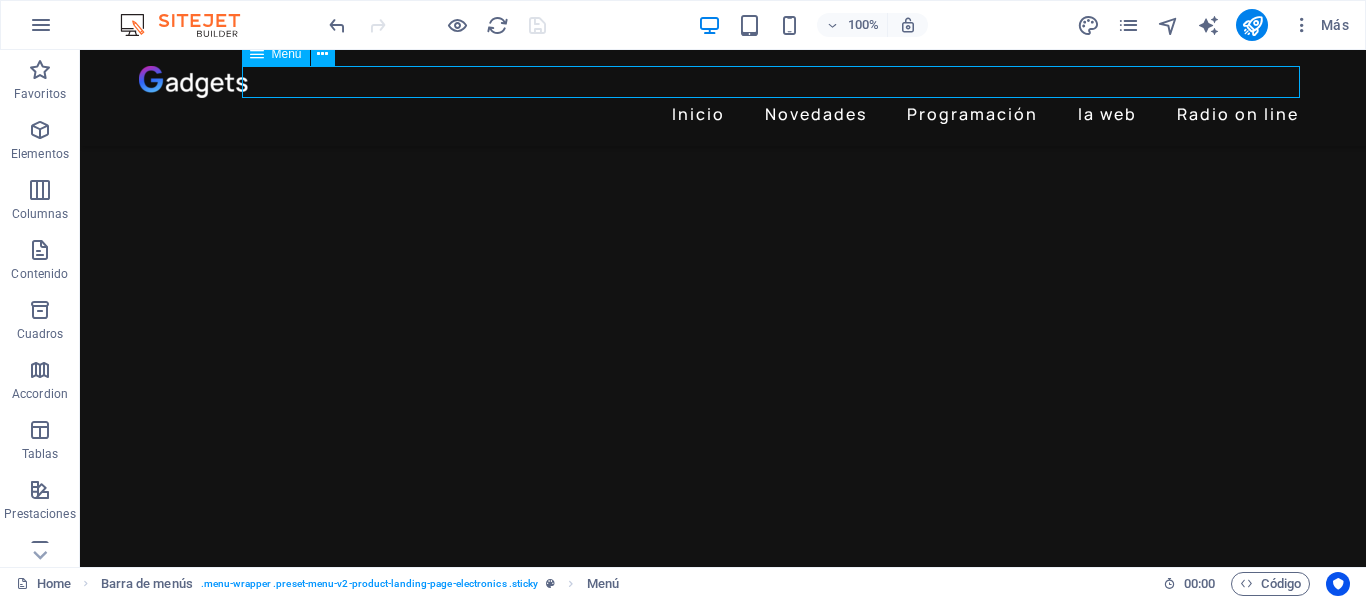 click on "Inicio Novedades Programación la web Radio on line" at bounding box center [723, 114] 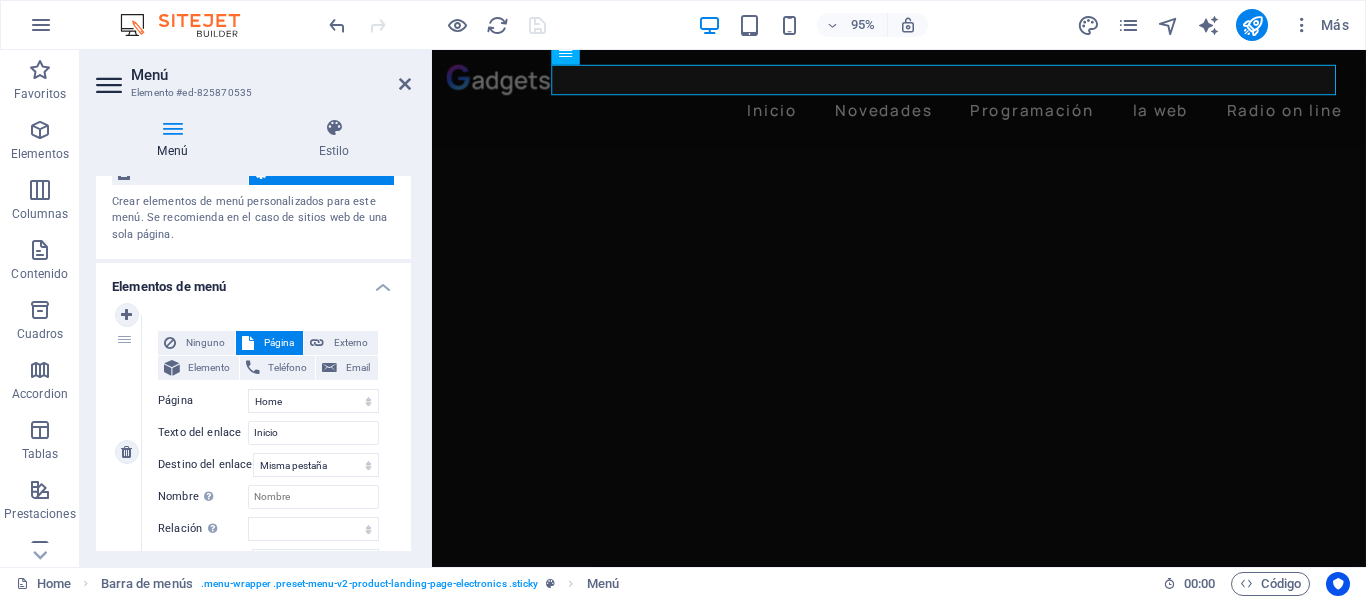 scroll, scrollTop: 100, scrollLeft: 0, axis: vertical 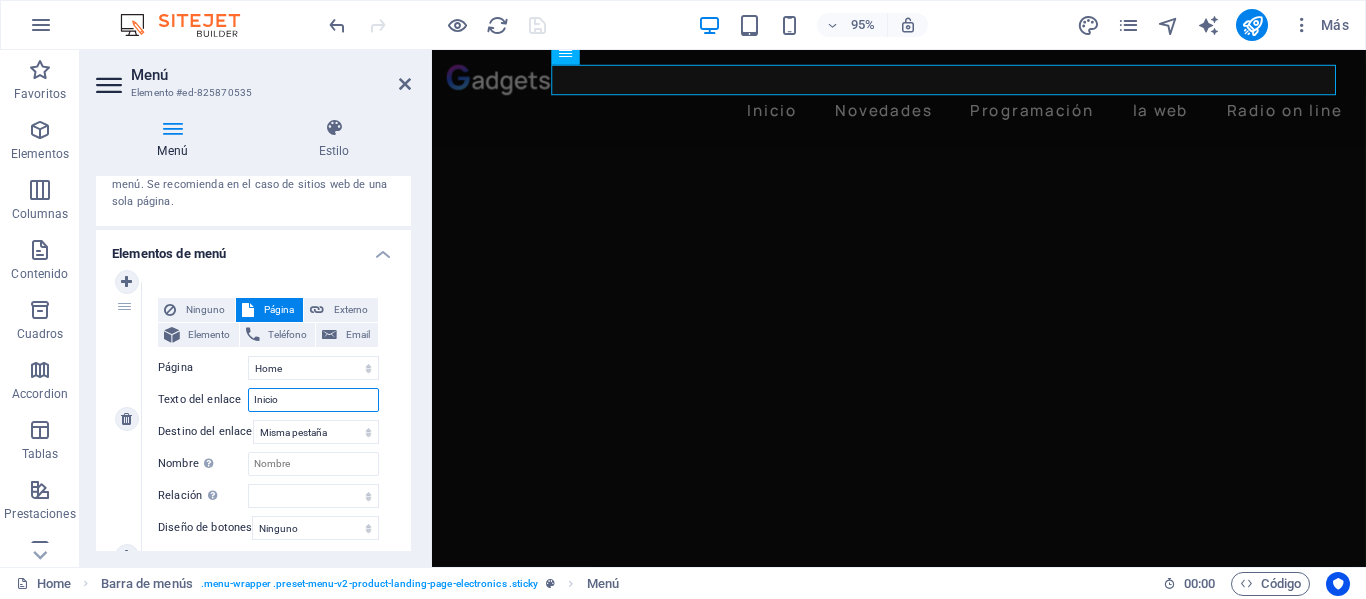 click on "Inicio" at bounding box center [313, 400] 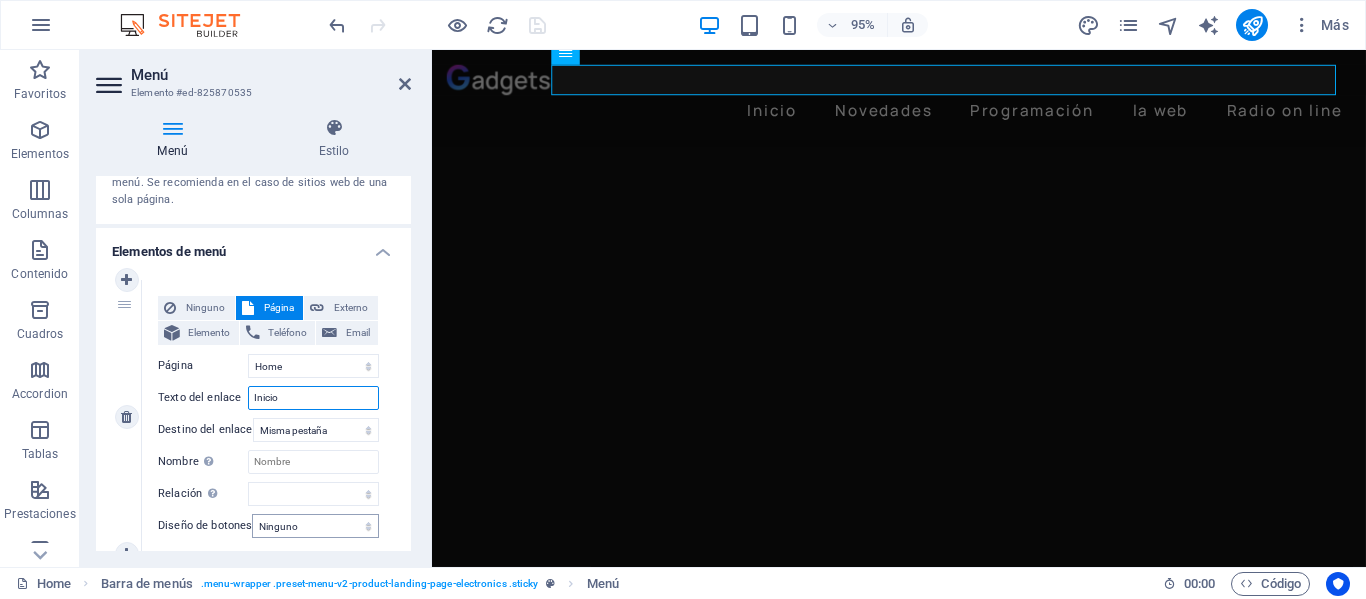scroll, scrollTop: 100, scrollLeft: 0, axis: vertical 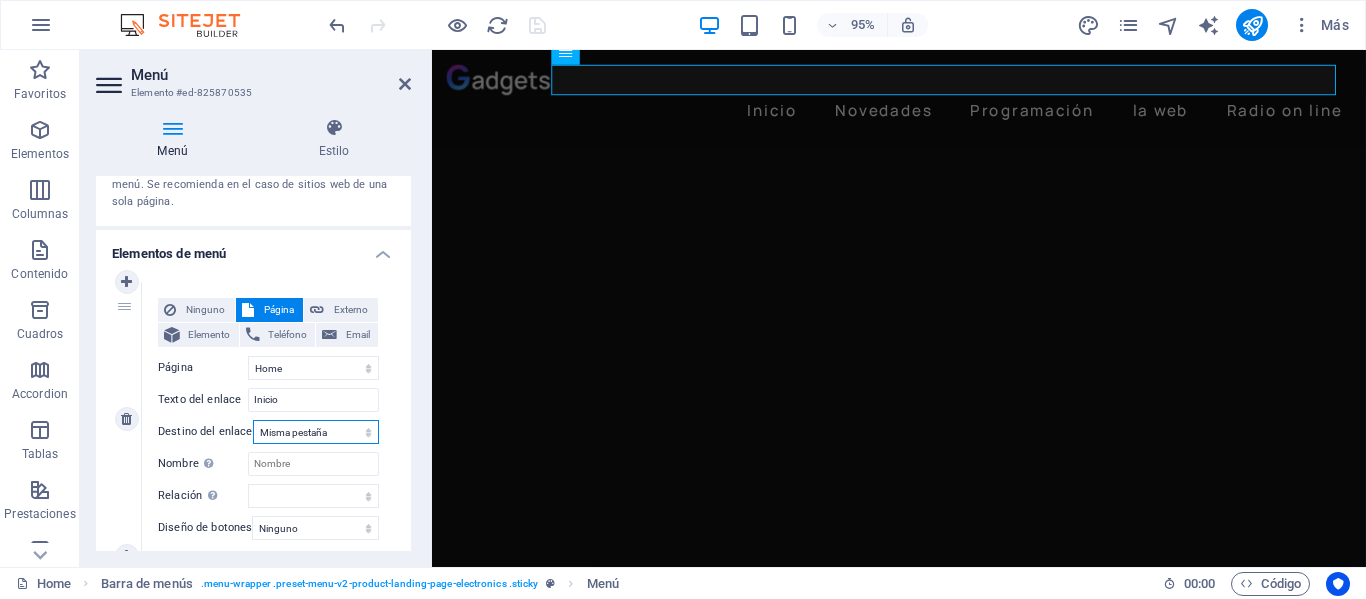 click on "Nueva pestaña Misma pestaña Superposición" at bounding box center (316, 432) 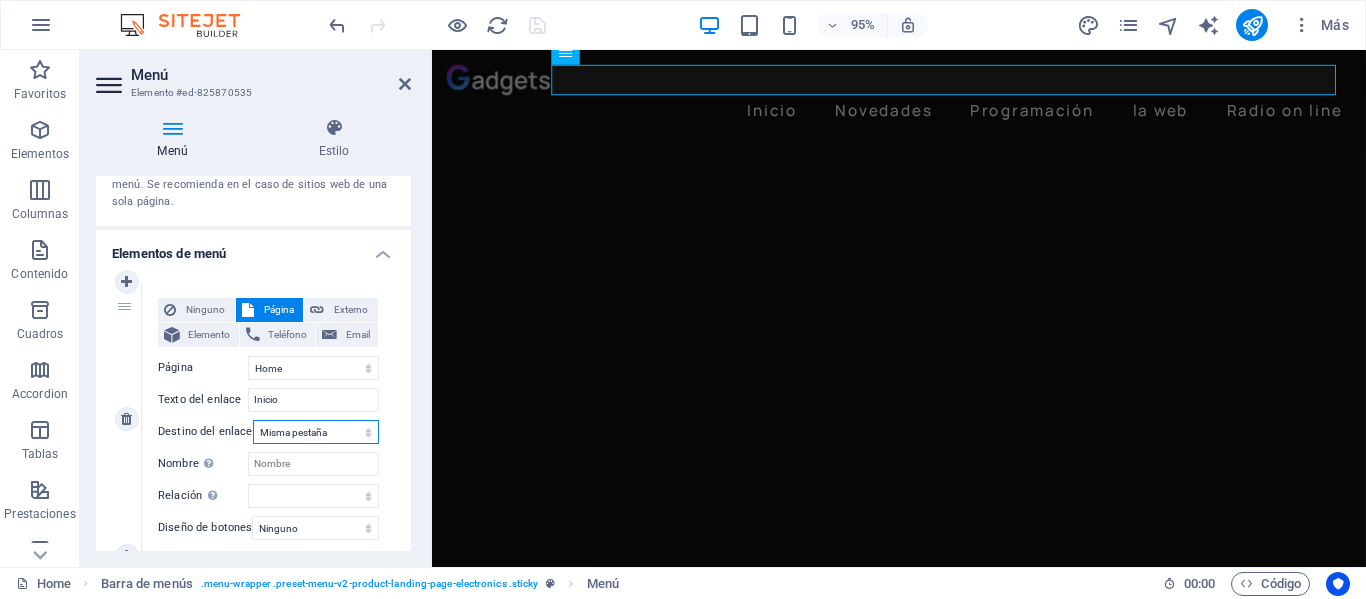 click on "Nueva pestaña Misma pestaña Superposición" at bounding box center (316, 432) 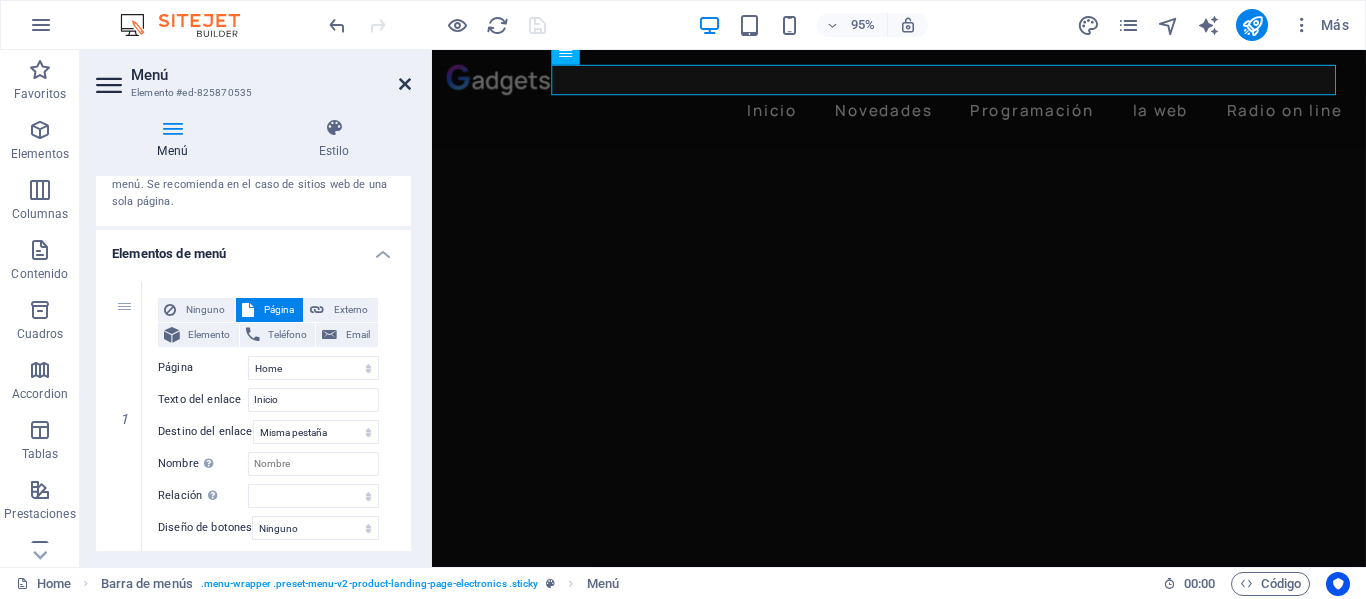 click at bounding box center (405, 84) 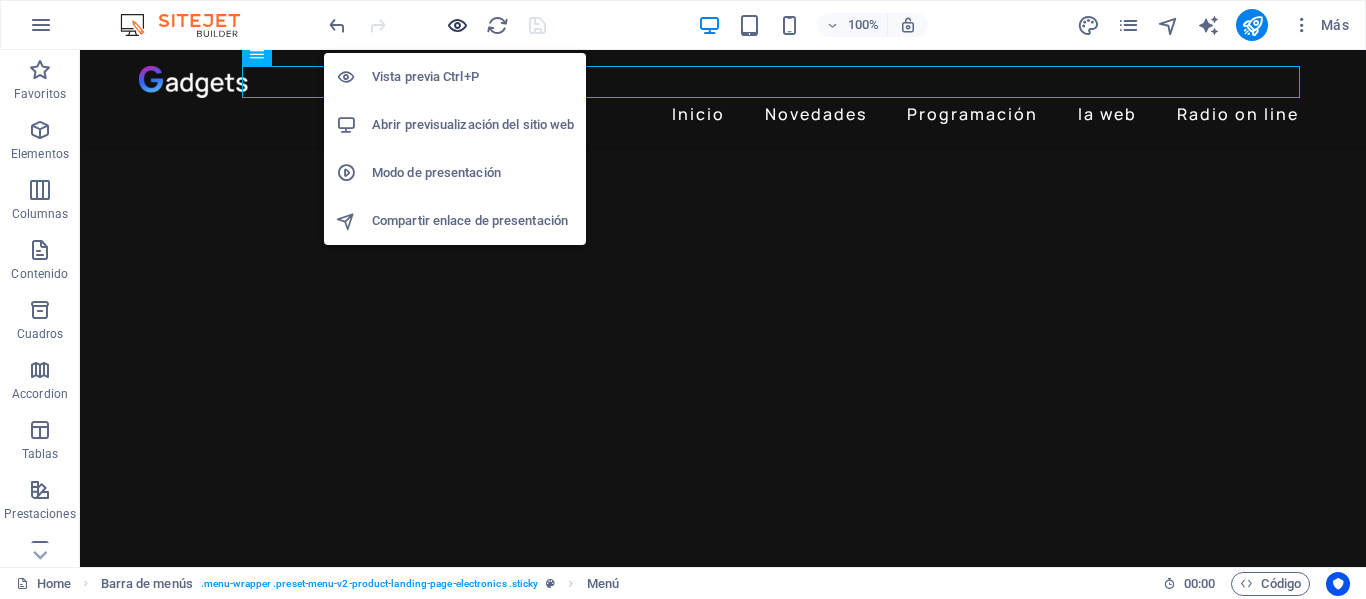 click at bounding box center [457, 25] 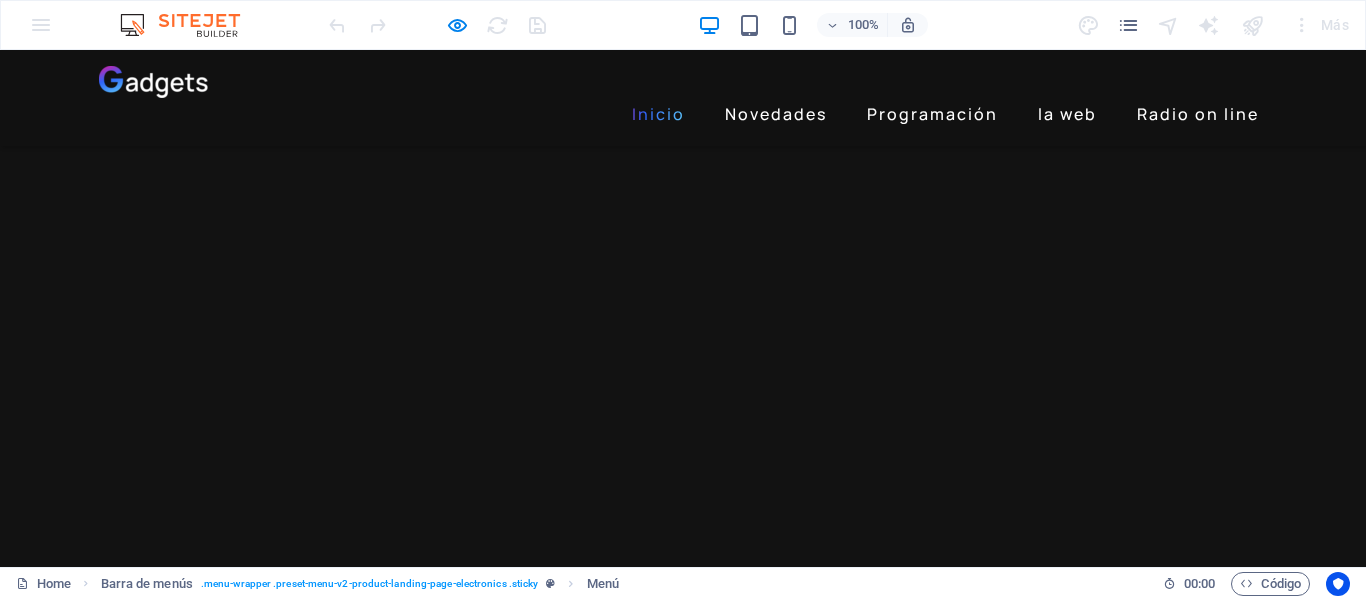 click on "Inicio" at bounding box center [658, 114] 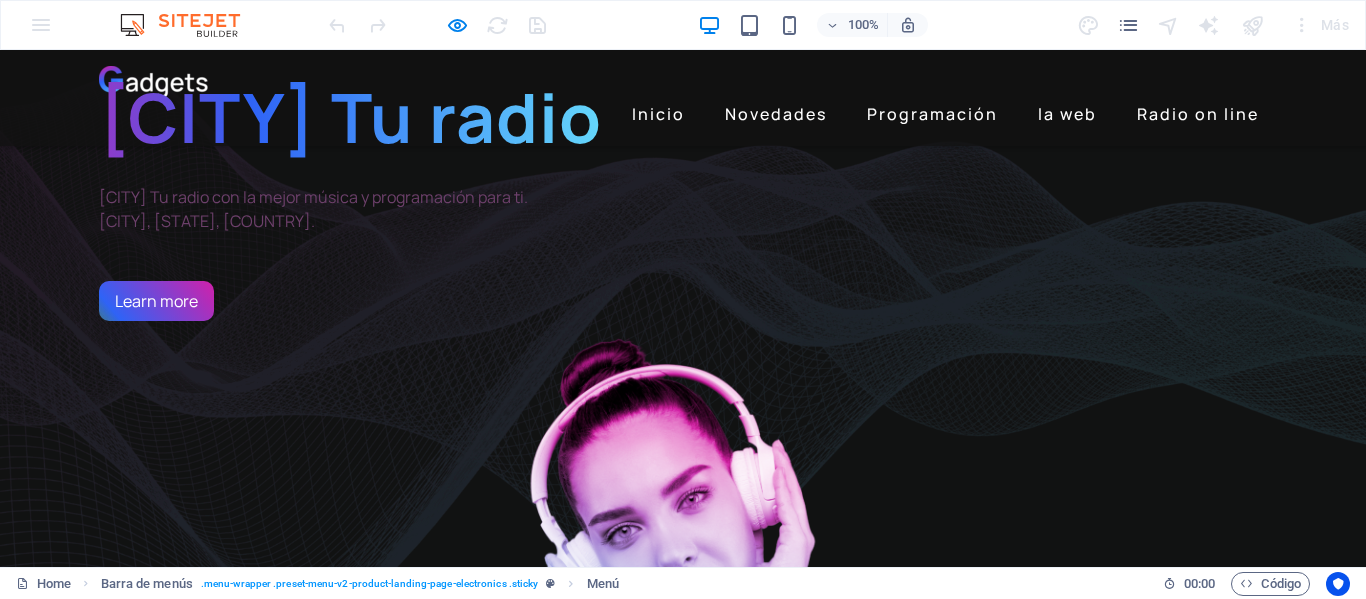 scroll, scrollTop: 0, scrollLeft: 0, axis: both 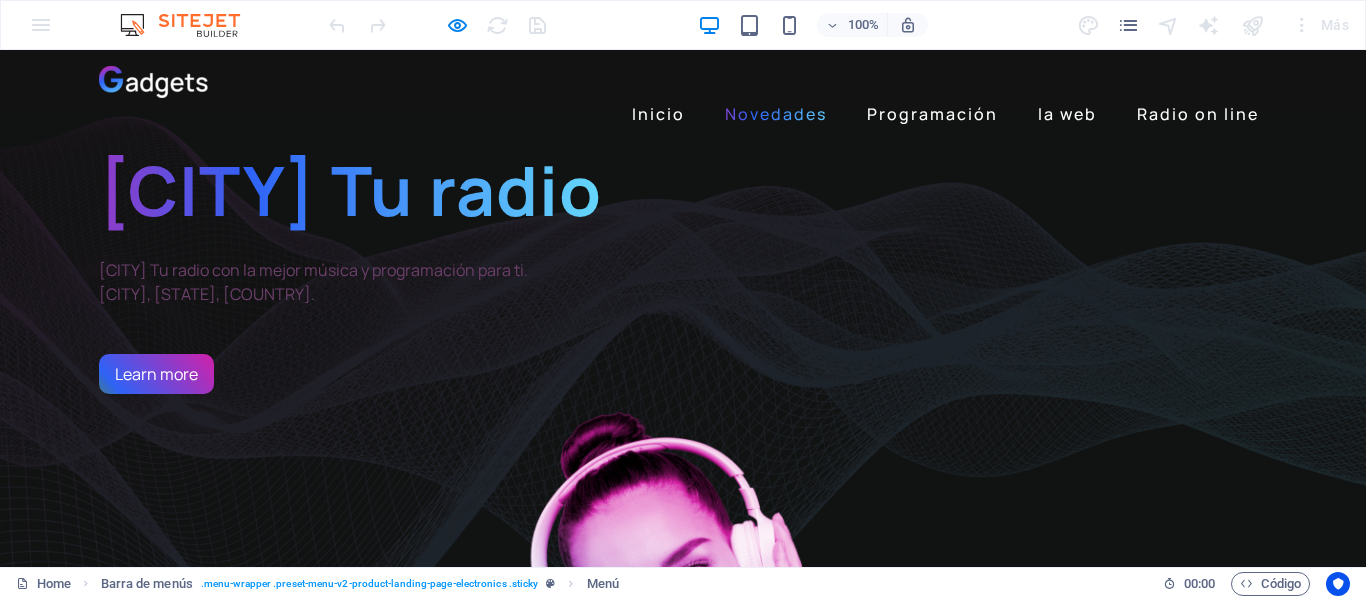 click on "Novedades" at bounding box center [776, 114] 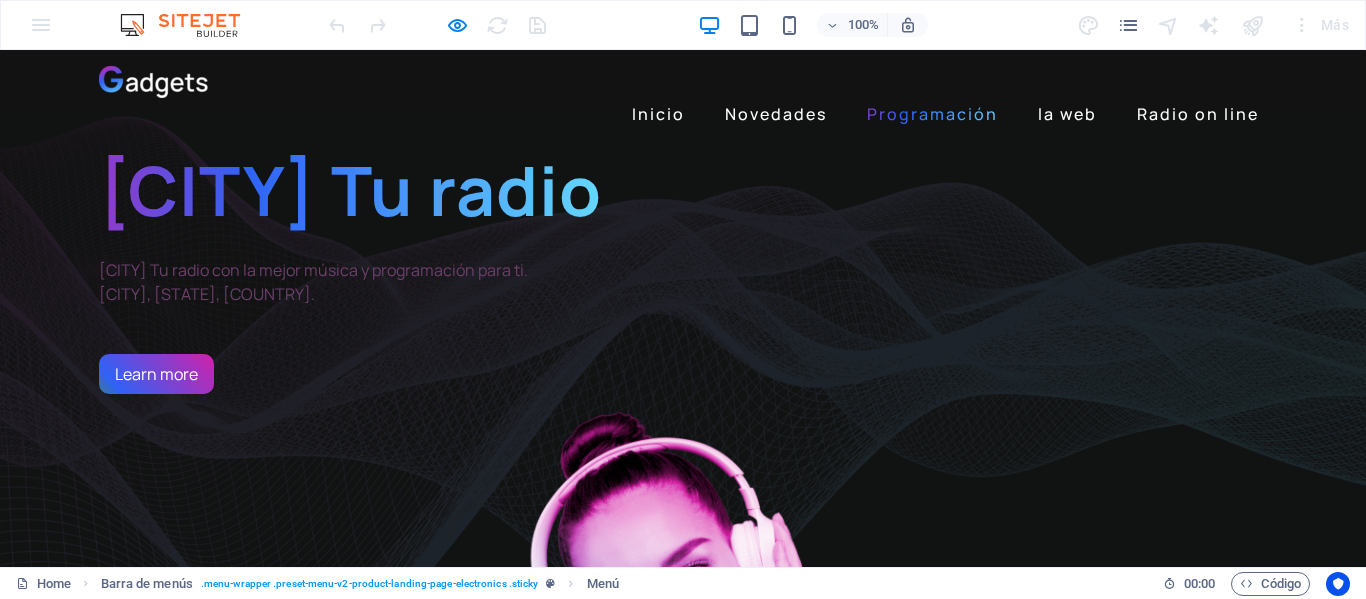 click on "Programación" at bounding box center [932, 114] 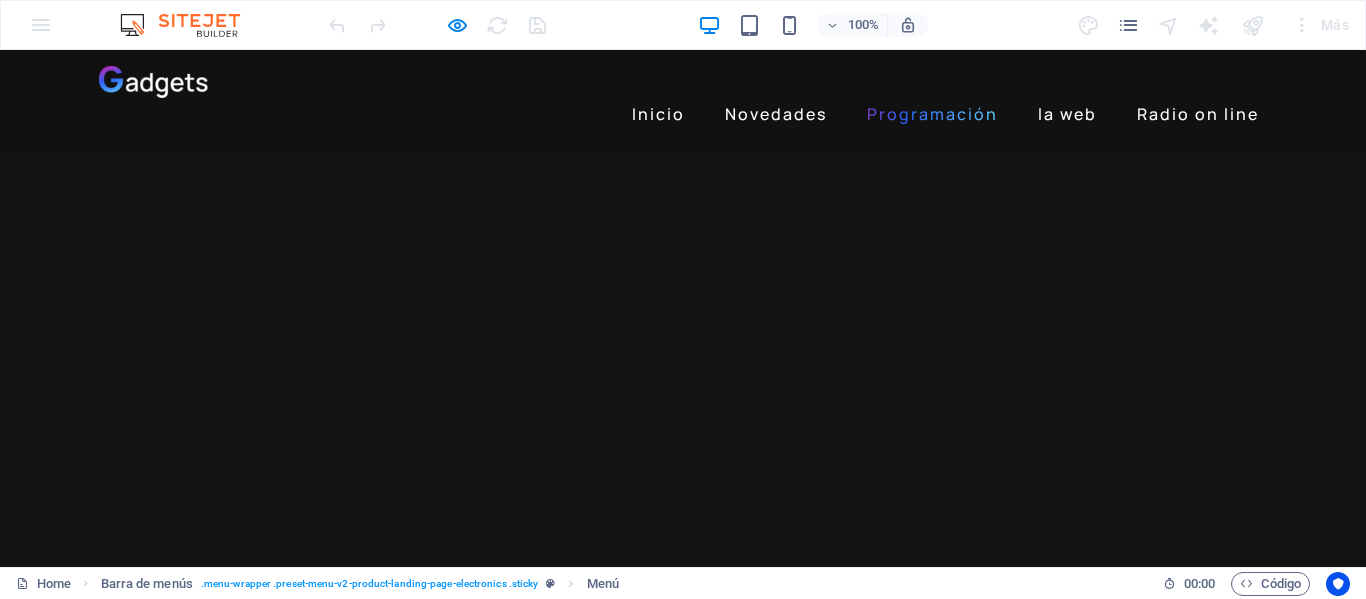 scroll, scrollTop: 2494, scrollLeft: 0, axis: vertical 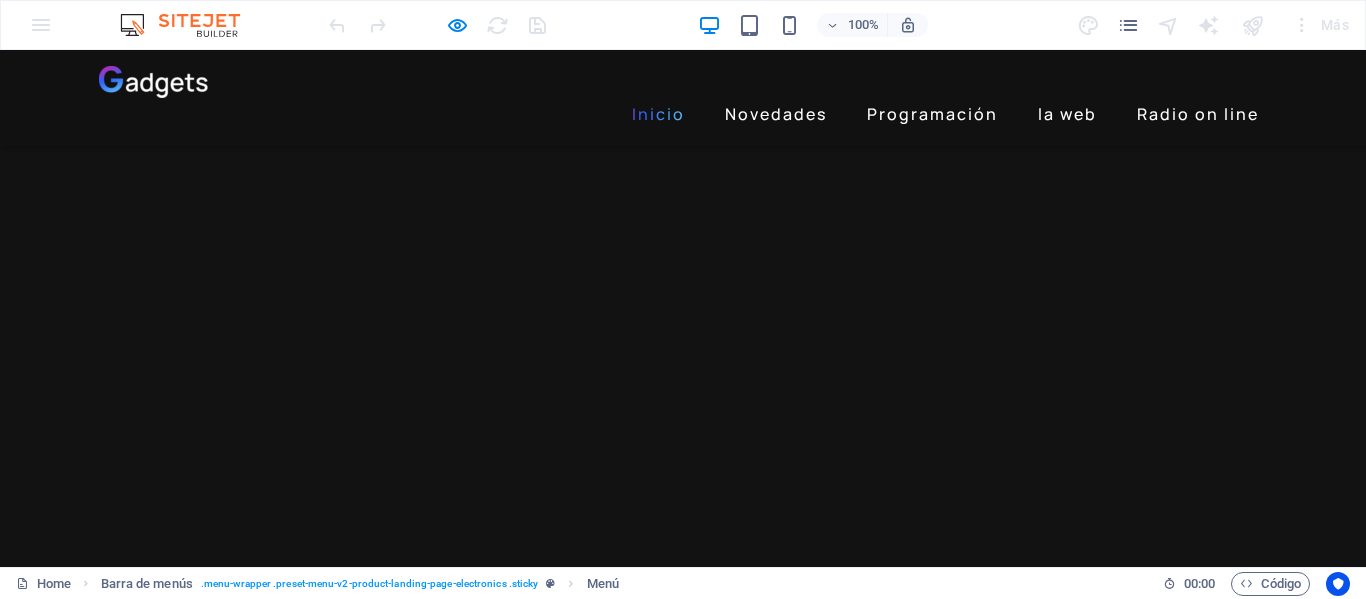 click on "Inicio" at bounding box center [658, 114] 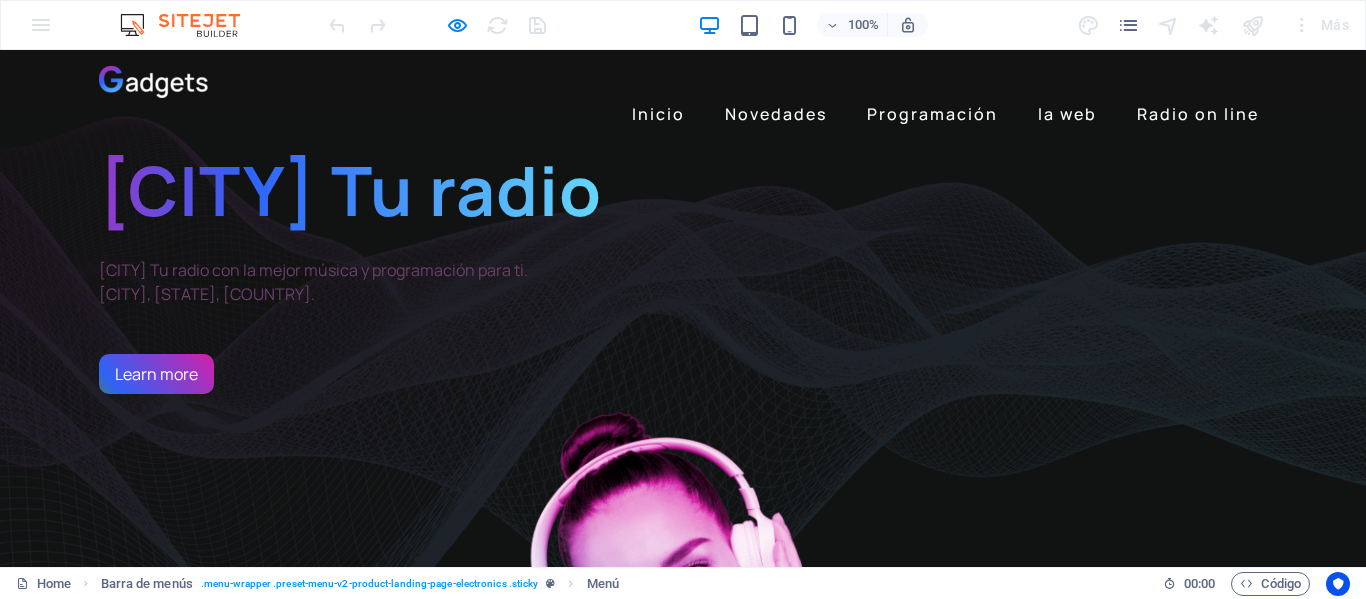 scroll, scrollTop: 100, scrollLeft: 0, axis: vertical 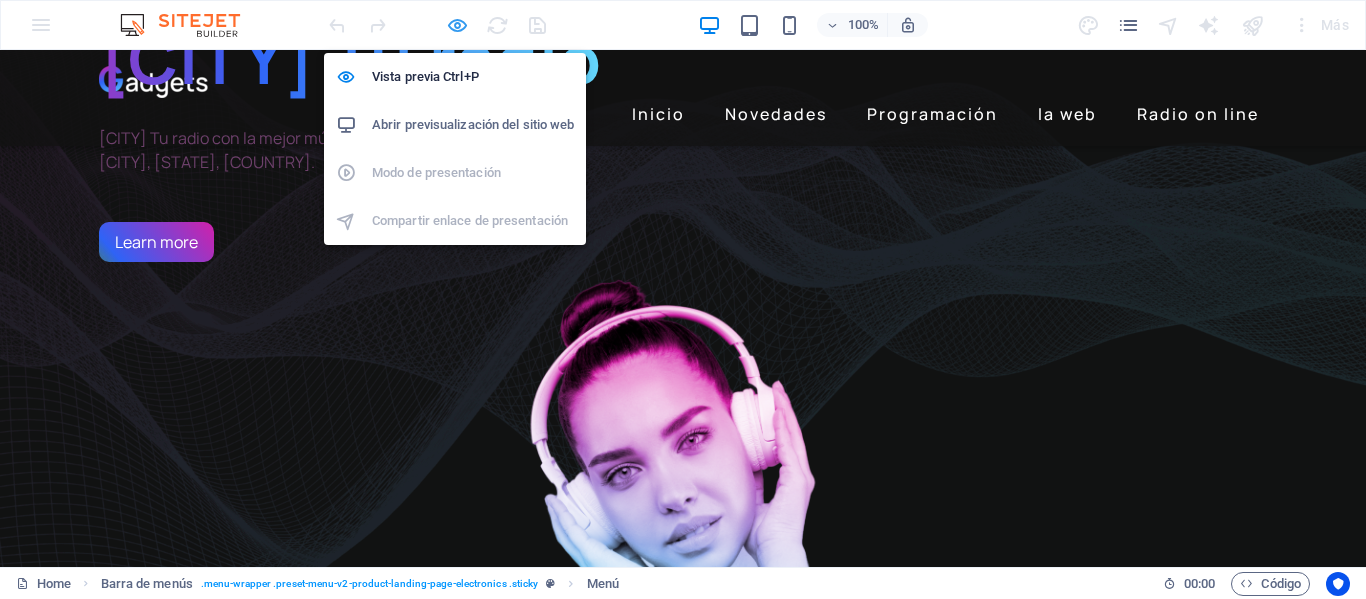 click at bounding box center [457, 25] 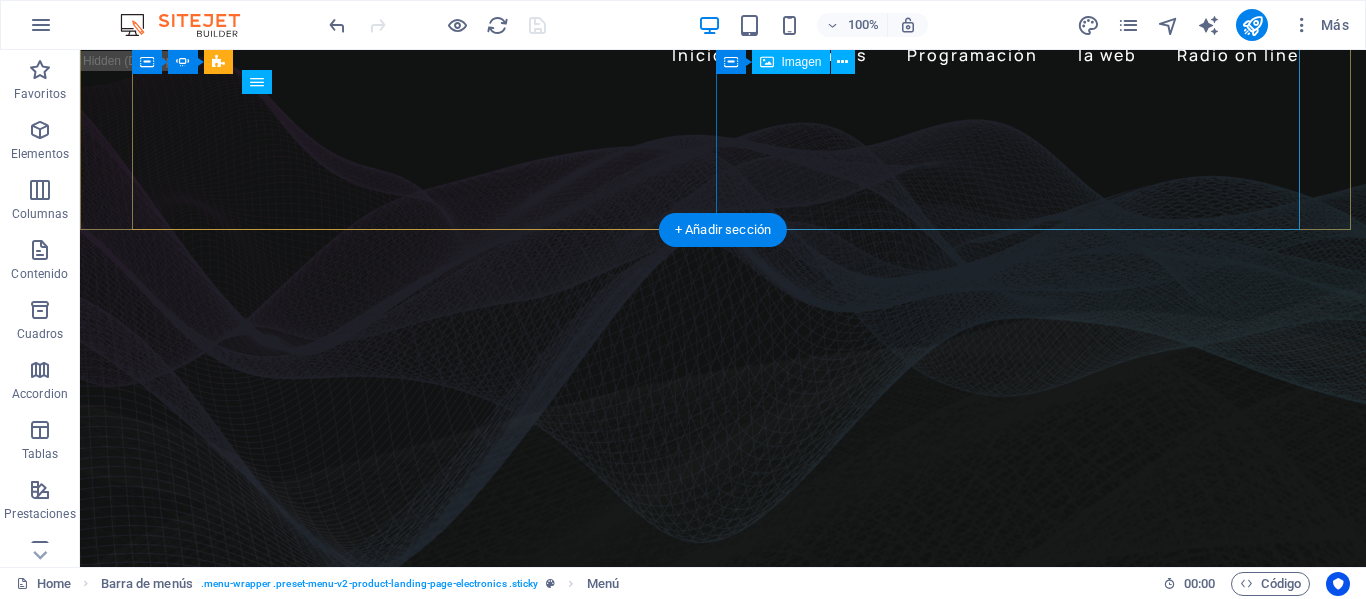 scroll, scrollTop: 0, scrollLeft: 0, axis: both 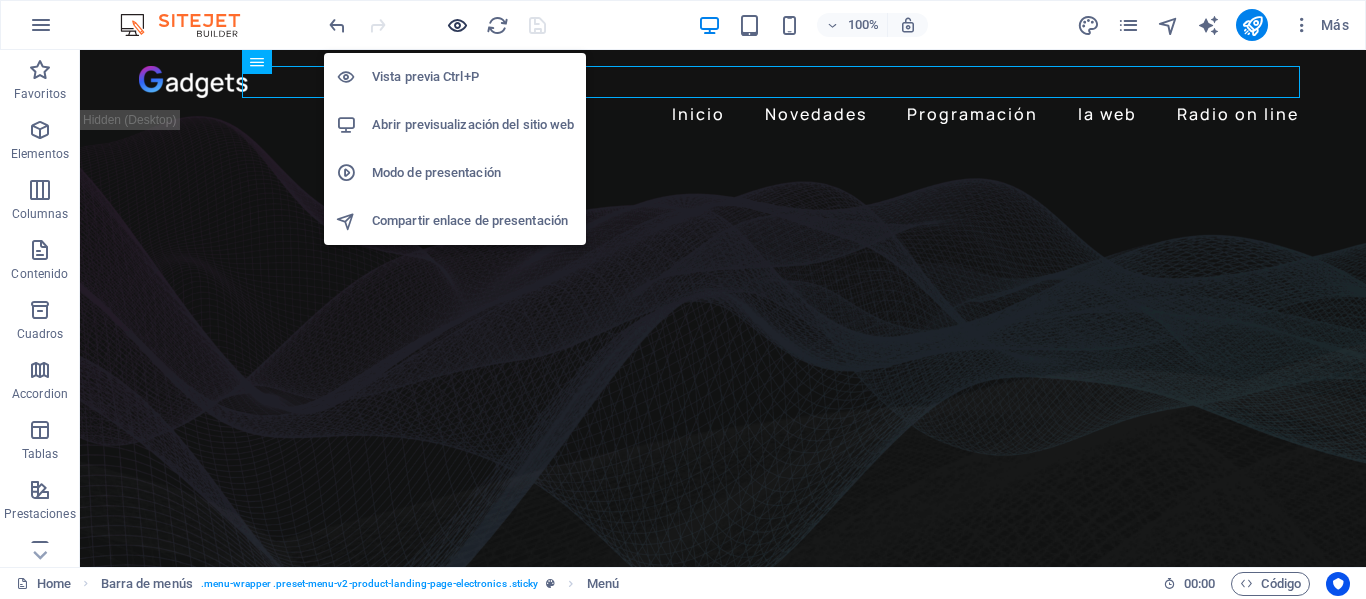 click at bounding box center [457, 25] 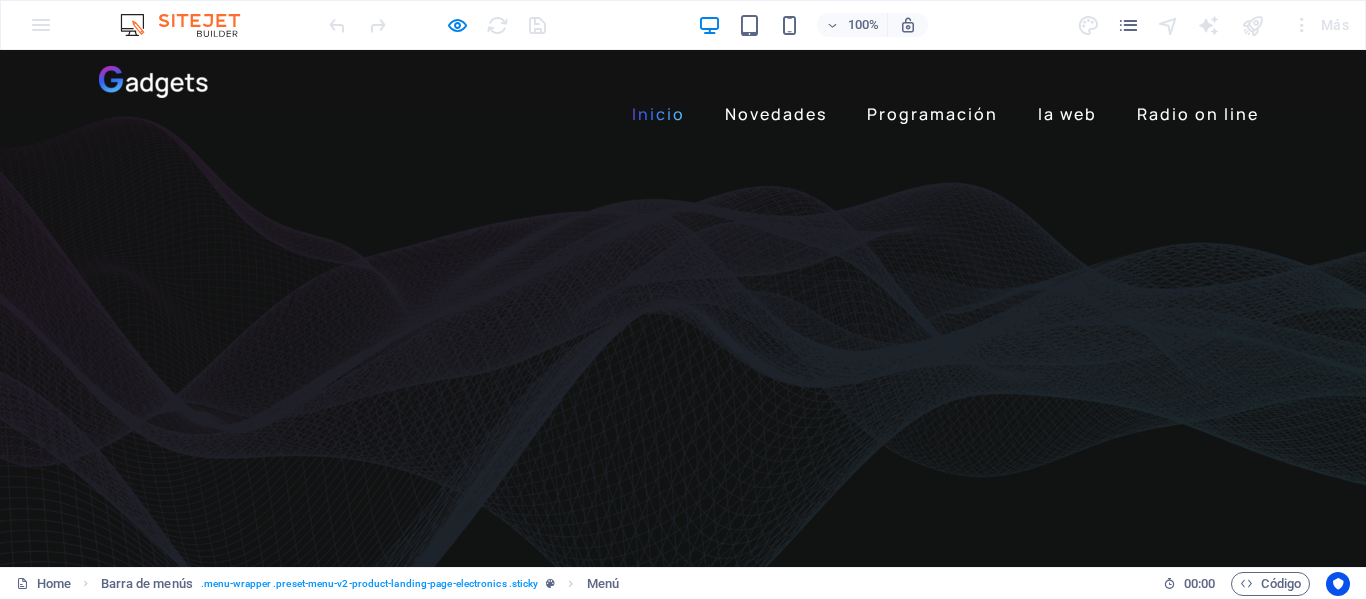 click on "Inicio" at bounding box center (658, 114) 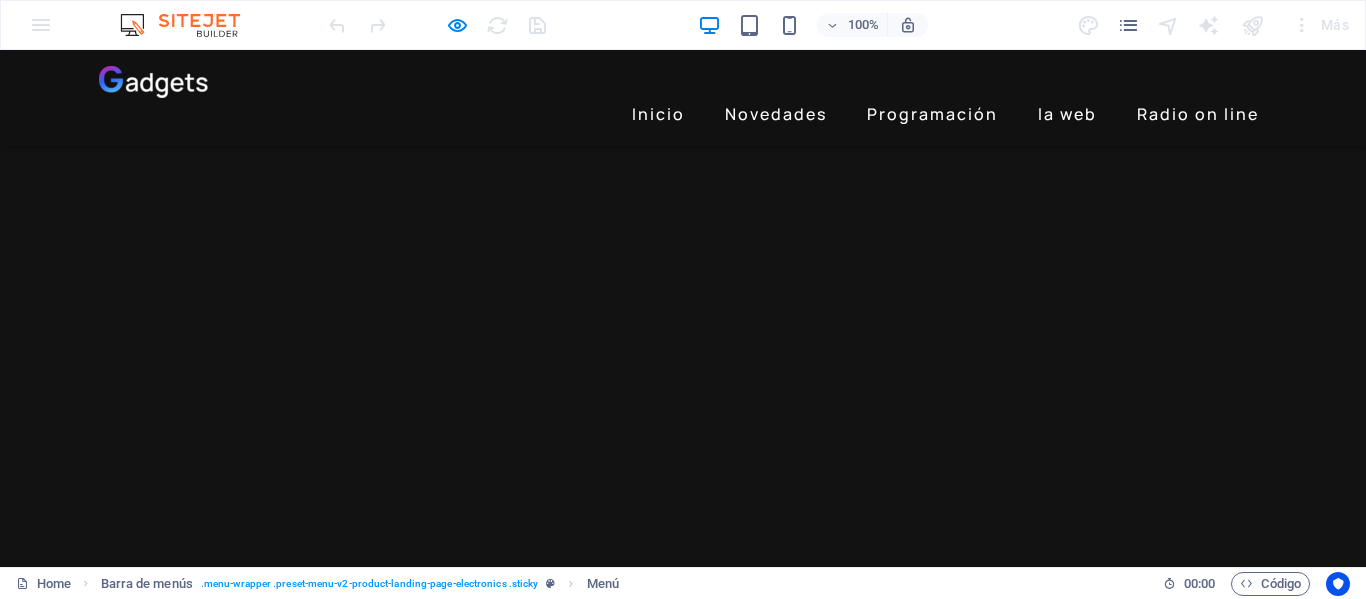 scroll, scrollTop: 0, scrollLeft: 0, axis: both 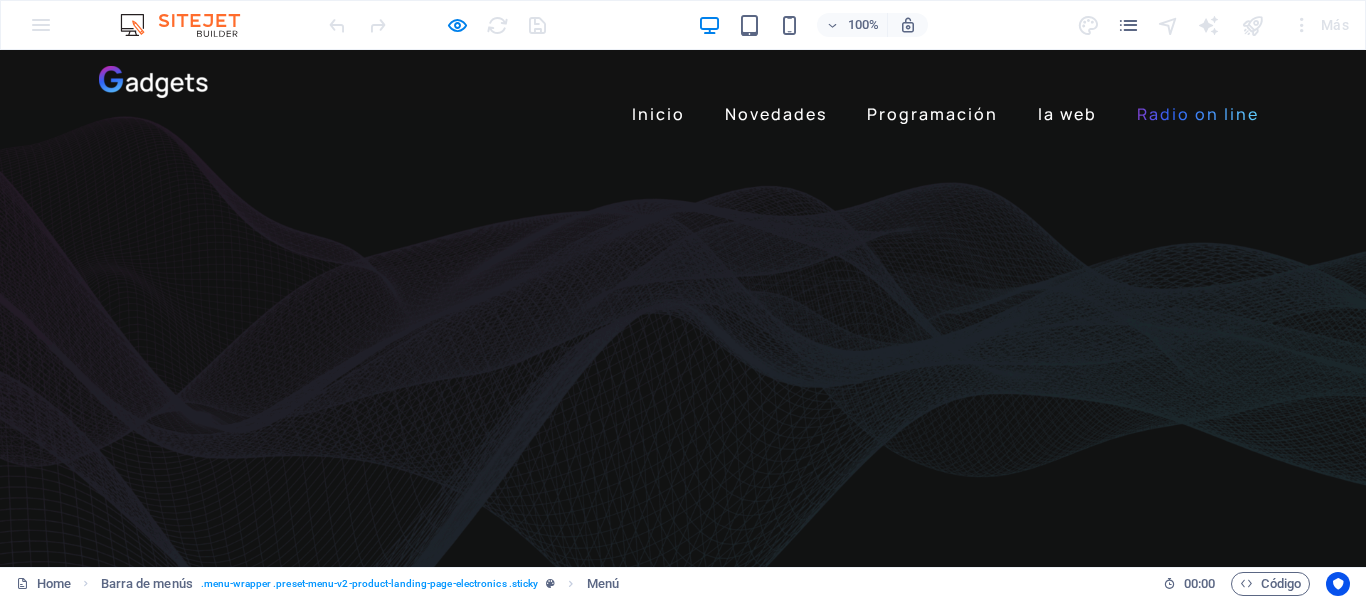 click on "Radio on line" at bounding box center [1198, 114] 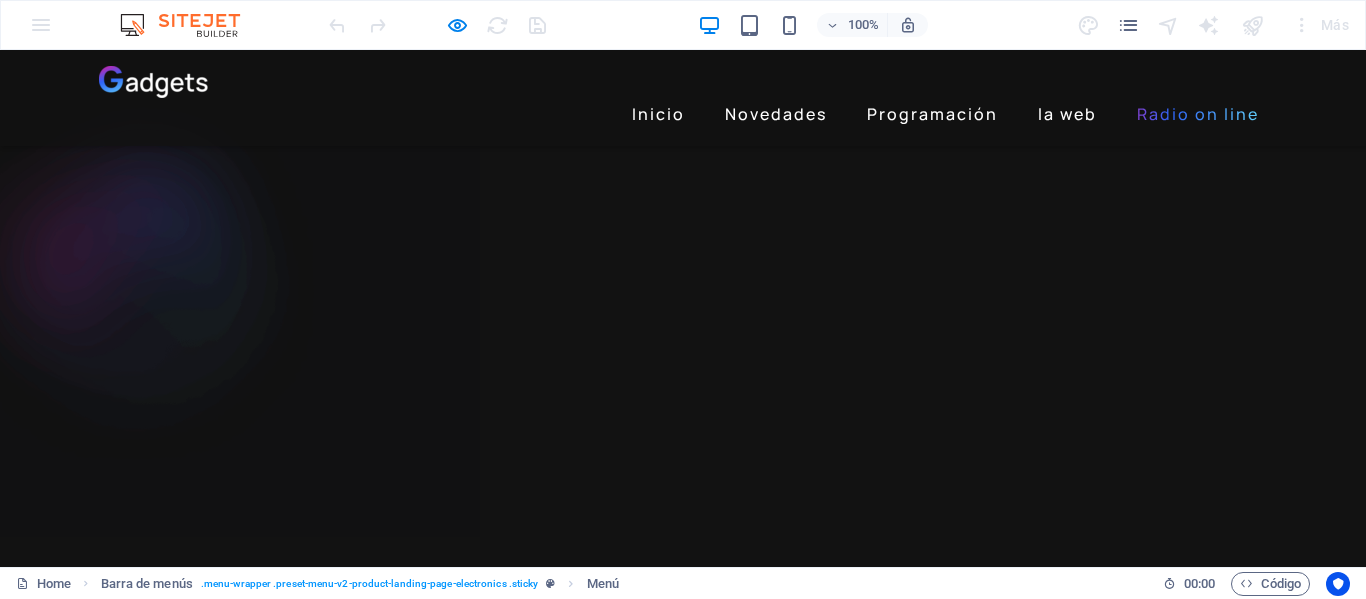scroll, scrollTop: 4135, scrollLeft: 0, axis: vertical 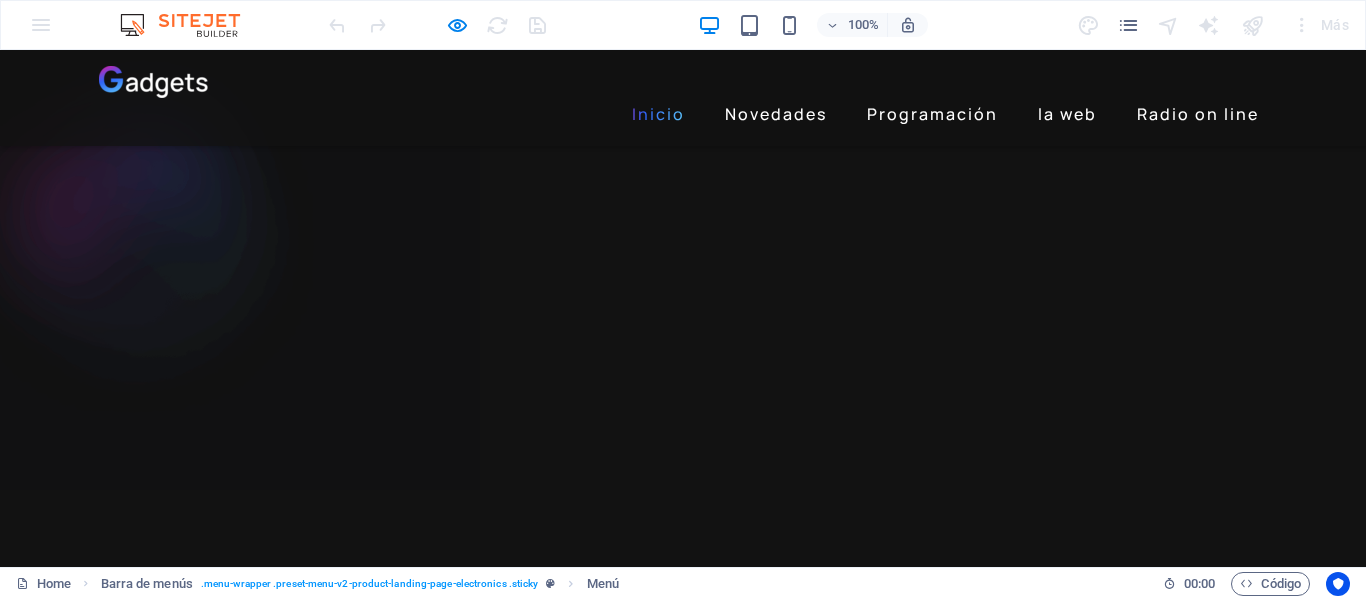click on "Inicio" at bounding box center (658, 114) 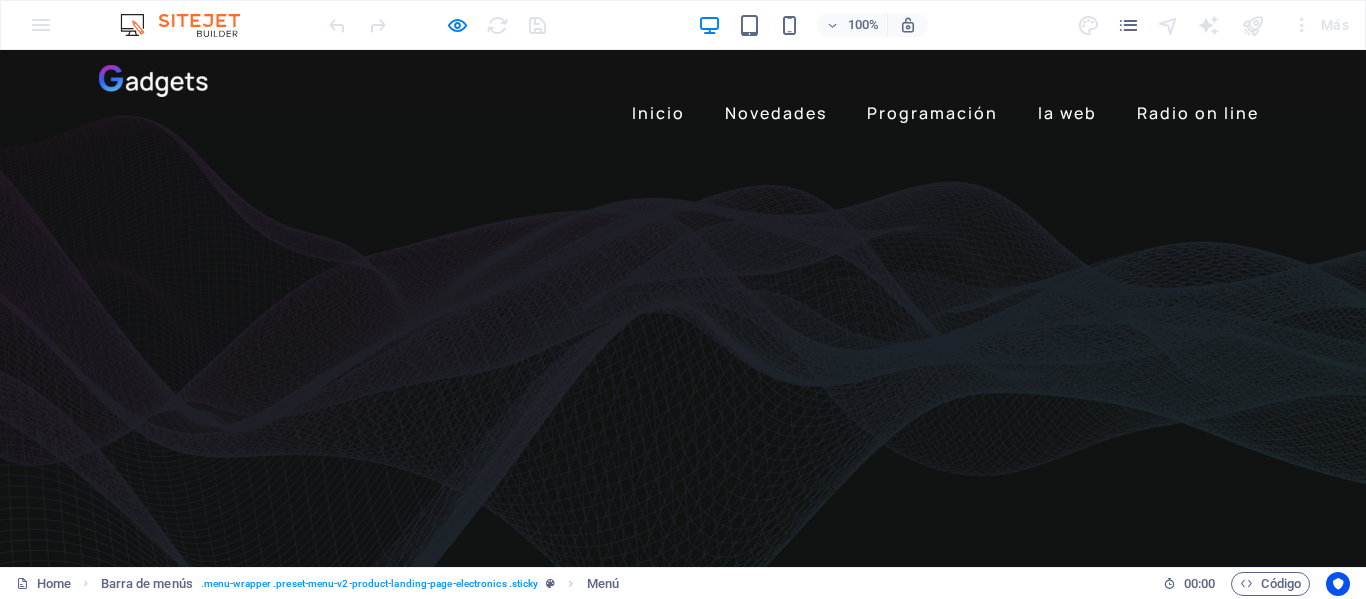 scroll, scrollTop: 0, scrollLeft: 0, axis: both 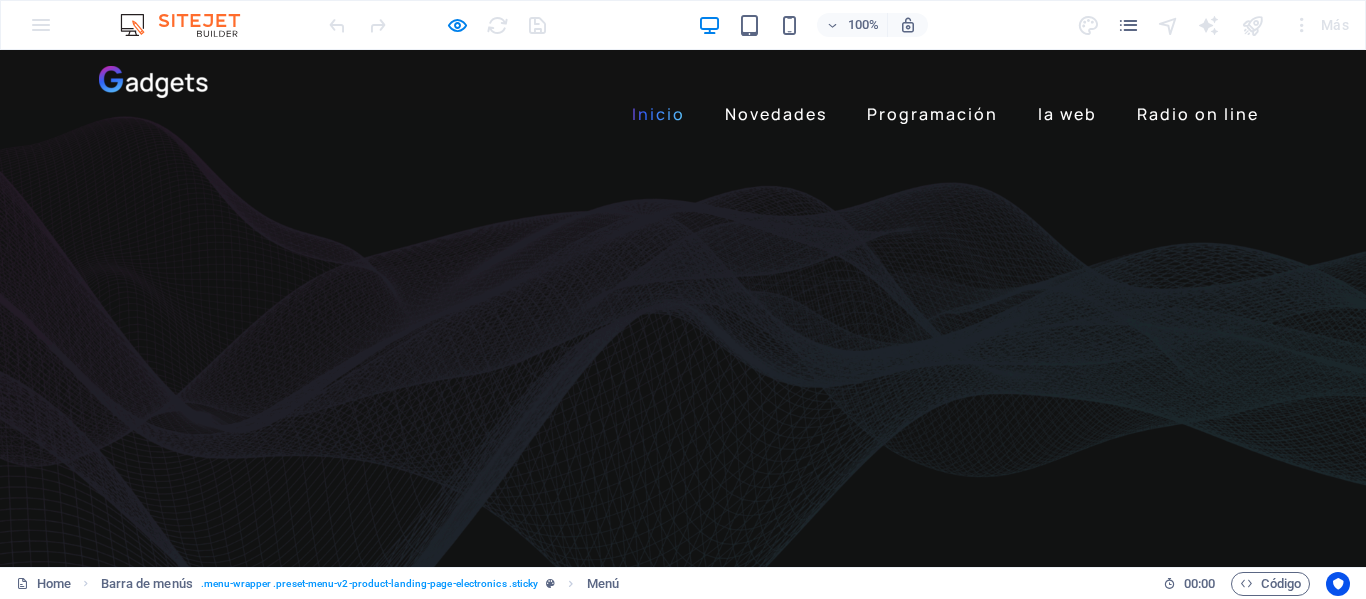 click on "Inicio" at bounding box center (658, 114) 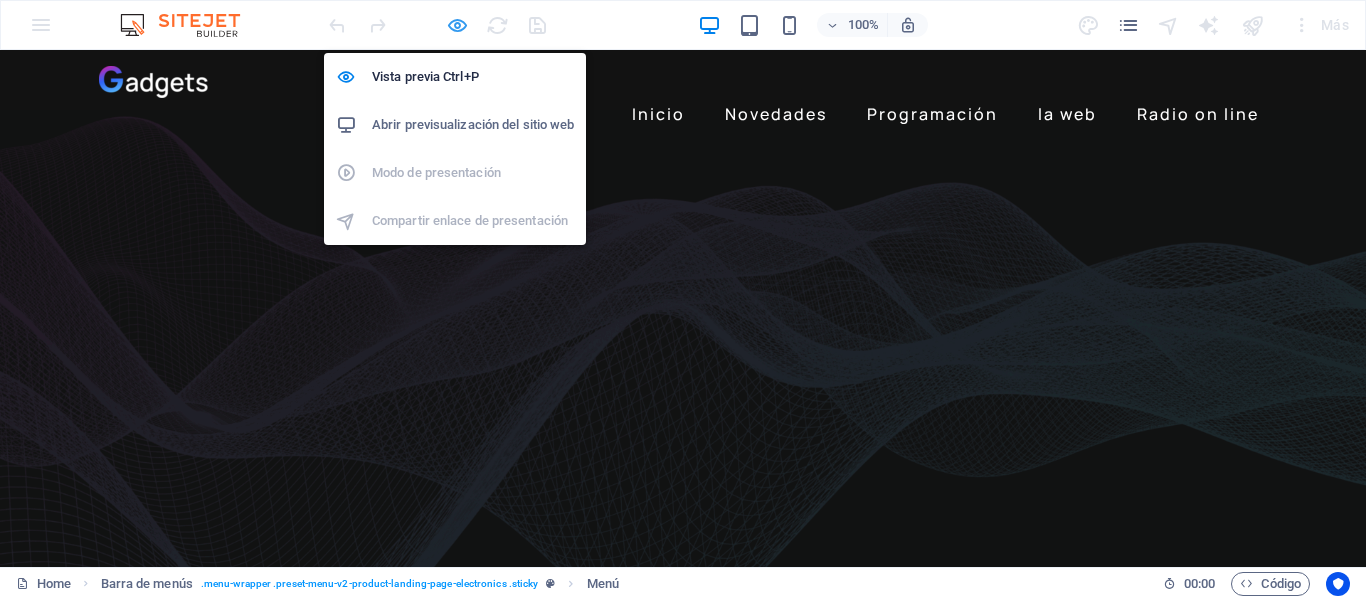 click at bounding box center [457, 25] 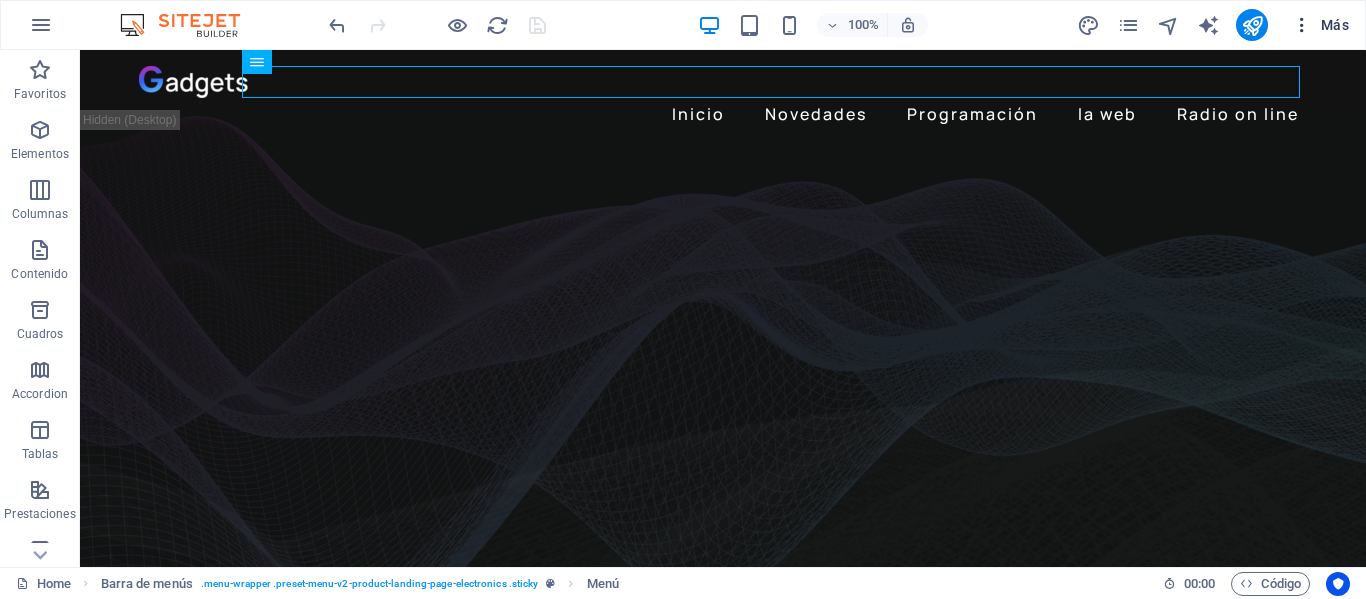 click on "Más" at bounding box center [1320, 25] 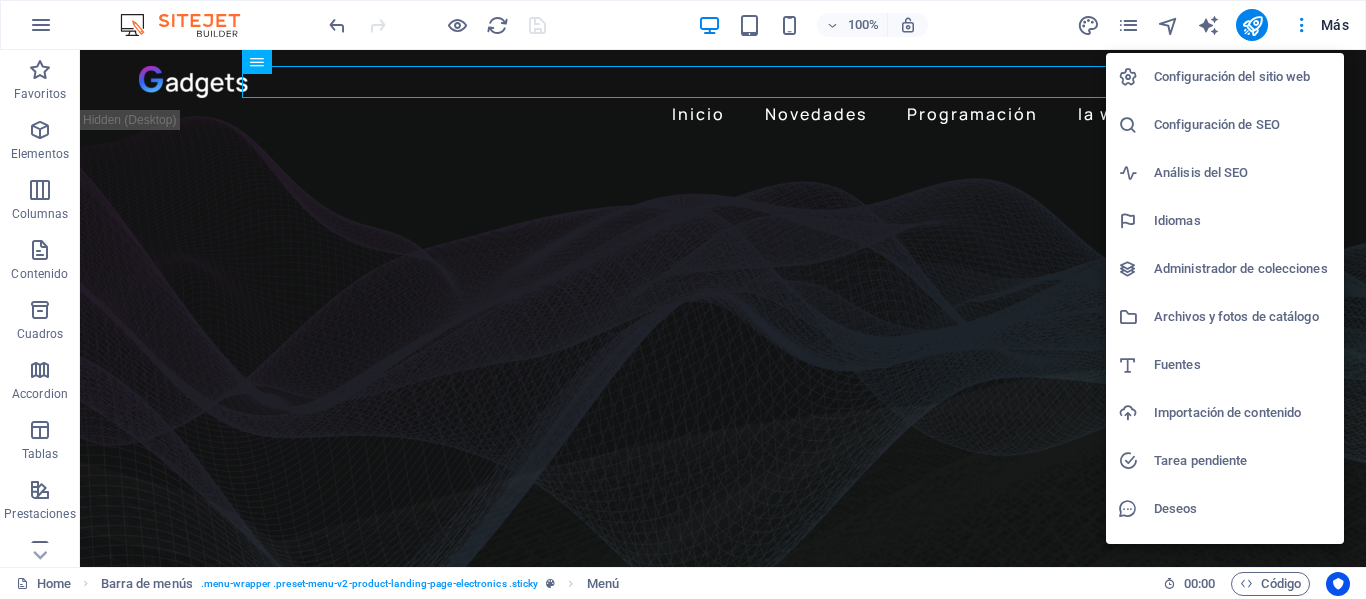 click at bounding box center (683, 299) 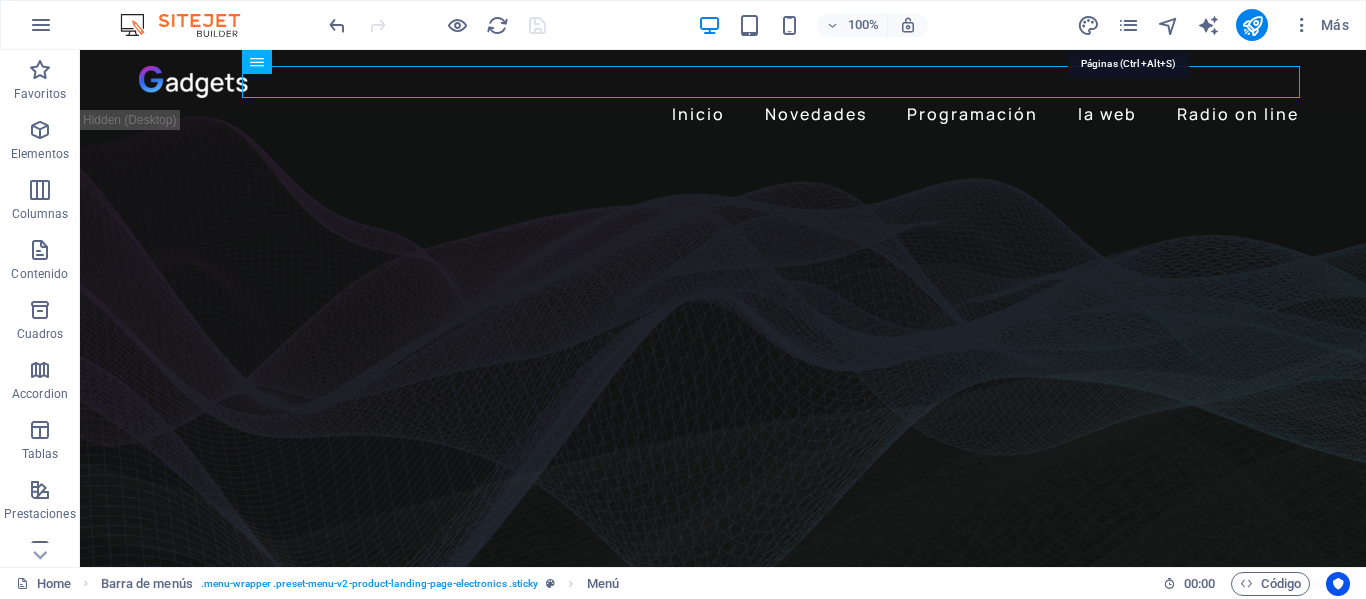 click at bounding box center [1128, 25] 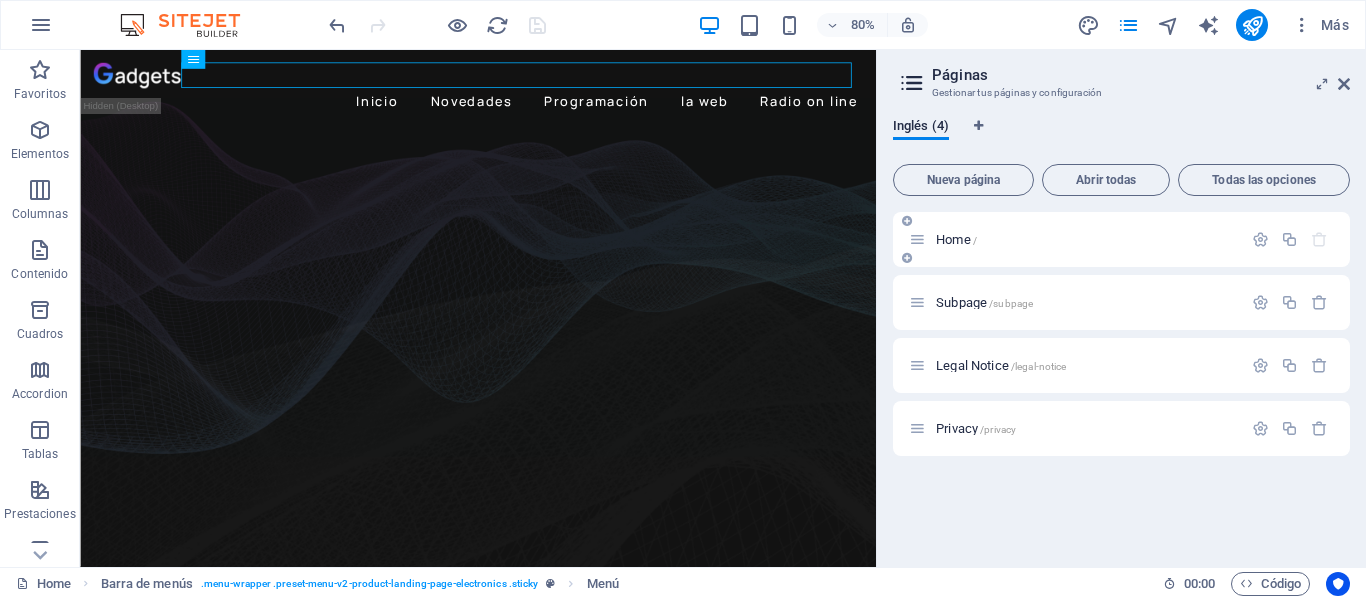 click on "Home /" at bounding box center (956, 239) 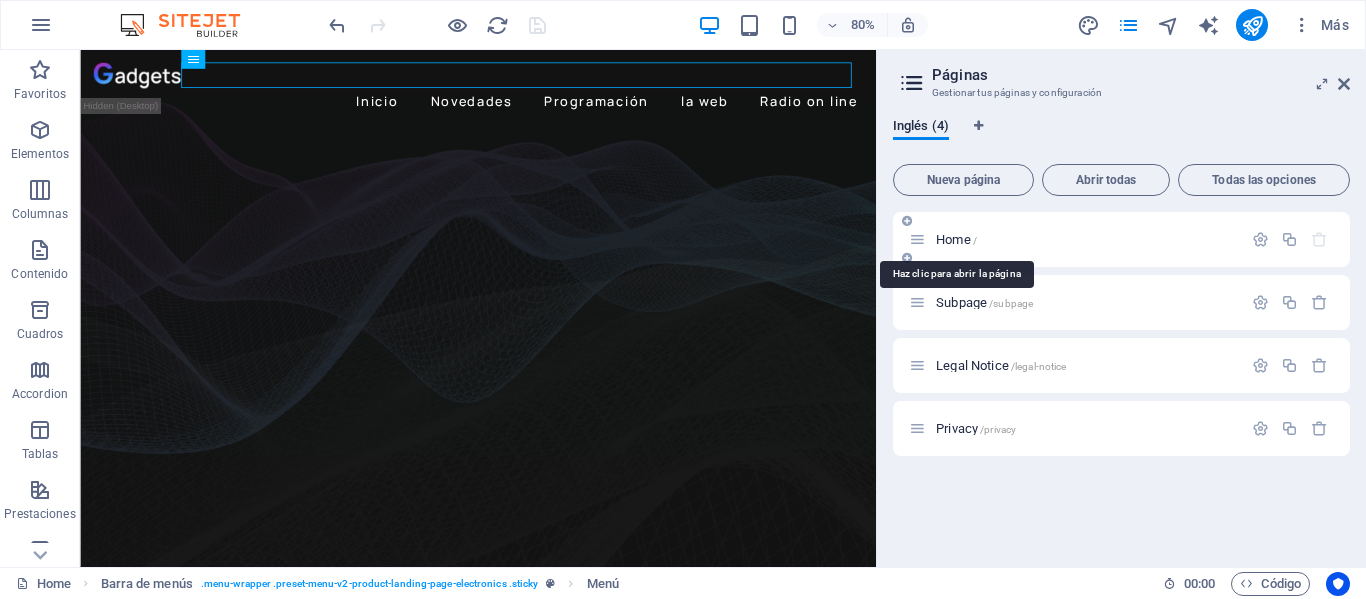click on "Home /" at bounding box center (956, 239) 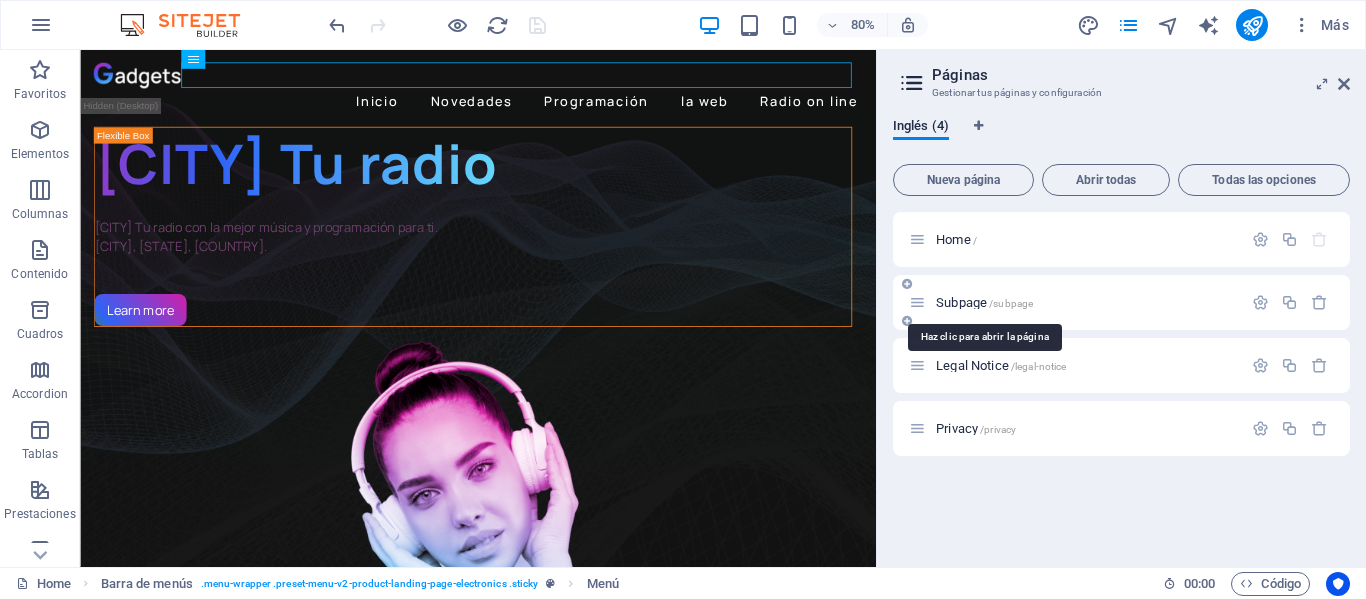 click on "Subpage /subpage" at bounding box center (984, 302) 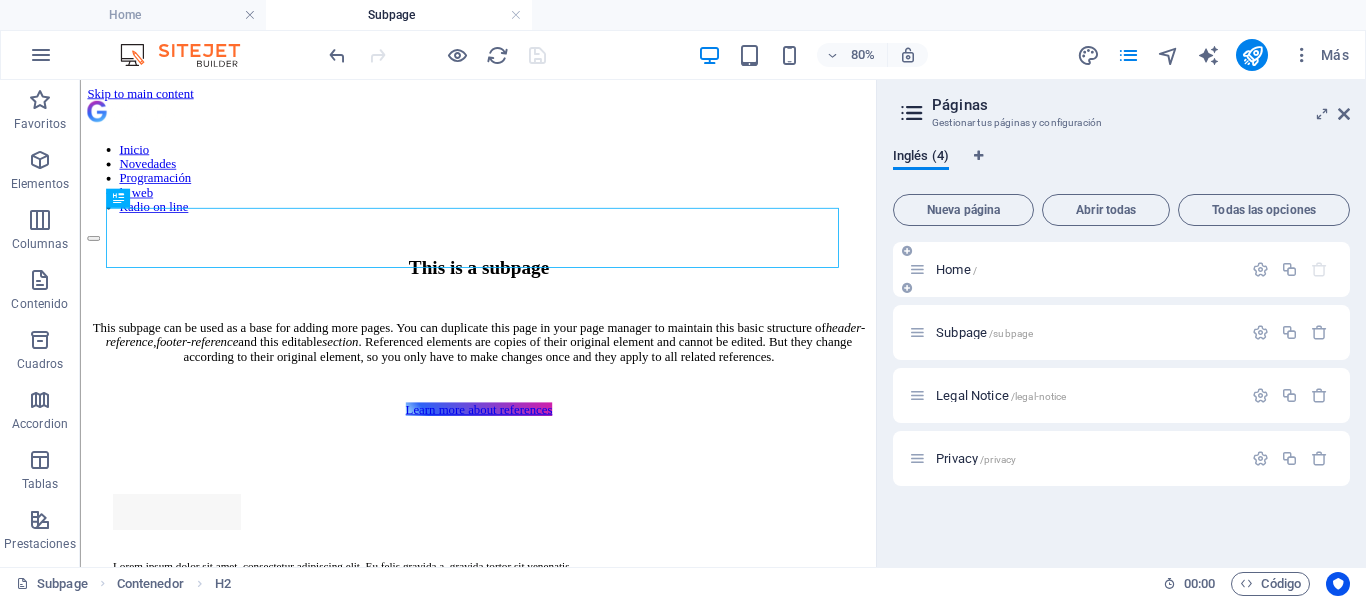 scroll, scrollTop: 0, scrollLeft: 0, axis: both 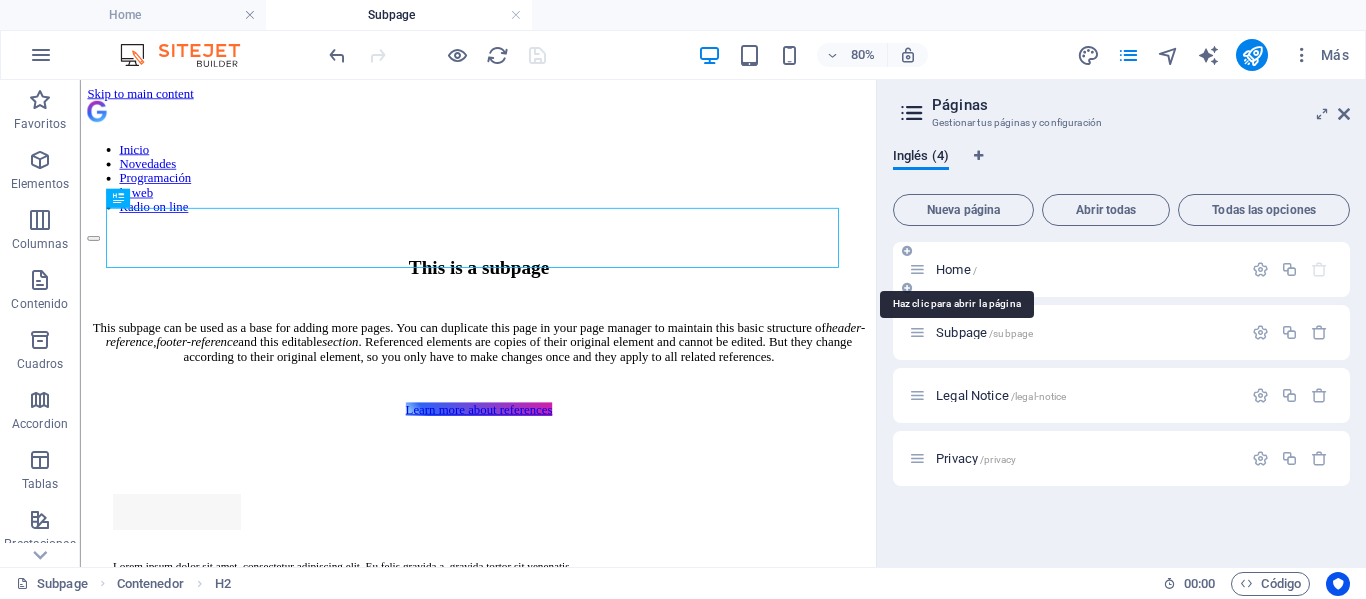 click on "Home /" at bounding box center (956, 269) 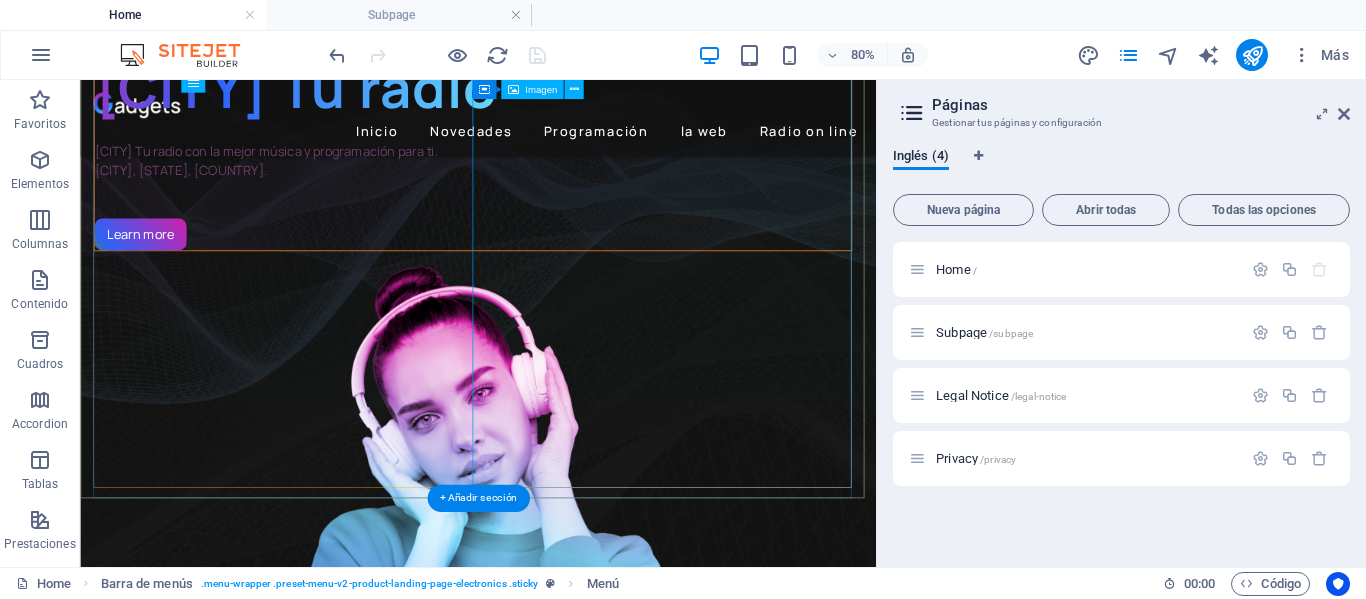 scroll, scrollTop: 0, scrollLeft: 0, axis: both 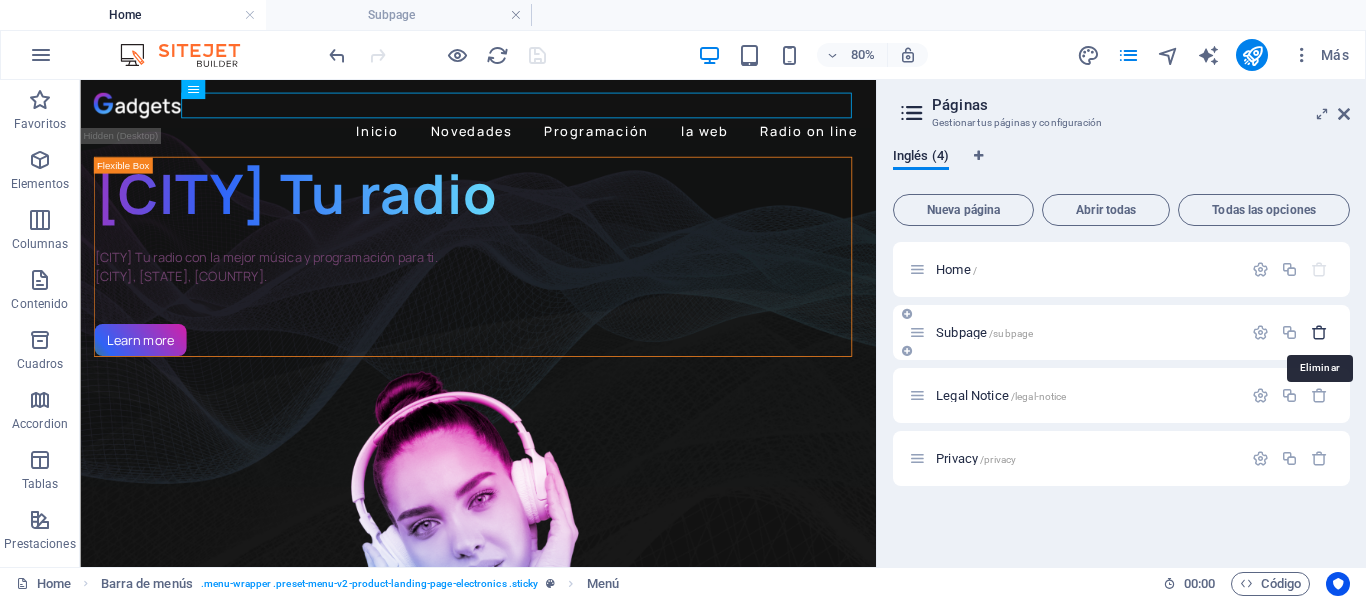 click at bounding box center (1319, 332) 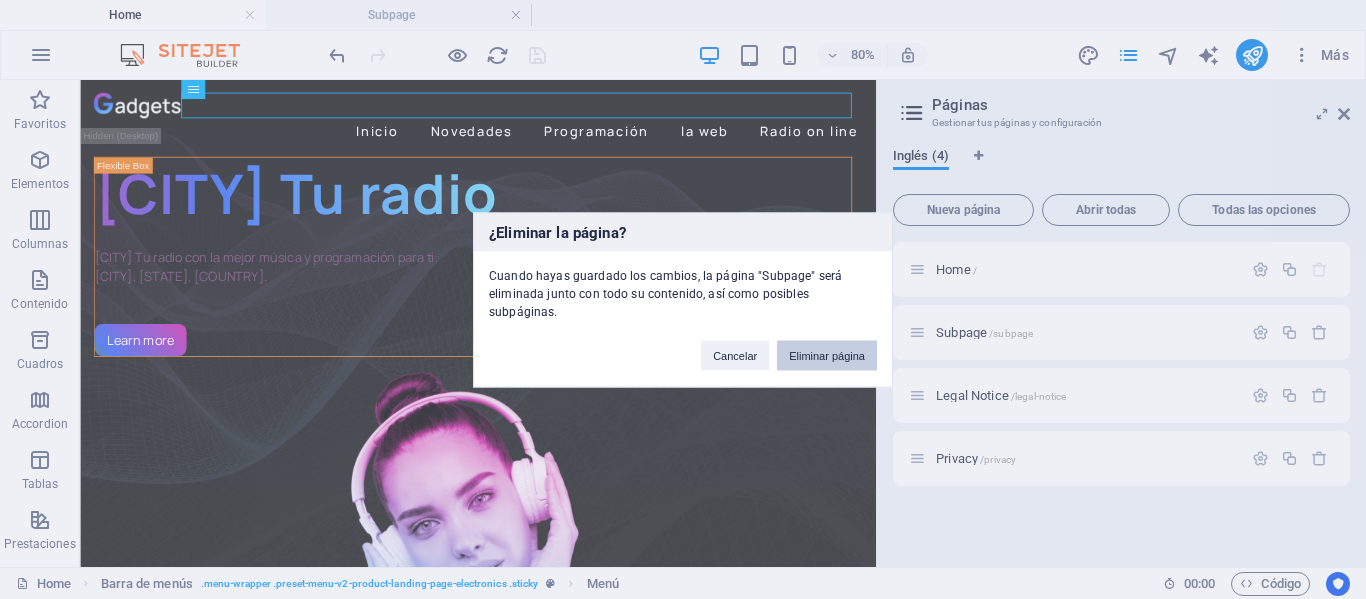 click on "Eliminar página" at bounding box center [827, 355] 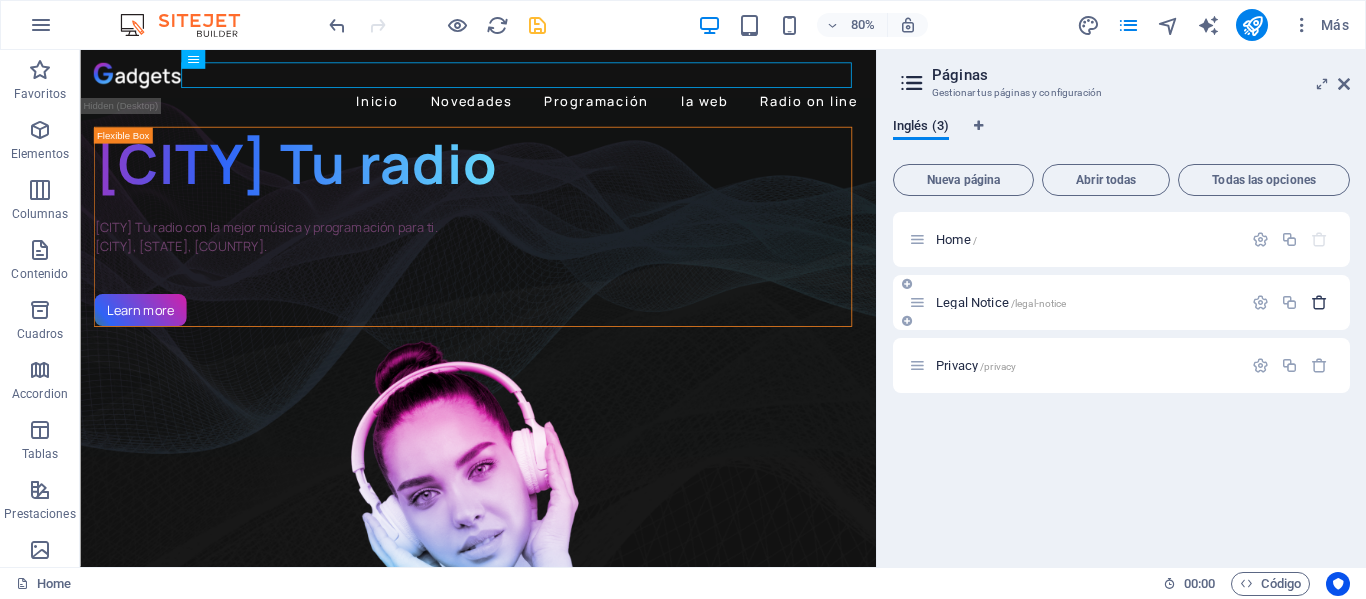 click at bounding box center (1319, 302) 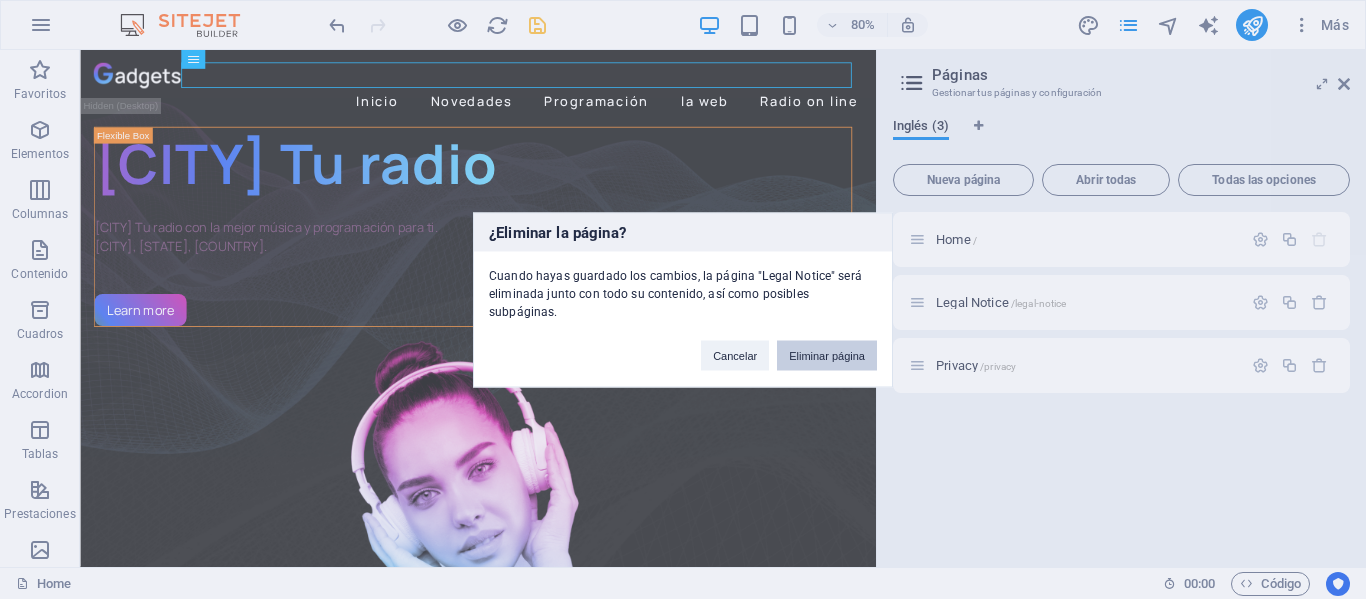 click on "Eliminar página" at bounding box center [827, 355] 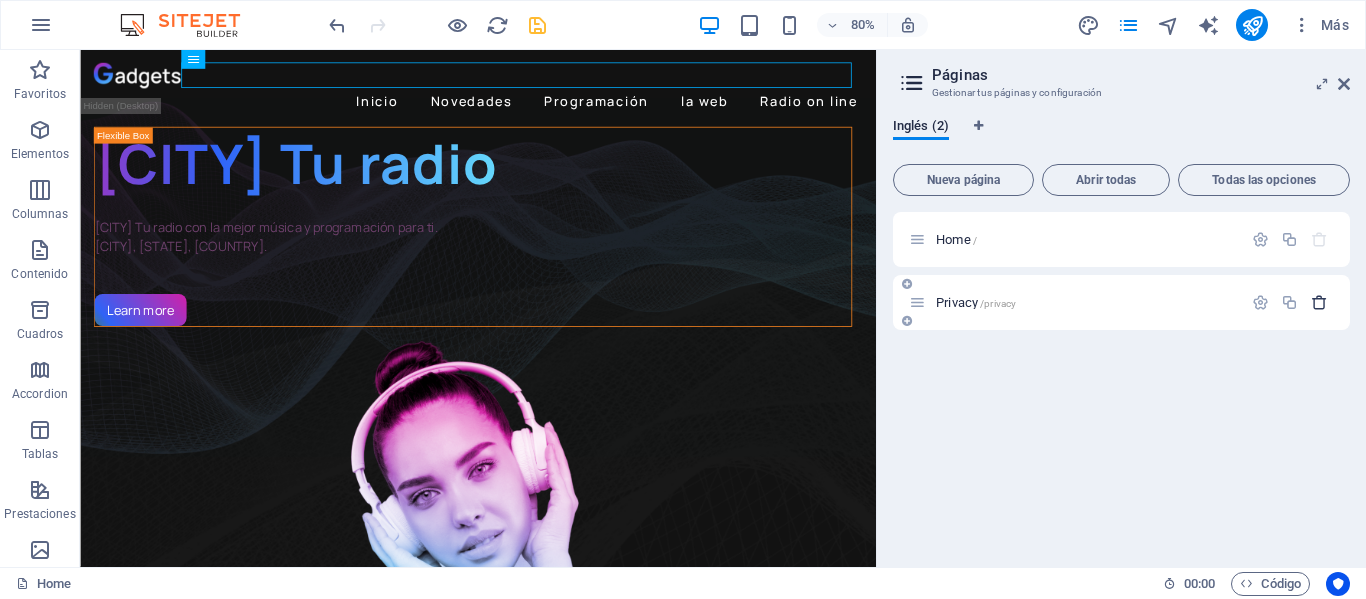 click at bounding box center (1319, 302) 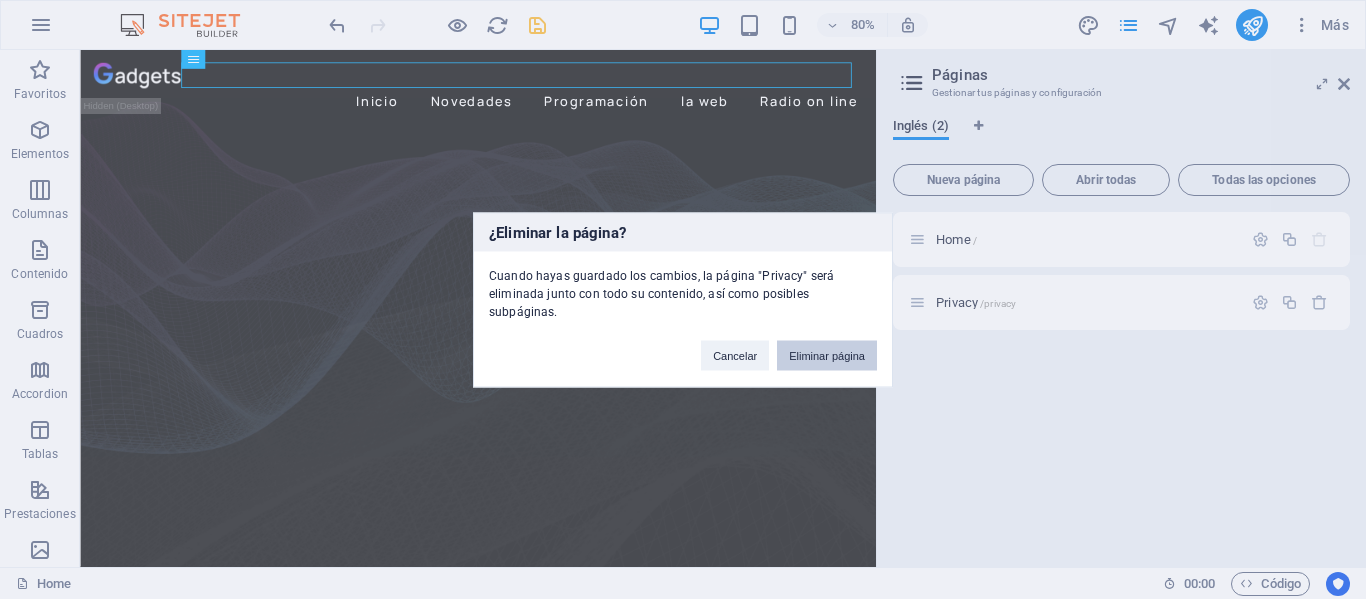 click on "Eliminar página" at bounding box center [827, 355] 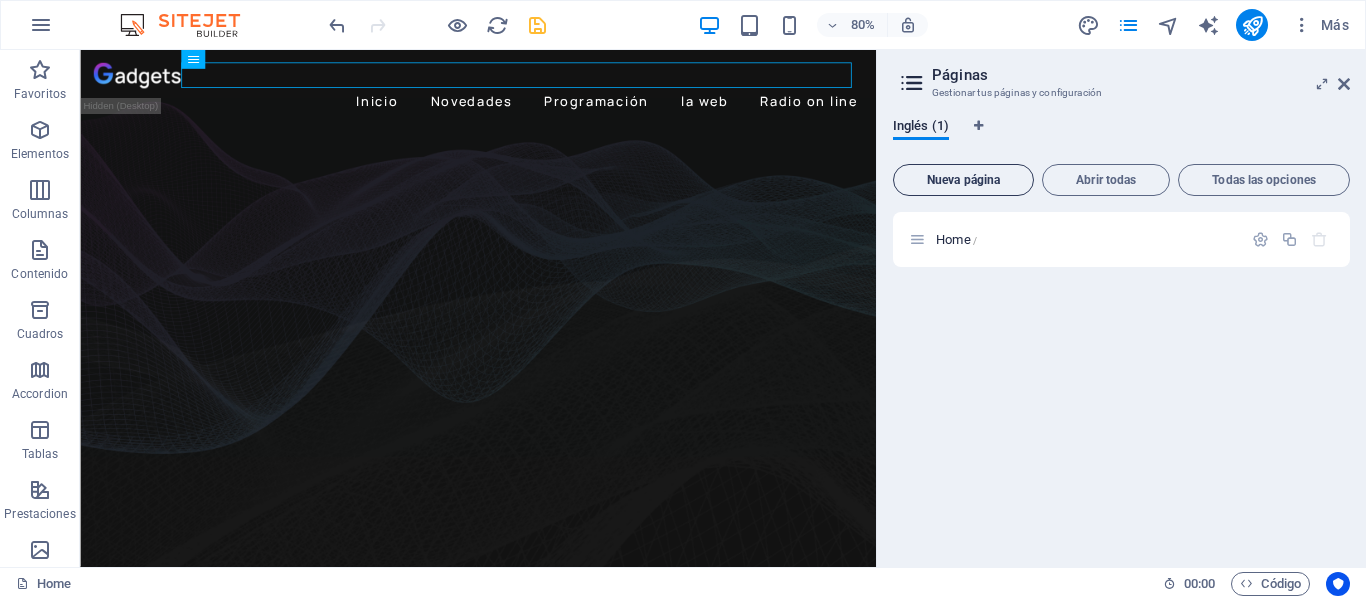 click on "Nueva página" at bounding box center [963, 180] 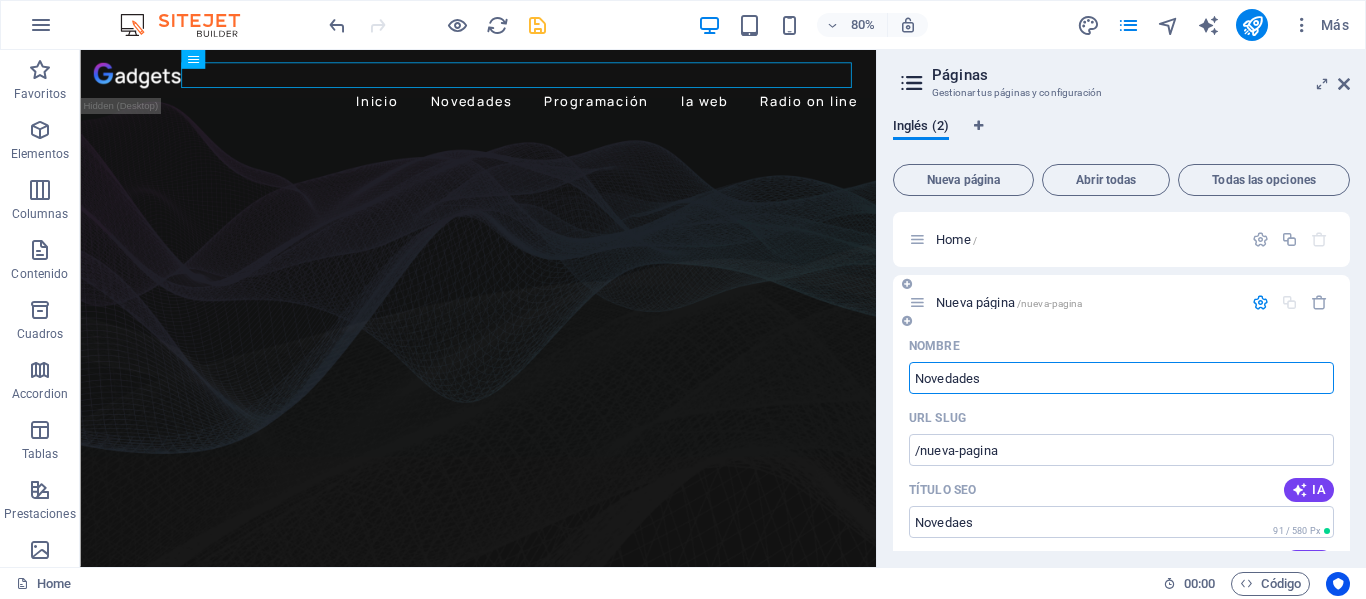 type on "Novedaes" 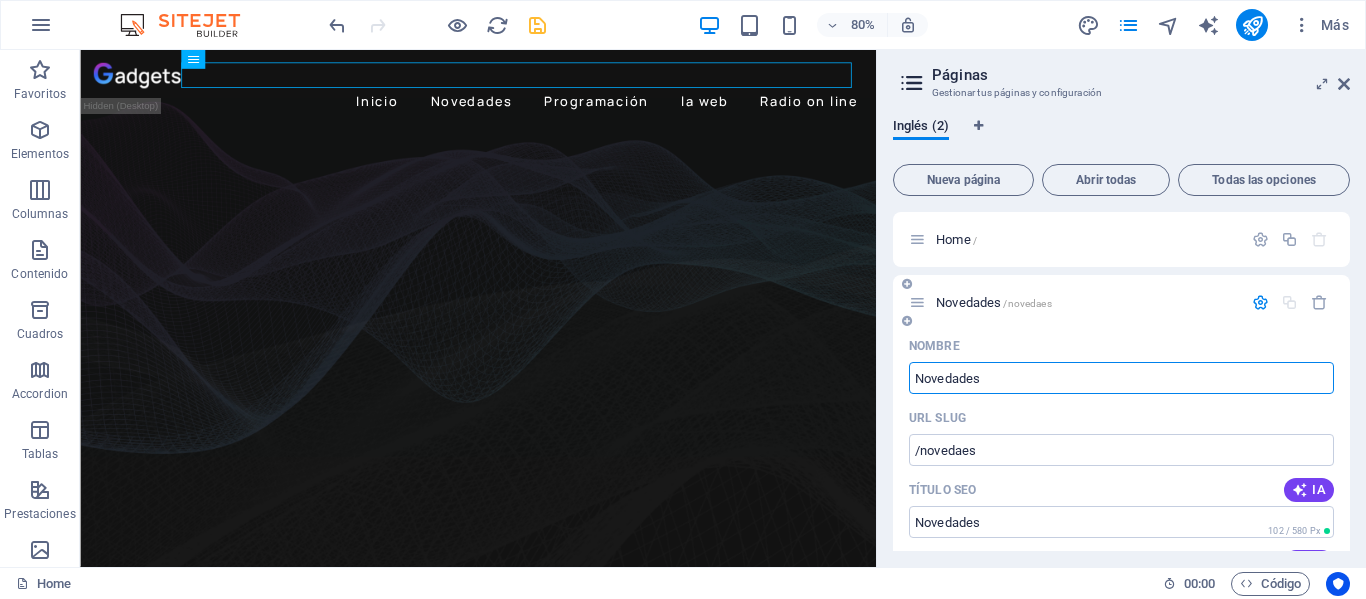 type on "Novedades" 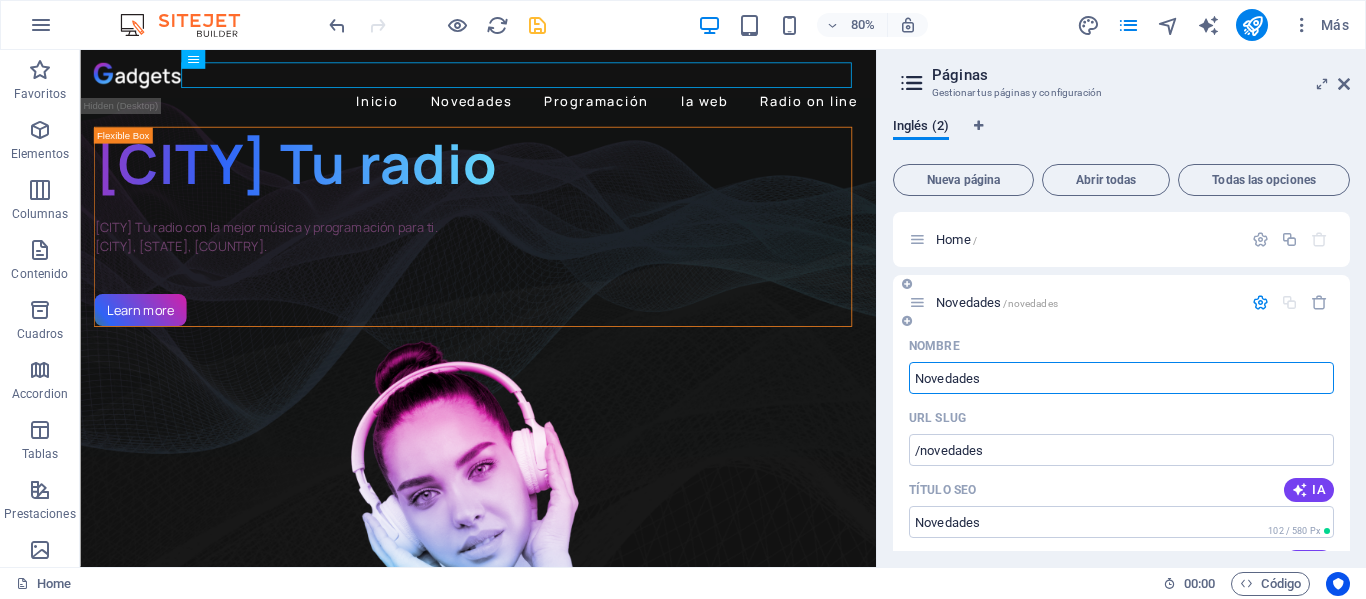 type on "Novedades" 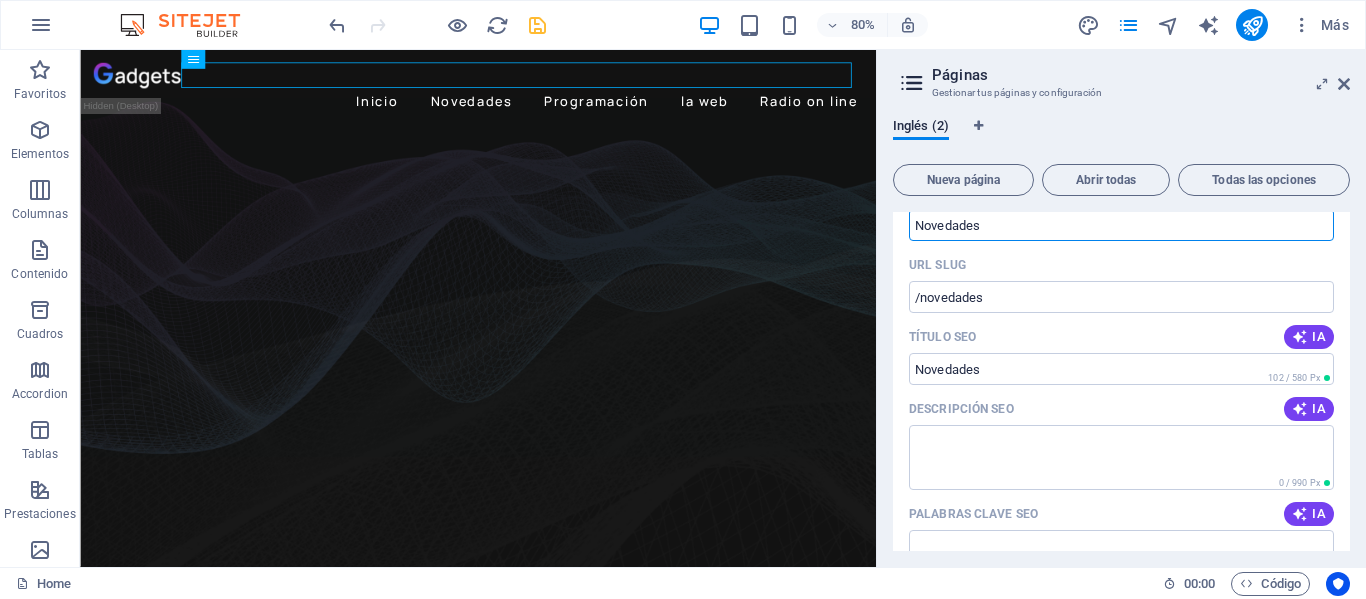 scroll, scrollTop: 0, scrollLeft: 0, axis: both 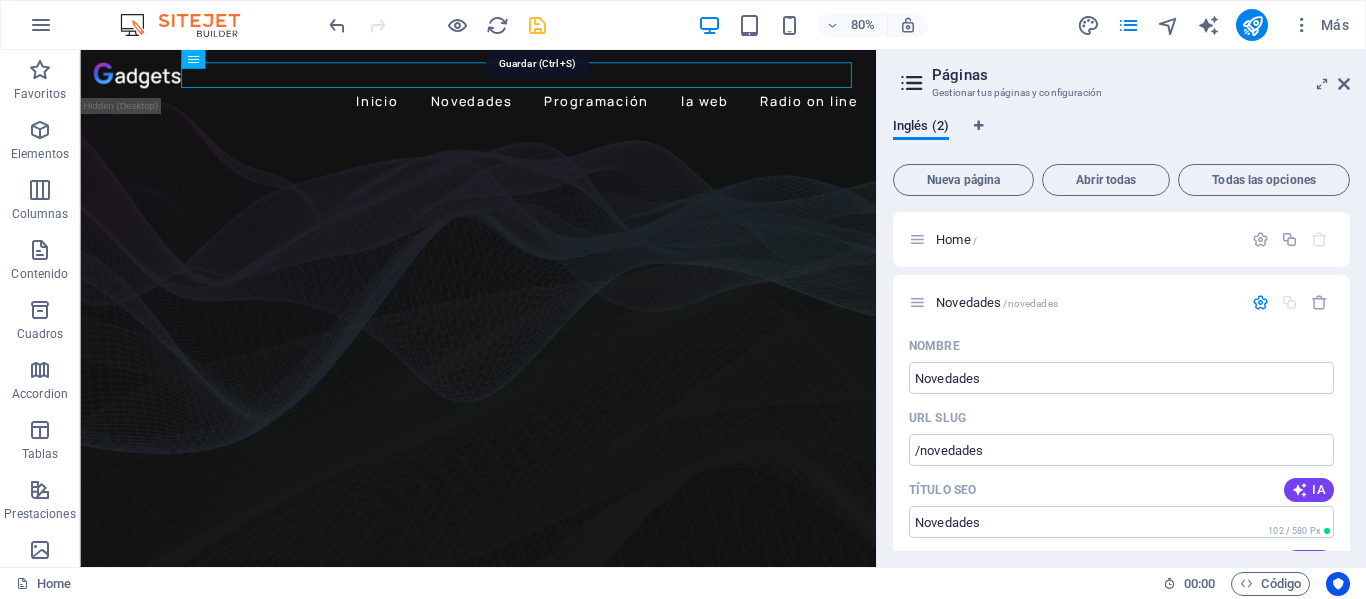 click at bounding box center (537, 25) 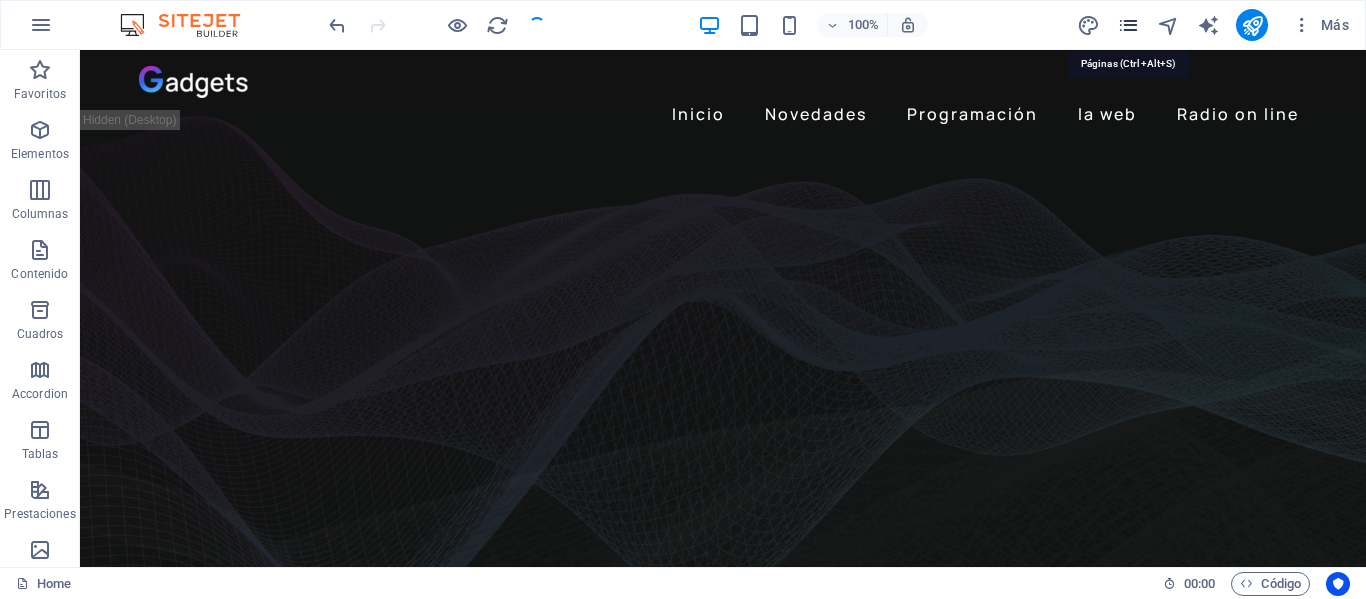 click at bounding box center [1128, 25] 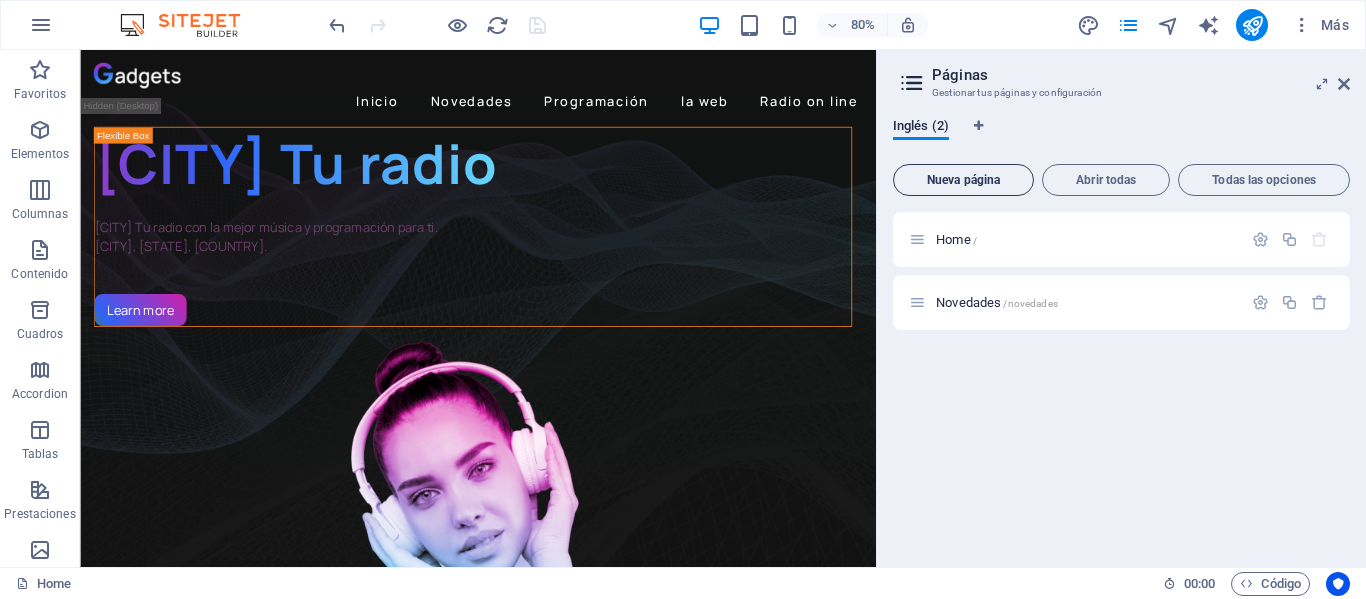 click on "Nueva página" at bounding box center [963, 180] 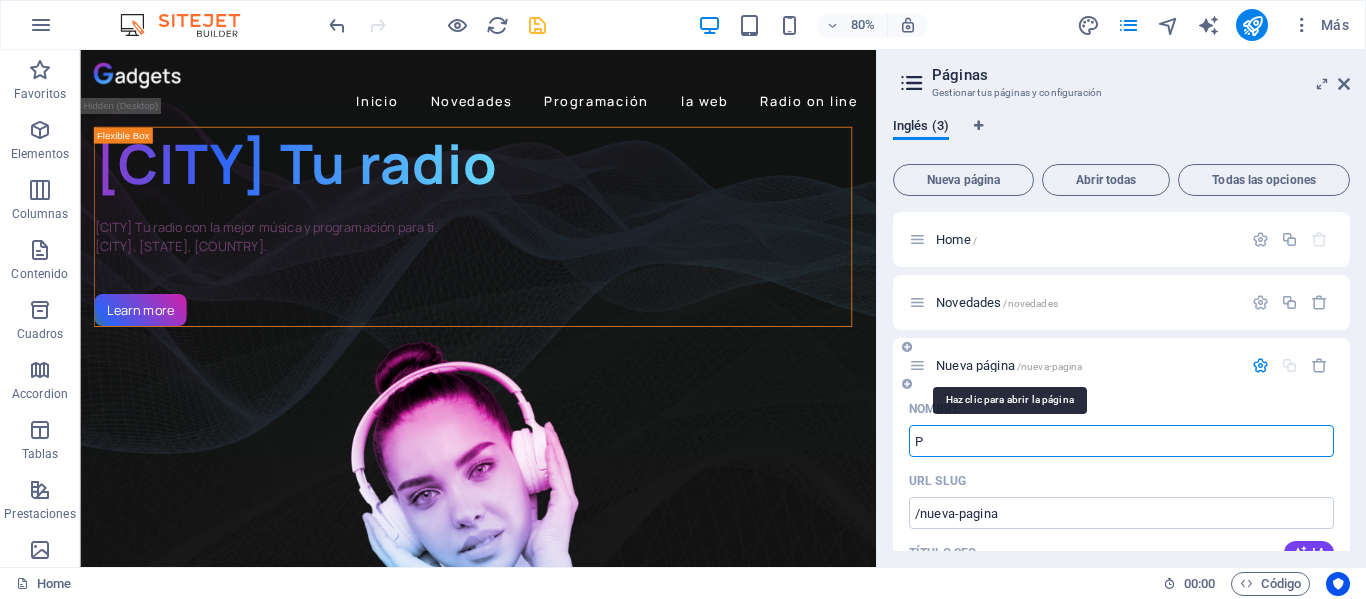 type on "P" 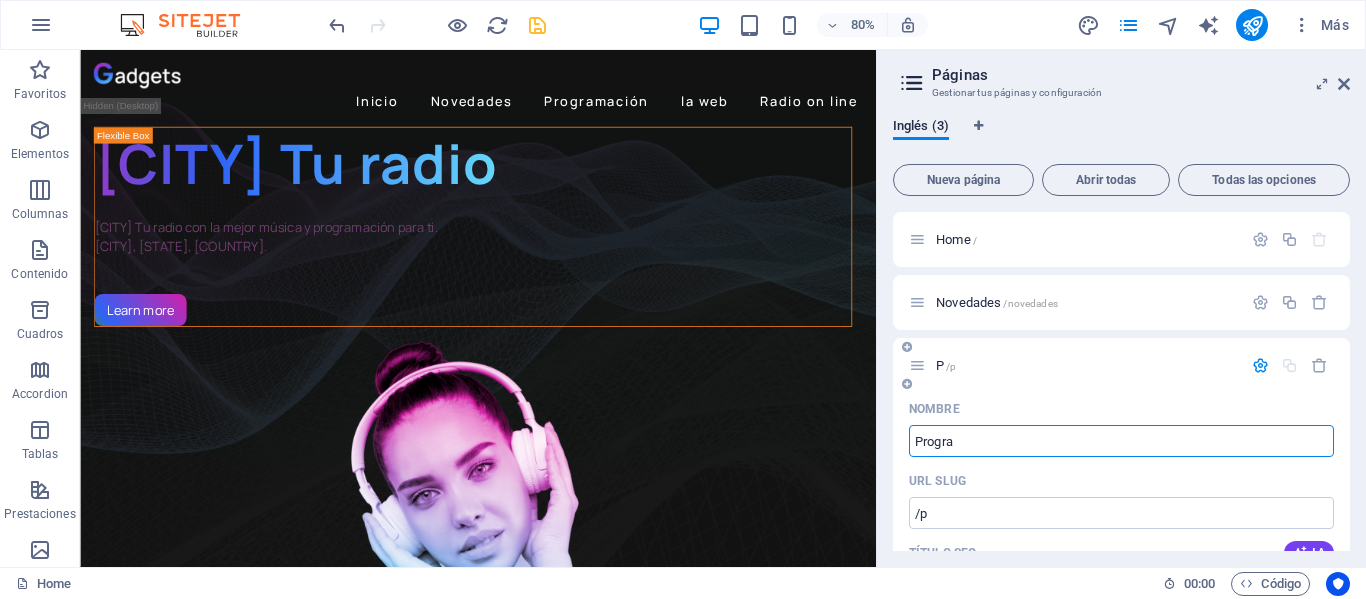 type on "Progra" 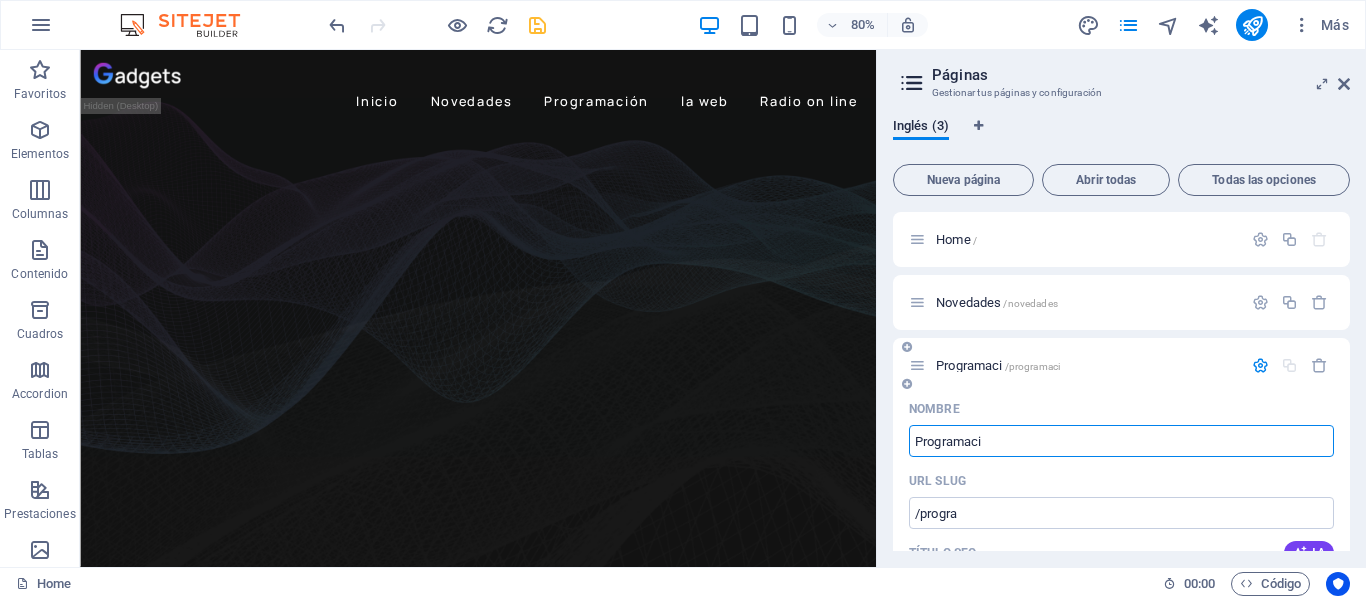 type on "Programaci" 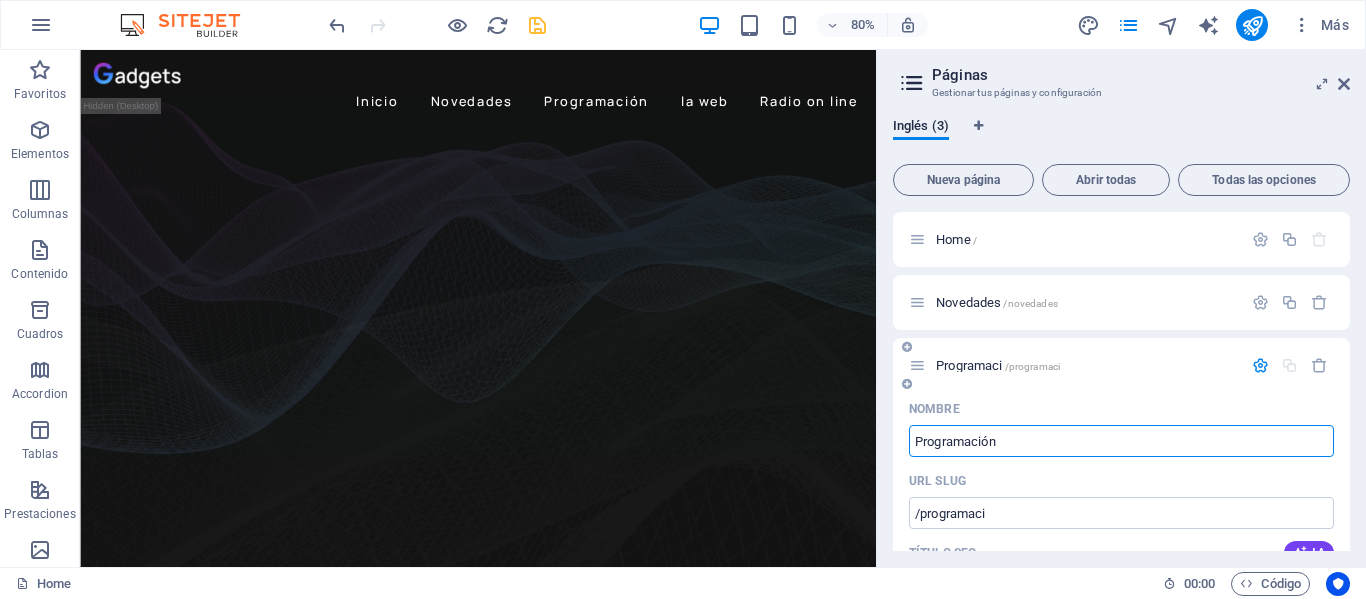 type on "Programación" 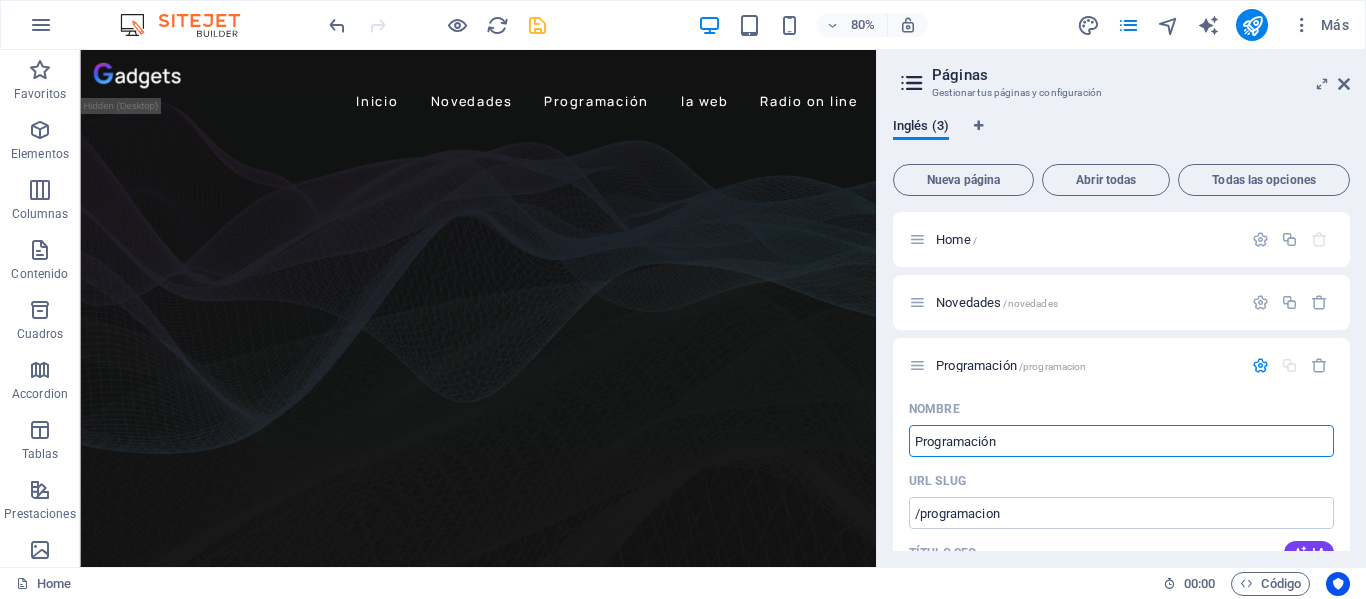 type on "Programación" 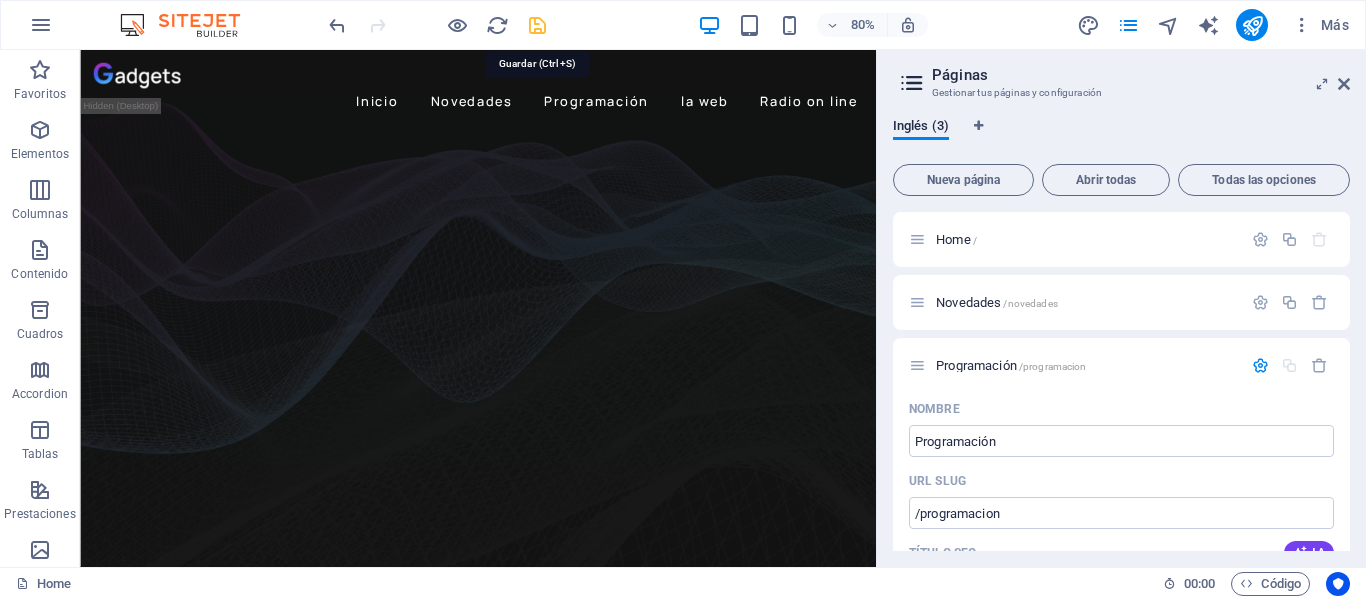 click at bounding box center [537, 25] 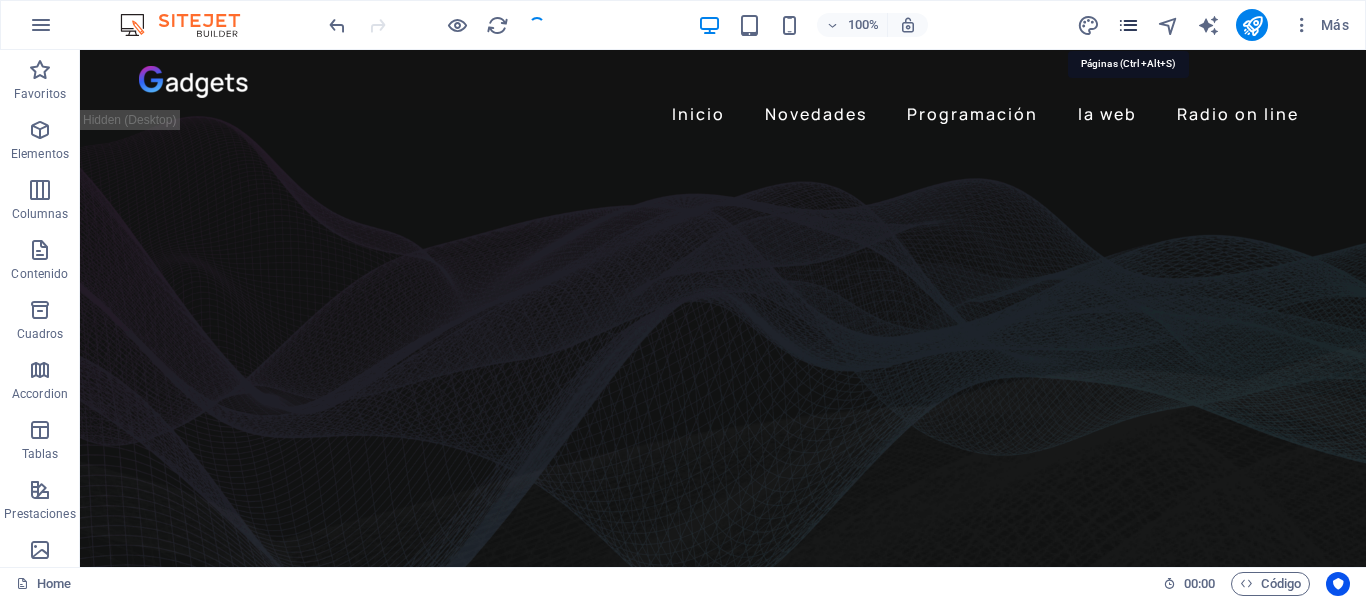 click at bounding box center (1128, 25) 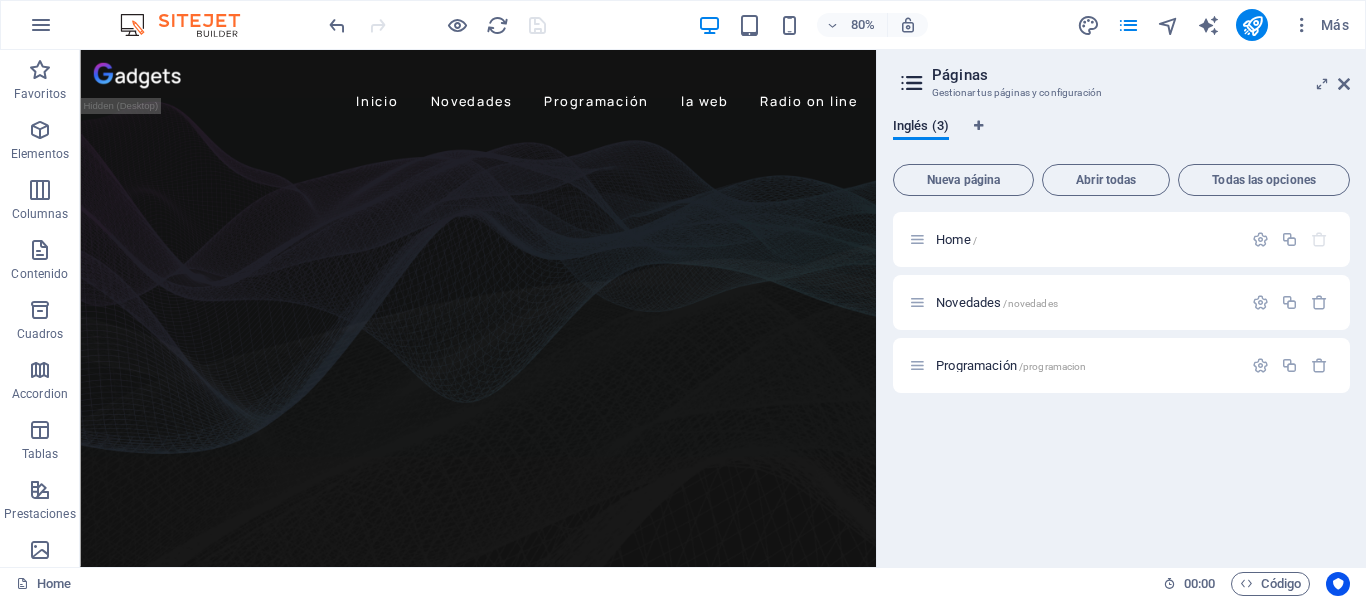 scroll, scrollTop: 0, scrollLeft: 0, axis: both 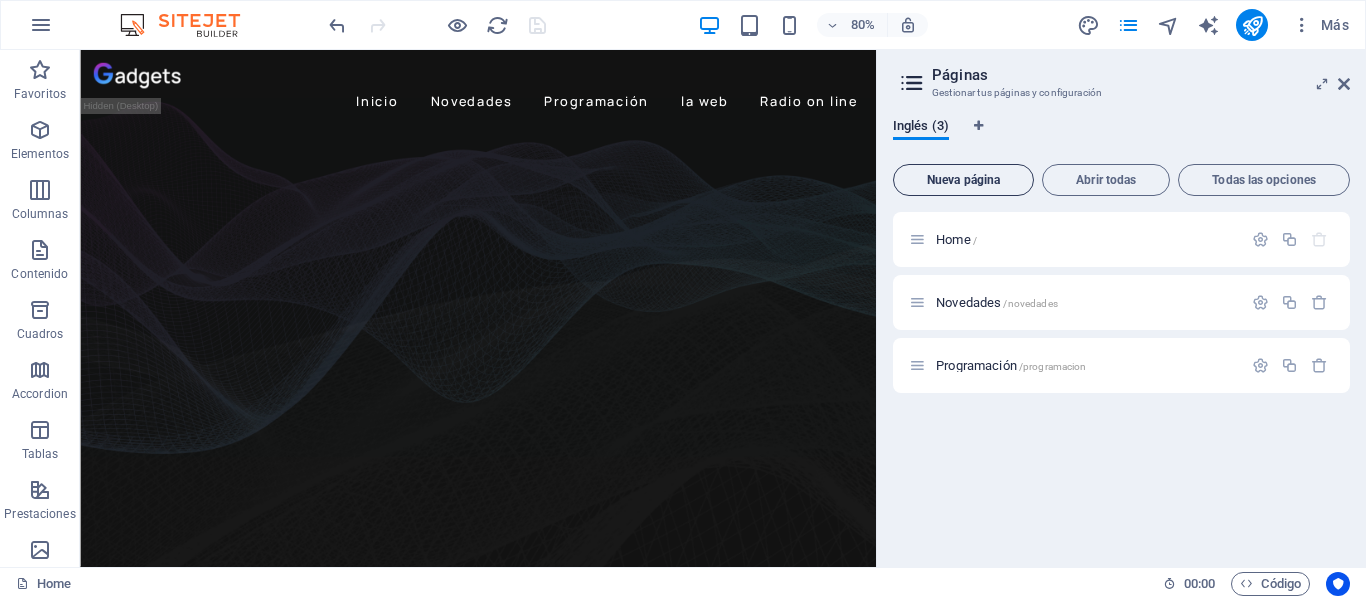 click on "Nueva página" at bounding box center [963, 180] 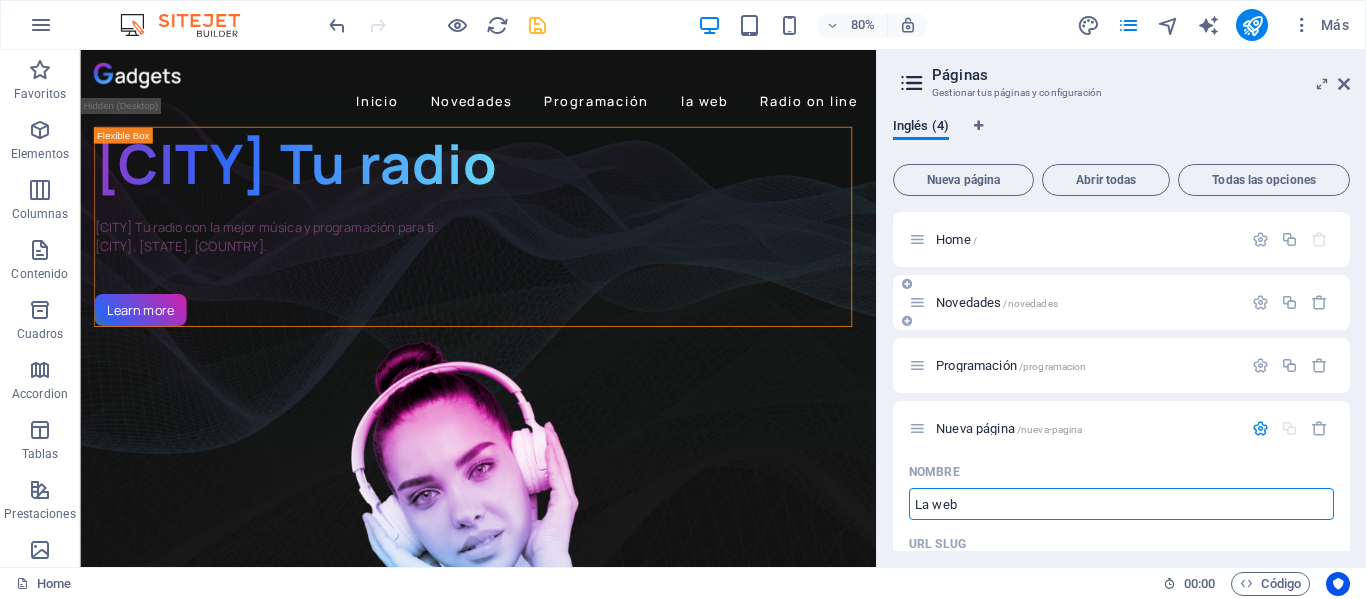 type on "La web" 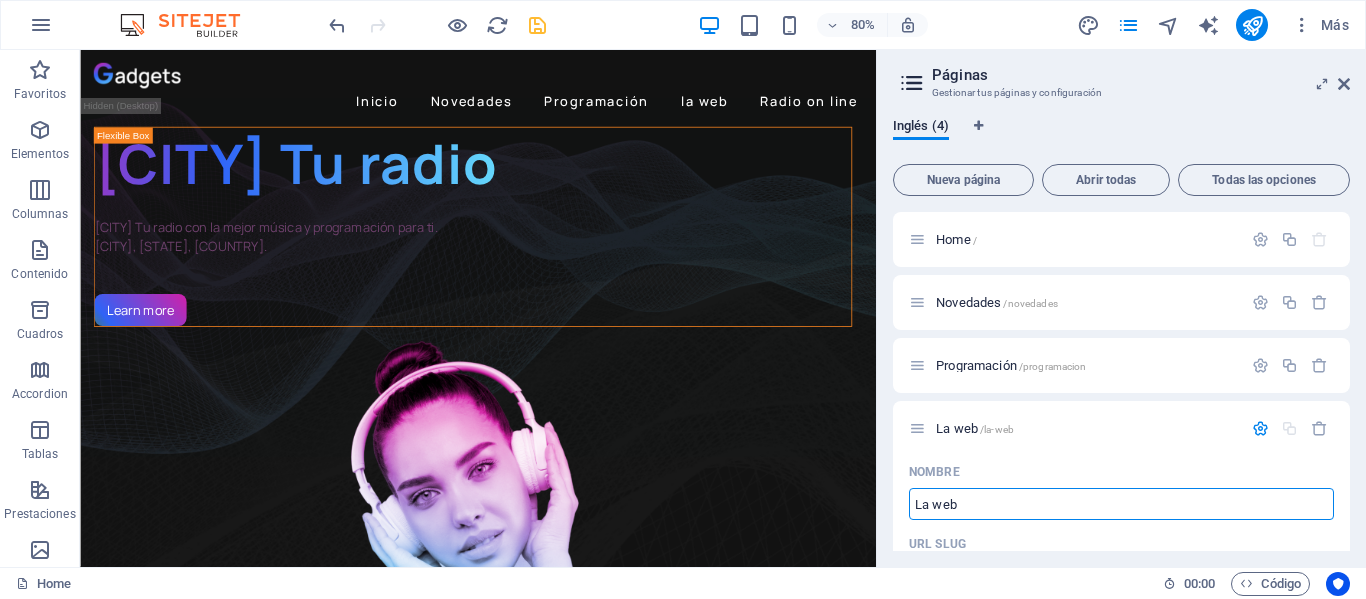 type on "La web" 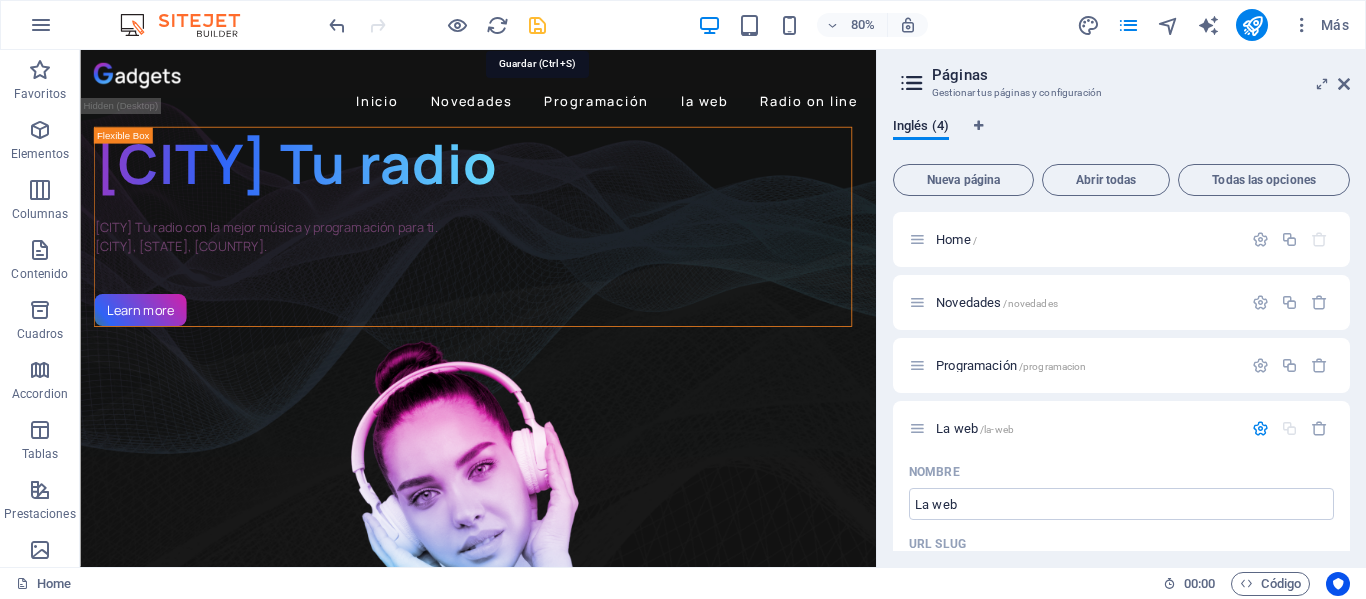 click at bounding box center [537, 25] 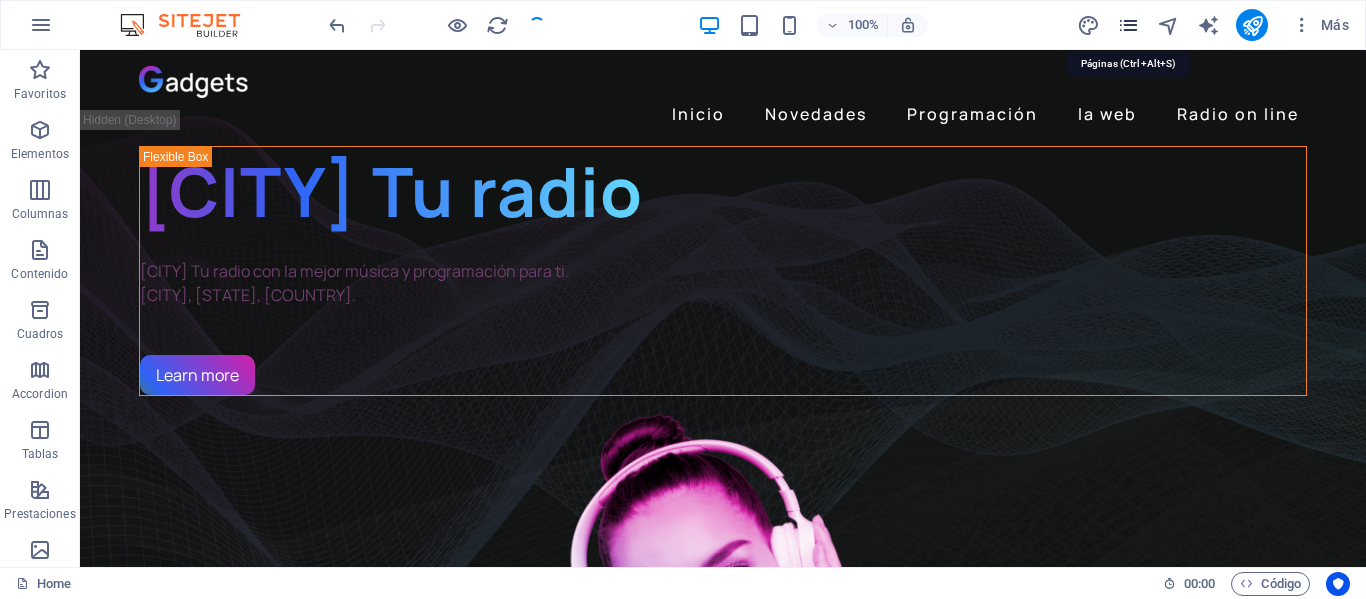 click at bounding box center (1128, 25) 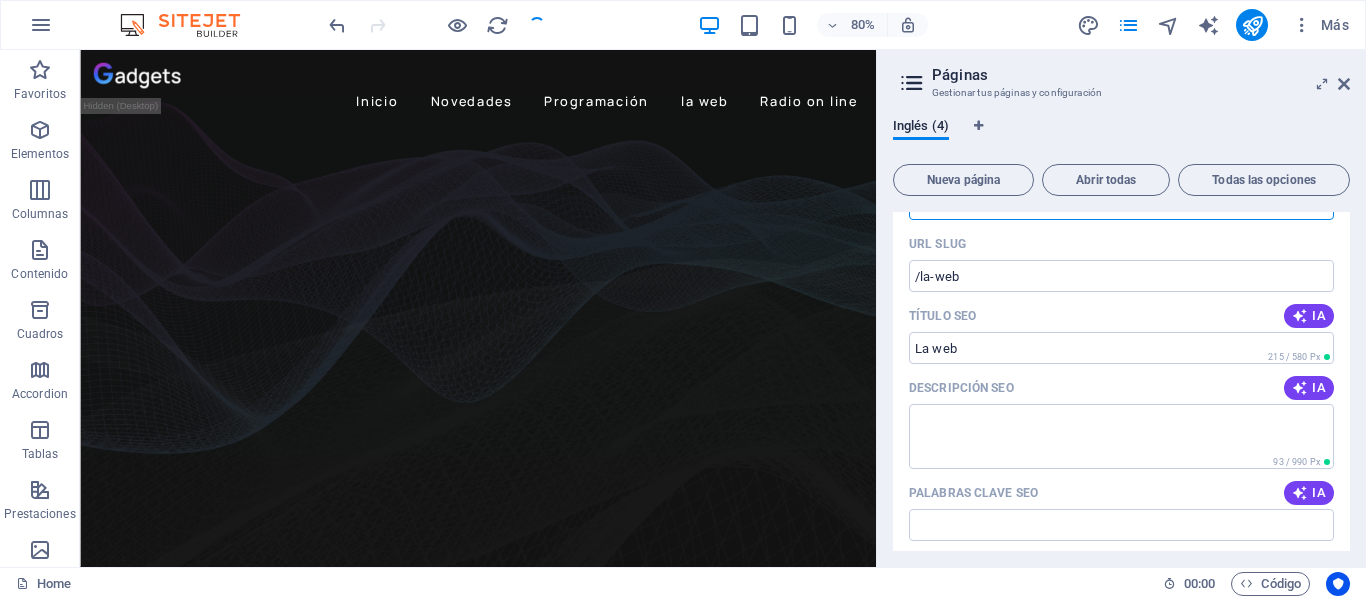 scroll, scrollTop: 0, scrollLeft: 0, axis: both 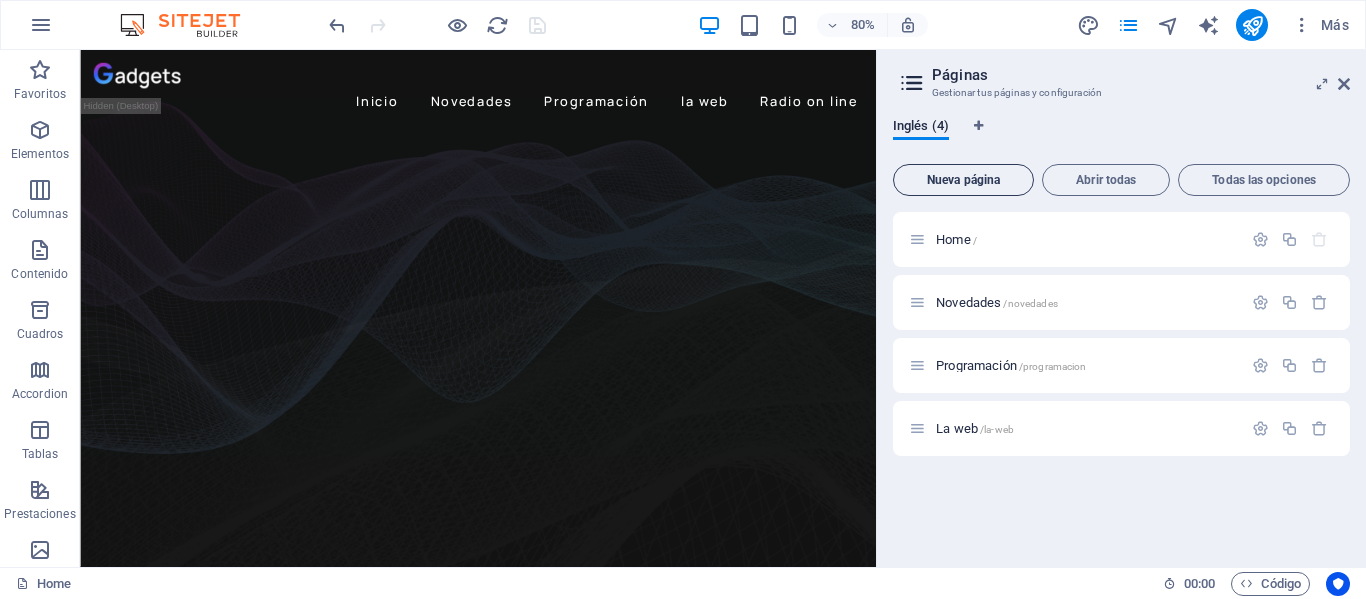 click on "Nueva página" at bounding box center (963, 180) 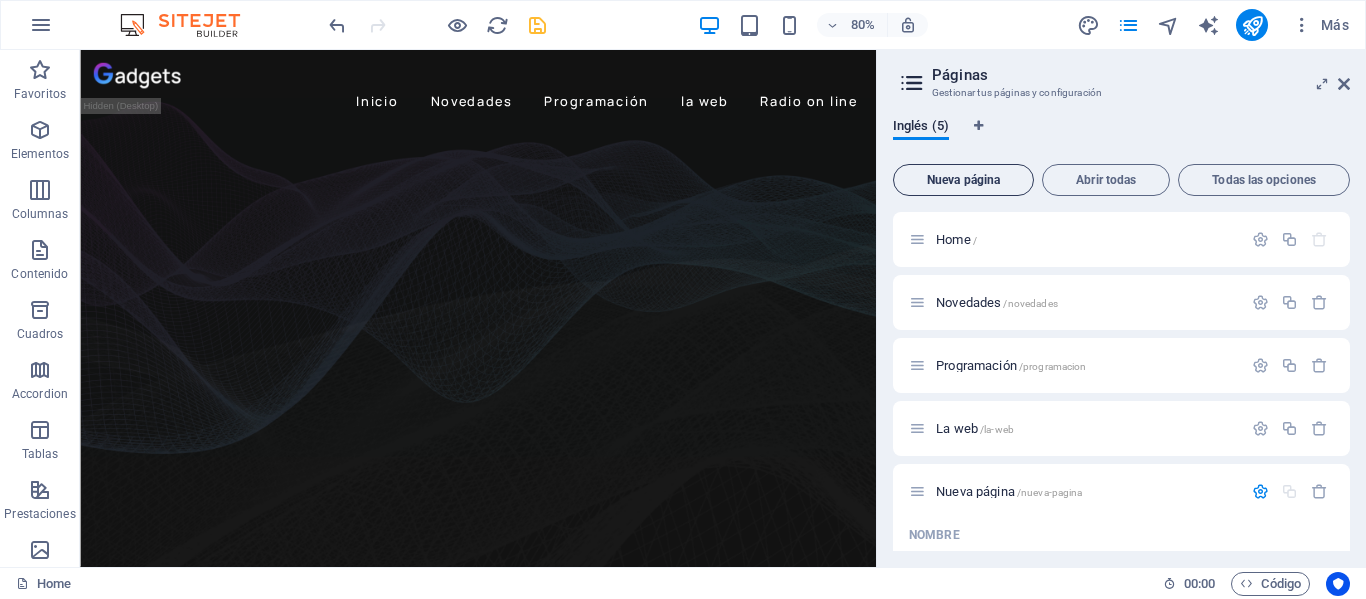 scroll, scrollTop: 186, scrollLeft: 0, axis: vertical 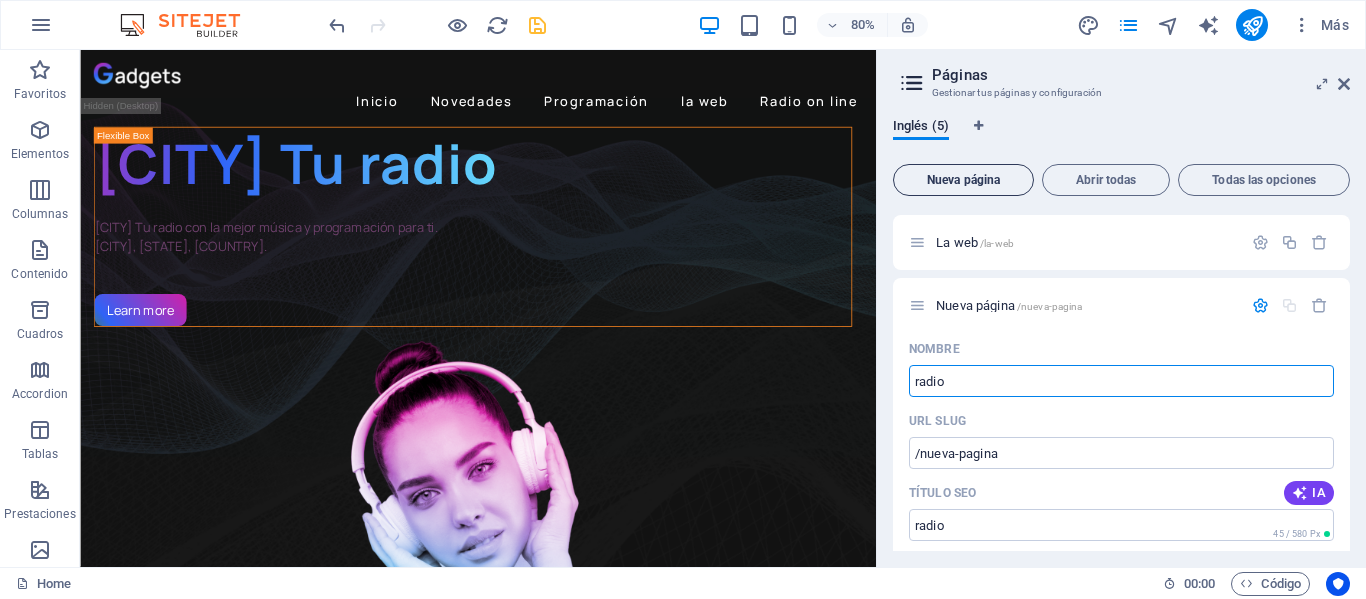 type on "radio" 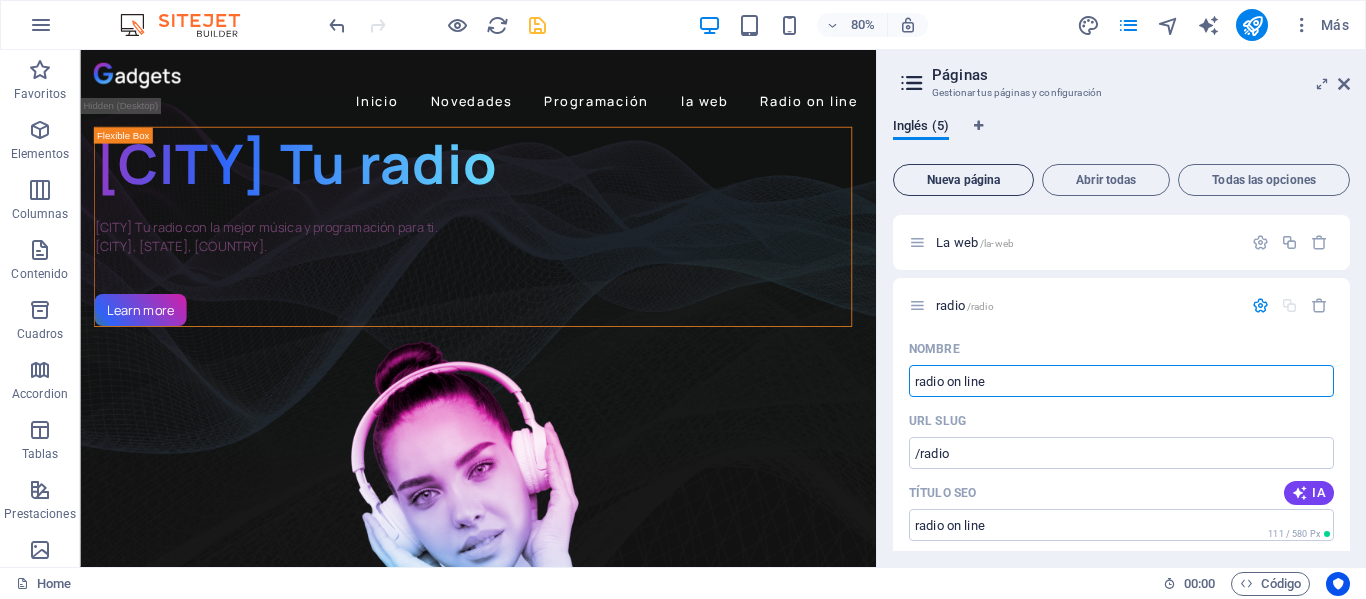 type on "radio on line" 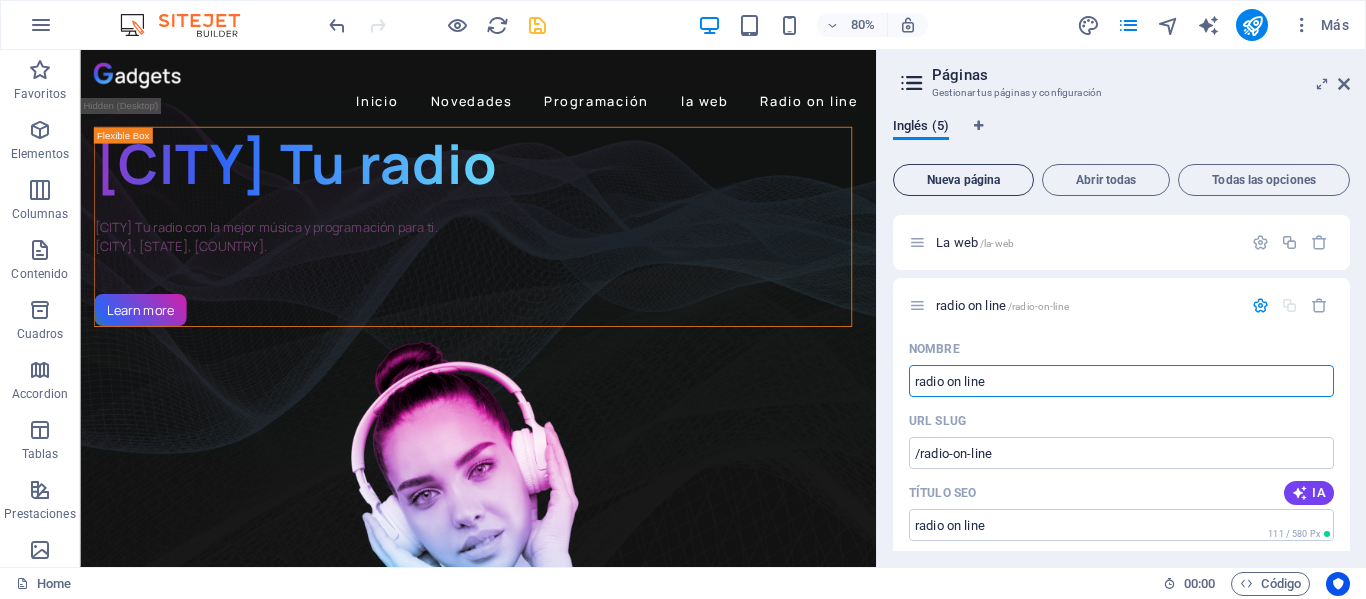 type on "radio on line" 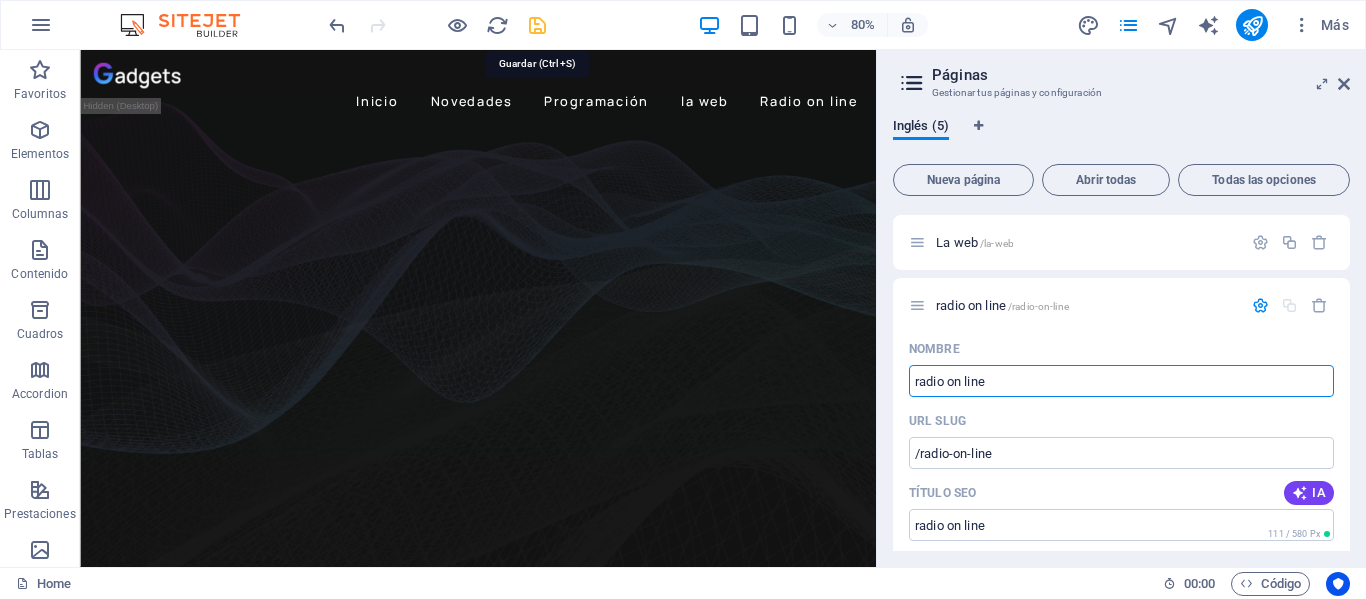 click at bounding box center [537, 25] 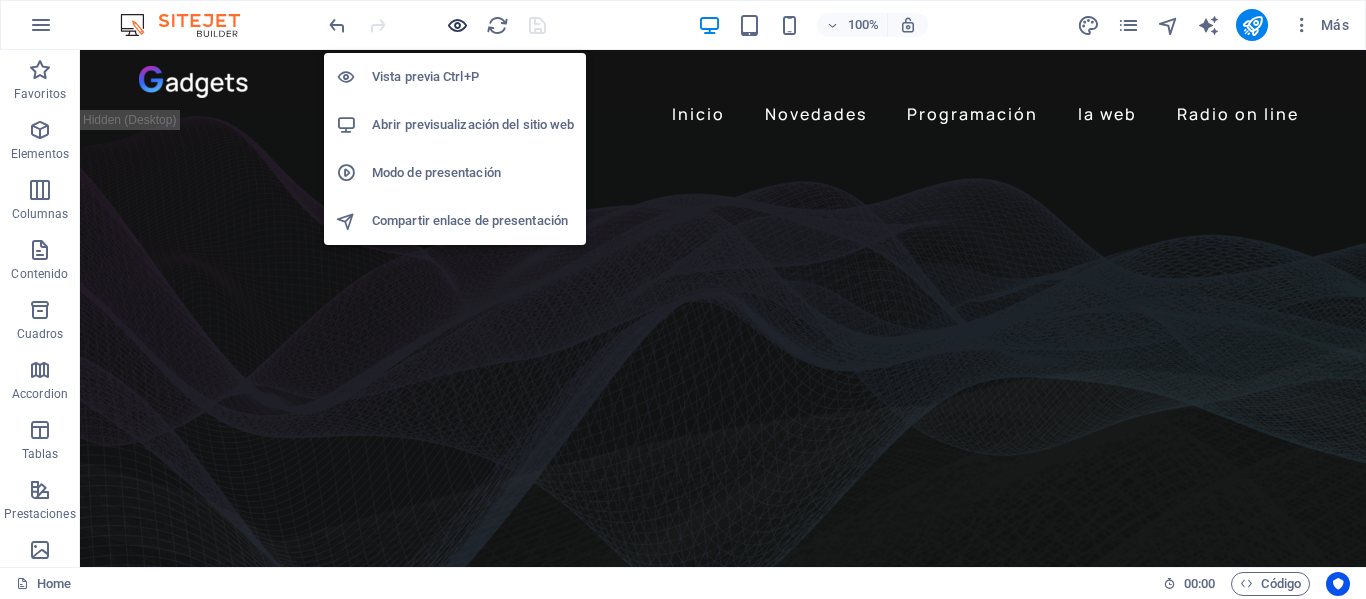 click at bounding box center (457, 25) 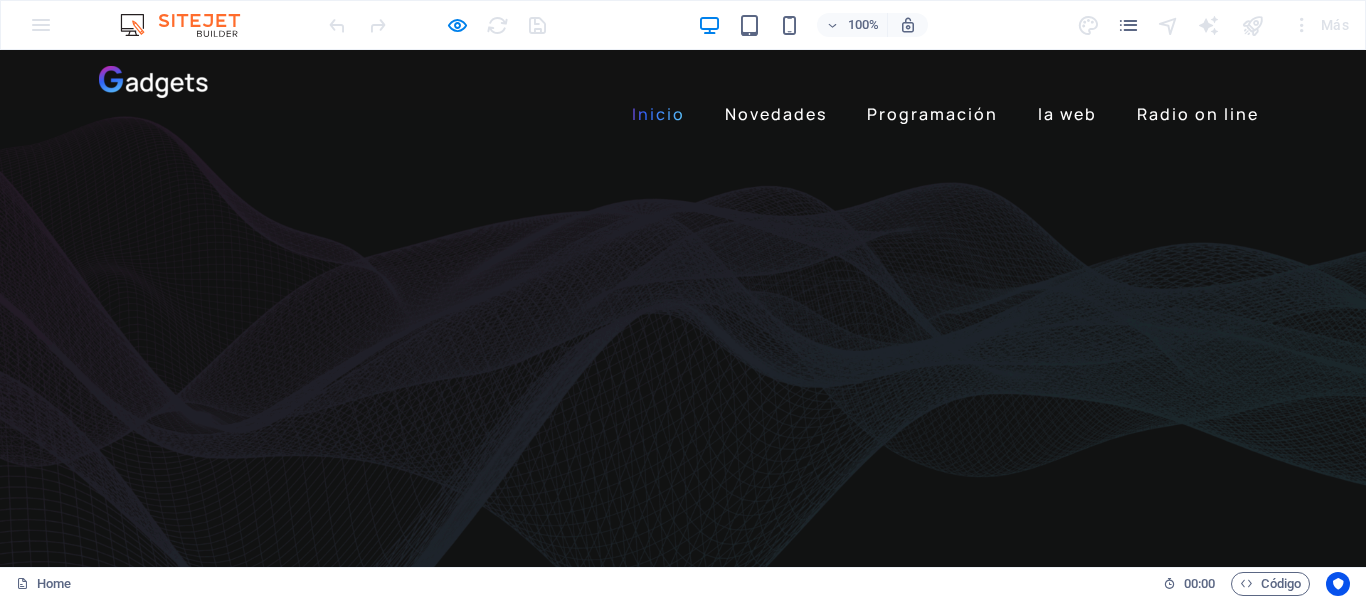 click on "Inicio" at bounding box center (658, 114) 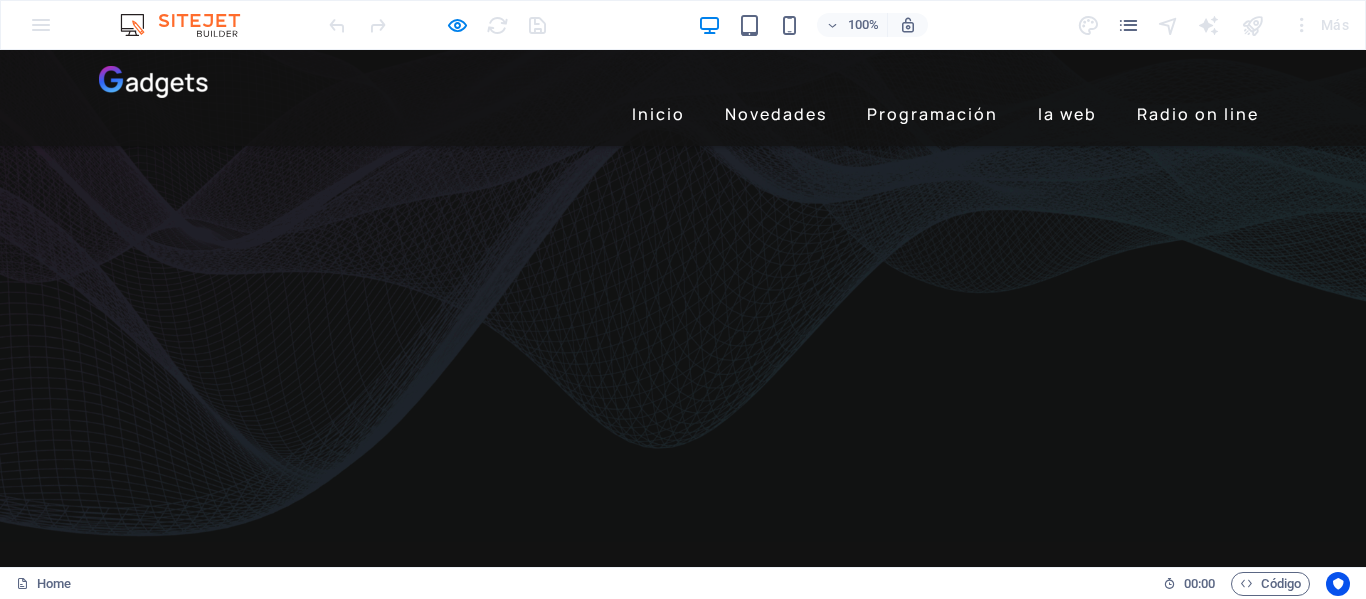scroll, scrollTop: 100, scrollLeft: 0, axis: vertical 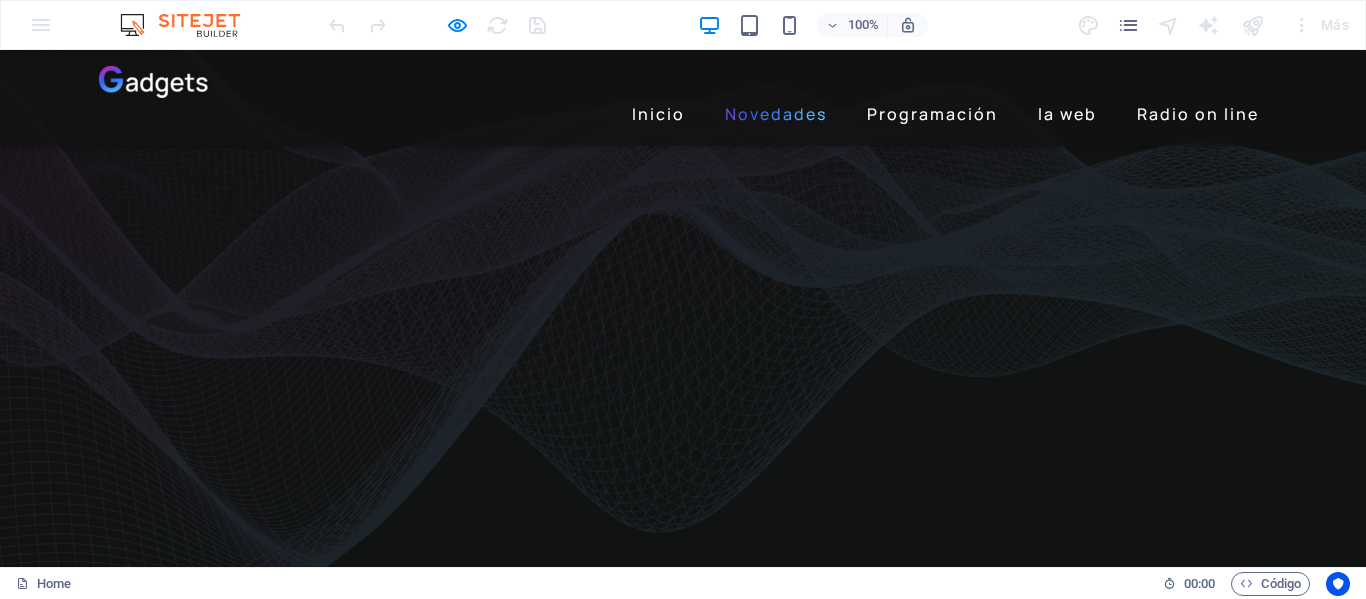 click on "Novedades" at bounding box center (776, 114) 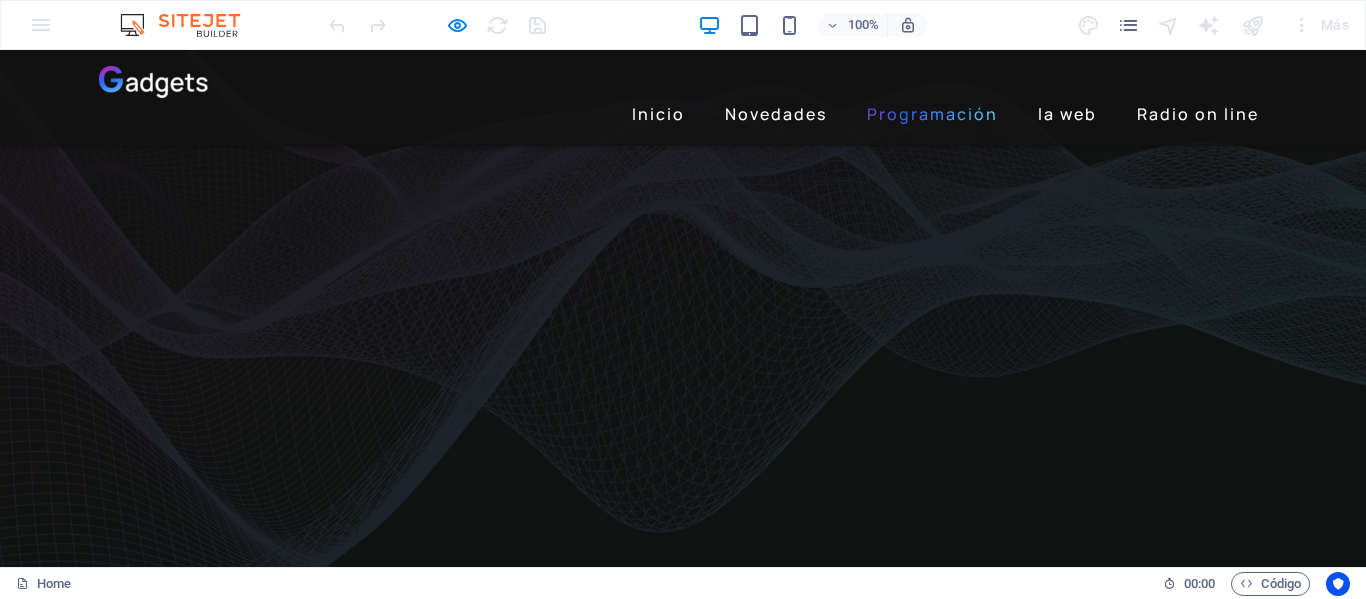 click on "Programación" at bounding box center [932, 114] 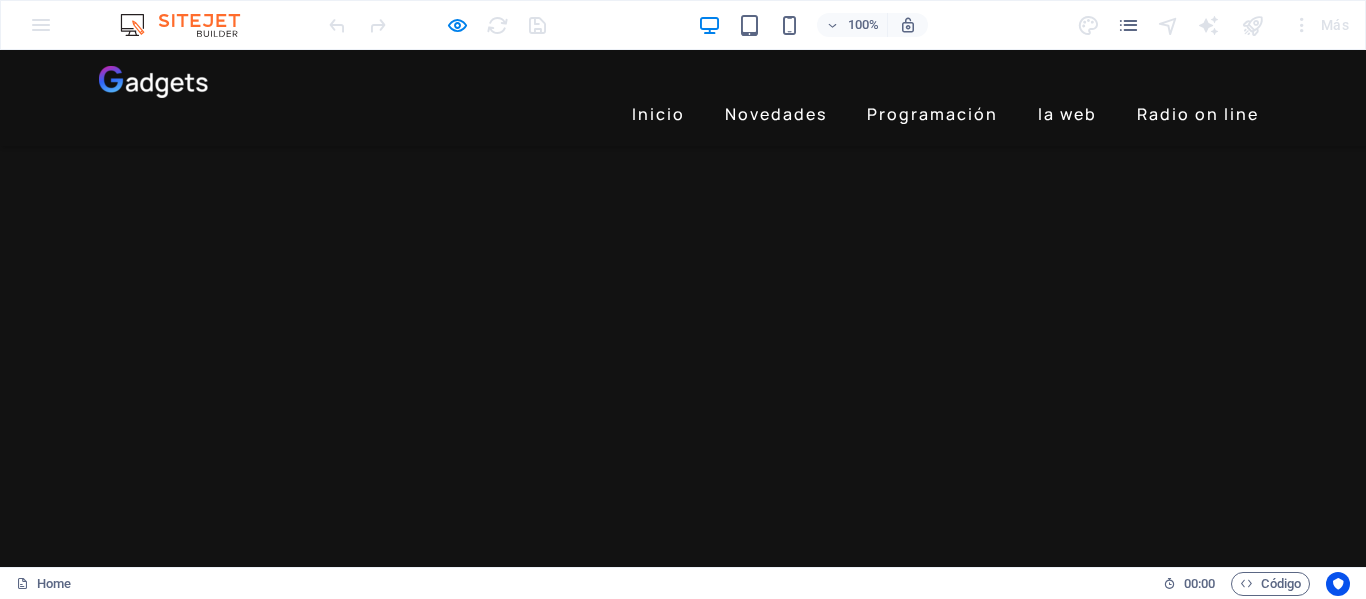 scroll, scrollTop: 2494, scrollLeft: 0, axis: vertical 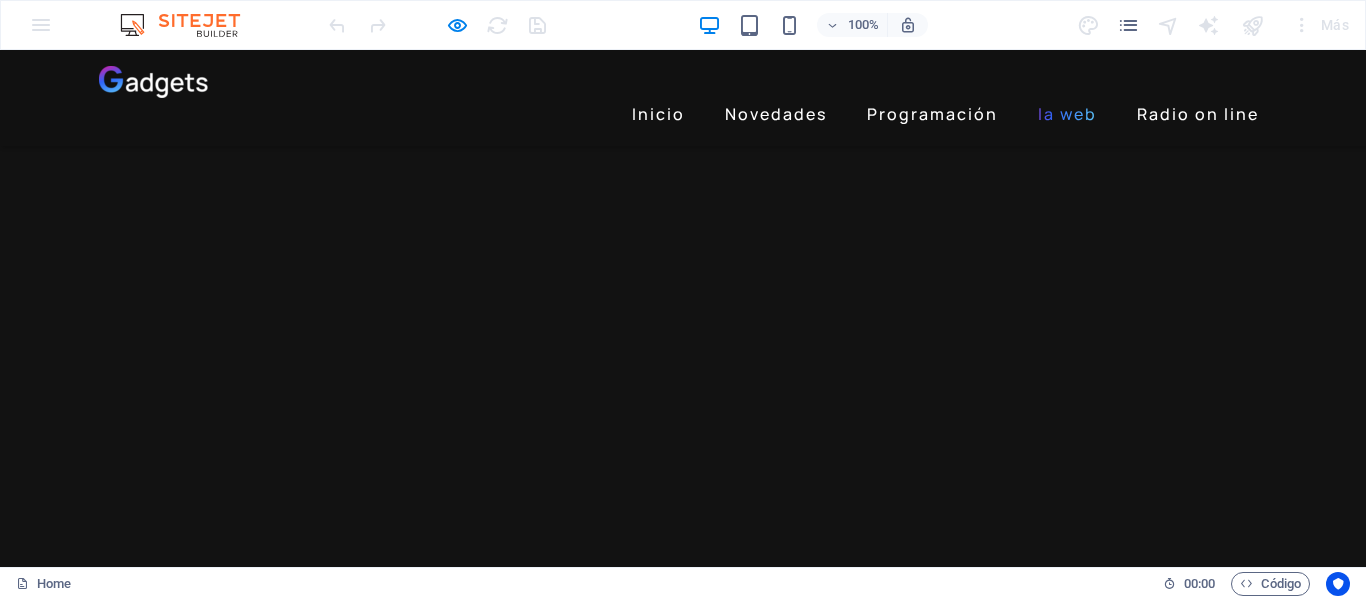 click on "la web" at bounding box center (1067, 114) 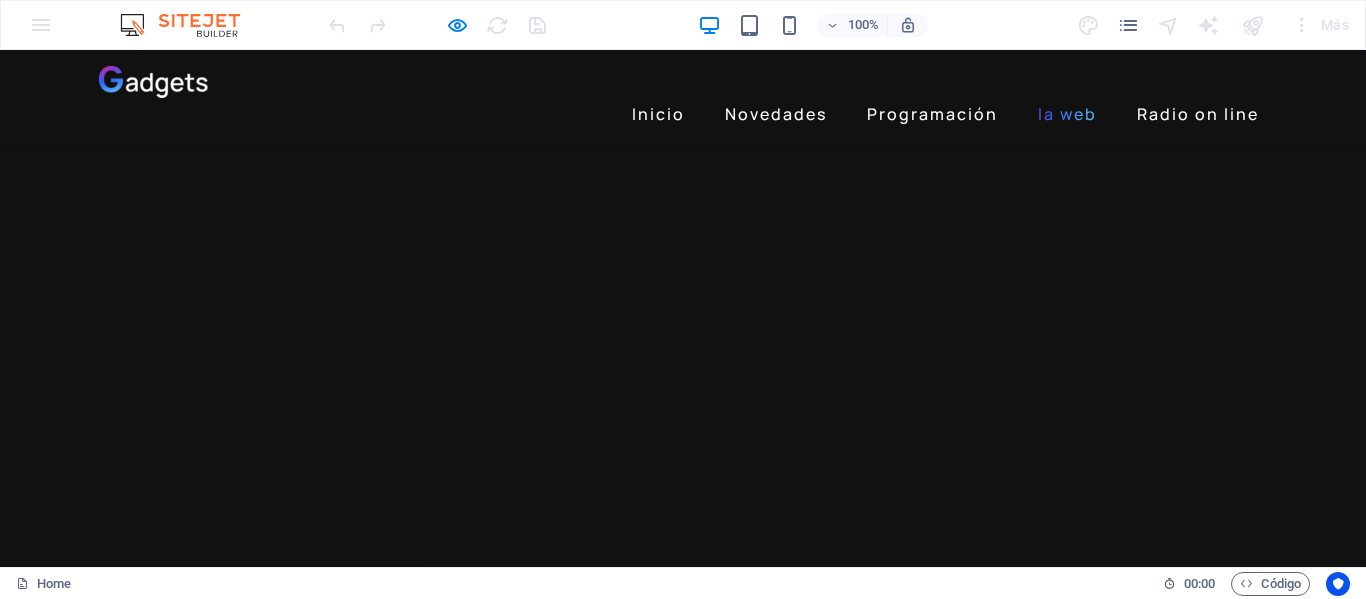 scroll, scrollTop: 3589, scrollLeft: 0, axis: vertical 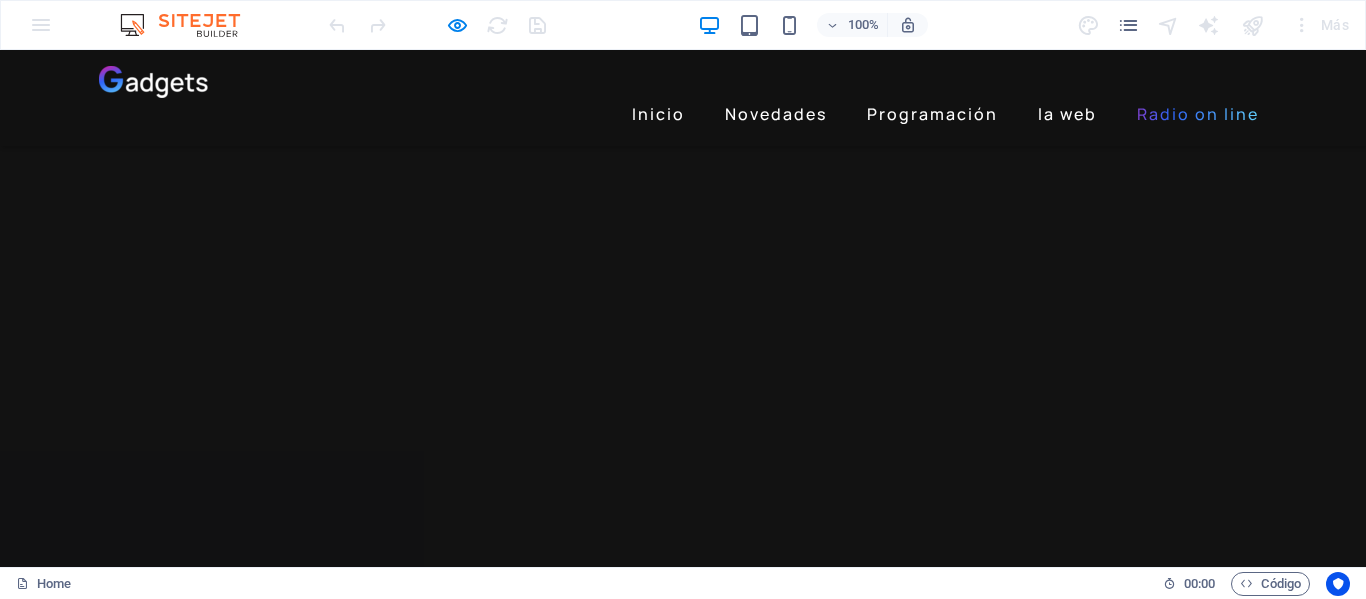 click on "Radio on line" at bounding box center (1198, 114) 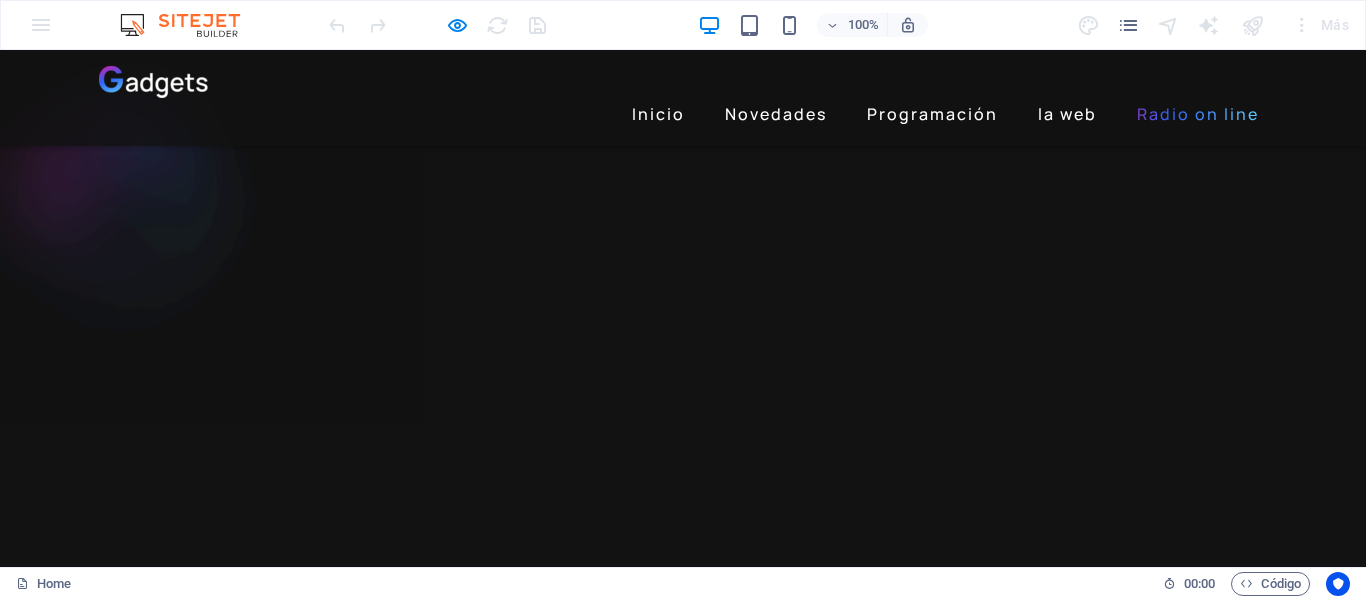 scroll, scrollTop: 4135, scrollLeft: 0, axis: vertical 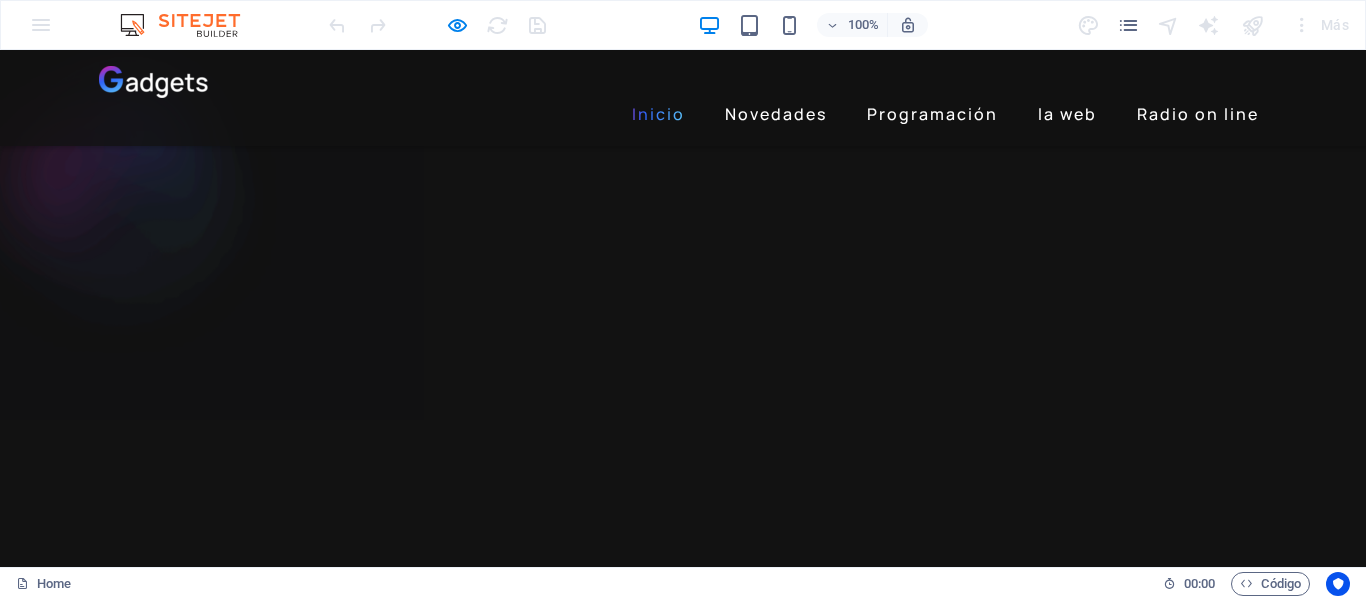 click on "Inicio" at bounding box center [658, 114] 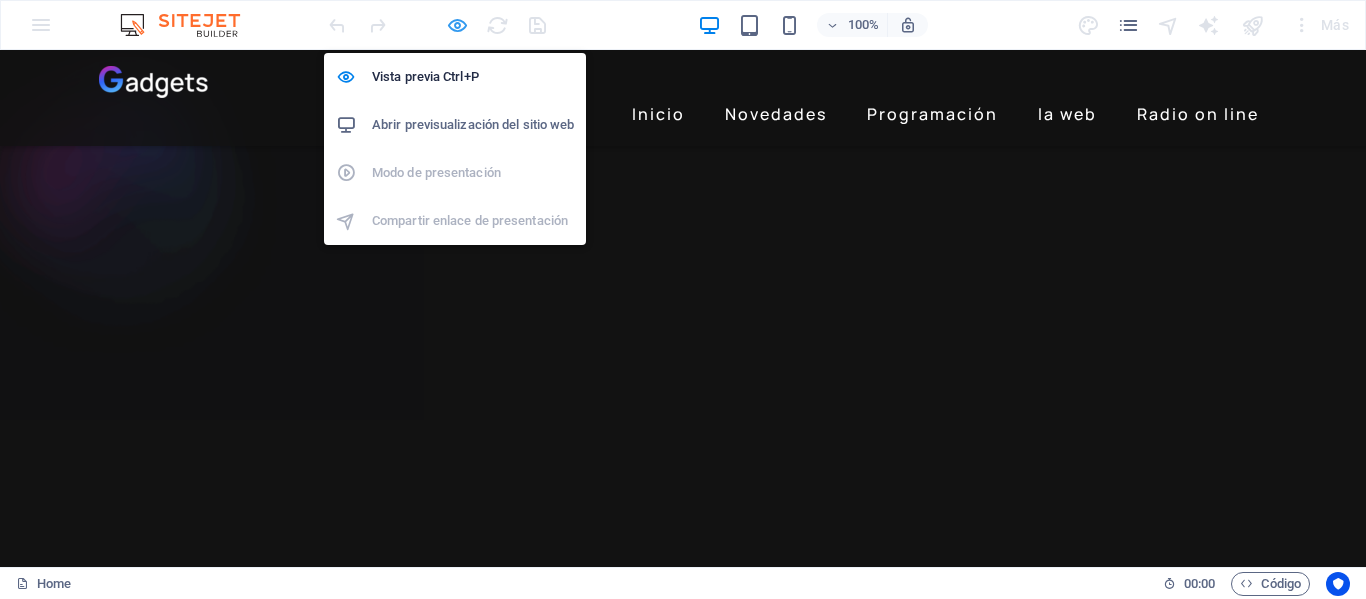 click at bounding box center [457, 25] 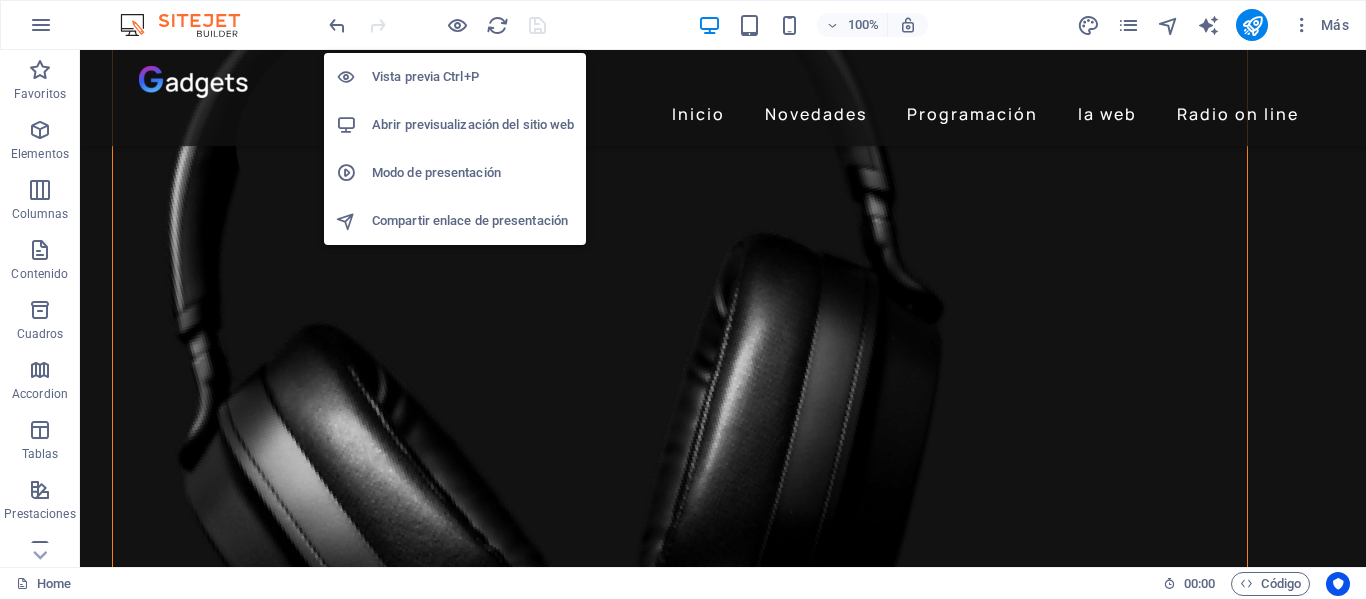 scroll, scrollTop: 4865, scrollLeft: 0, axis: vertical 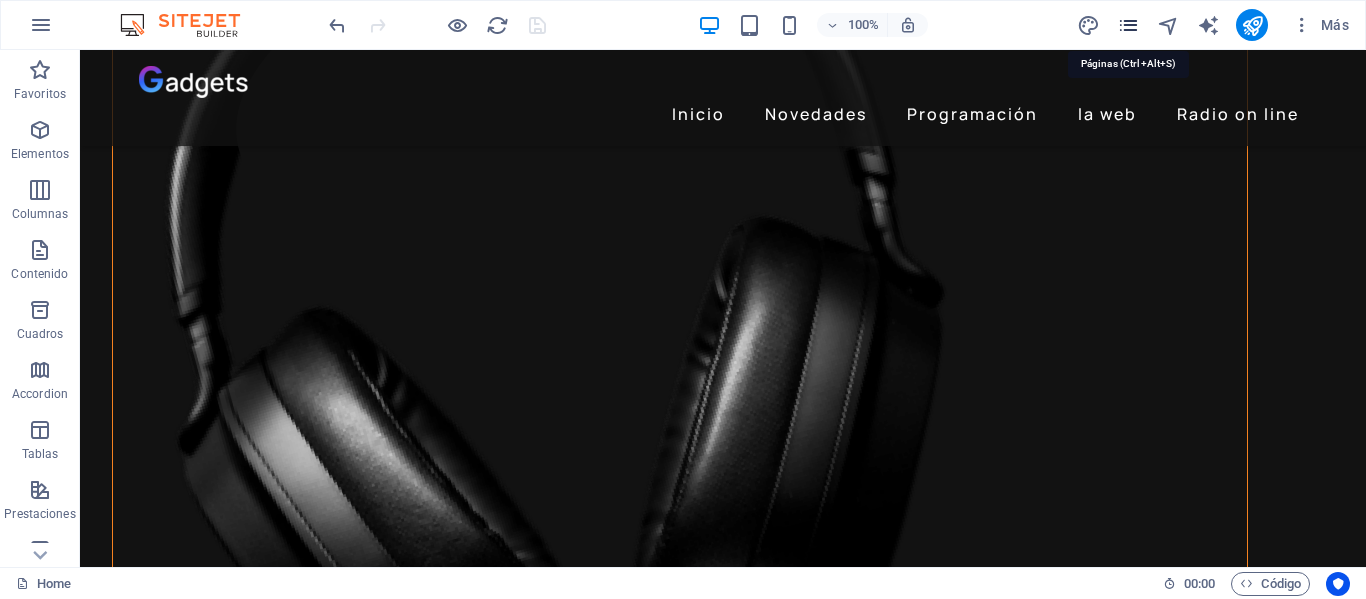 click at bounding box center [1128, 25] 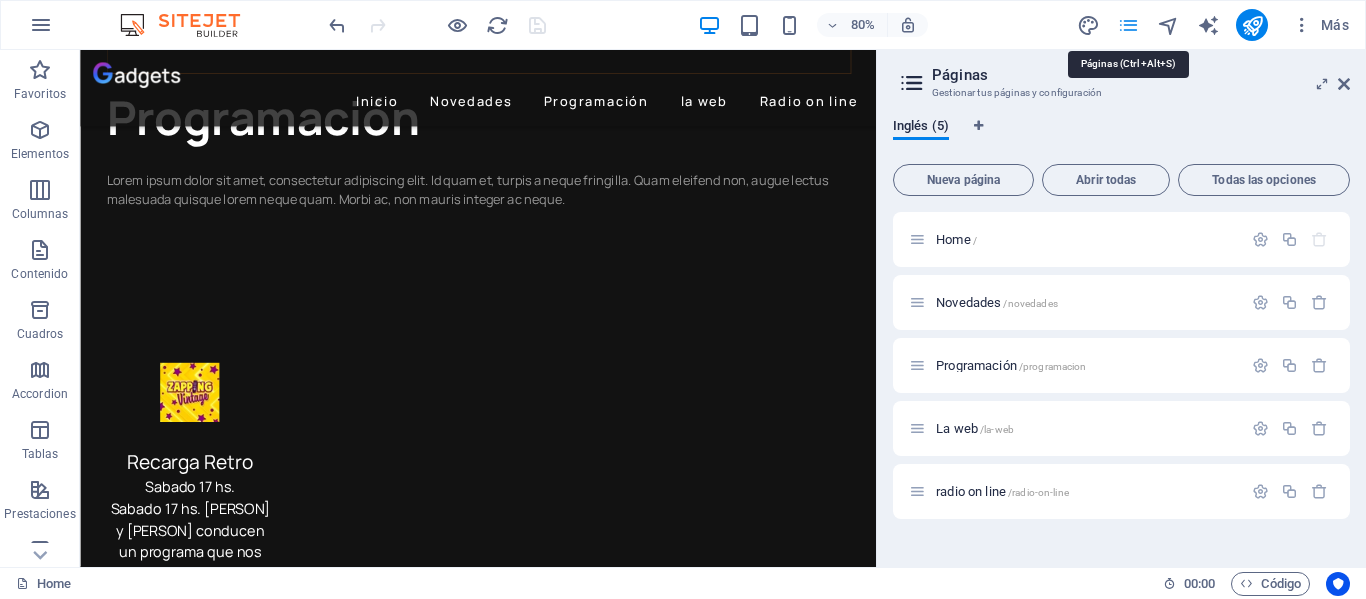scroll, scrollTop: 4656, scrollLeft: 0, axis: vertical 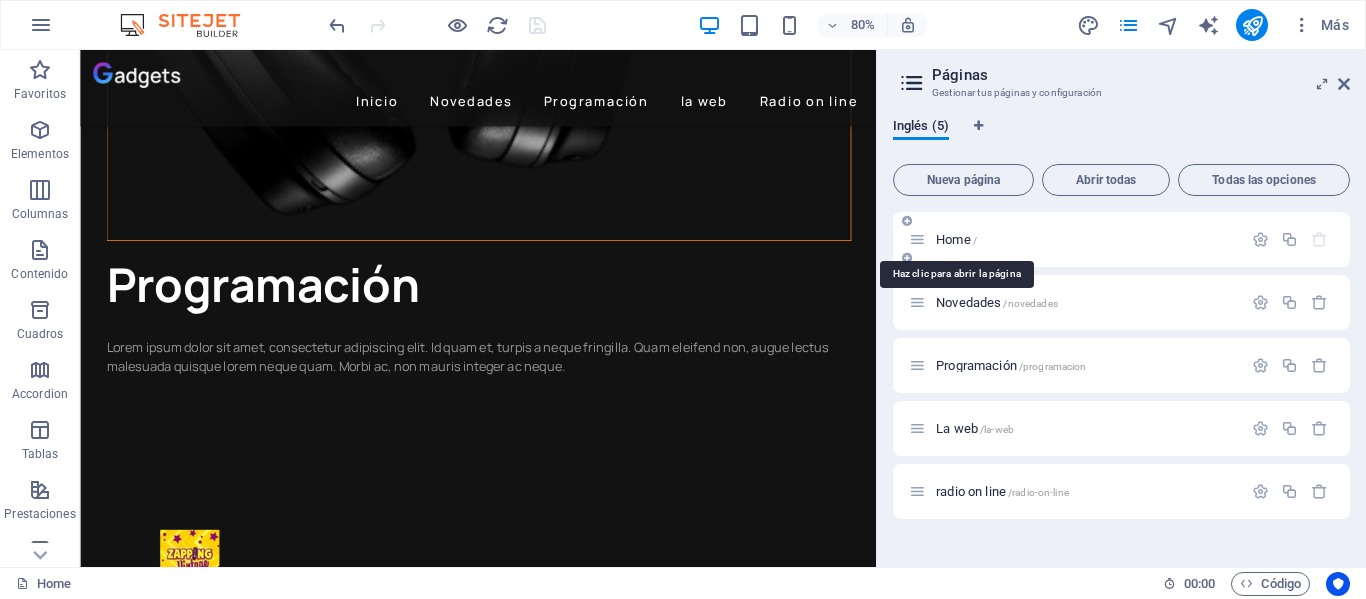 click on "Home /" at bounding box center [956, 239] 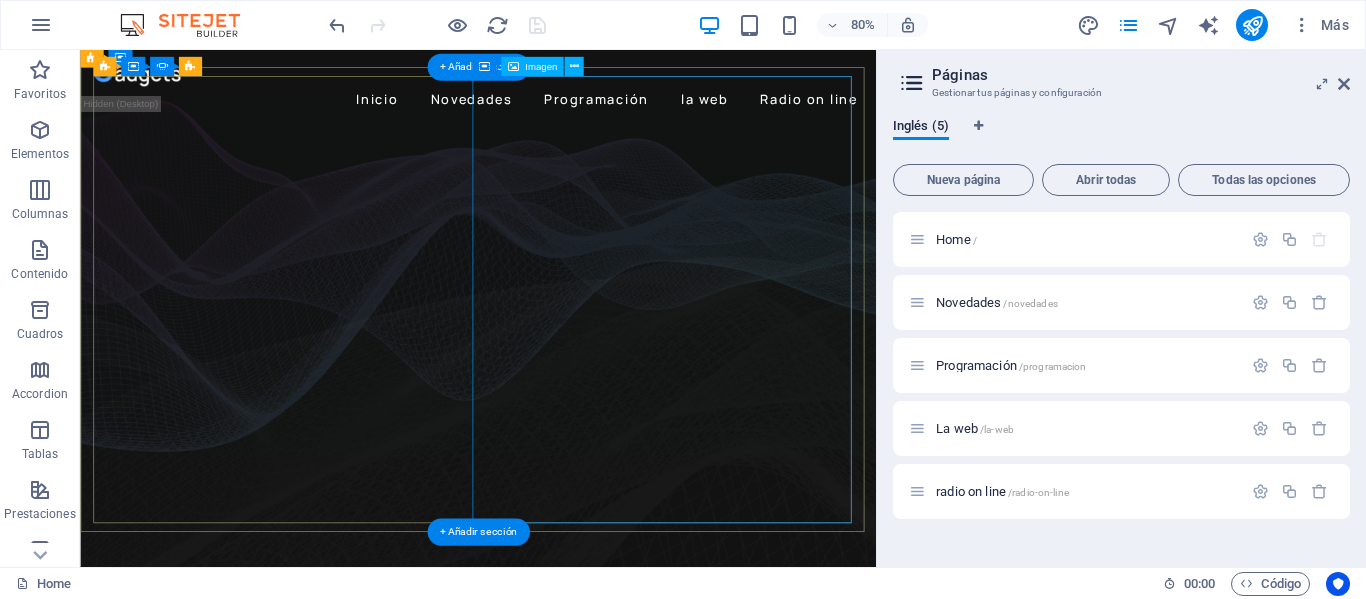 scroll, scrollTop: 0, scrollLeft: 0, axis: both 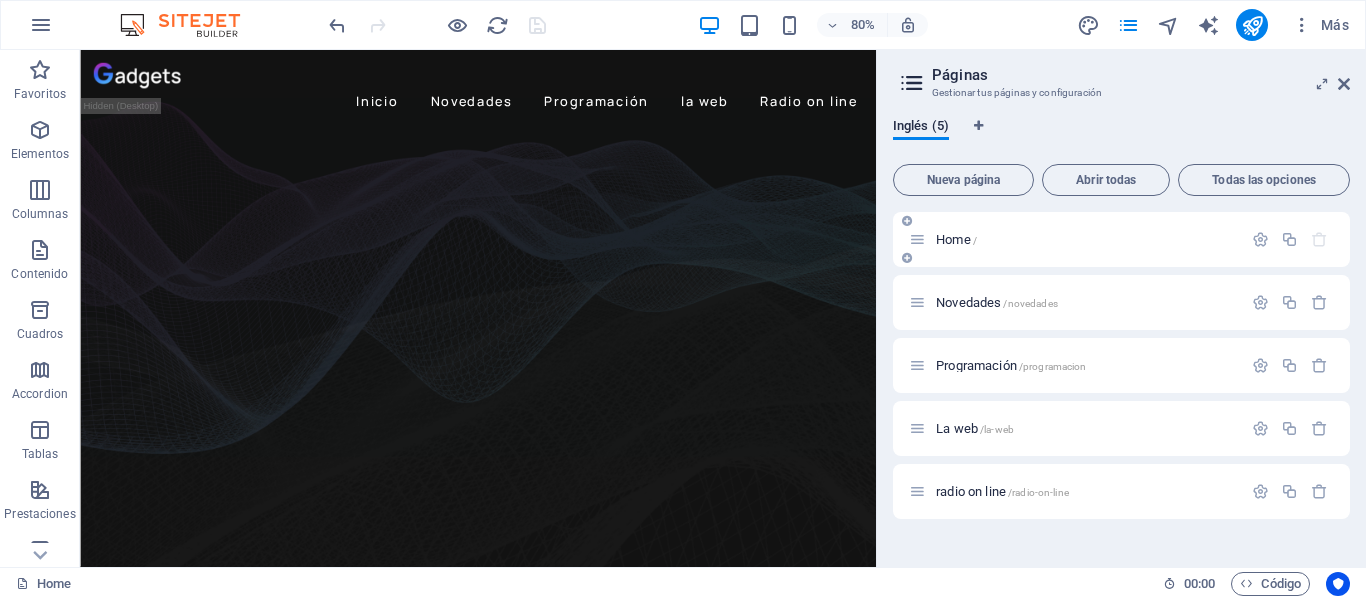click on "Home /" at bounding box center (956, 239) 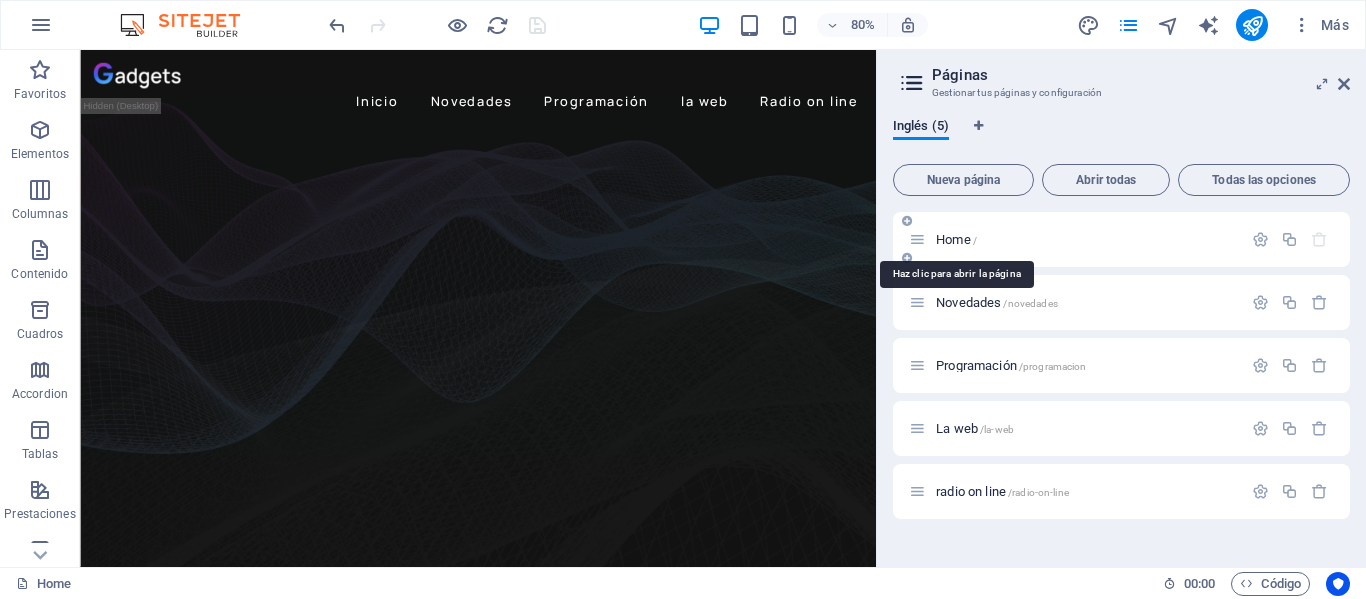 click on "Home /" at bounding box center [956, 239] 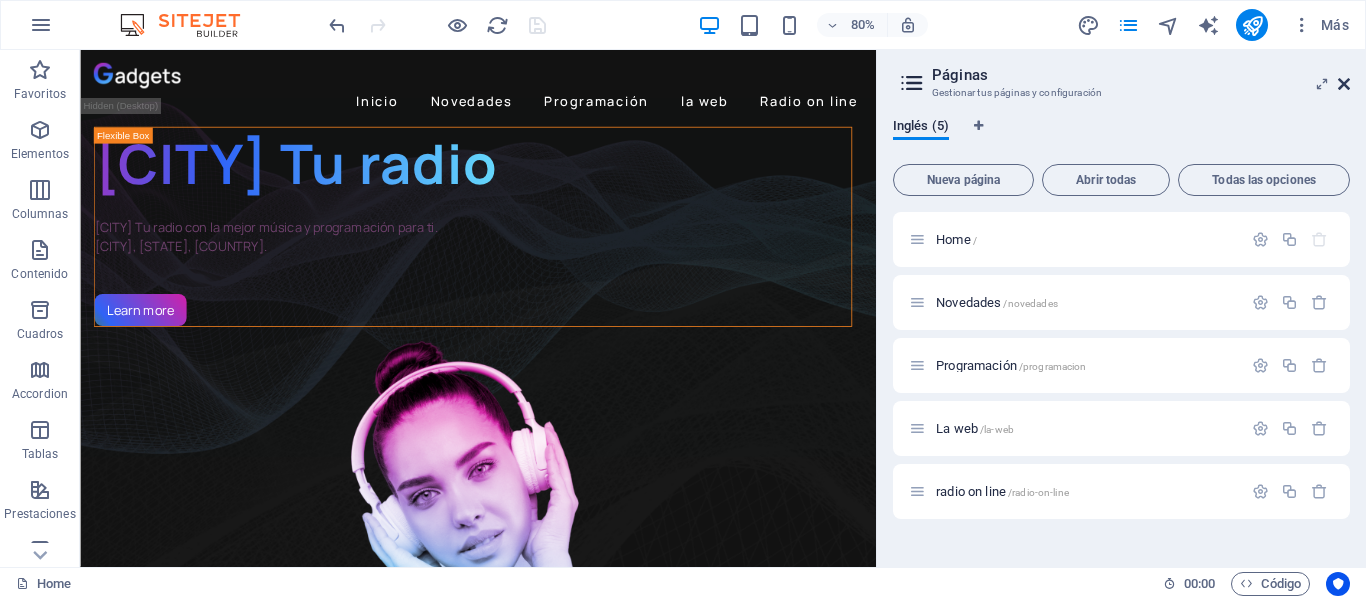 click at bounding box center [1344, 84] 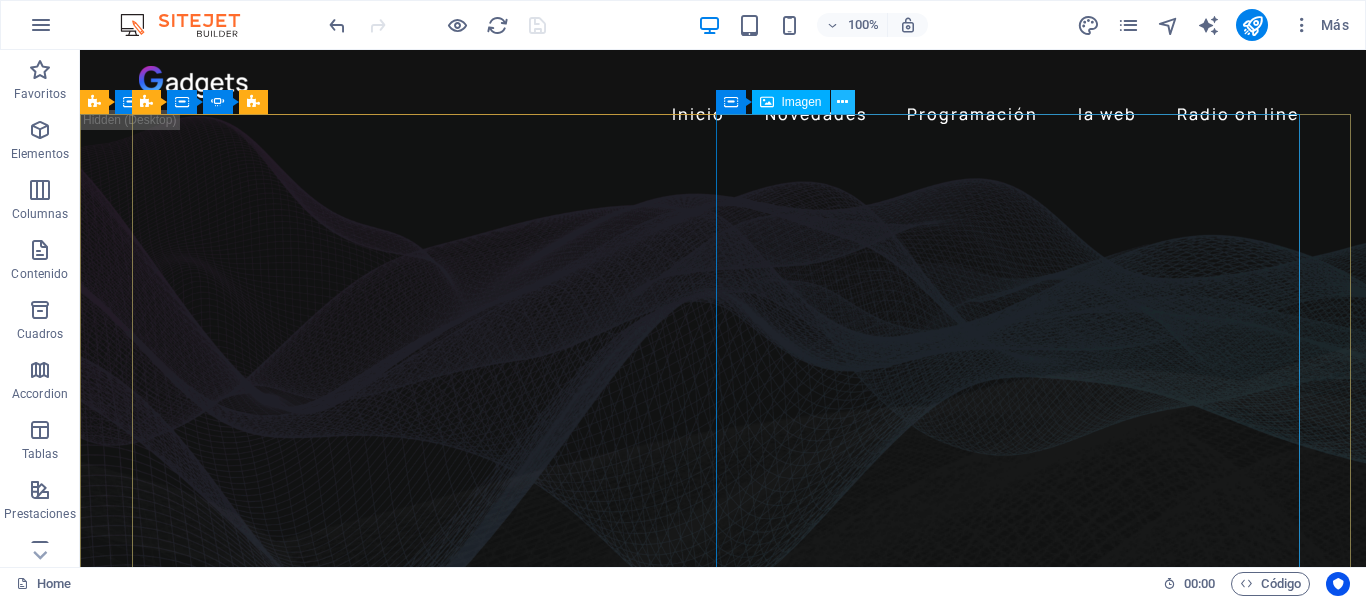 click at bounding box center [842, 102] 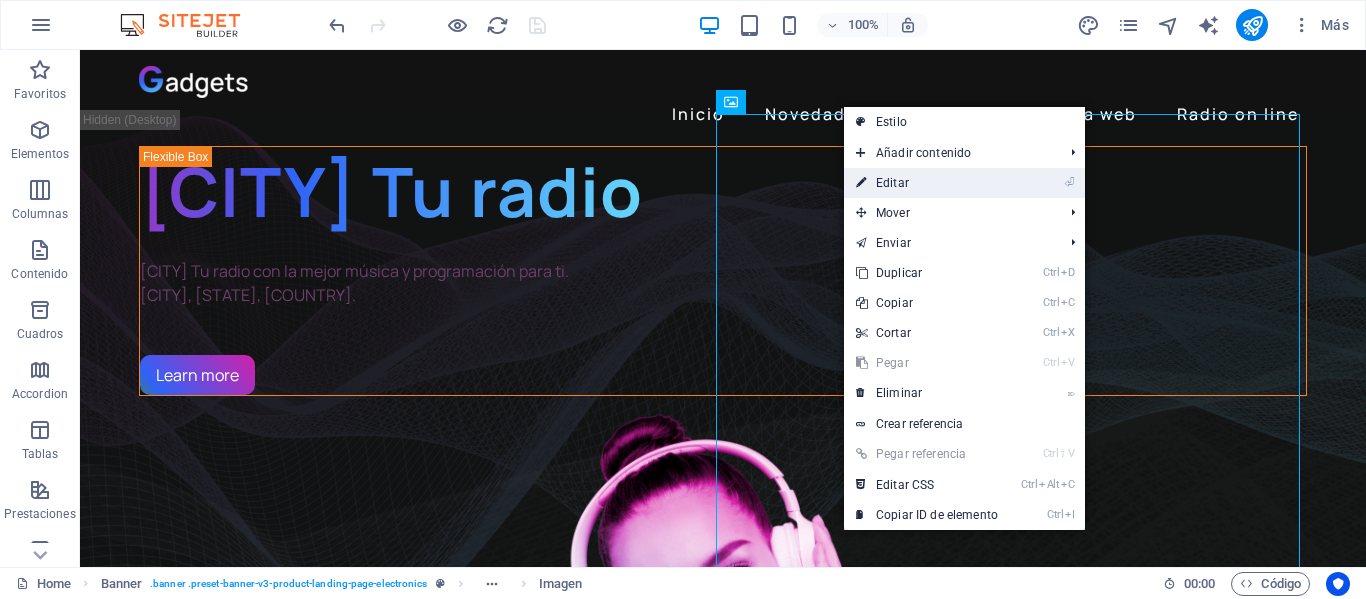 click on "⏎  Editar" at bounding box center (927, 183) 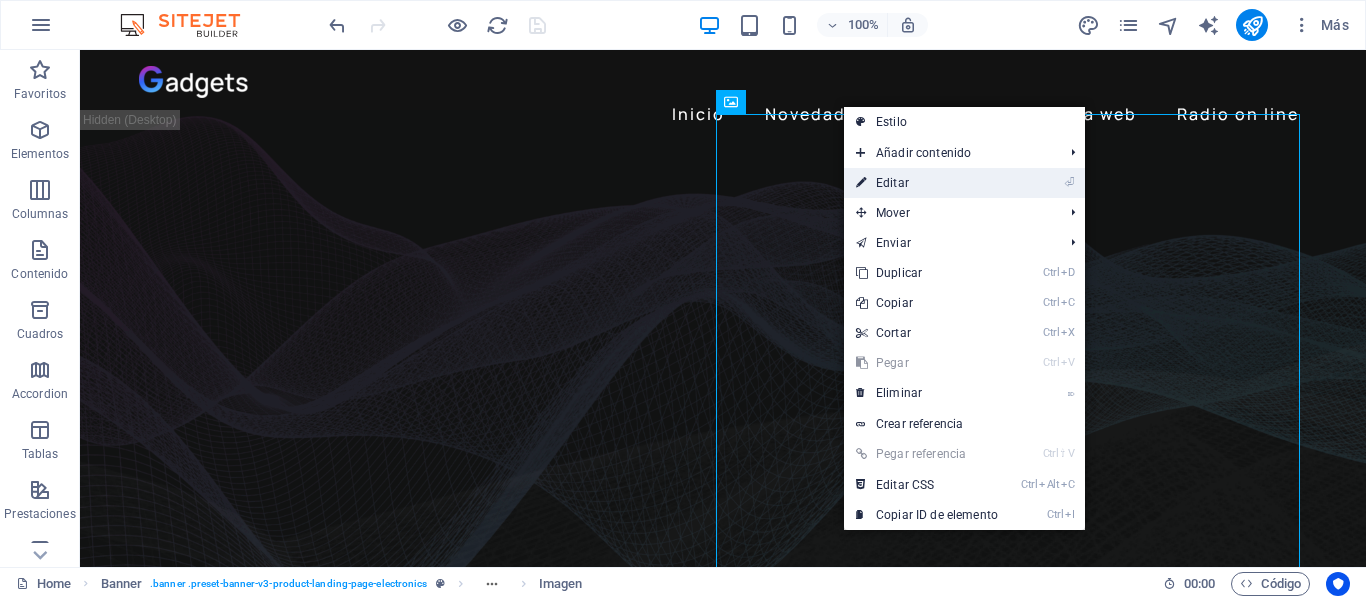 select on "%" 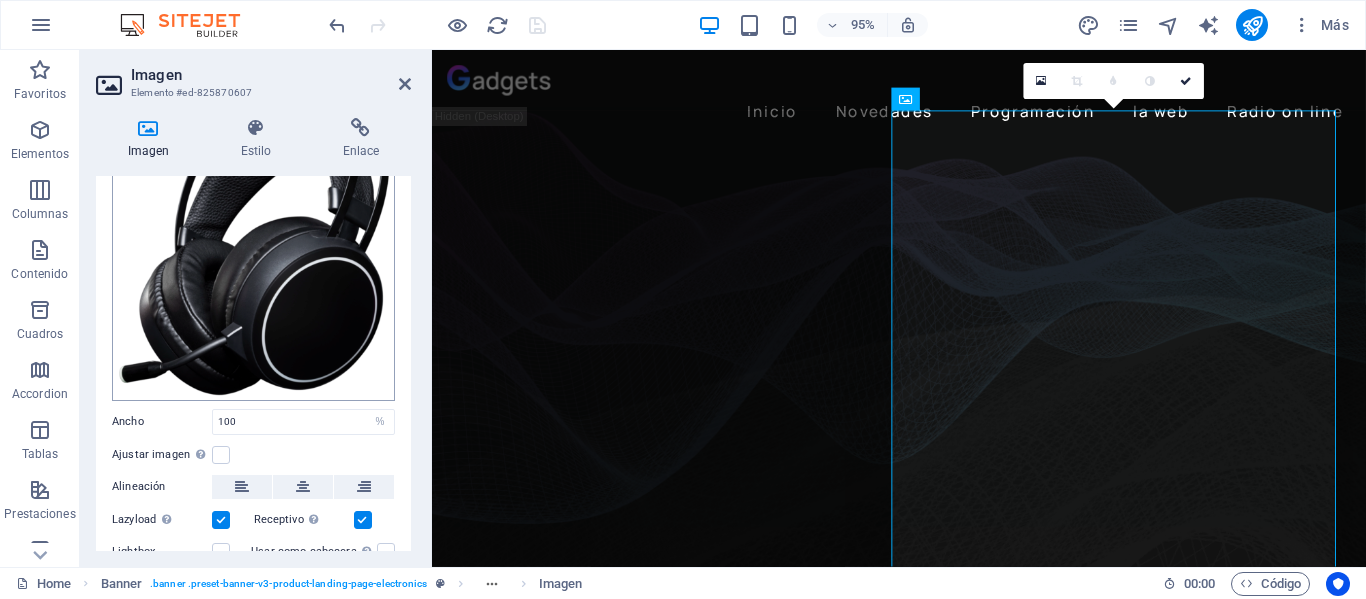 scroll, scrollTop: 263, scrollLeft: 0, axis: vertical 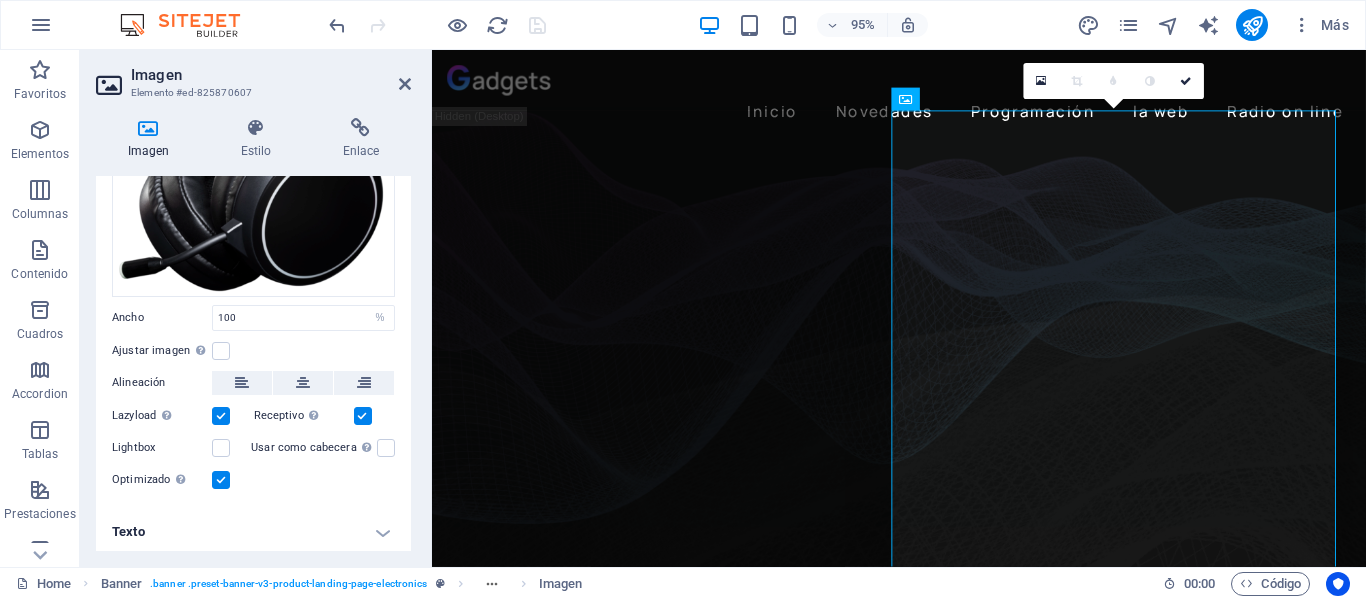 click on "Texto" at bounding box center [253, 532] 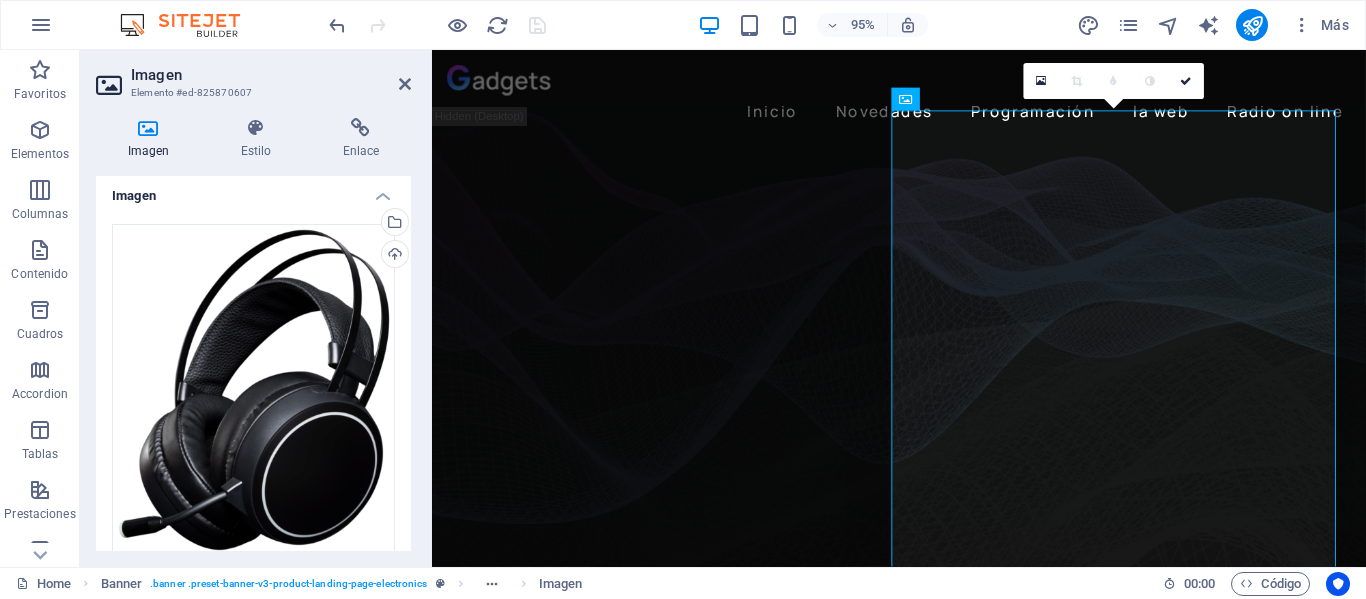scroll, scrollTop: 0, scrollLeft: 0, axis: both 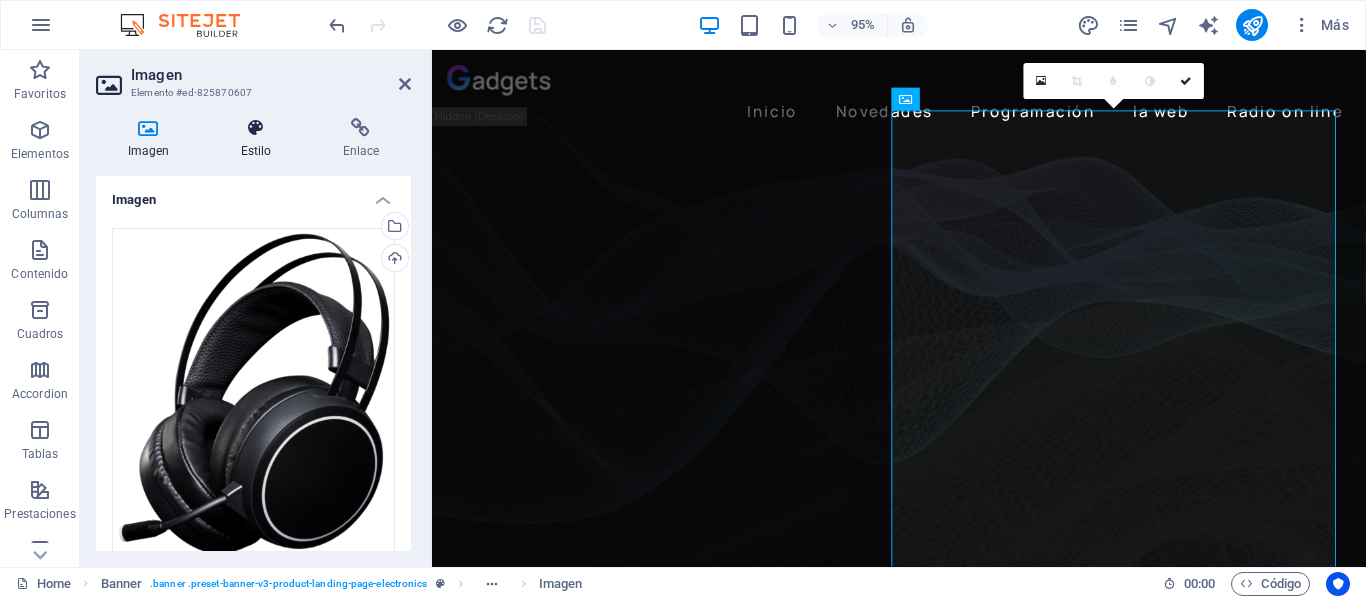 click at bounding box center (256, 128) 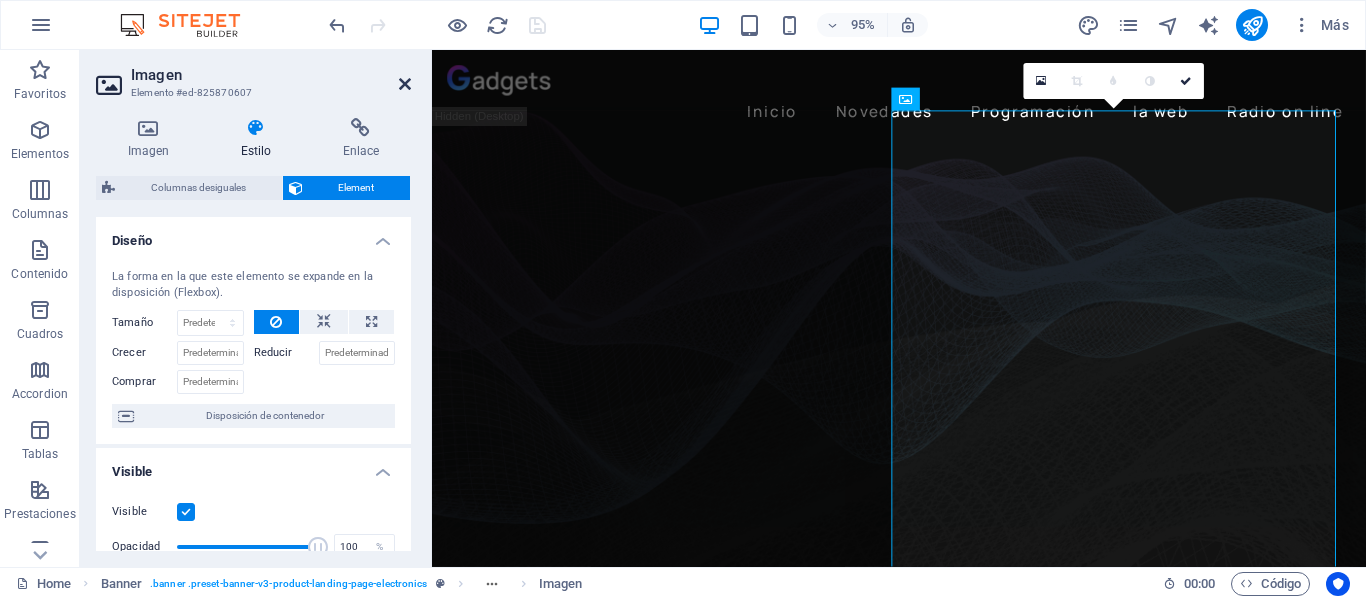 click at bounding box center [405, 84] 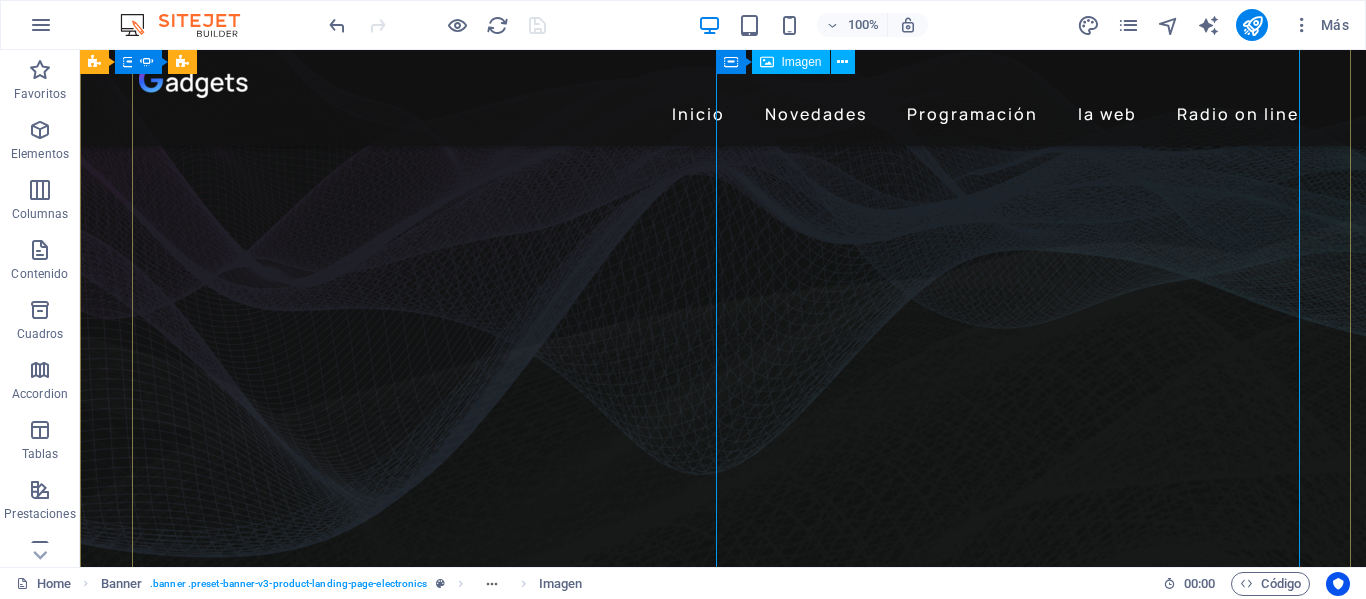 scroll, scrollTop: 100, scrollLeft: 0, axis: vertical 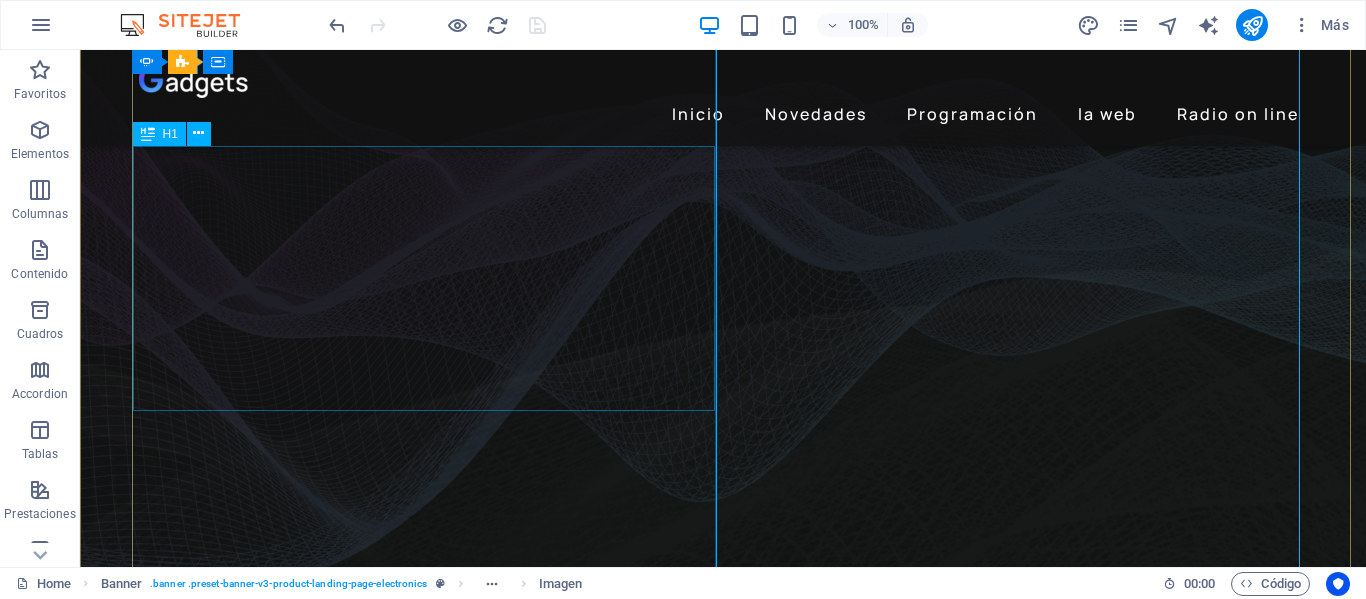 click on "Music is everything  Now  everywhere" at bounding box center (-445, 1026) 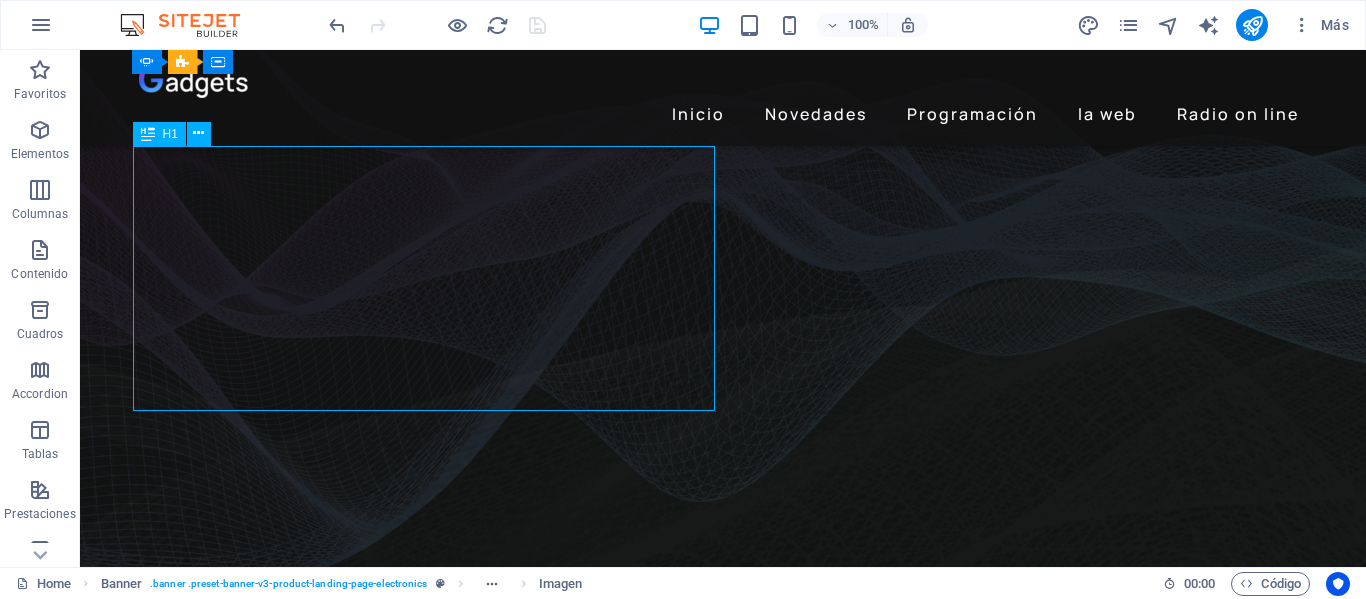 click on "Music is everything  Now  everywhere" at bounding box center (-445, 1026) 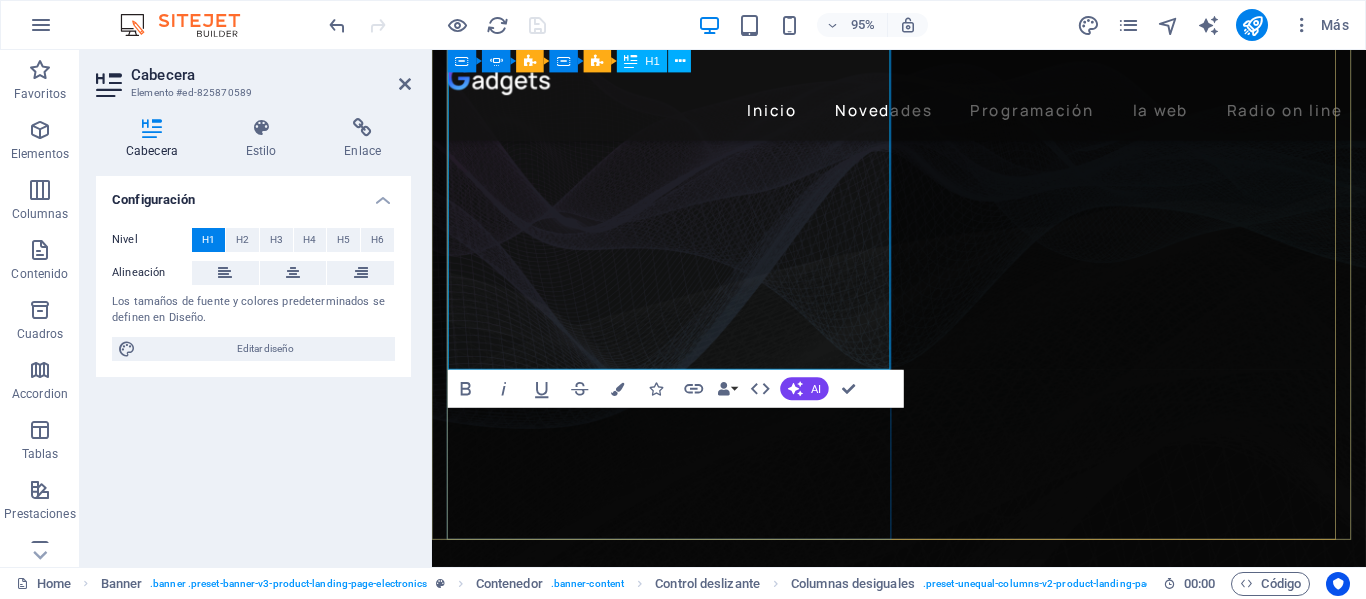 scroll, scrollTop: 233, scrollLeft: 0, axis: vertical 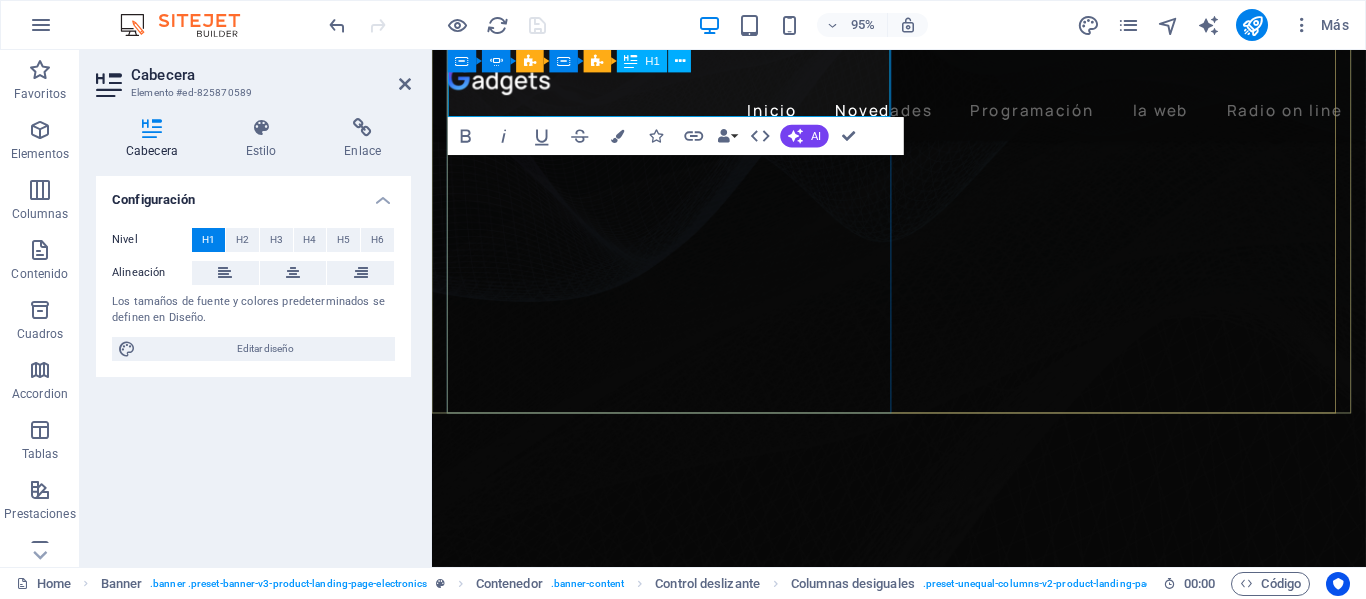 type 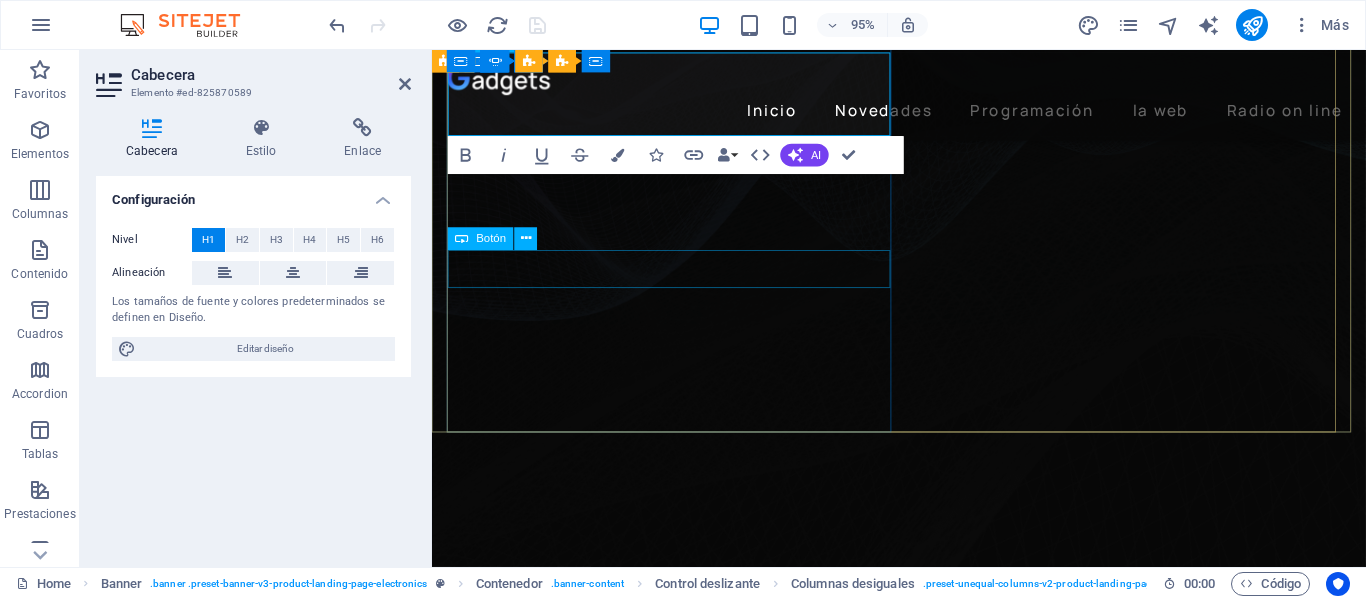 scroll, scrollTop: 168, scrollLeft: 0, axis: vertical 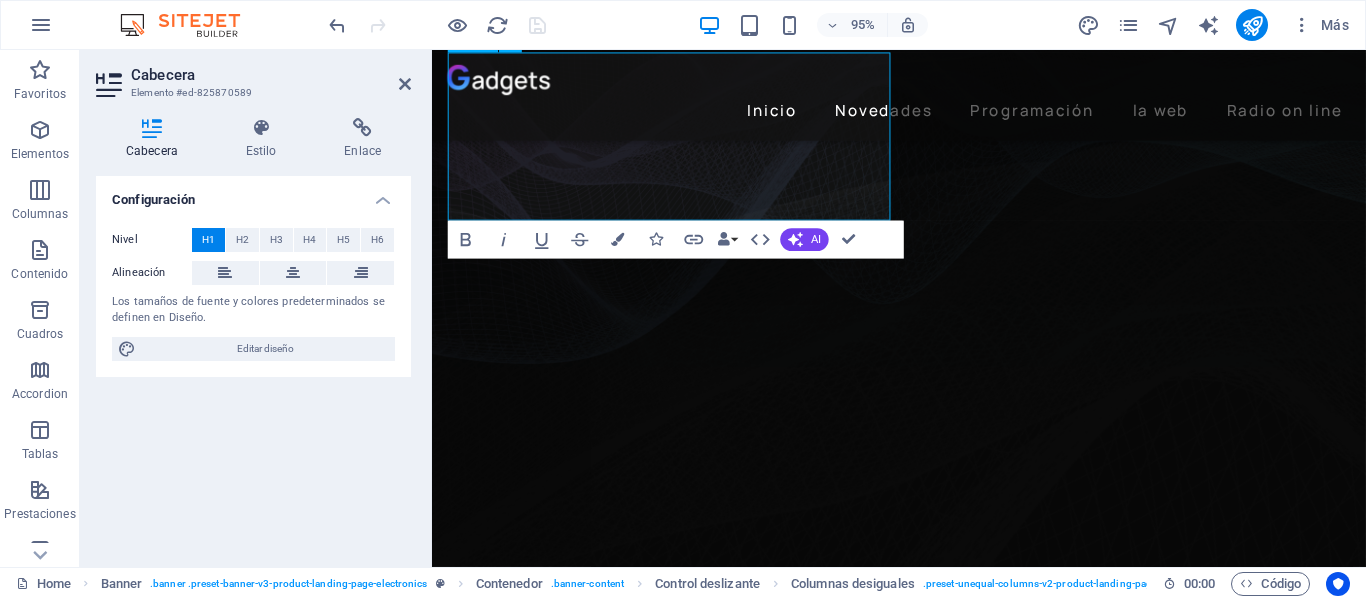 click at bounding box center [923, 3567] 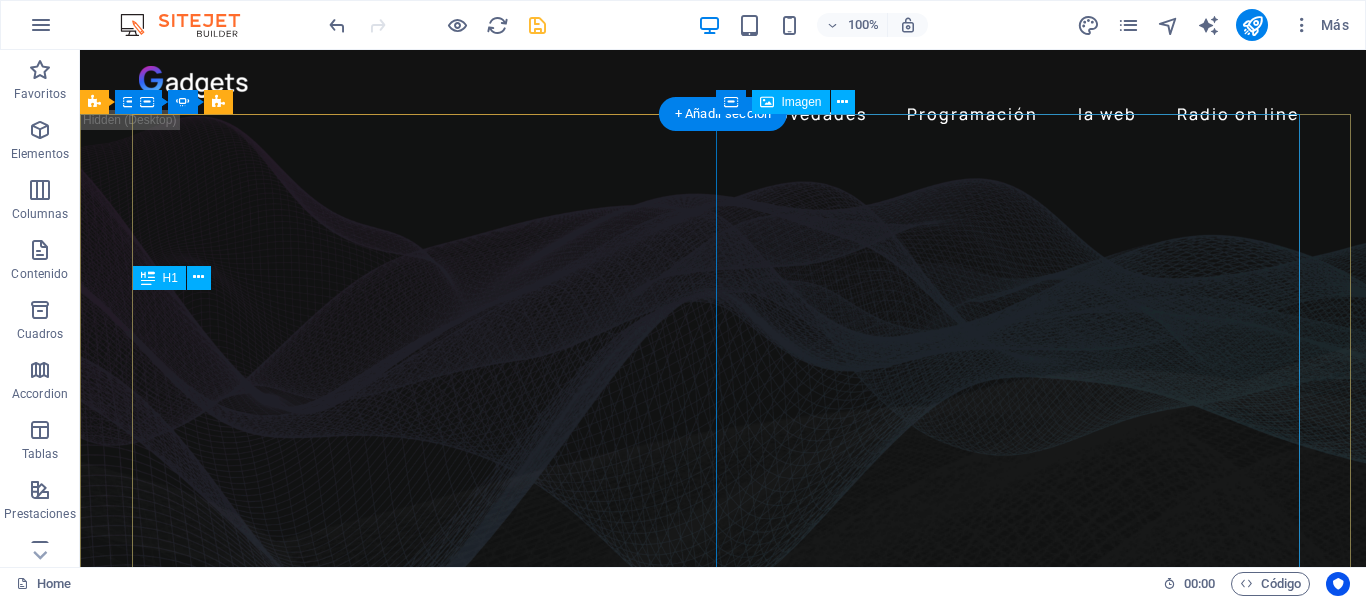 scroll, scrollTop: 200, scrollLeft: 0, axis: vertical 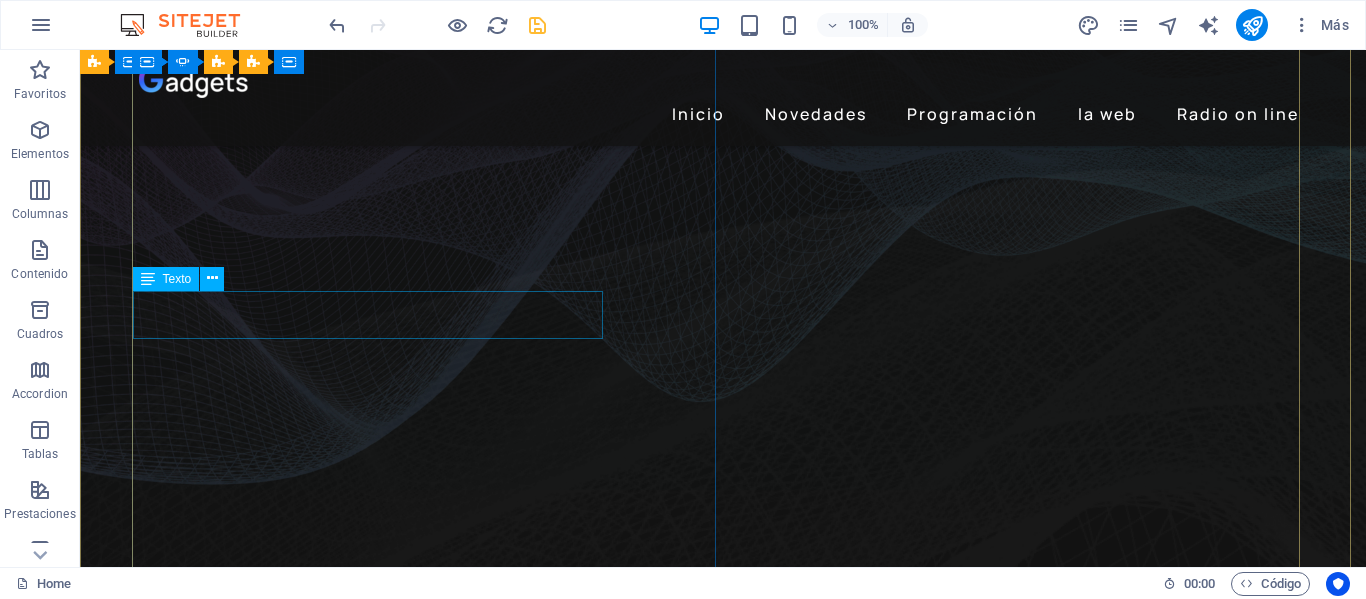 click on "Lorem ipsum dolor sit amet, consectetur adipiscing elit. Adipiscing ultricies risus, ornare mus id vulputate." at bounding box center [-445, 963] 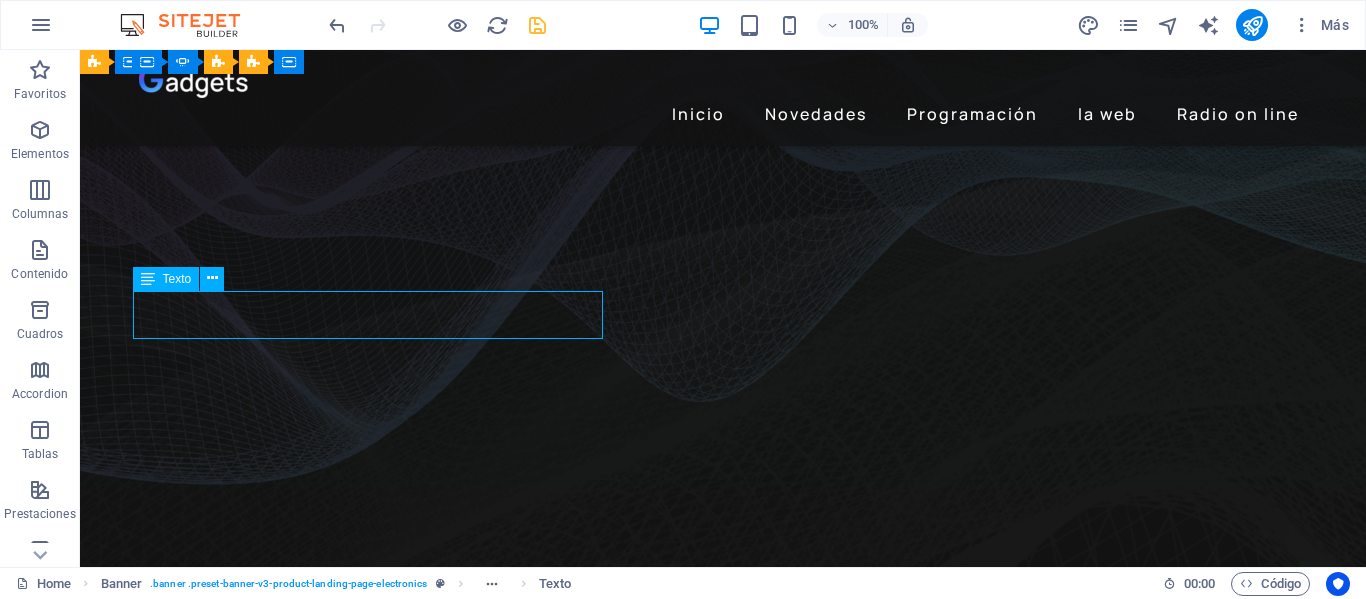 click on "Lorem ipsum dolor sit amet, consectetur adipiscing elit. Adipiscing ultricies risus, ornare mus id vulputate." at bounding box center (-445, 963) 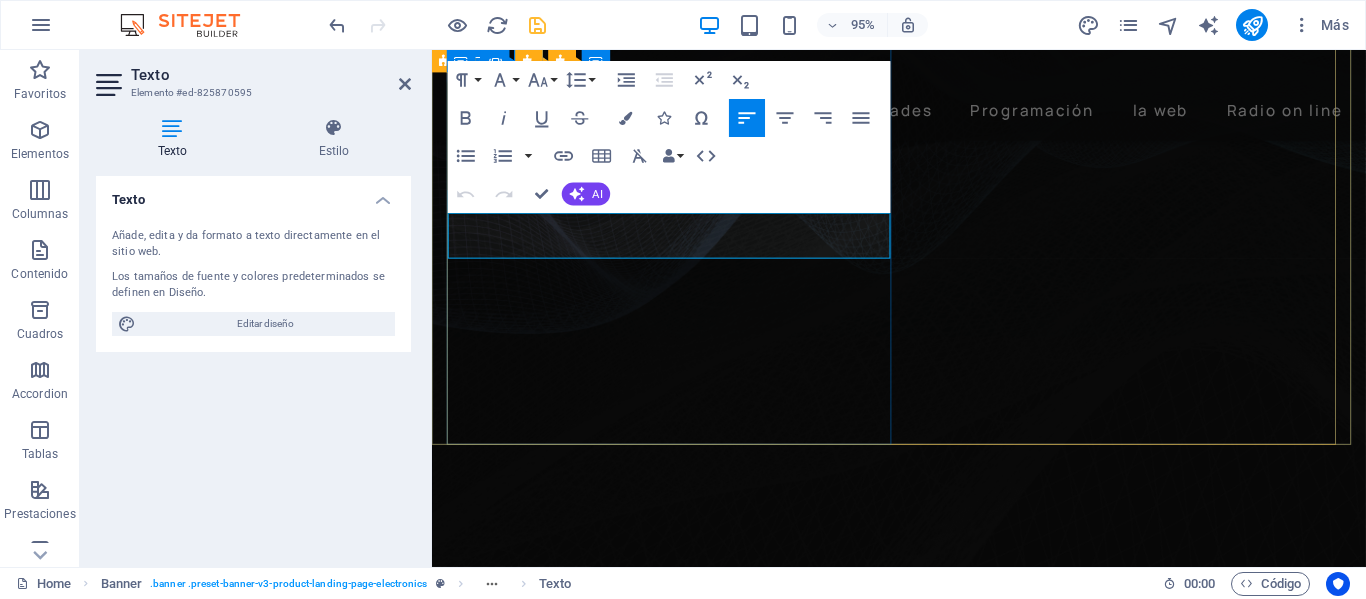 drag, startPoint x: 815, startPoint y: 261, endPoint x: 467, endPoint y: 242, distance: 348.51828 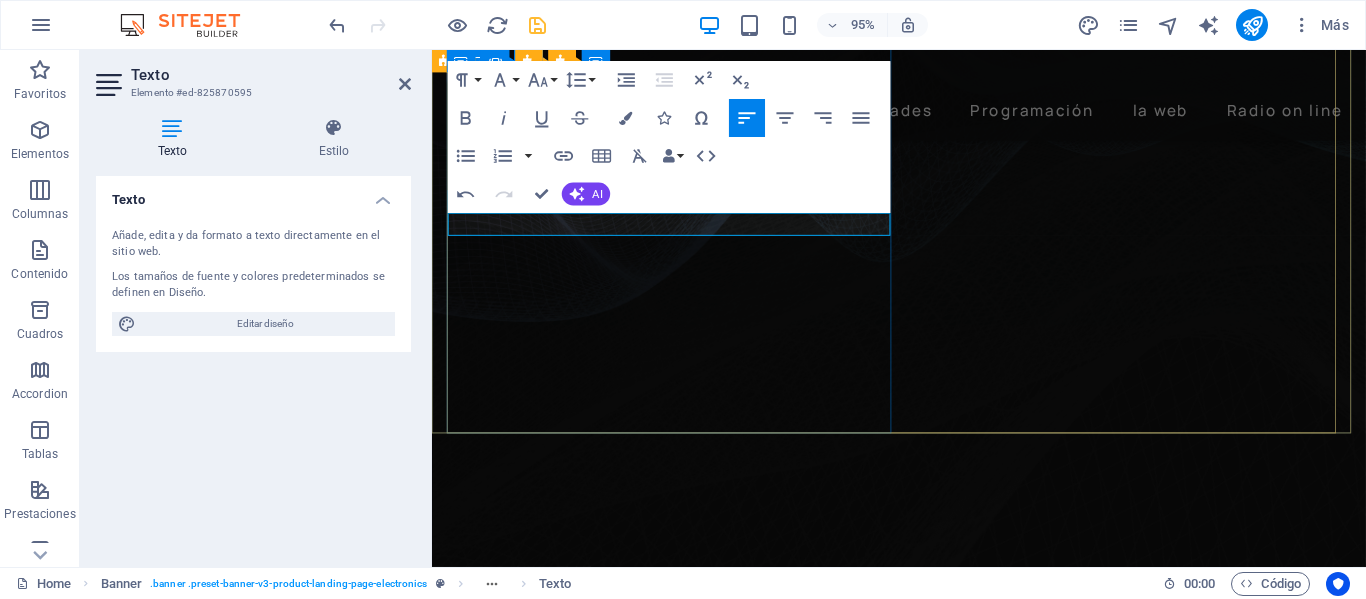 type 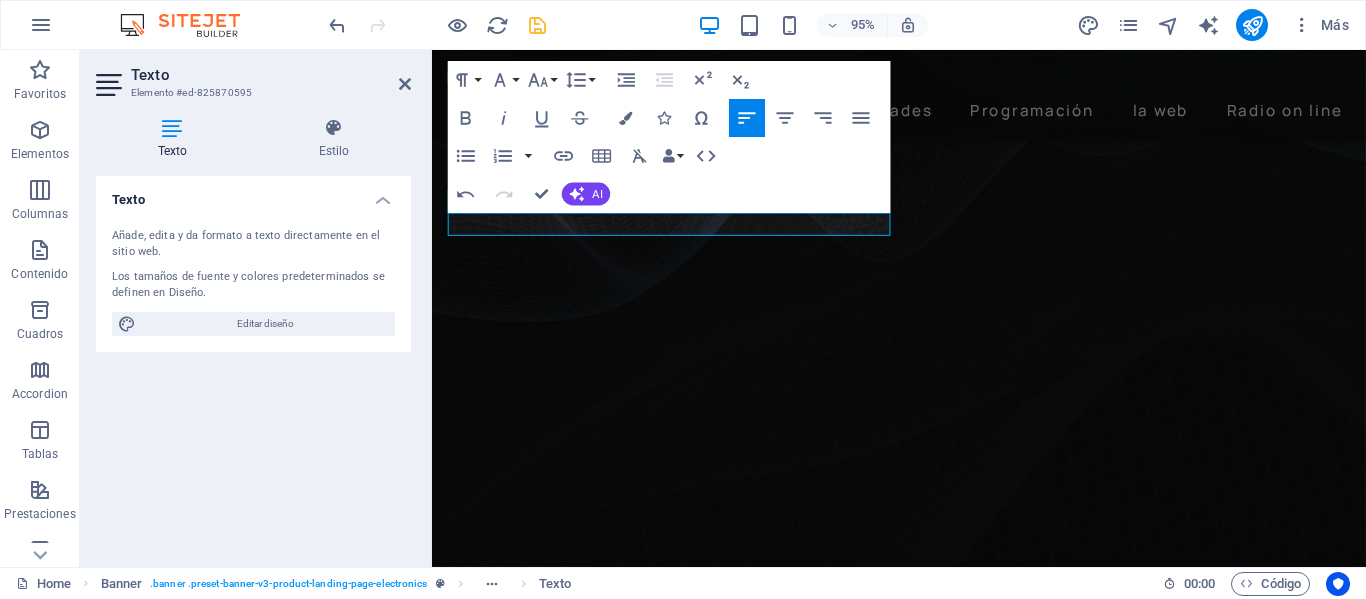 click at bounding box center (923, 3523) 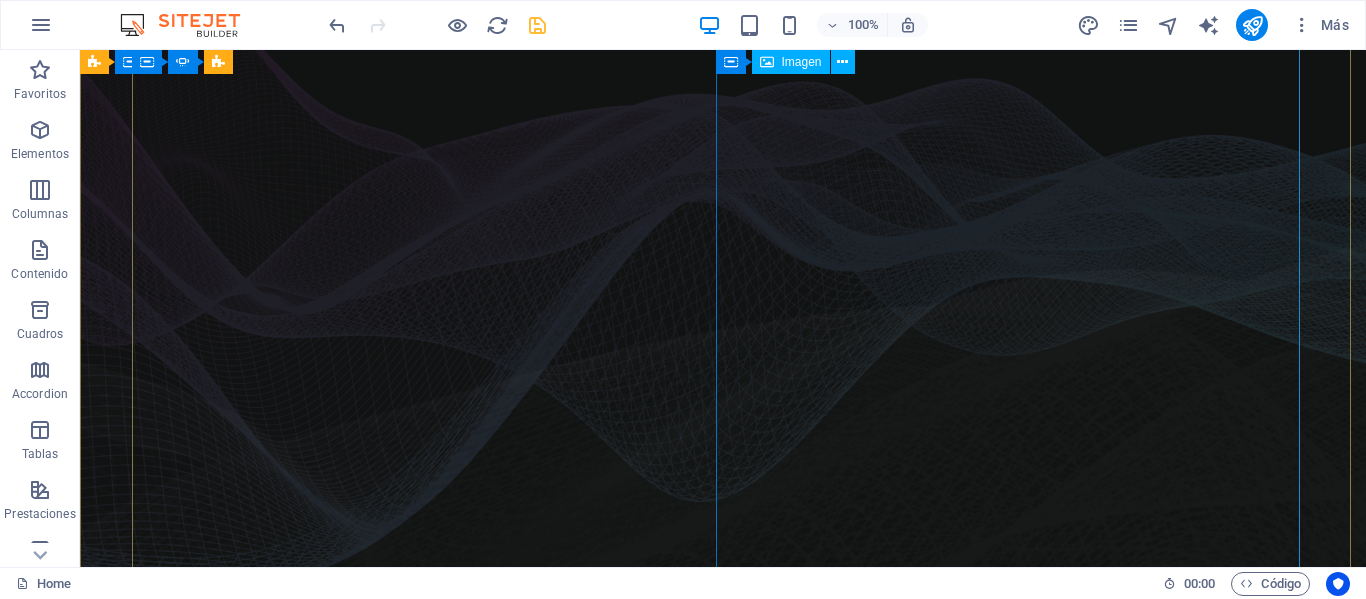 scroll, scrollTop: 0, scrollLeft: 0, axis: both 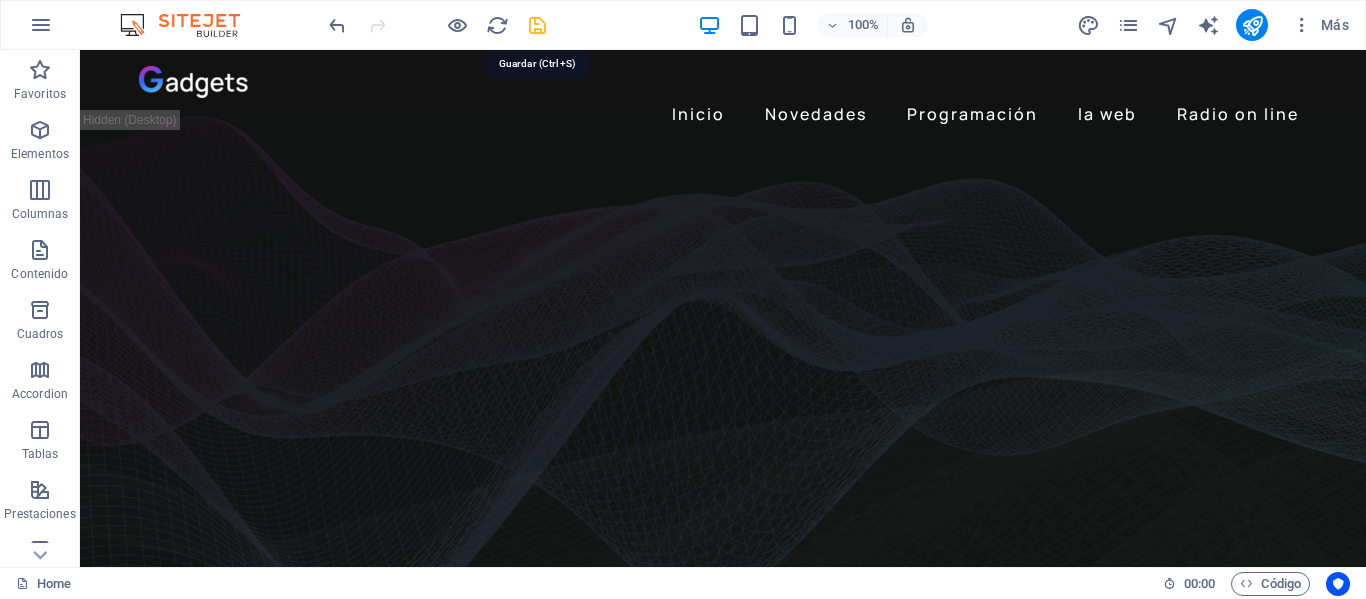 click at bounding box center [537, 25] 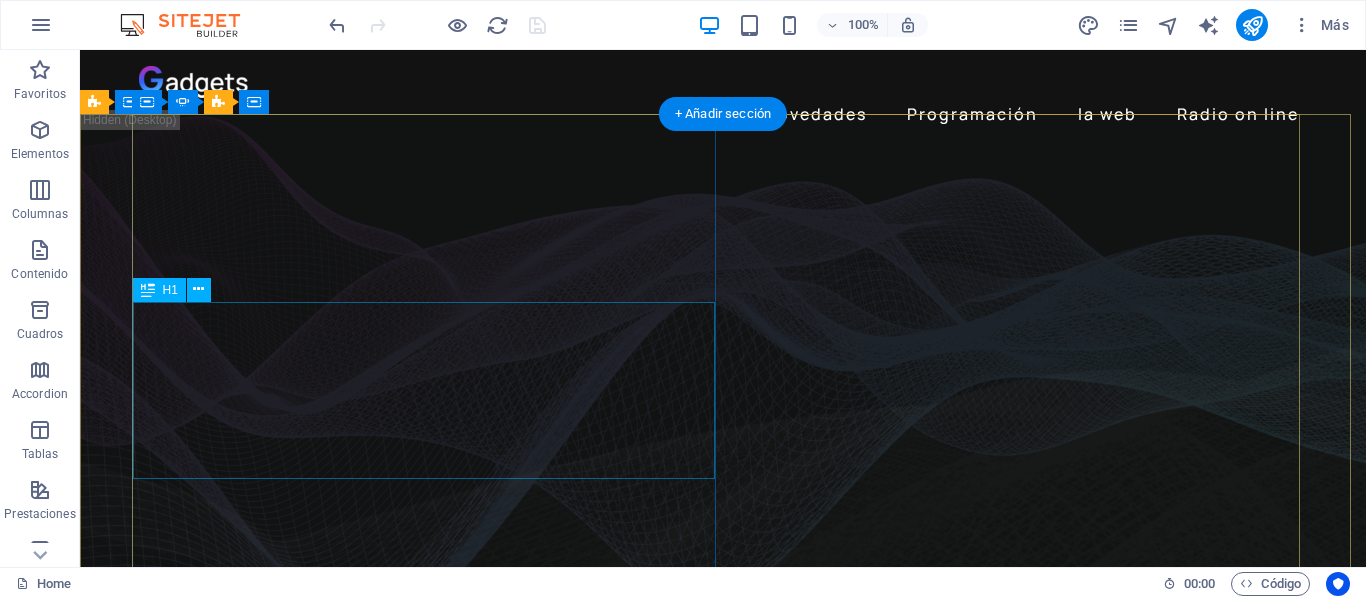click on "Los clásicos de la música" at bounding box center [-445, 1114] 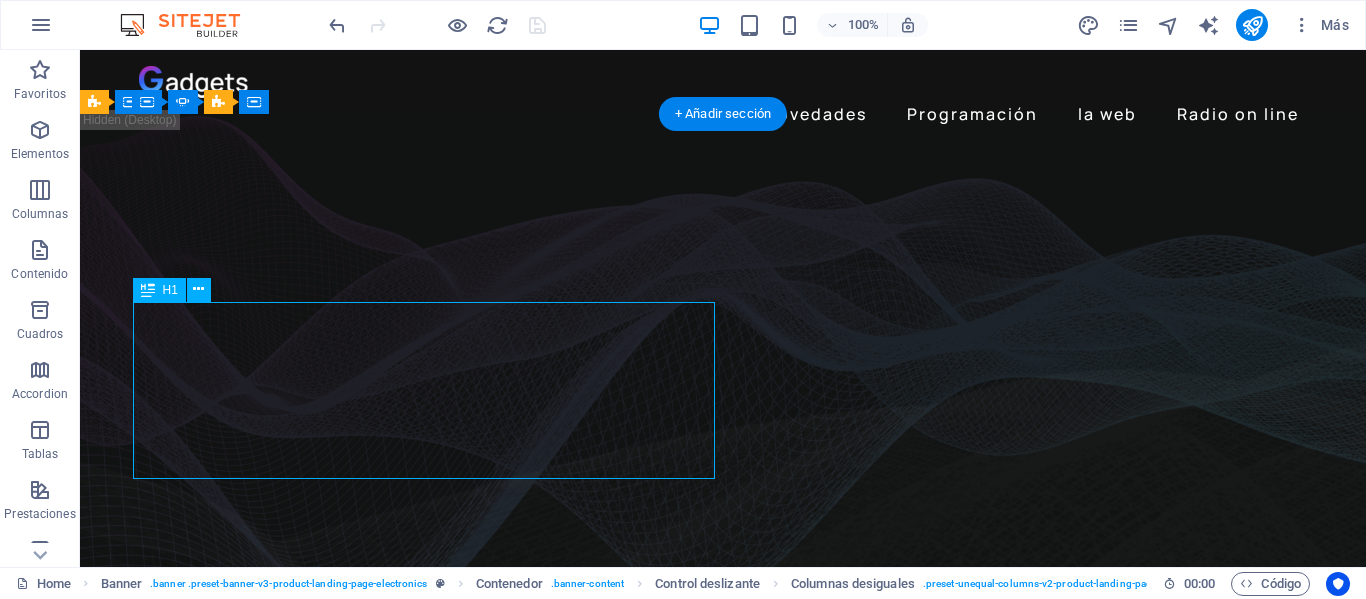 click on "Los clásicos de la música" at bounding box center (-445, 1114) 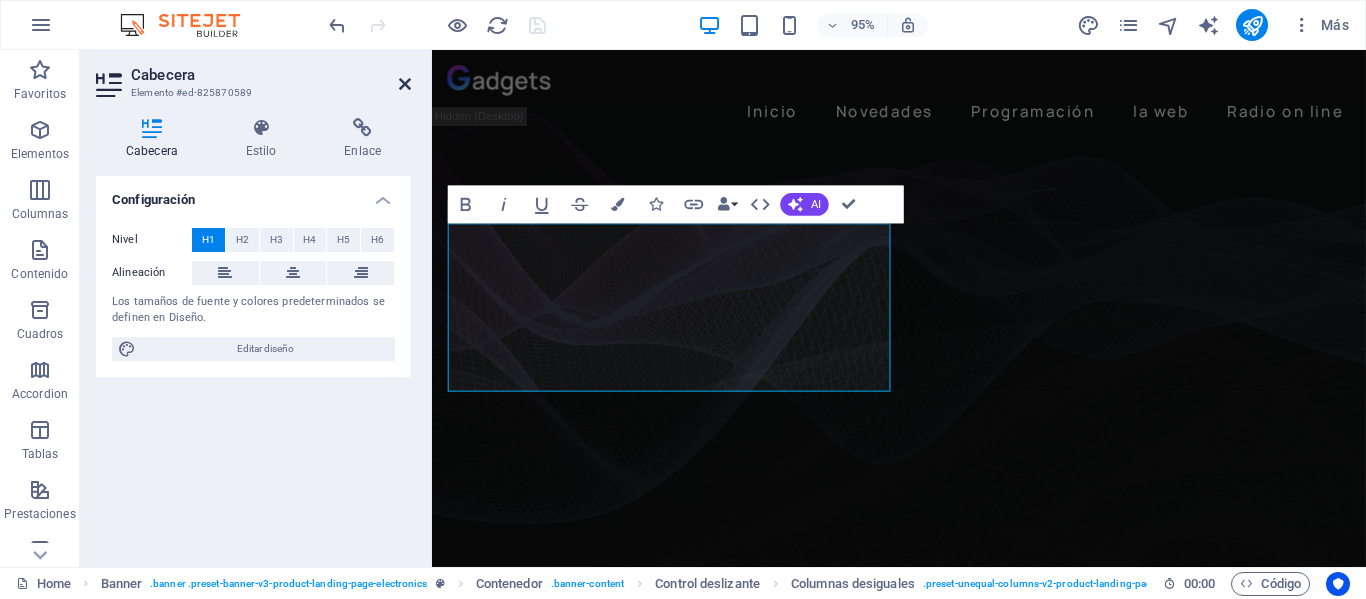 click at bounding box center [405, 84] 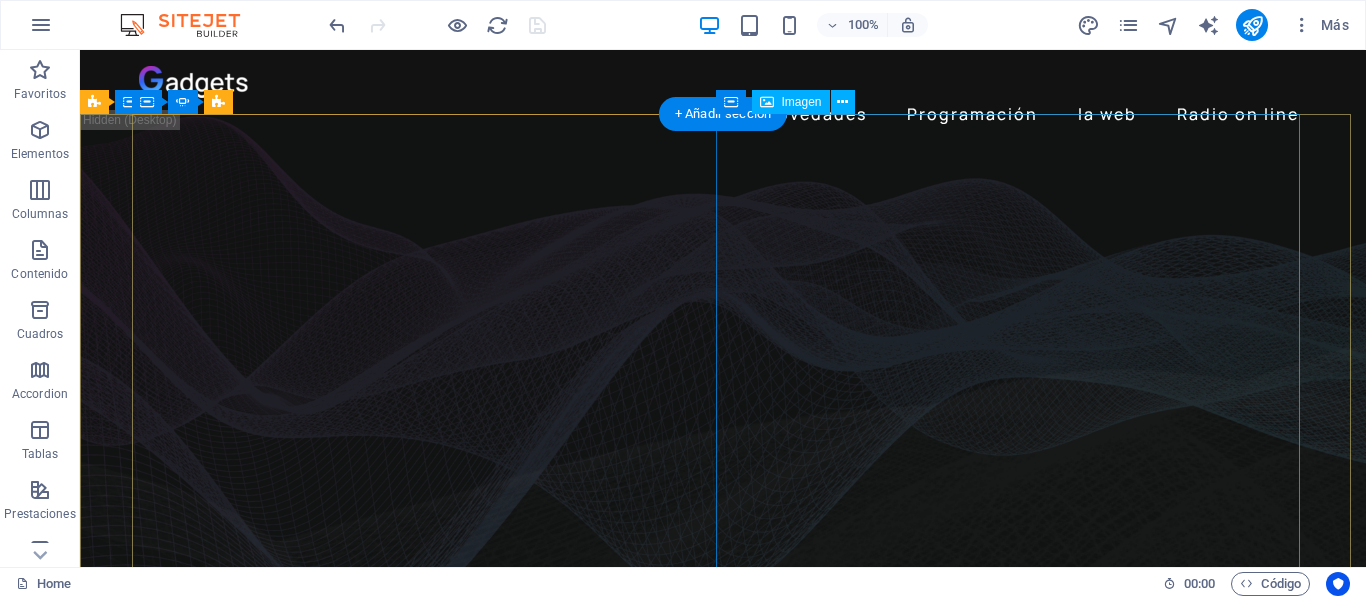 scroll, scrollTop: 100, scrollLeft: 0, axis: vertical 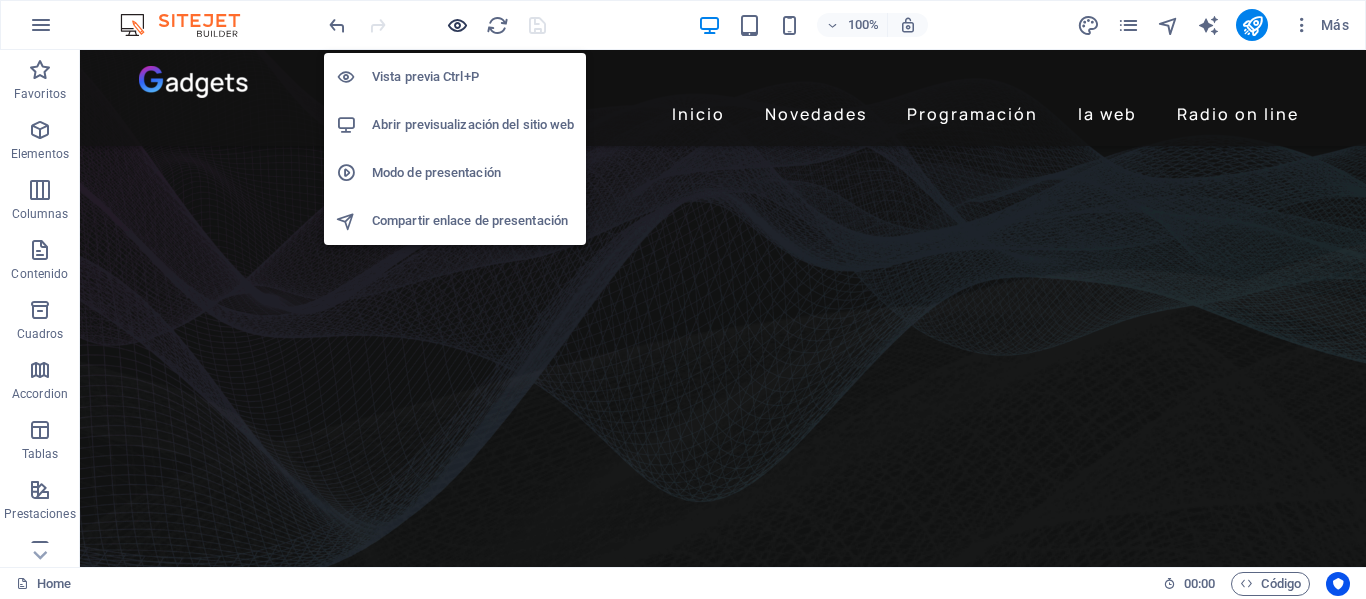 click at bounding box center (457, 25) 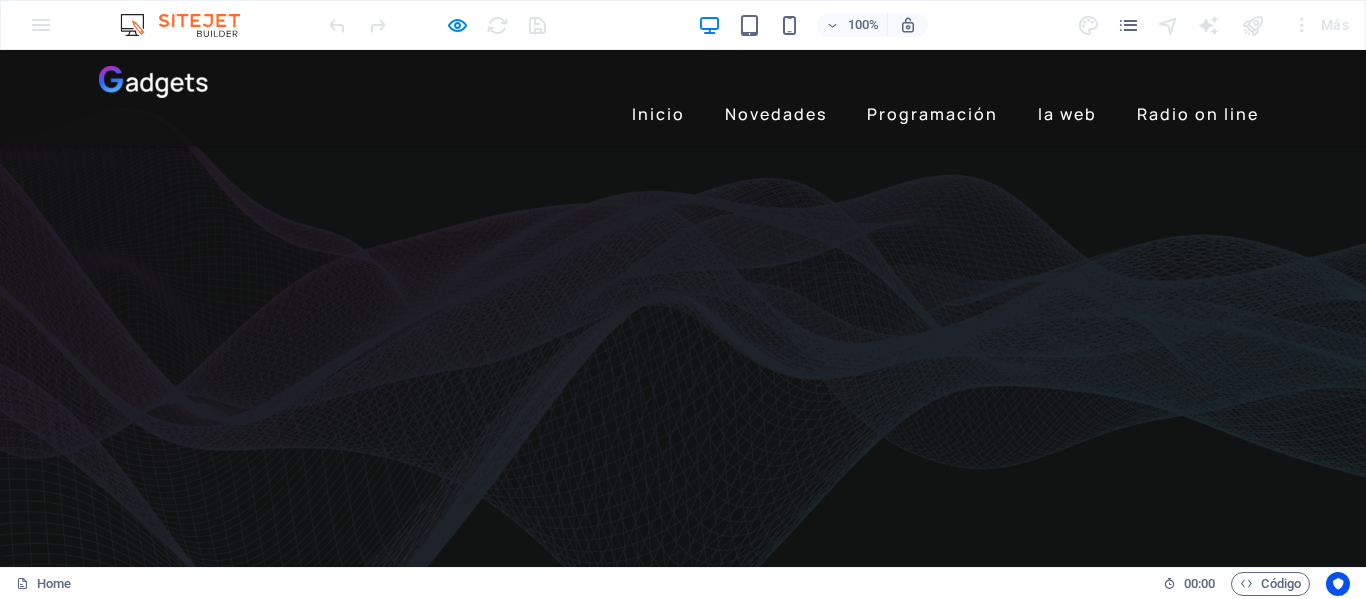 scroll, scrollTop: 0, scrollLeft: 0, axis: both 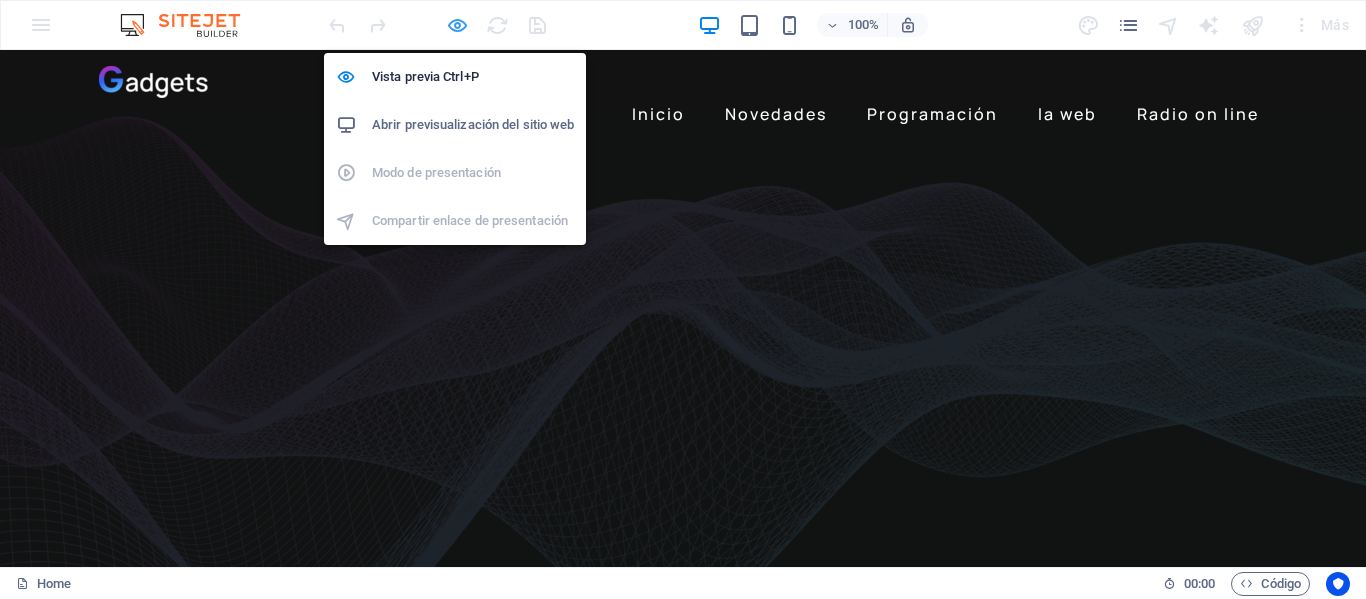 click at bounding box center [457, 25] 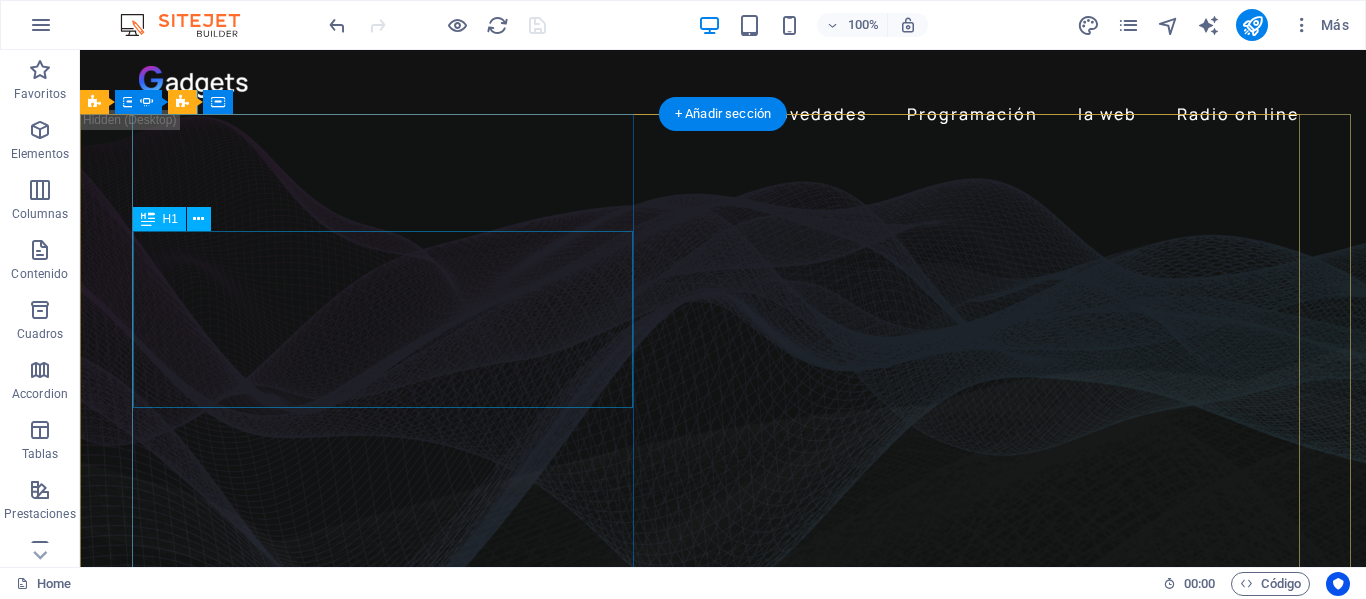 click on "Get lost in the studio sound" at bounding box center [-1613, 2761] 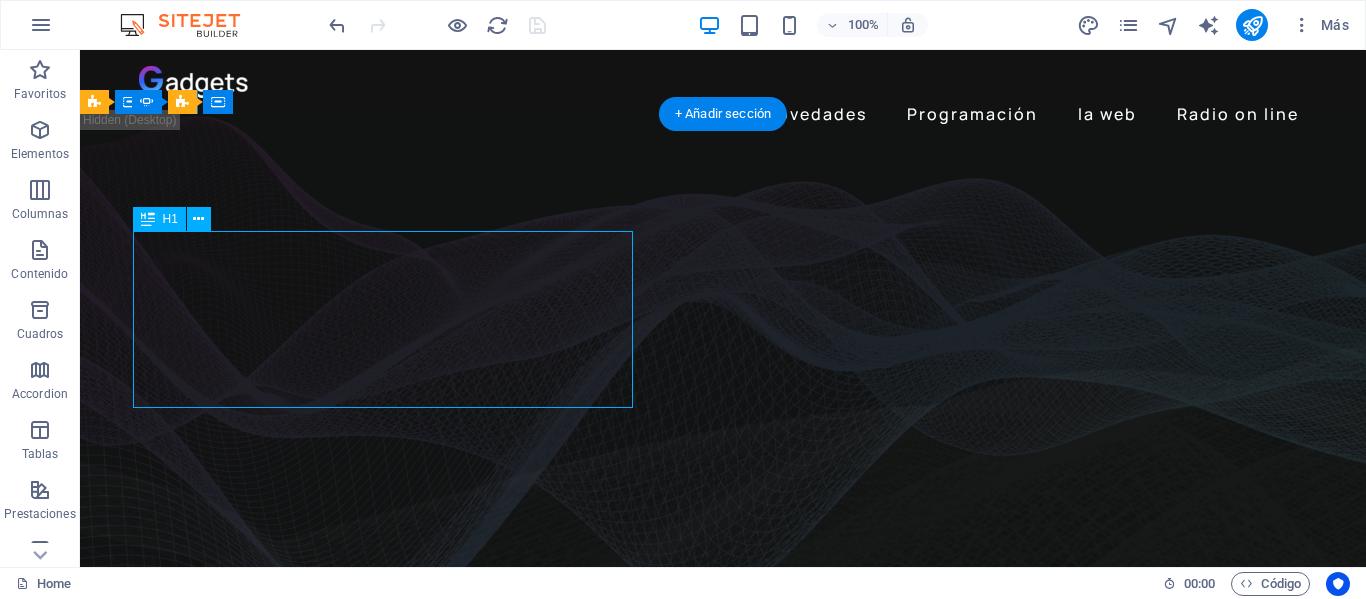 click on "Get lost in the studio sound" at bounding box center [-1613, 2761] 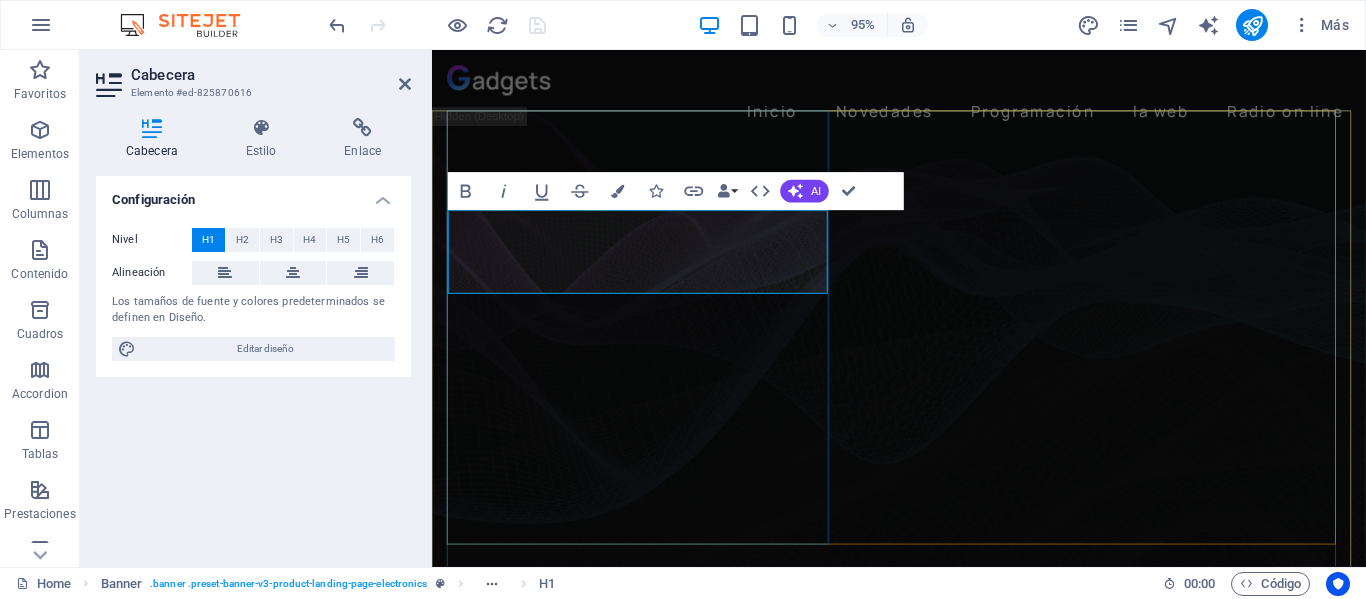 type 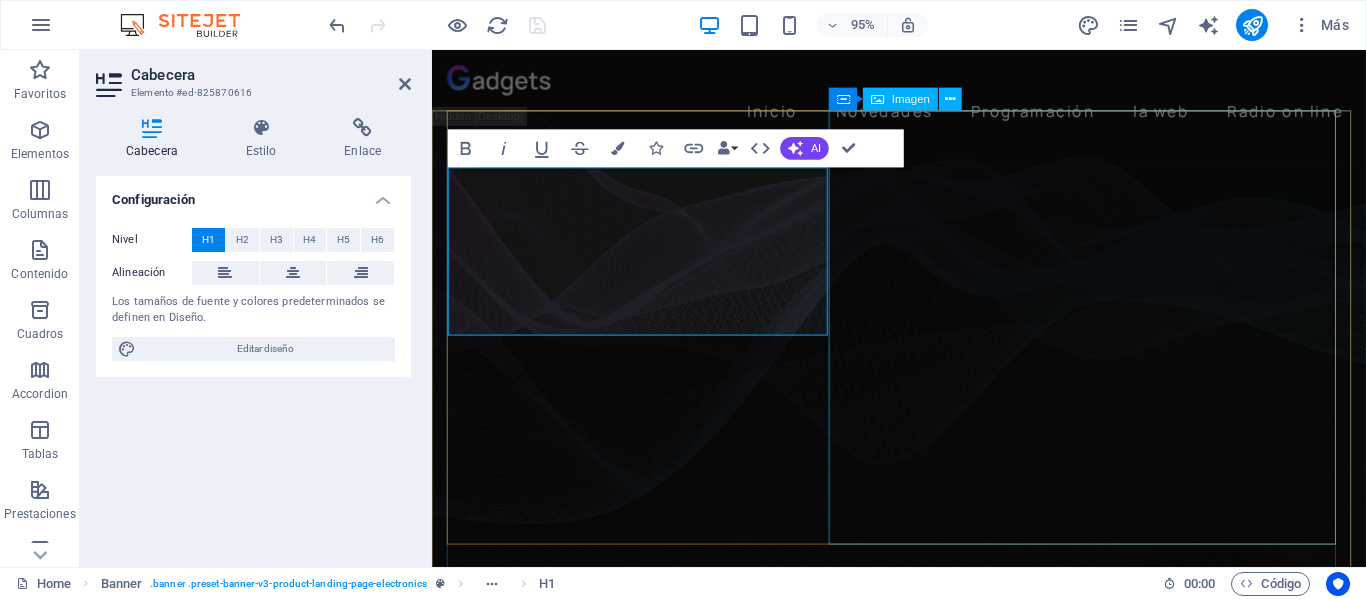 click at bounding box center [-956, 3026] 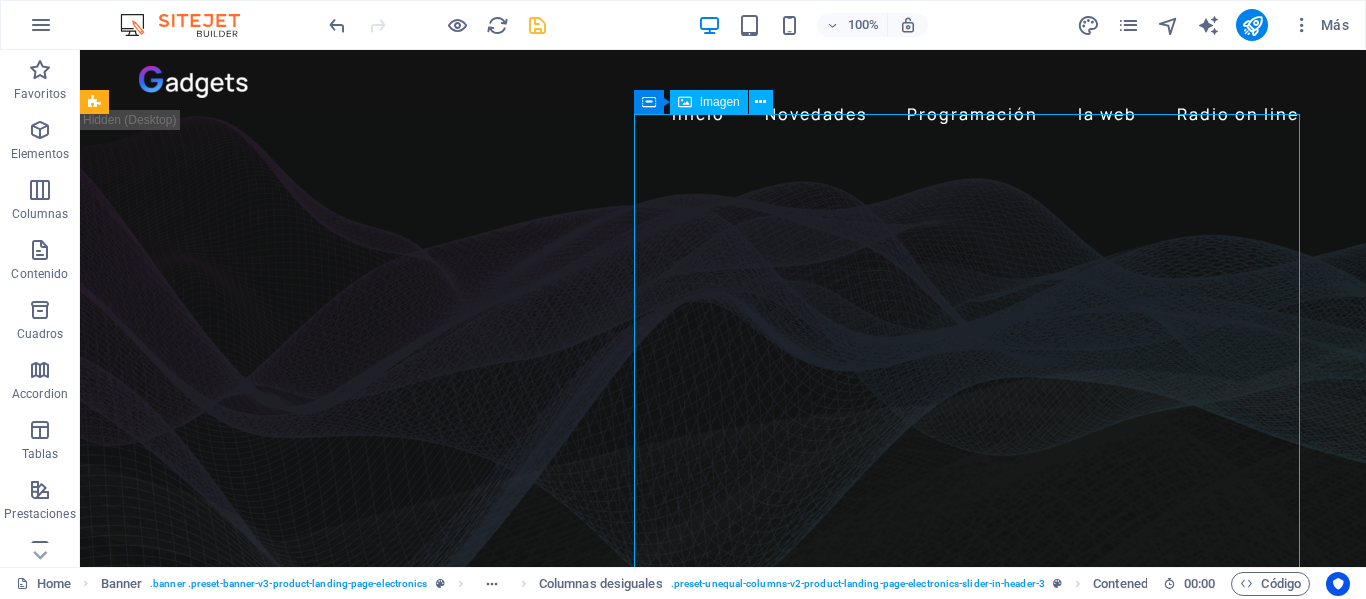 click at bounding box center [-1613, 3399] 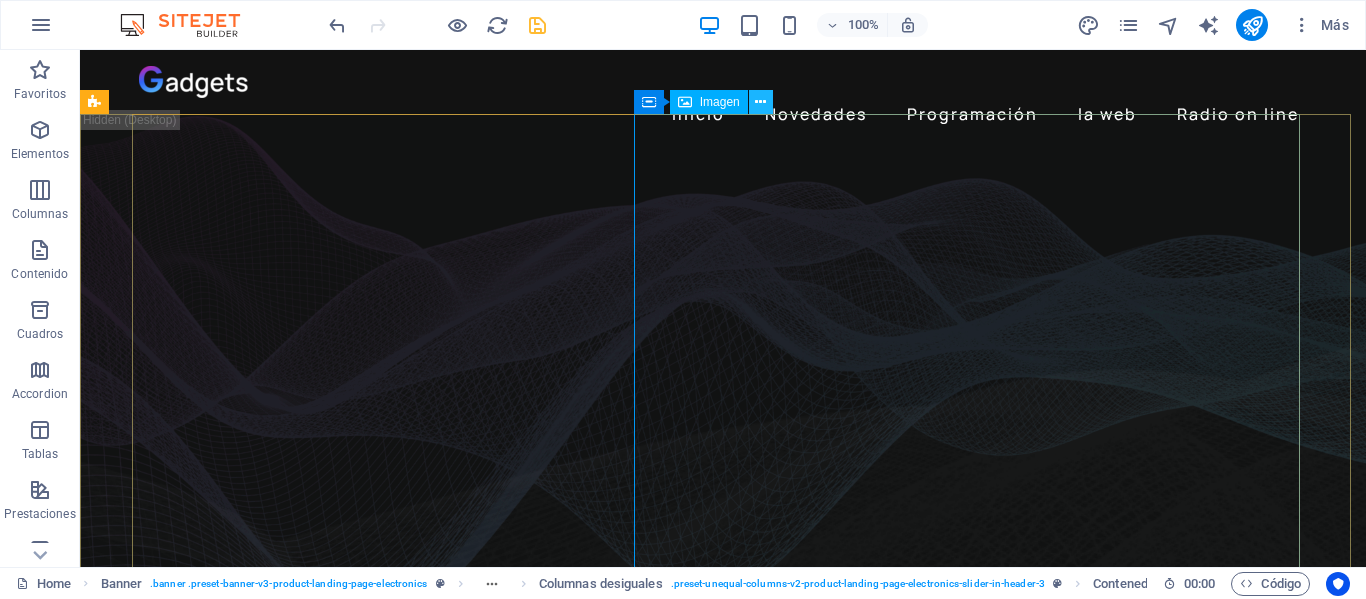 click at bounding box center (760, 102) 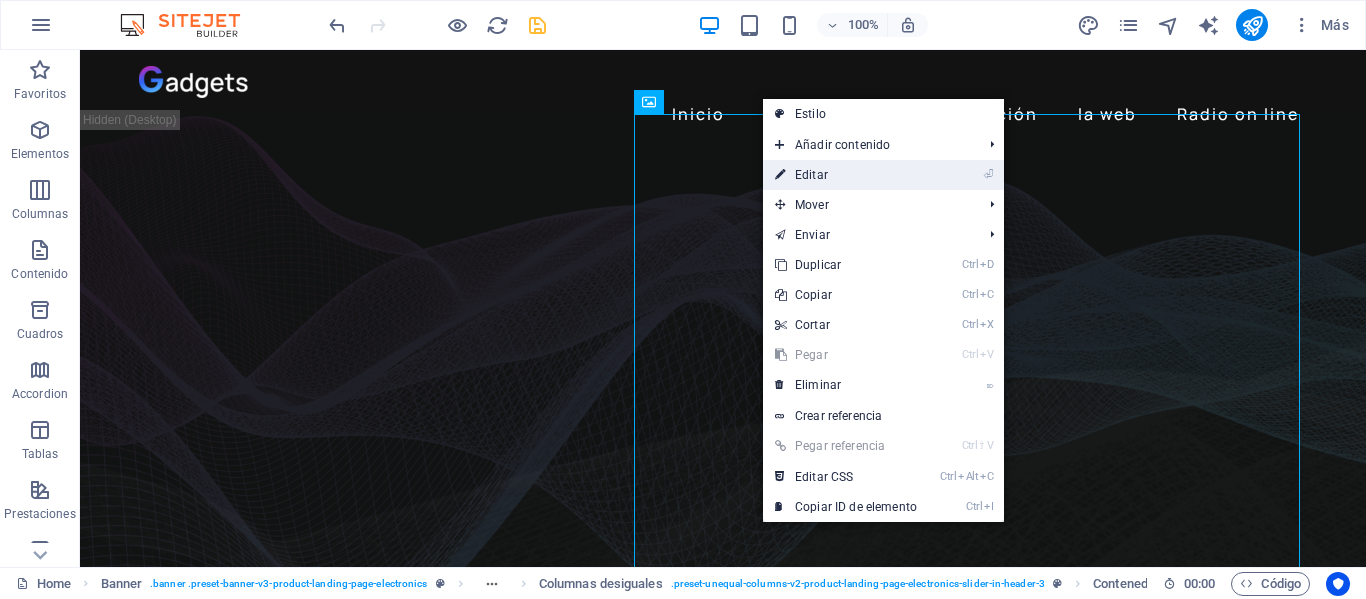 click on "⏎  Editar" at bounding box center (846, 175) 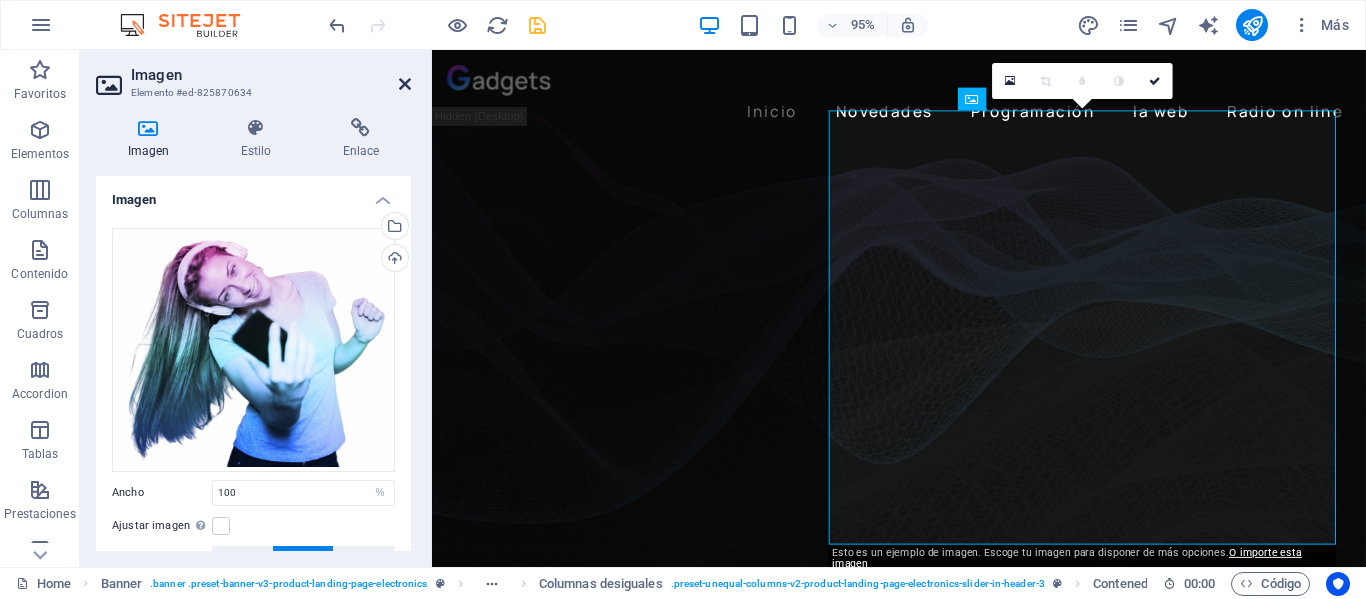 click at bounding box center (405, 84) 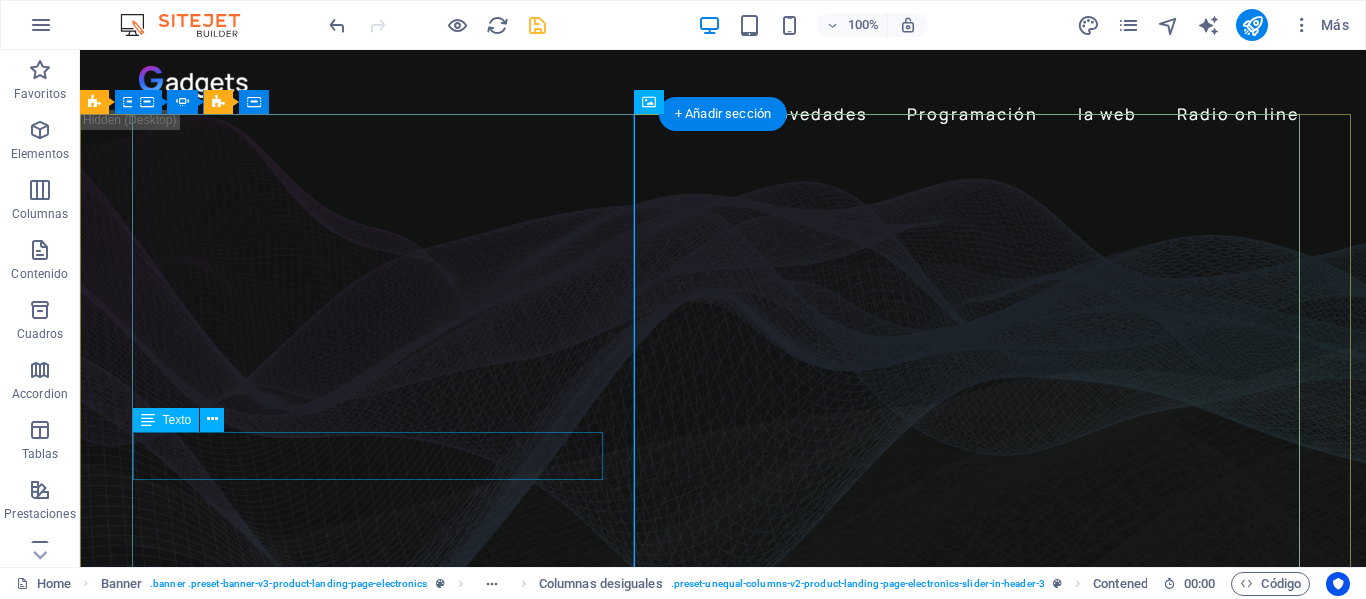 click on "Lorem ipsum dolor sit amet, consectetur adipiscing elit. Adipiscing ultricies risus, ornare mus id vulputate." at bounding box center (-1613, 2798) 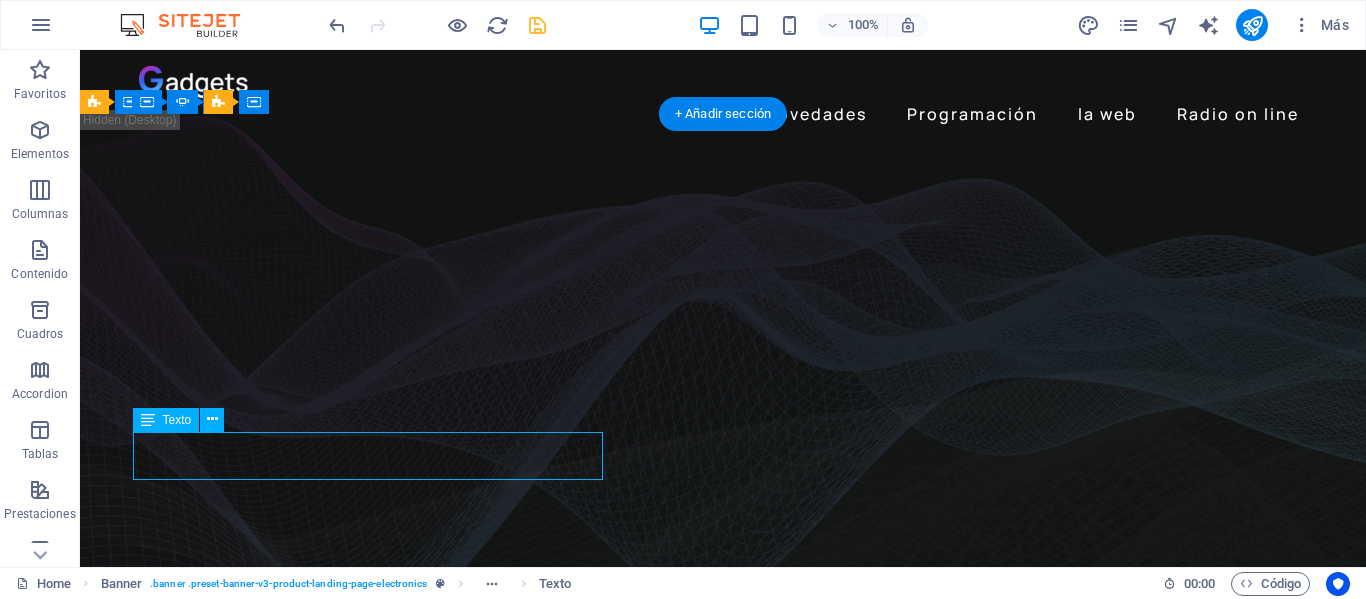click on "Lorem ipsum dolor sit amet, consectetur adipiscing elit. Adipiscing ultricies risus, ornare mus id vulputate." at bounding box center (-1613, 2798) 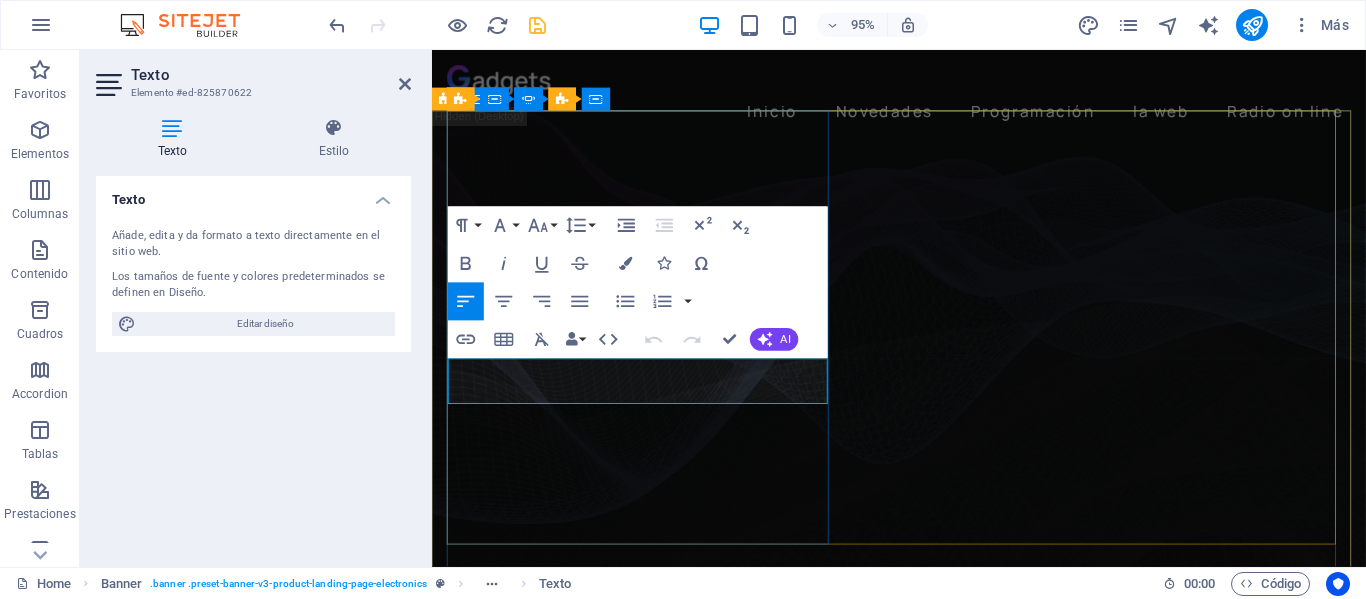 drag, startPoint x: 840, startPoint y: 414, endPoint x: 510, endPoint y: 392, distance: 330.7325 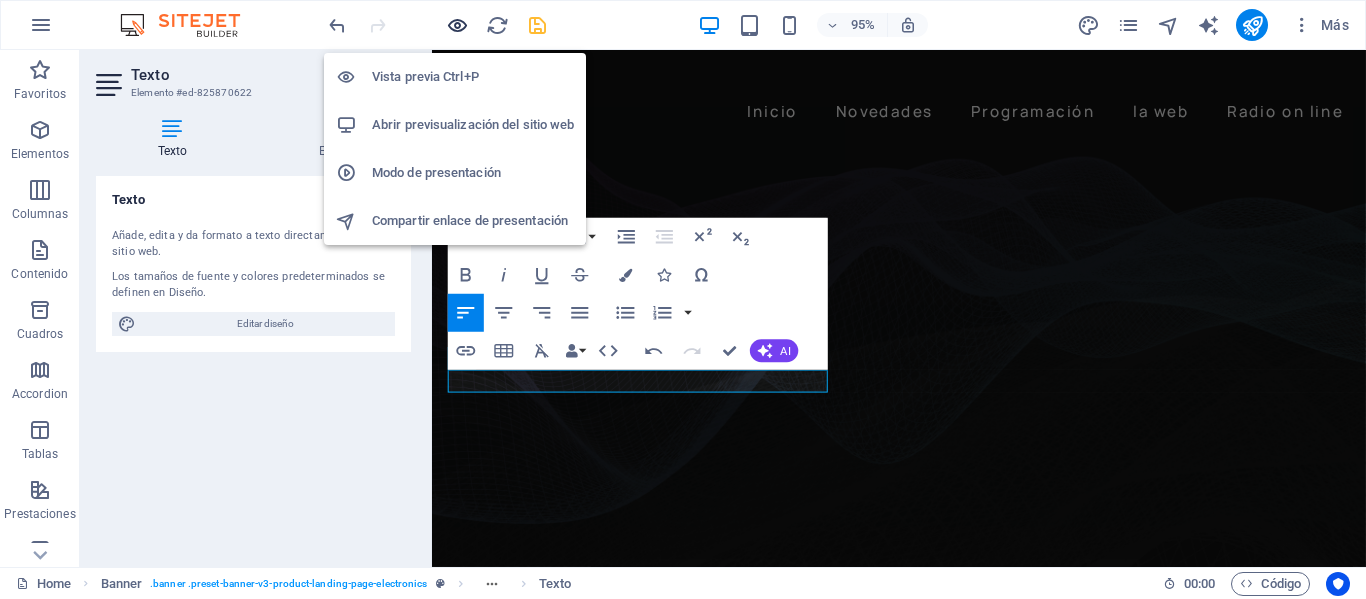 click at bounding box center (457, 25) 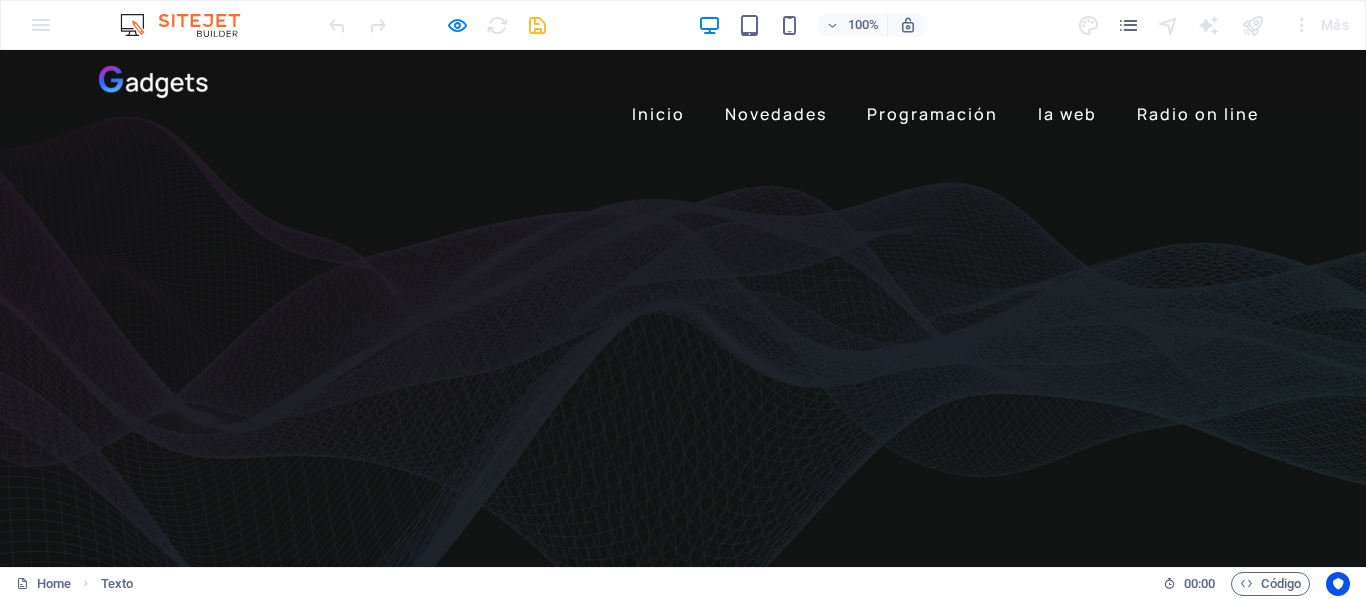 type 